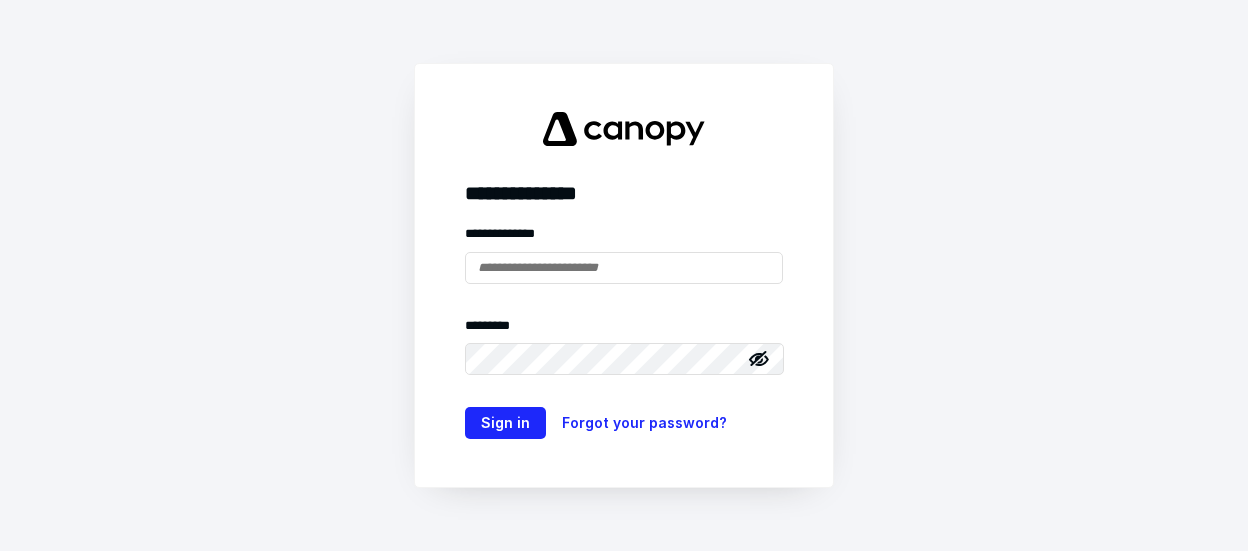 scroll, scrollTop: 0, scrollLeft: 0, axis: both 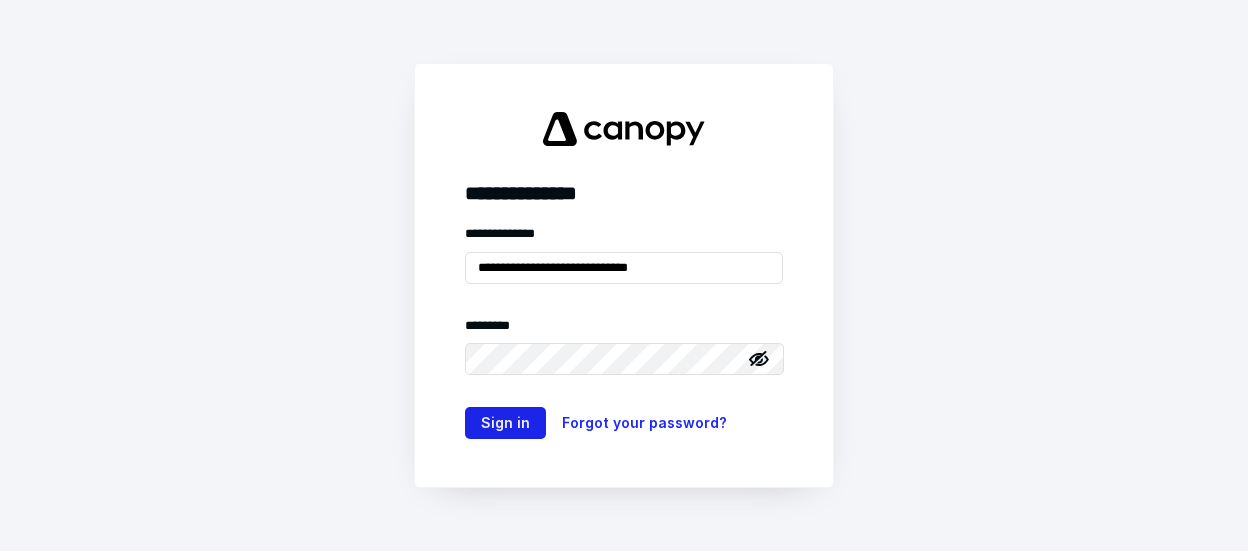 type on "**********" 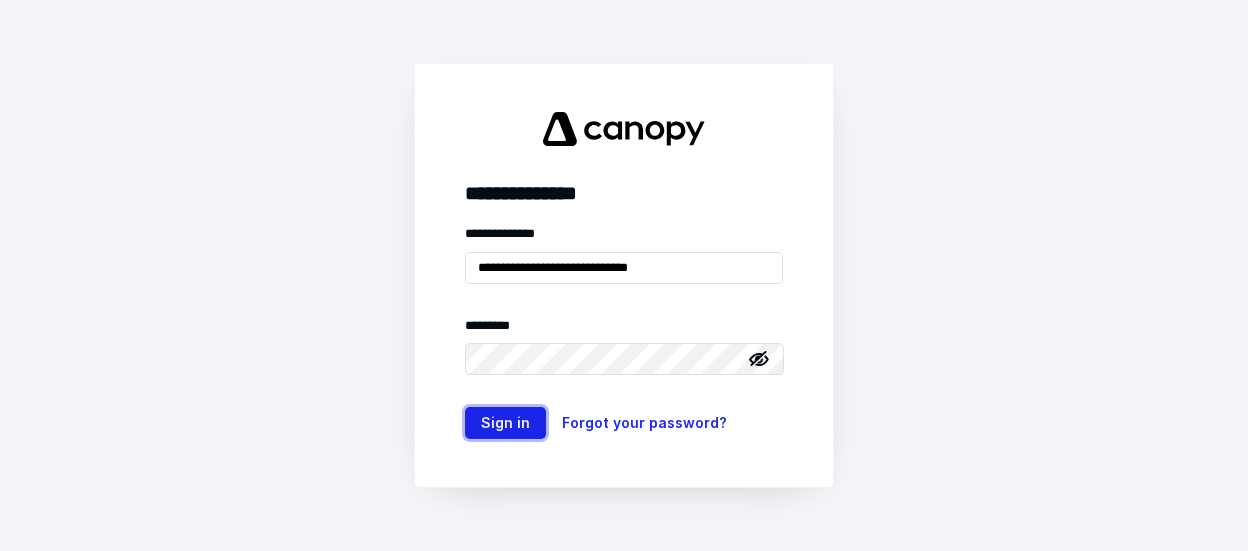 click on "Sign in" at bounding box center (505, 423) 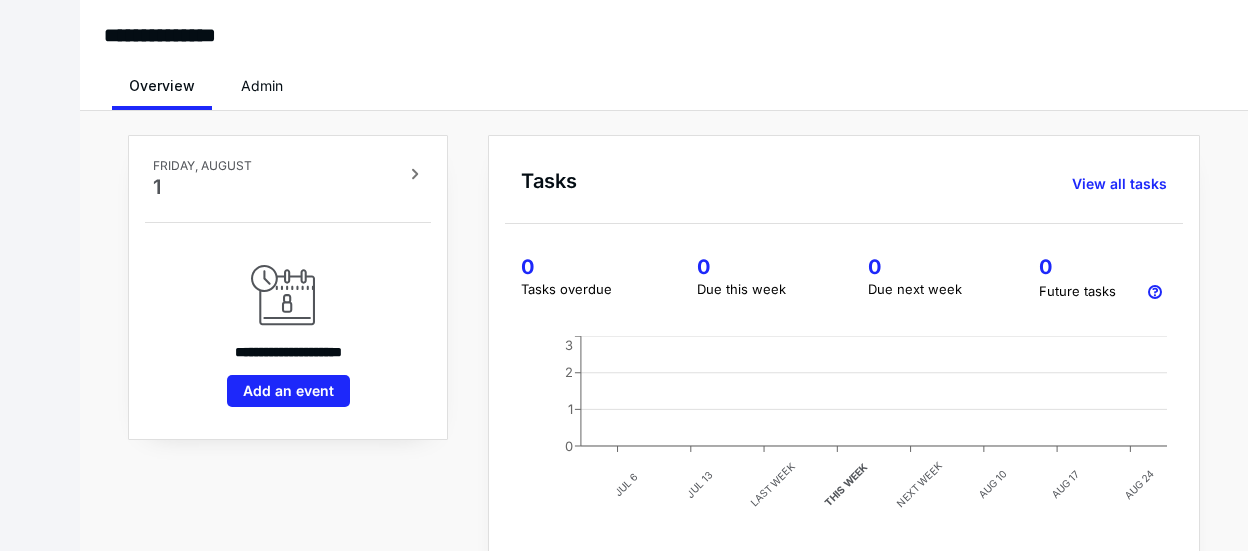 scroll, scrollTop: 0, scrollLeft: 0, axis: both 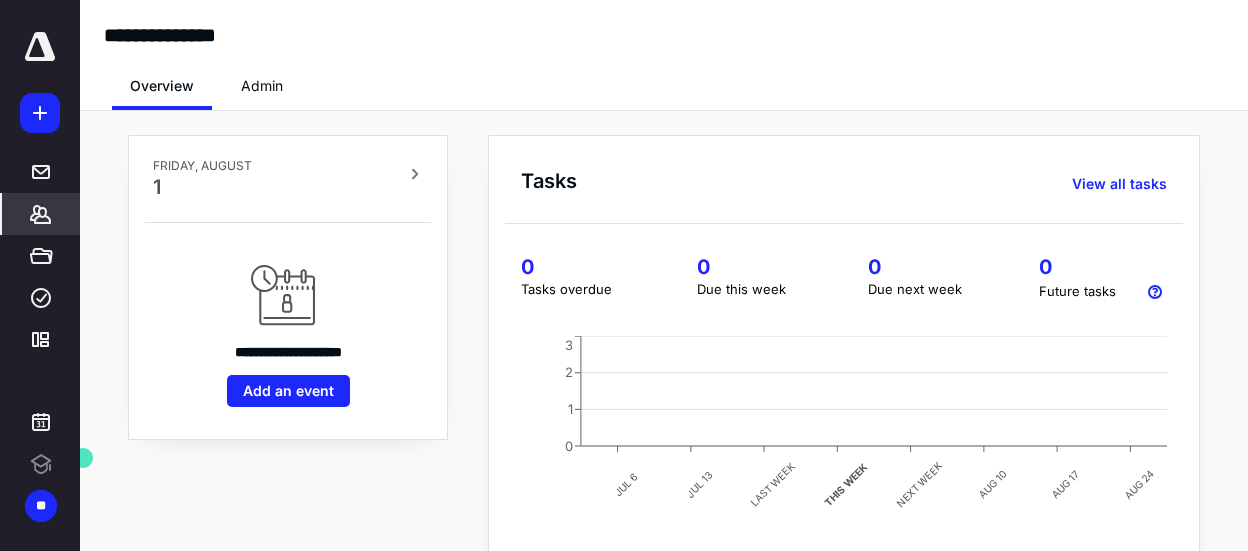 click 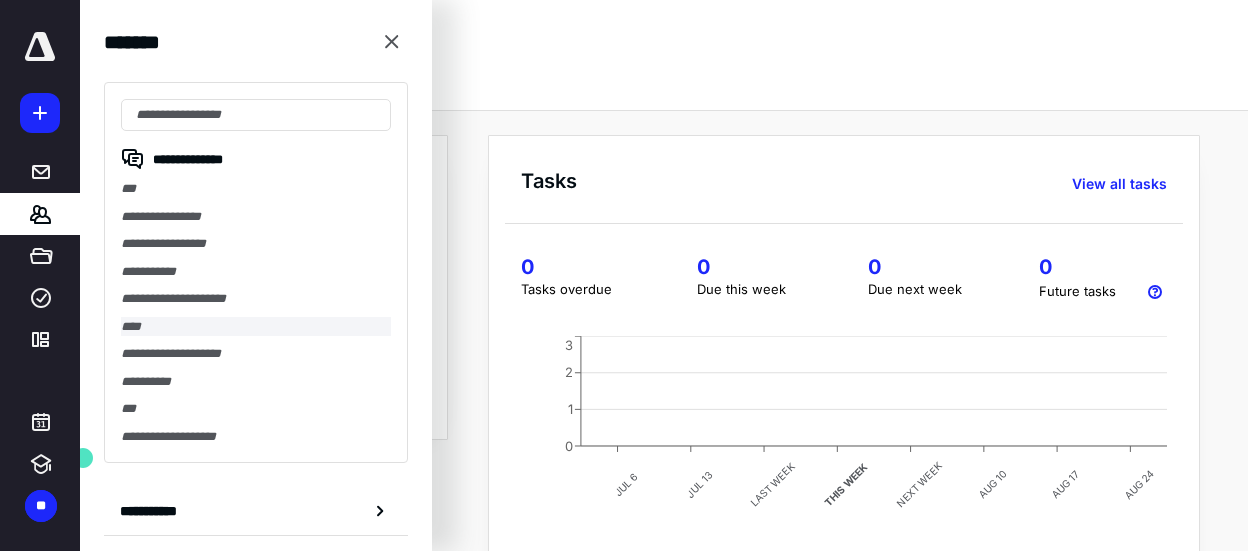 scroll, scrollTop: 211, scrollLeft: 0, axis: vertical 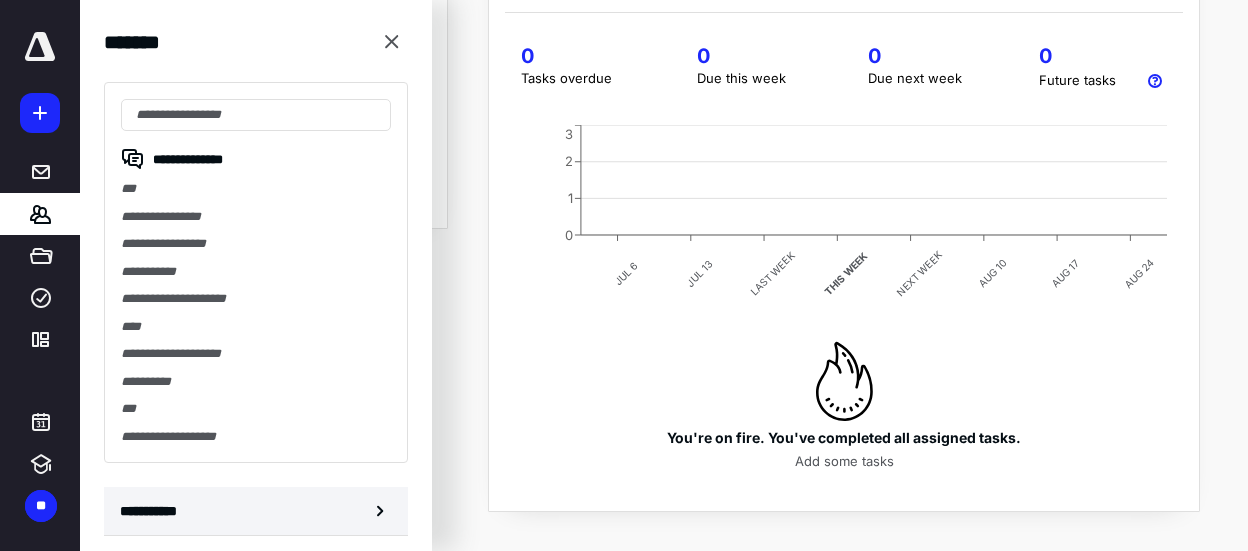 click on "**********" at bounding box center (153, 511) 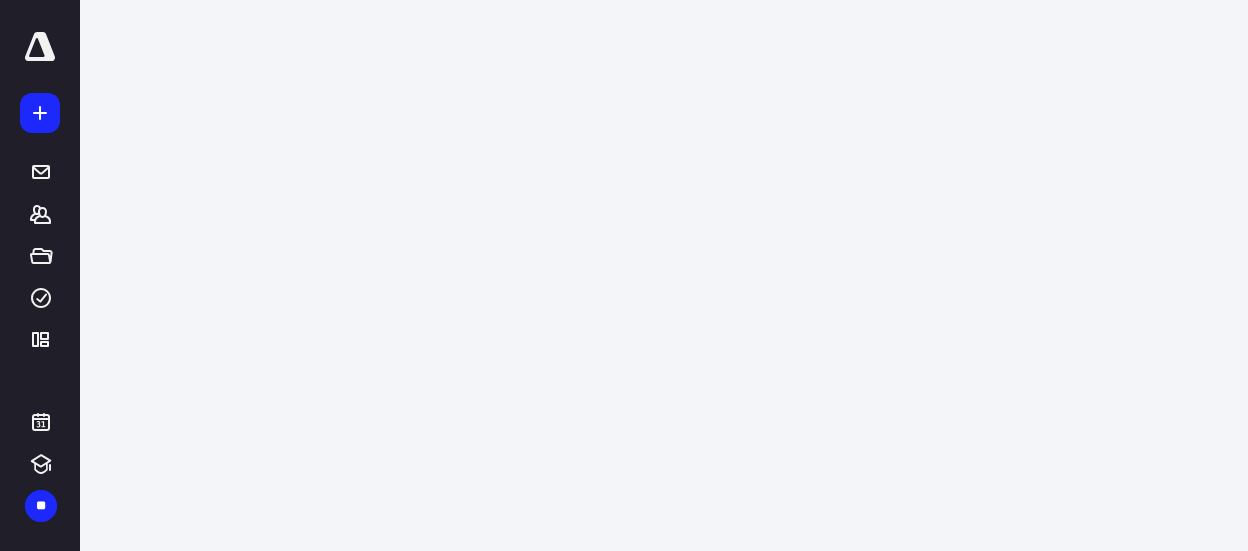 scroll, scrollTop: 0, scrollLeft: 0, axis: both 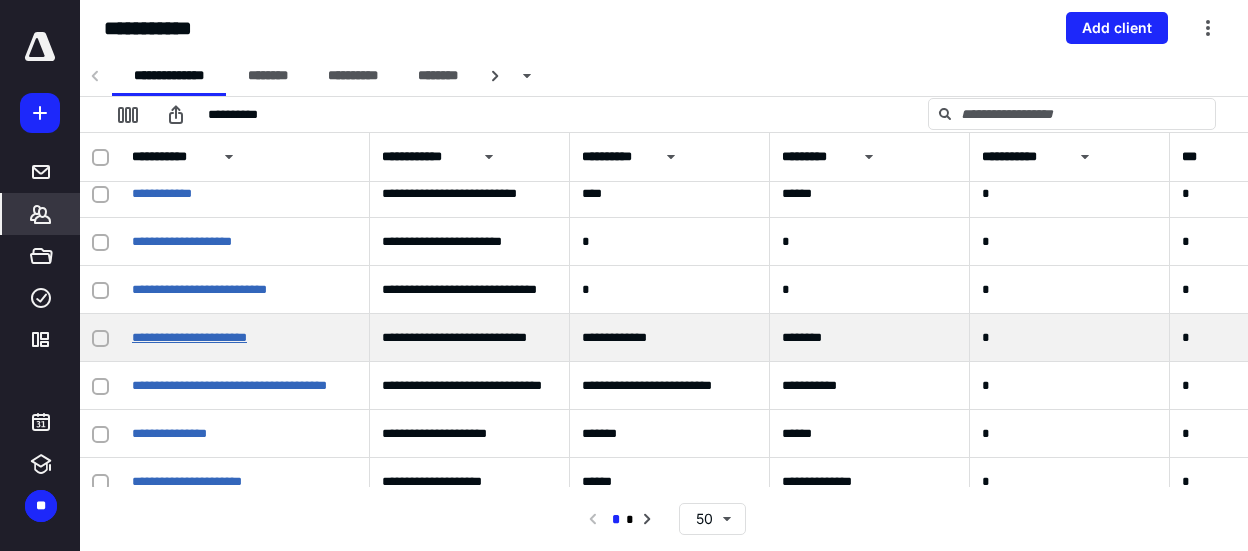 click on "**********" at bounding box center (189, 337) 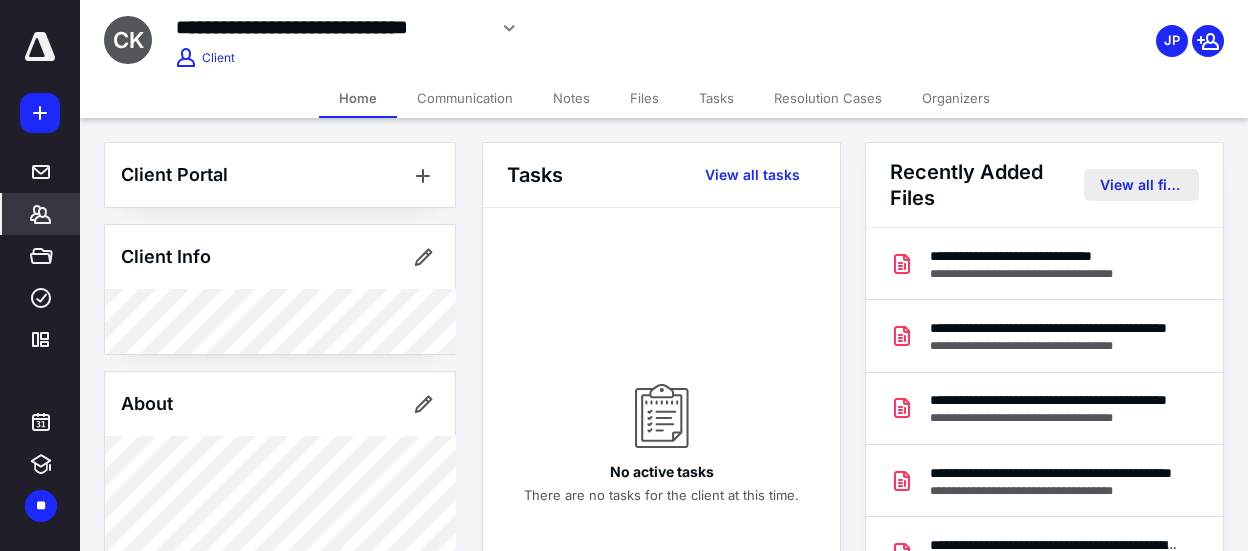 click on "View all files" at bounding box center (1141, 185) 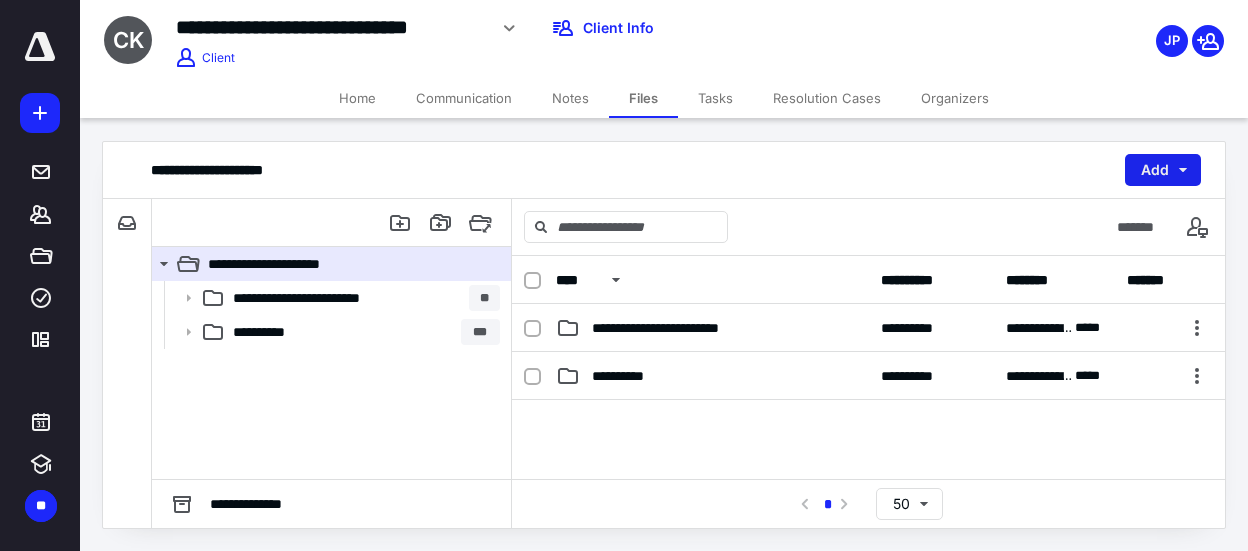 click on "Add" at bounding box center [1163, 170] 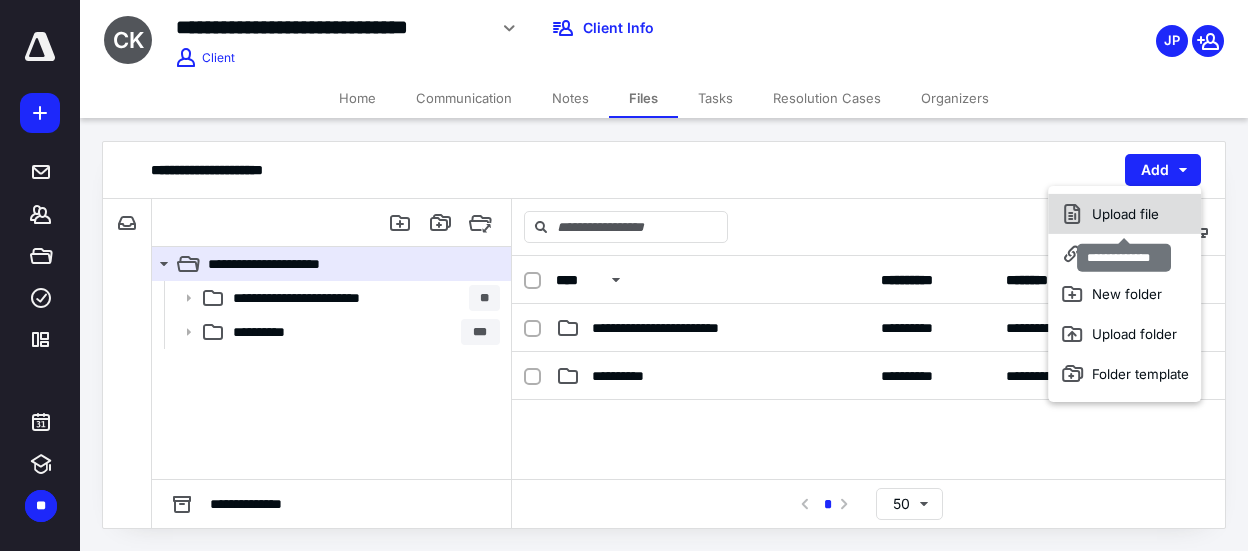 click on "Upload file" at bounding box center (1124, 214) 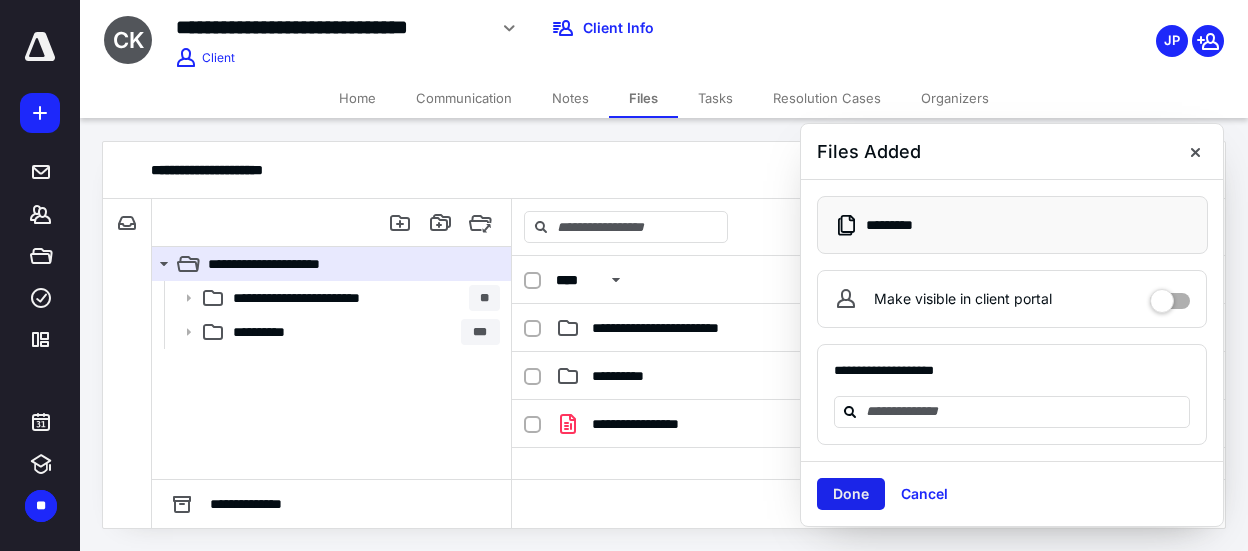 click on "Done" at bounding box center (851, 494) 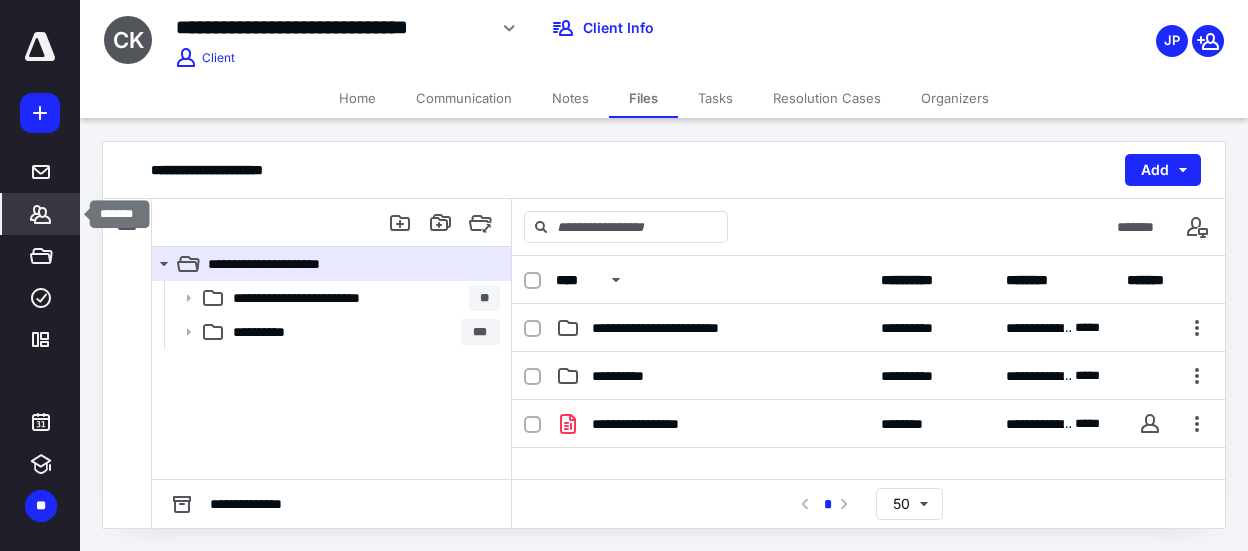 click 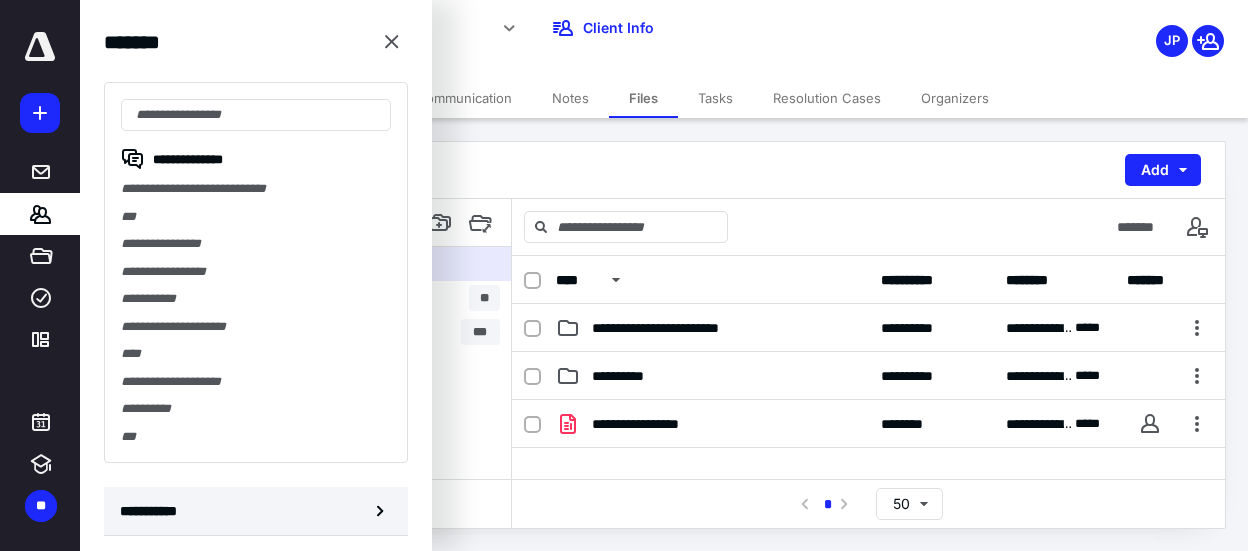 click on "**********" at bounding box center [153, 511] 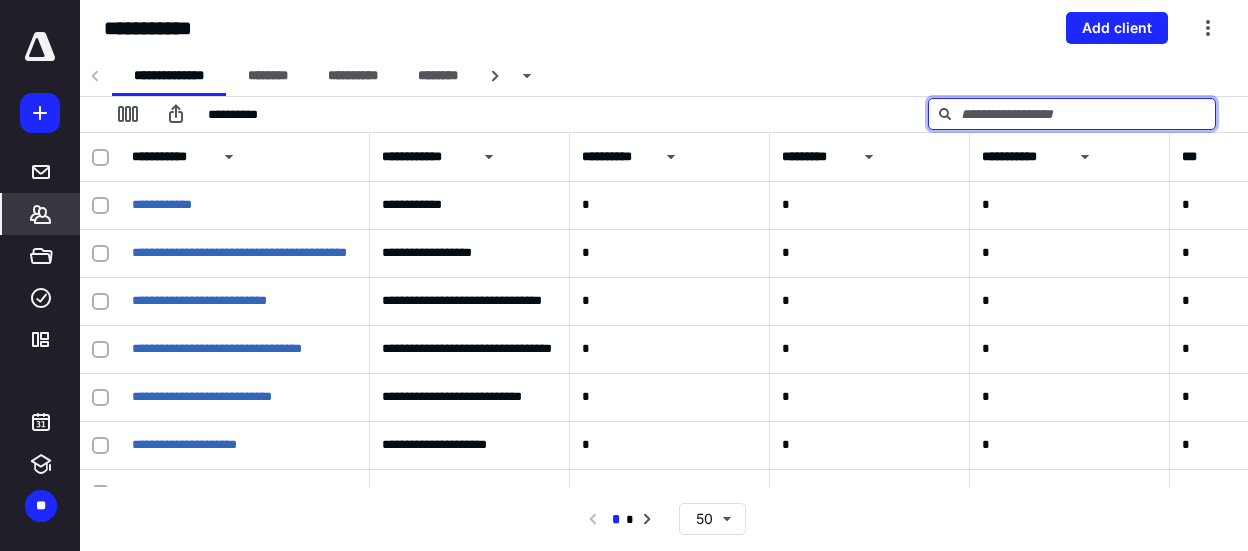click at bounding box center (1072, 114) 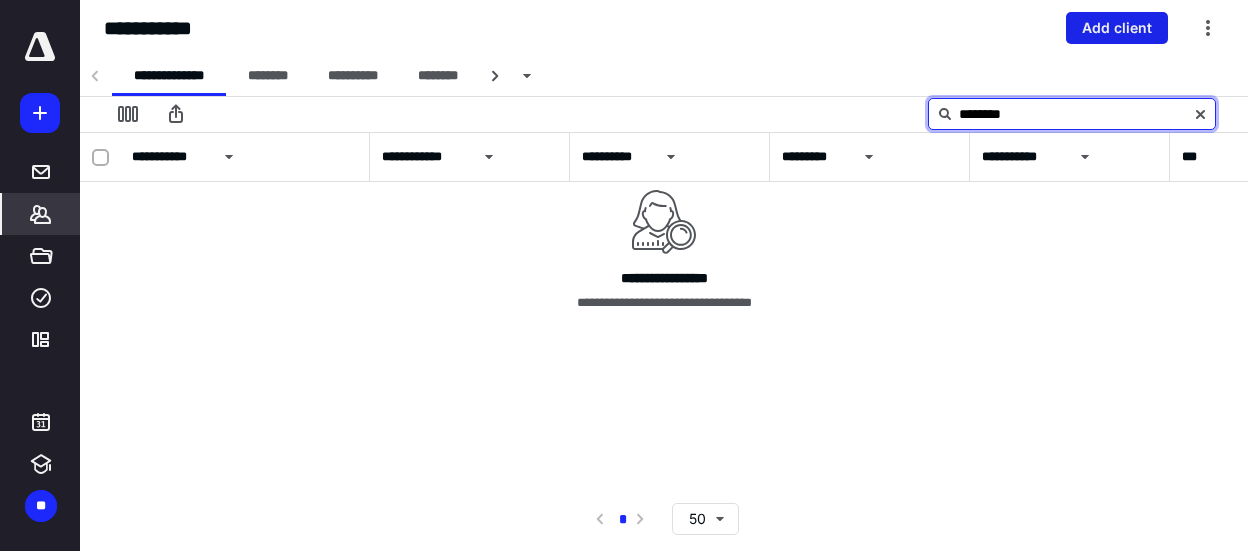 type on "********" 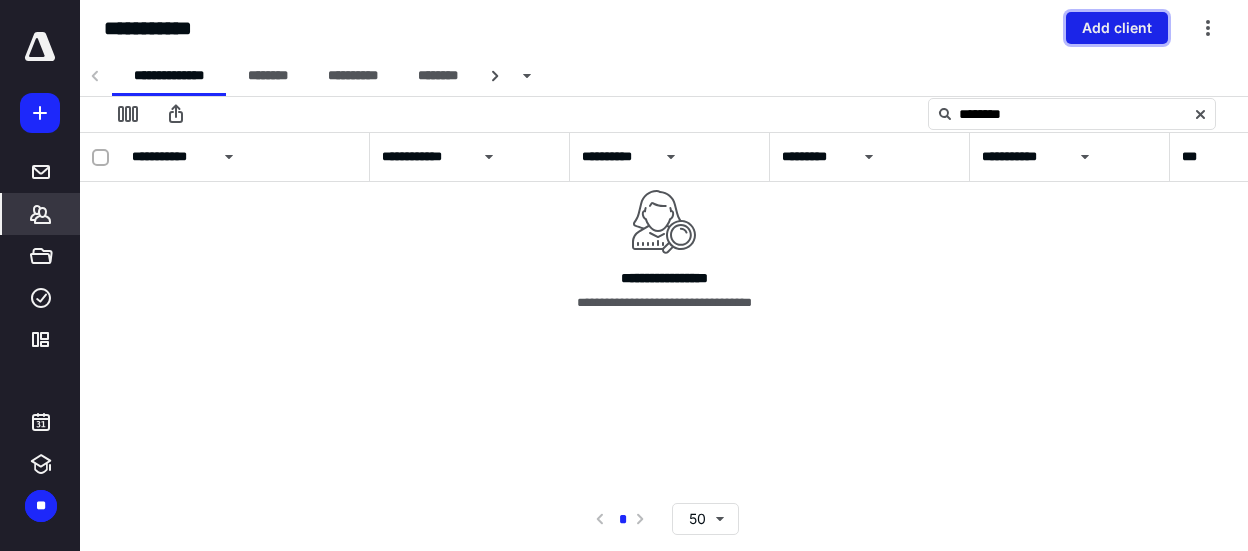 click on "Add client" at bounding box center (1117, 28) 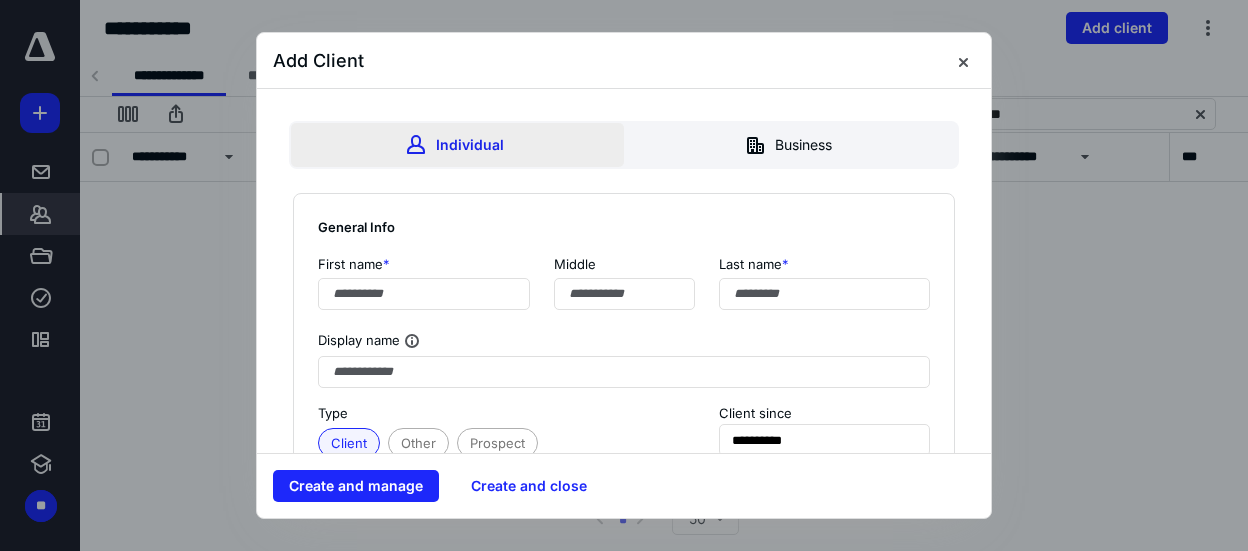 click on "Individual" at bounding box center (457, 145) 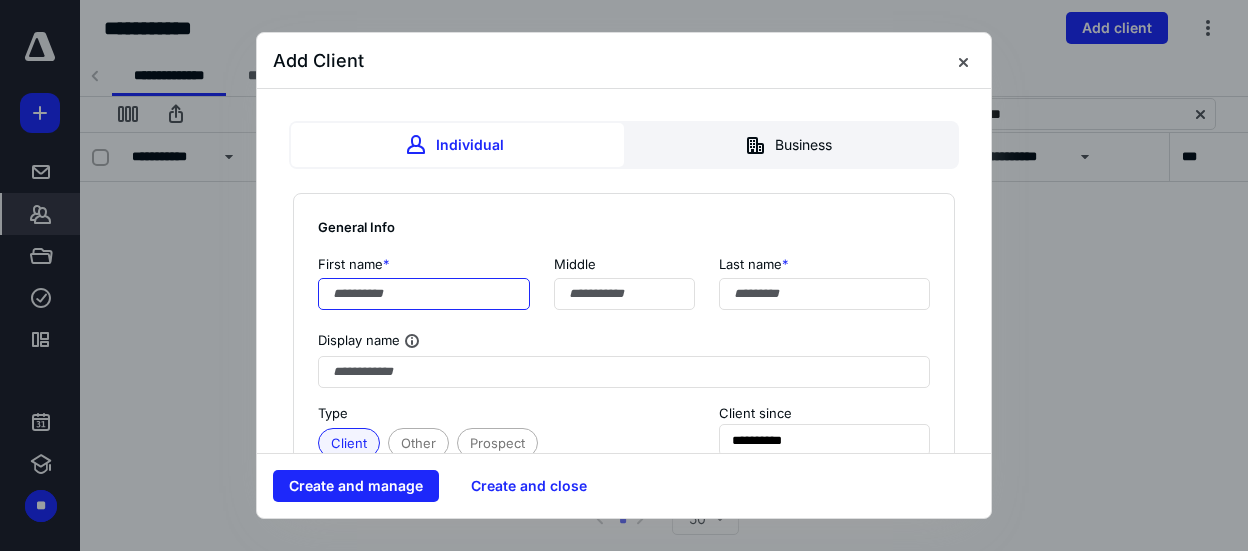 click at bounding box center (424, 294) 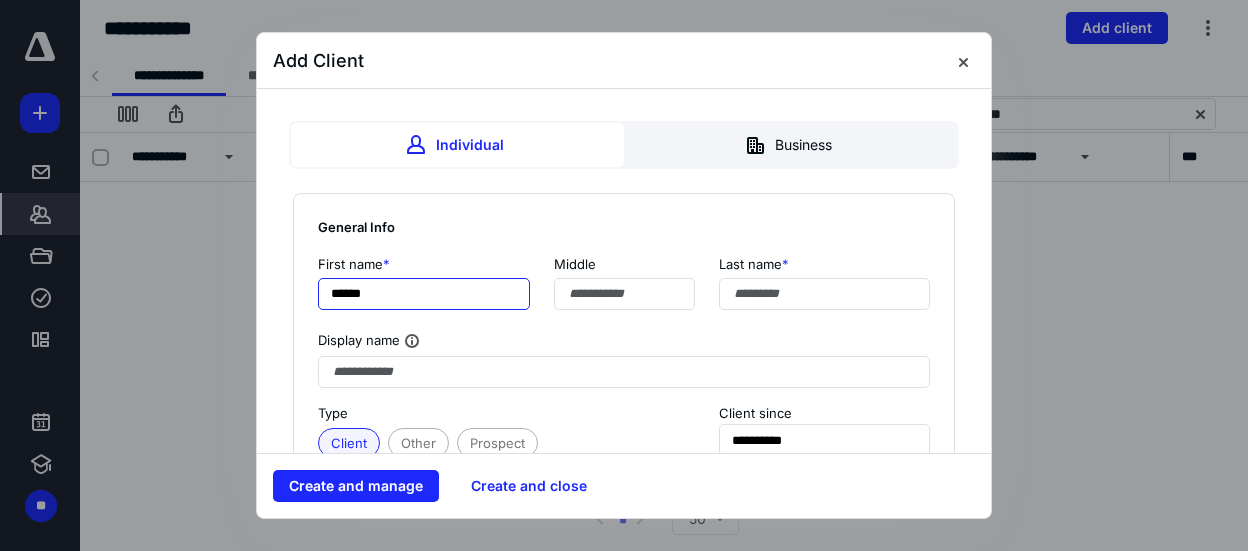 type on "******" 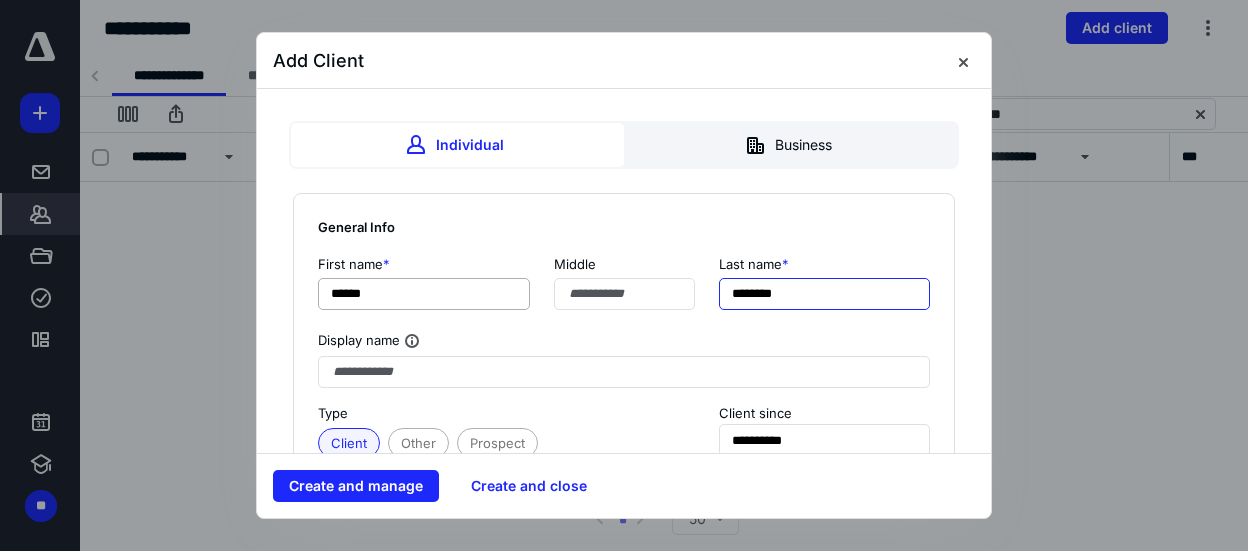 type on "********" 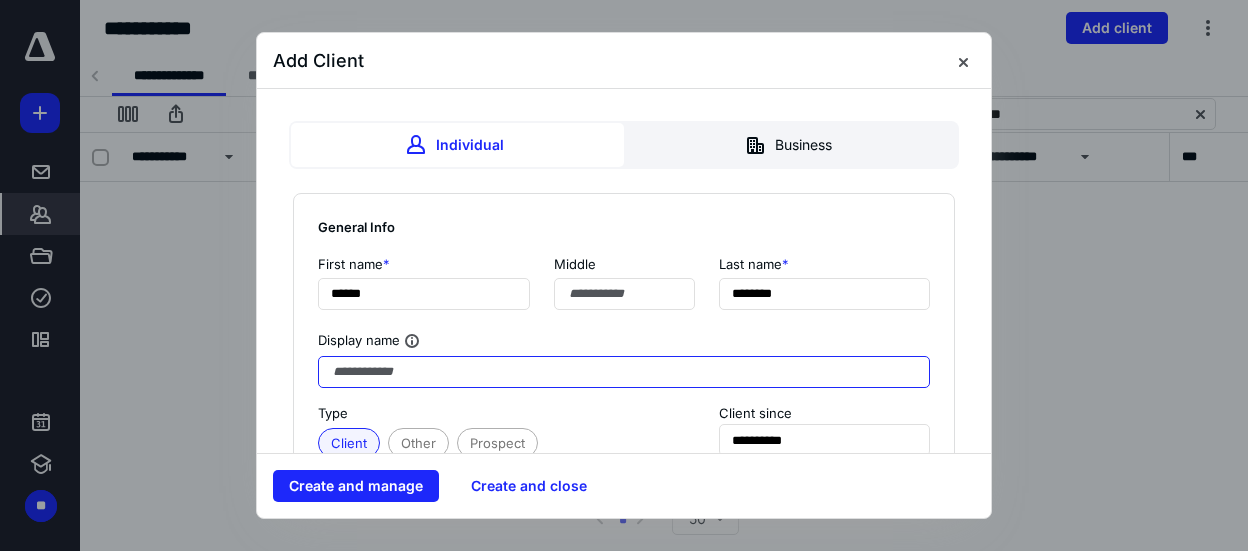 click at bounding box center [624, 372] 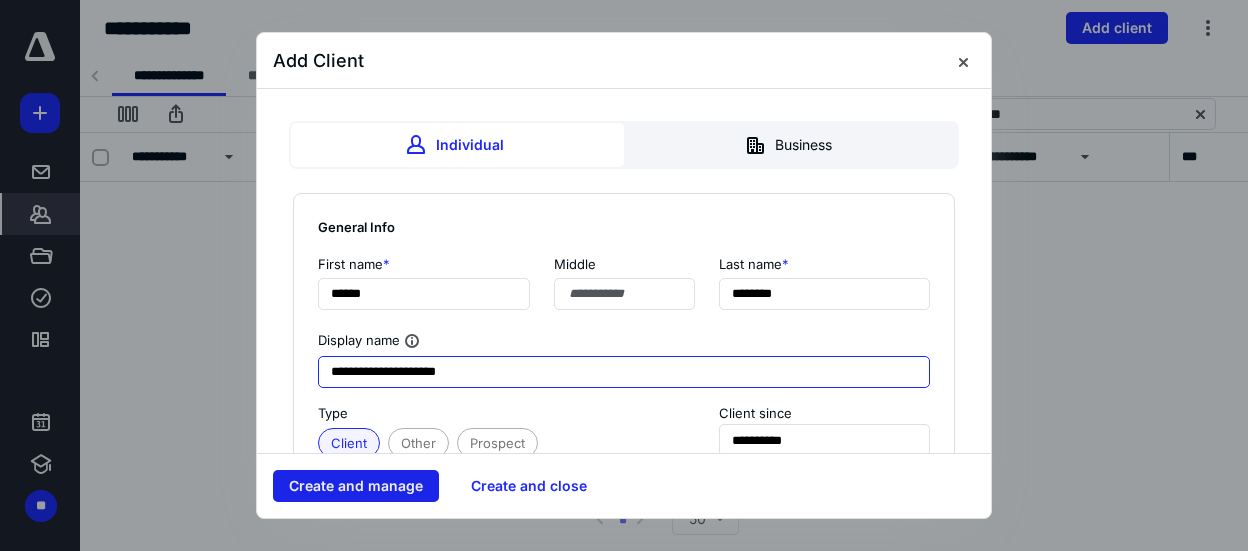type on "**********" 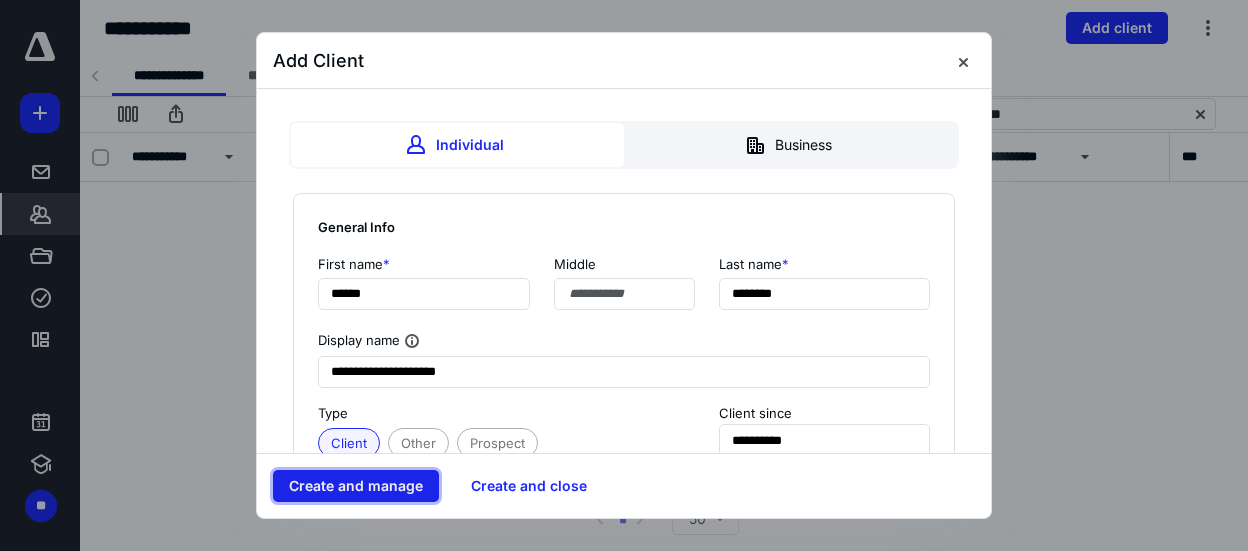 click on "Create and manage" at bounding box center (356, 486) 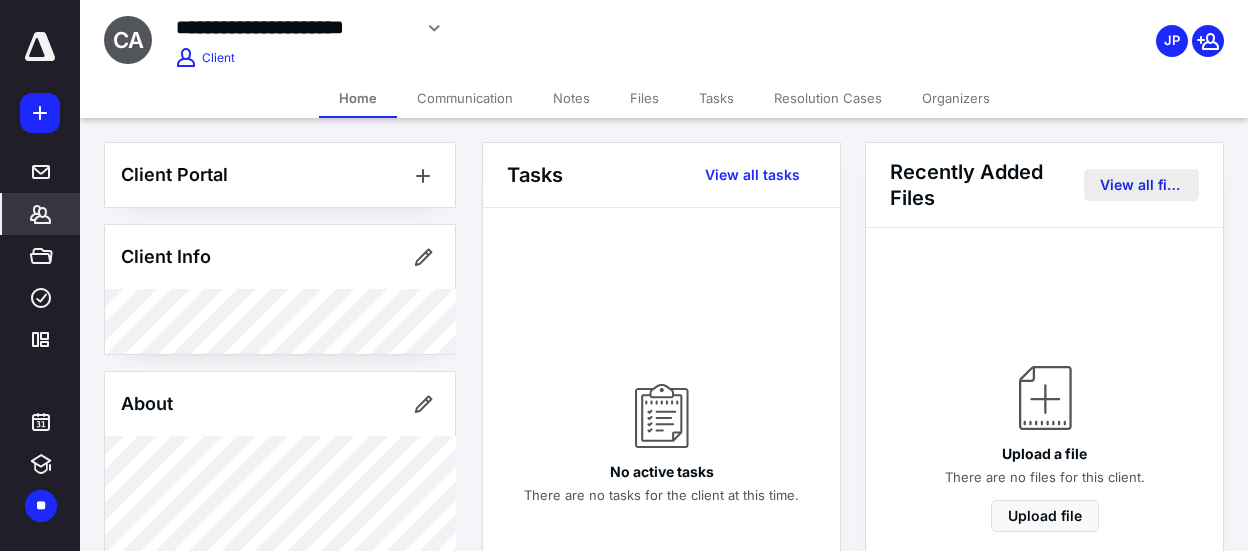 click on "View all files" at bounding box center (1141, 185) 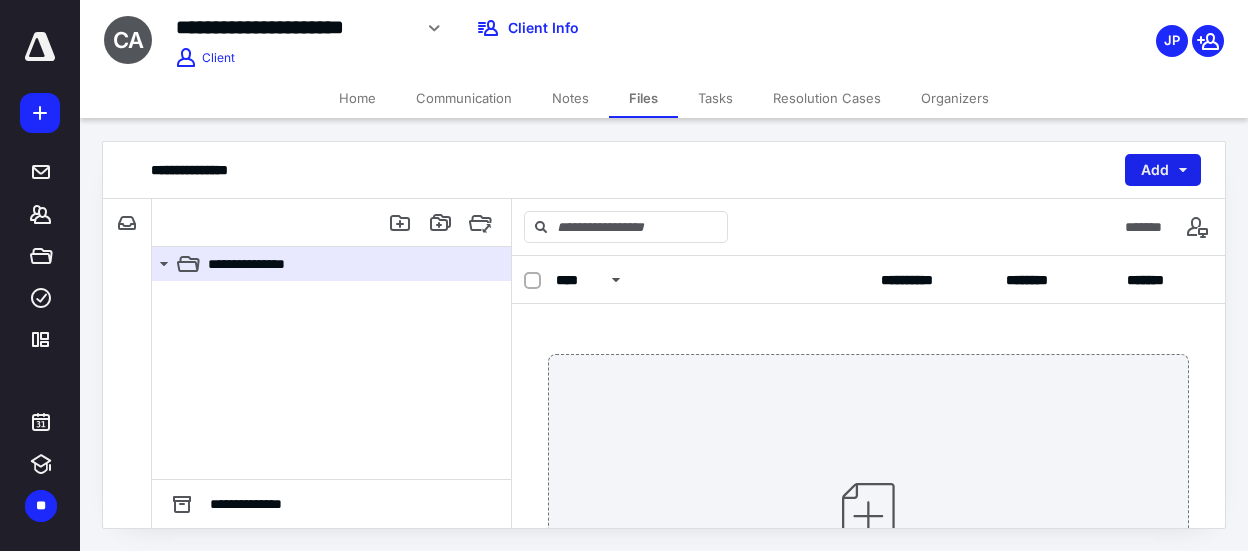click on "Add" at bounding box center (1163, 170) 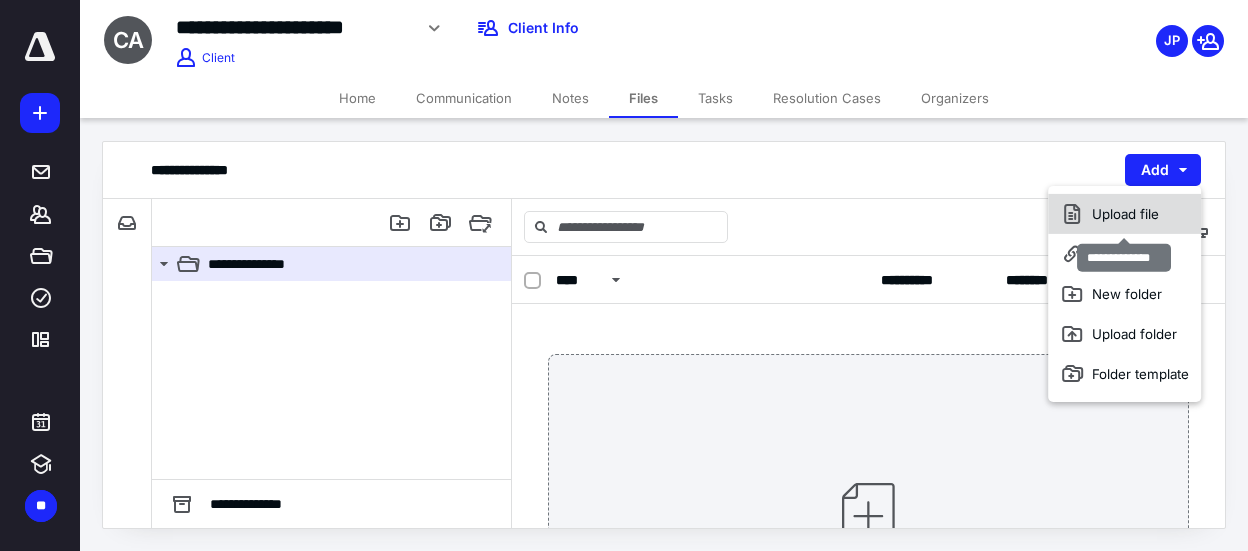 click on "Upload file" at bounding box center (1124, 214) 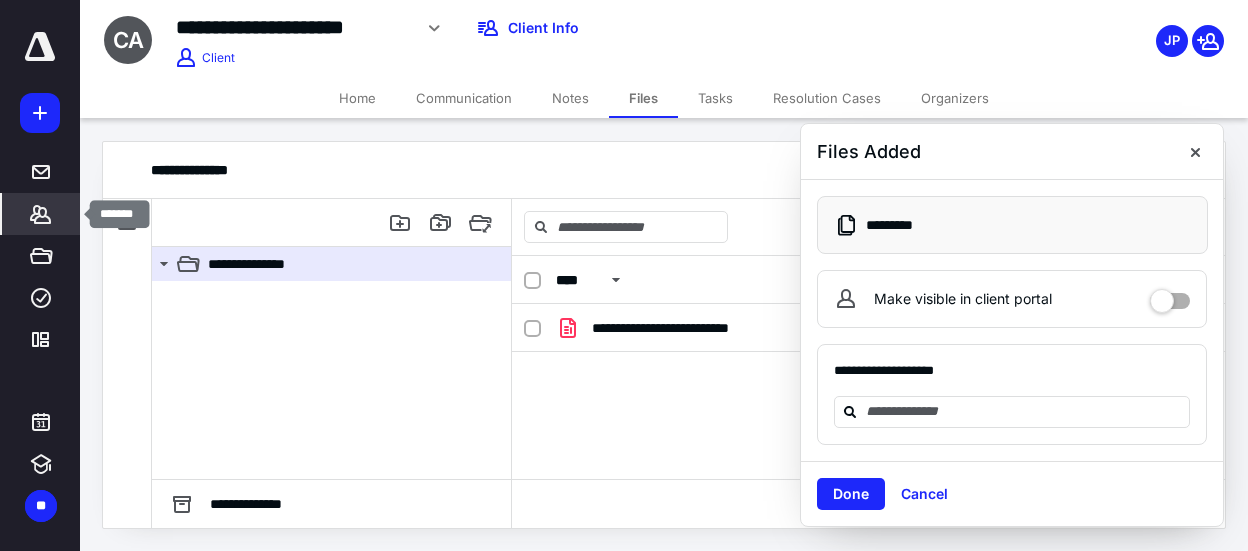 click 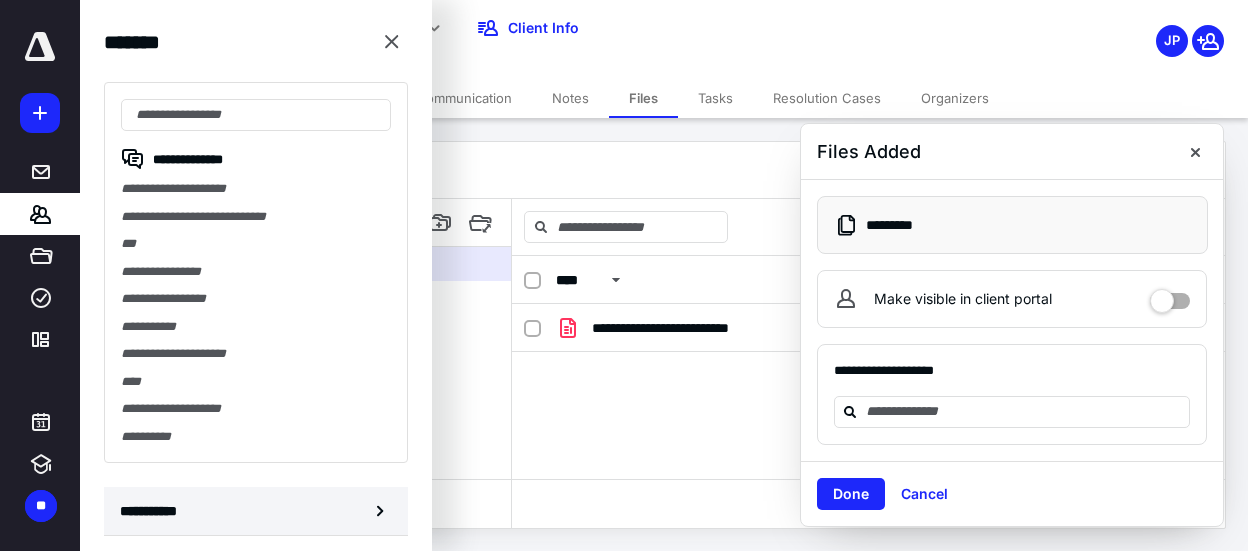 click on "**********" at bounding box center (153, 511) 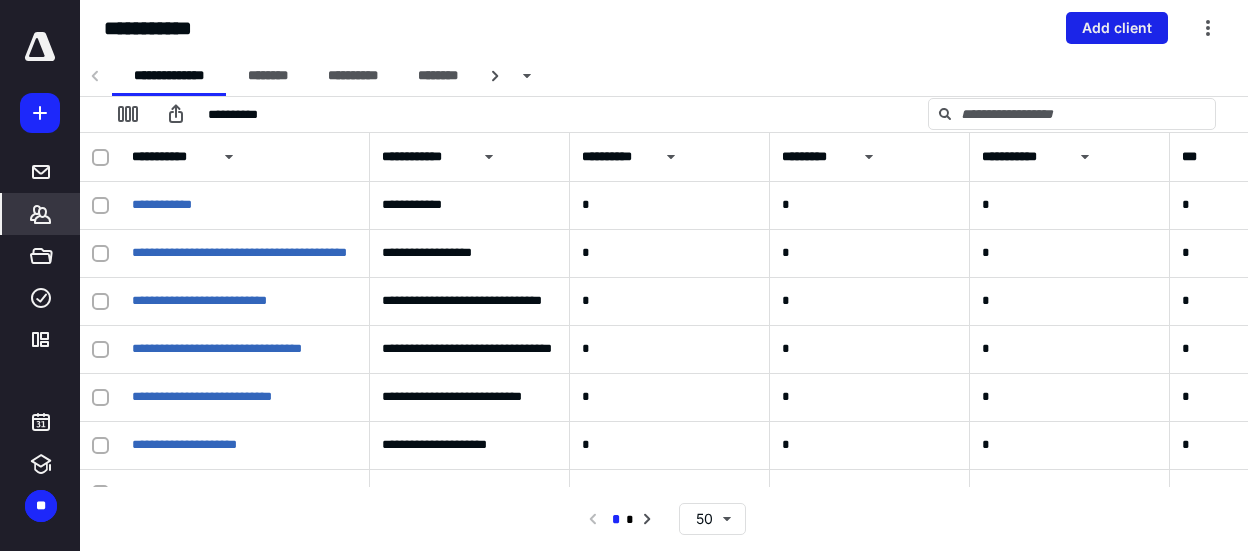 click on "Add client" at bounding box center (1117, 28) 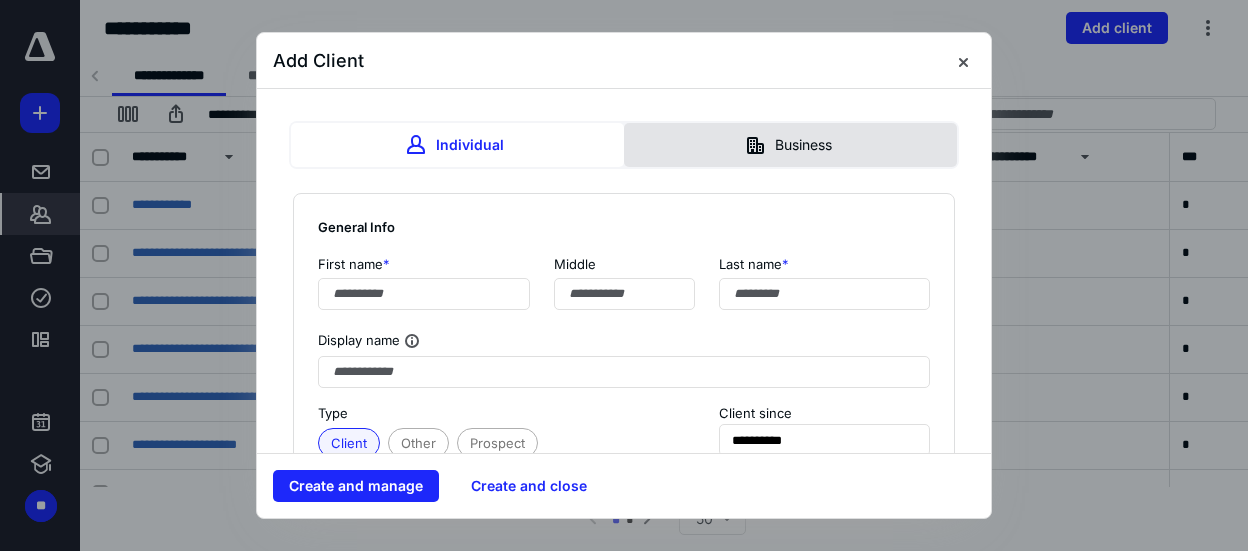 click on "Business" at bounding box center [790, 145] 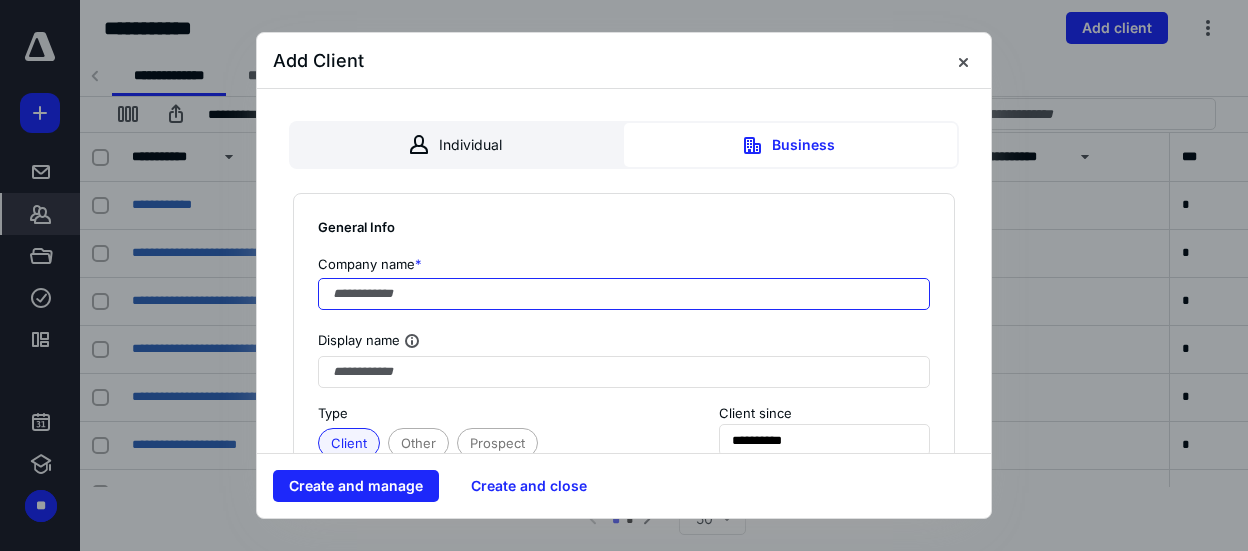 click at bounding box center (624, 294) 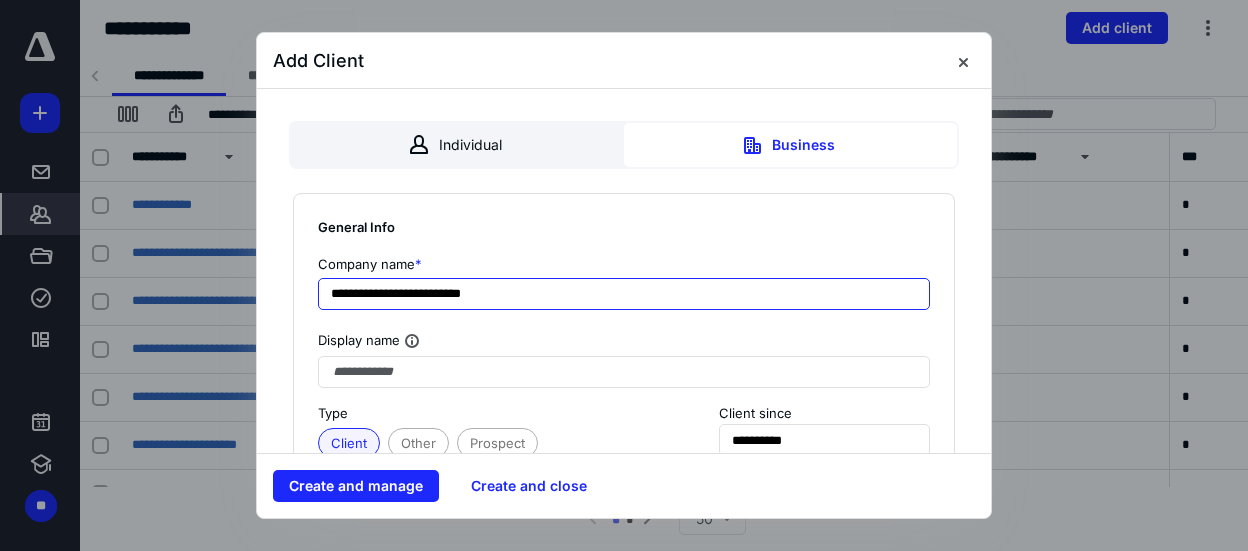 drag, startPoint x: 547, startPoint y: 290, endPoint x: 171, endPoint y: 229, distance: 380.91602 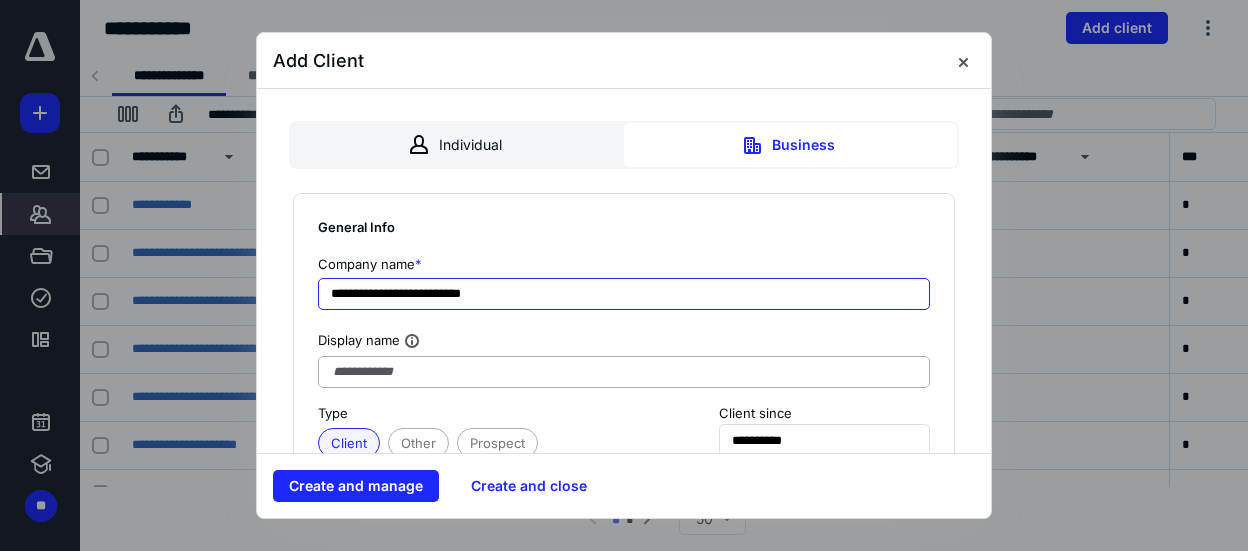 type on "**********" 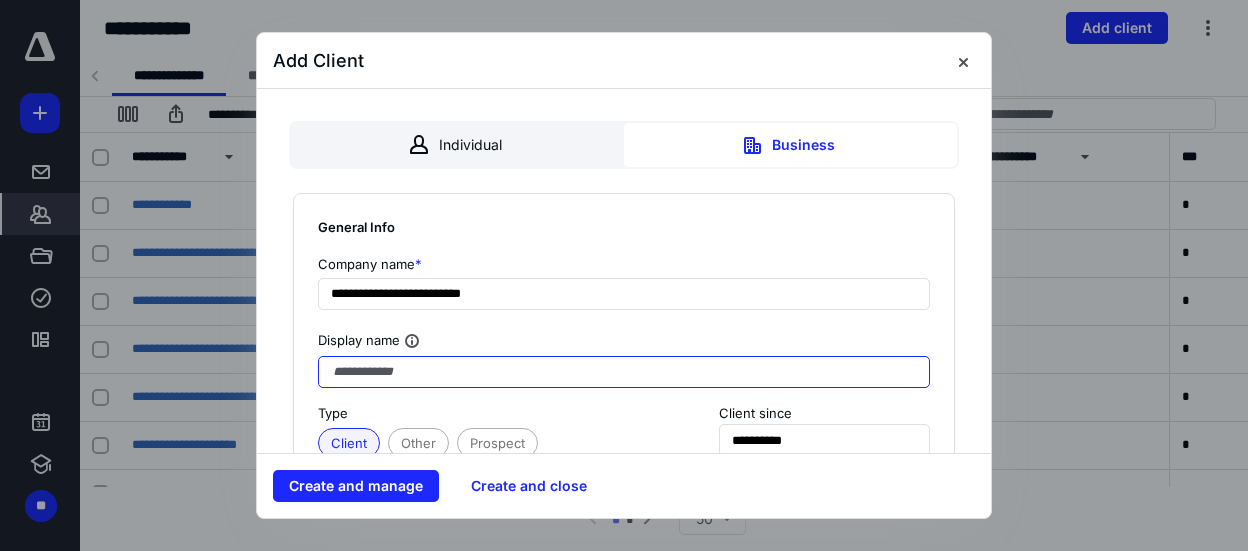 click at bounding box center (624, 372) 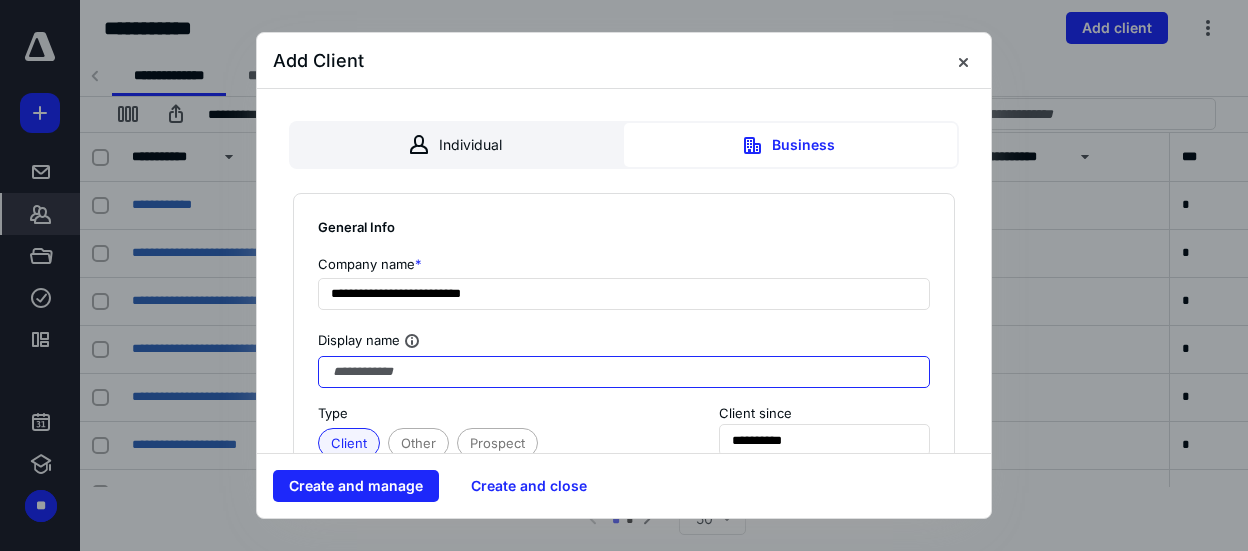 paste on "**********" 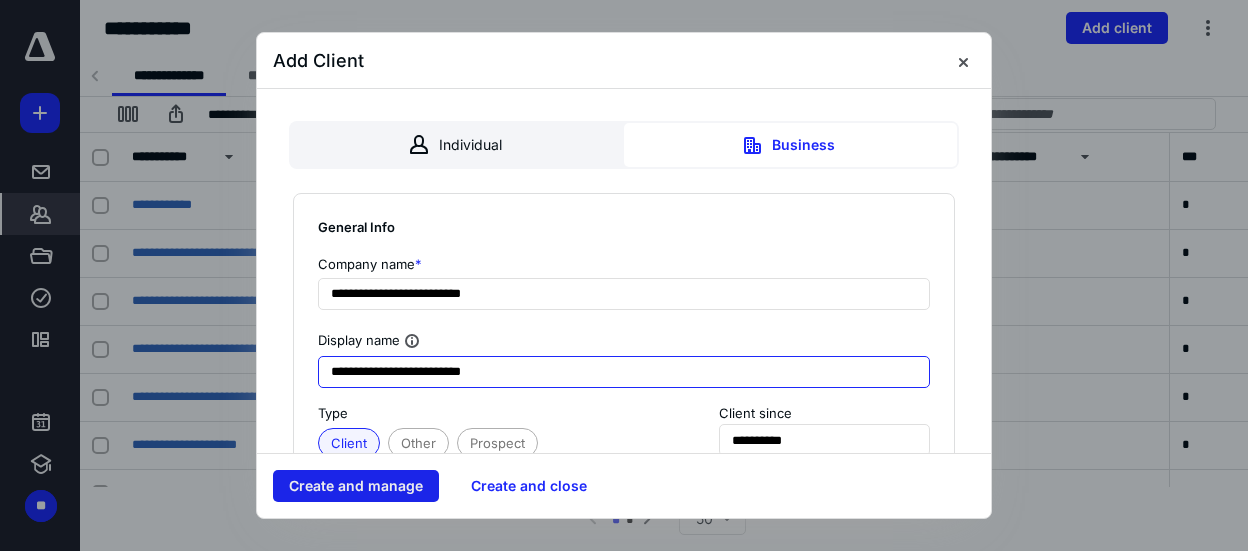 type on "**********" 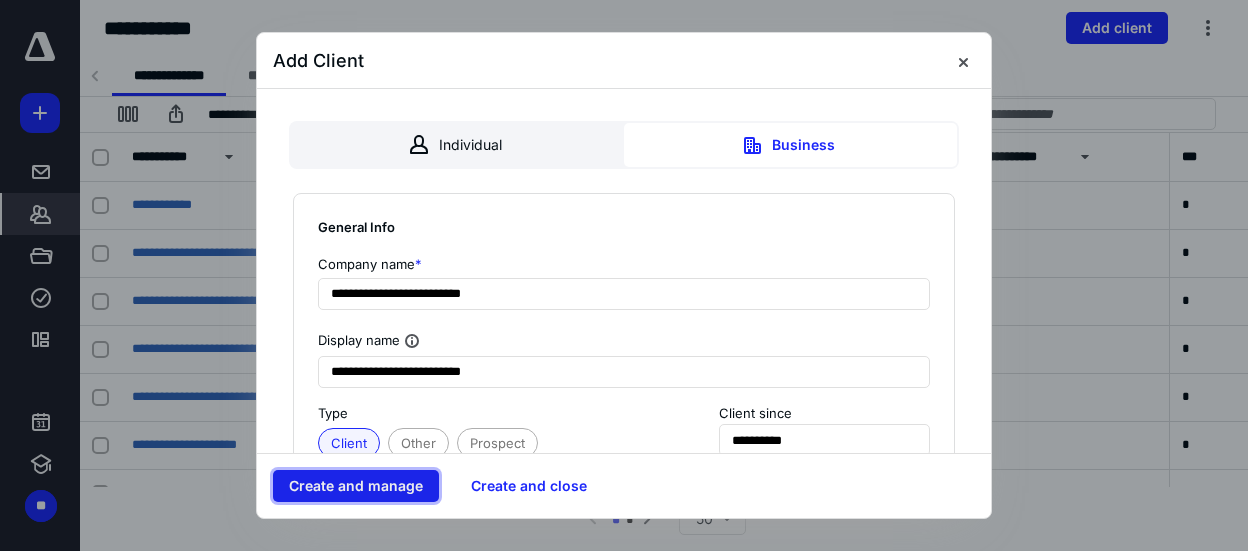 click on "Create and manage" at bounding box center (356, 486) 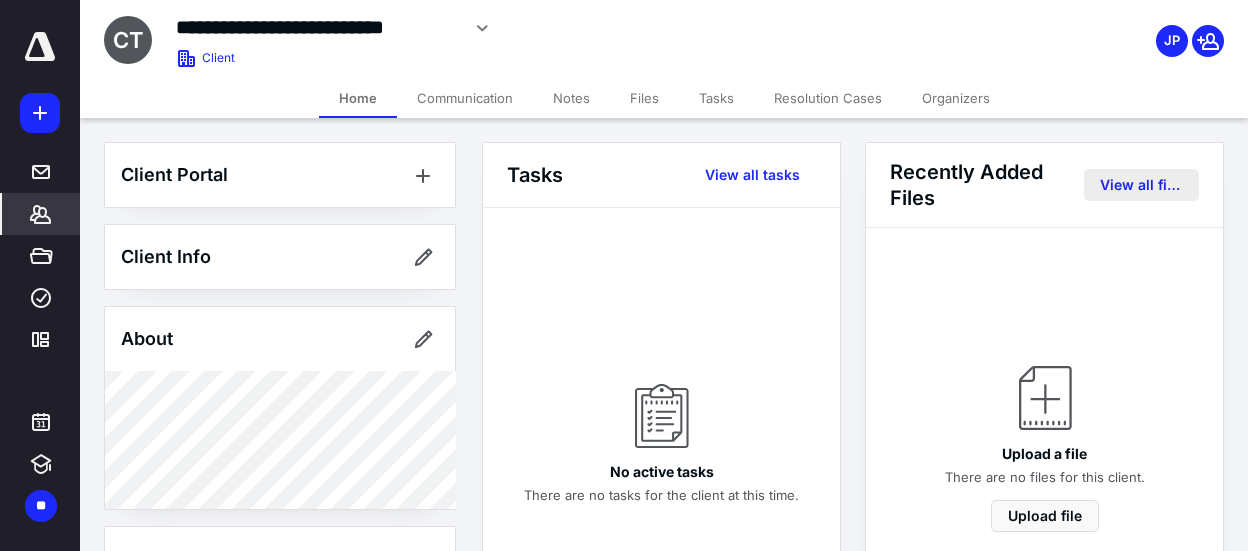 click on "View all files" at bounding box center (1141, 185) 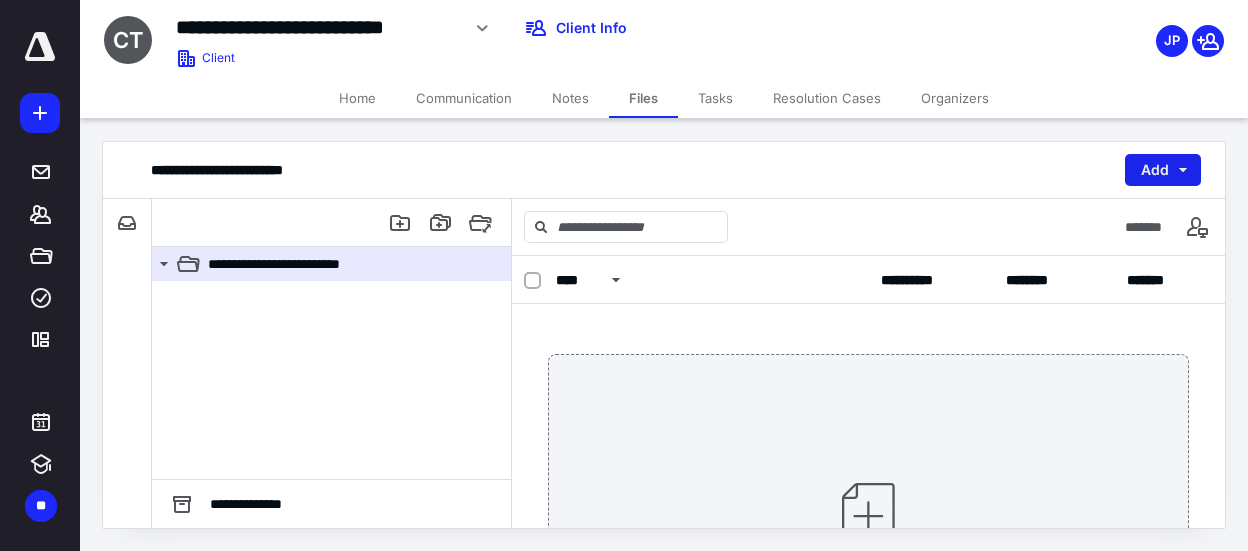 click on "Add" at bounding box center (1163, 170) 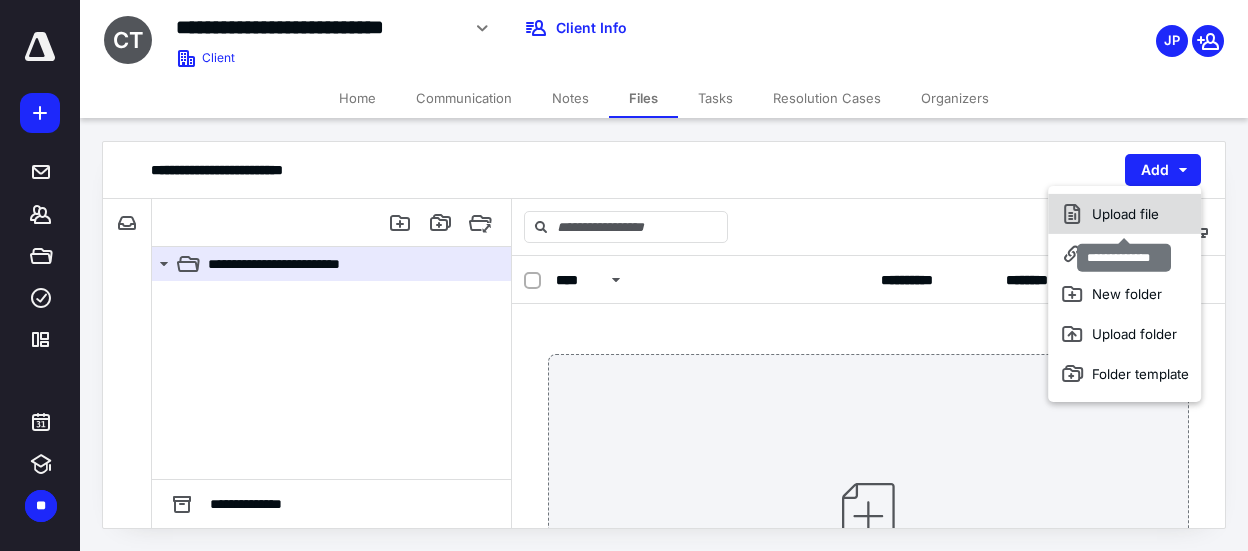 click on "Upload file" at bounding box center [1124, 214] 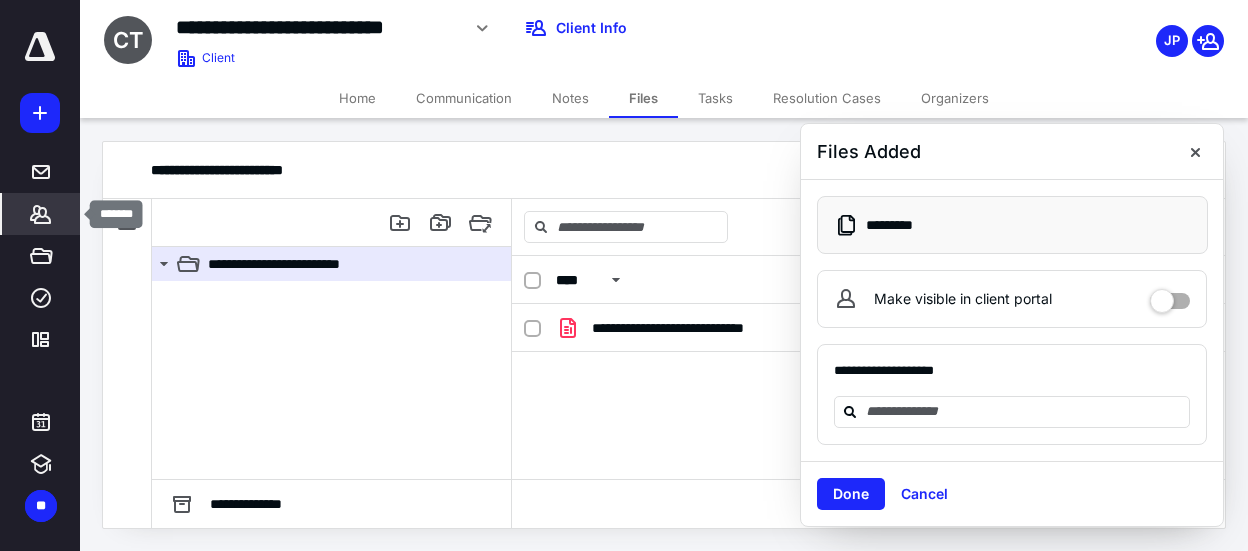 click 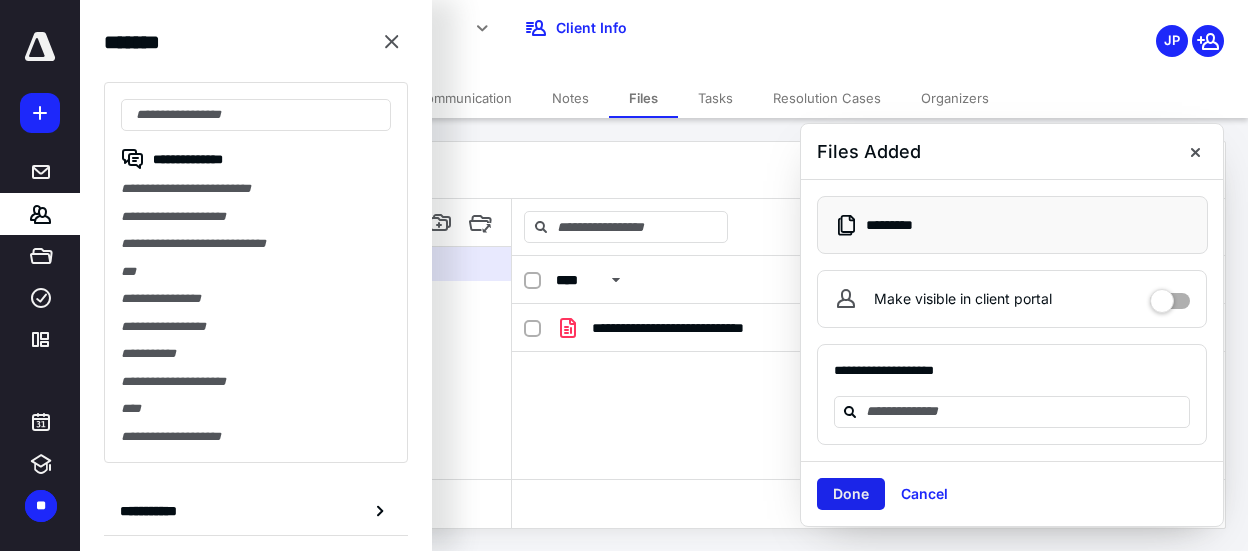 click on "Done" at bounding box center [851, 494] 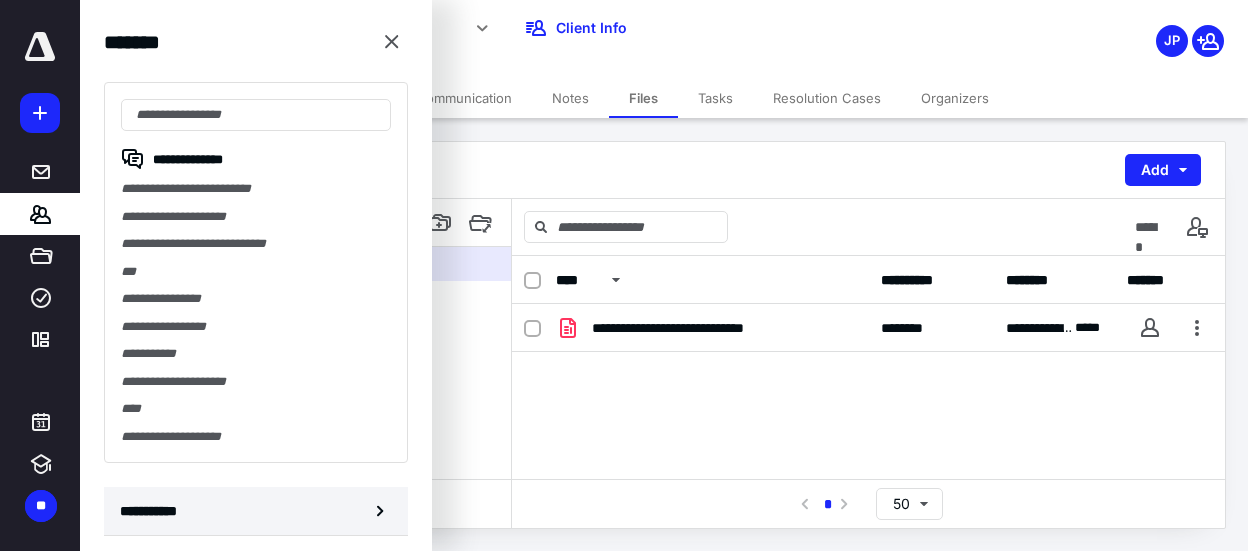 click on "**********" at bounding box center [153, 511] 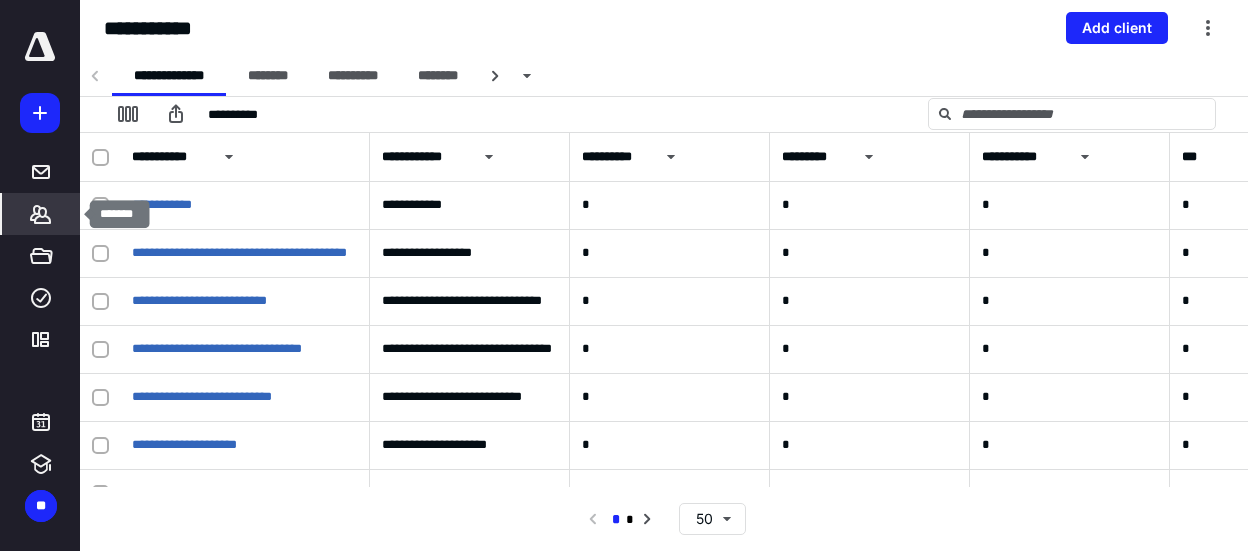 click 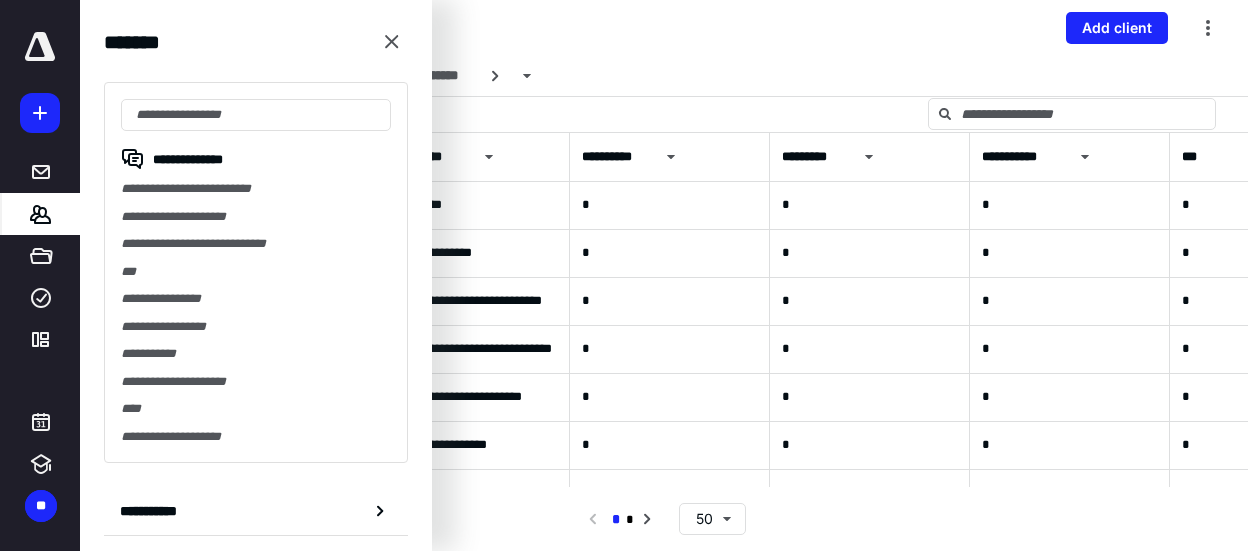 click on "**********" at bounding box center [153, 511] 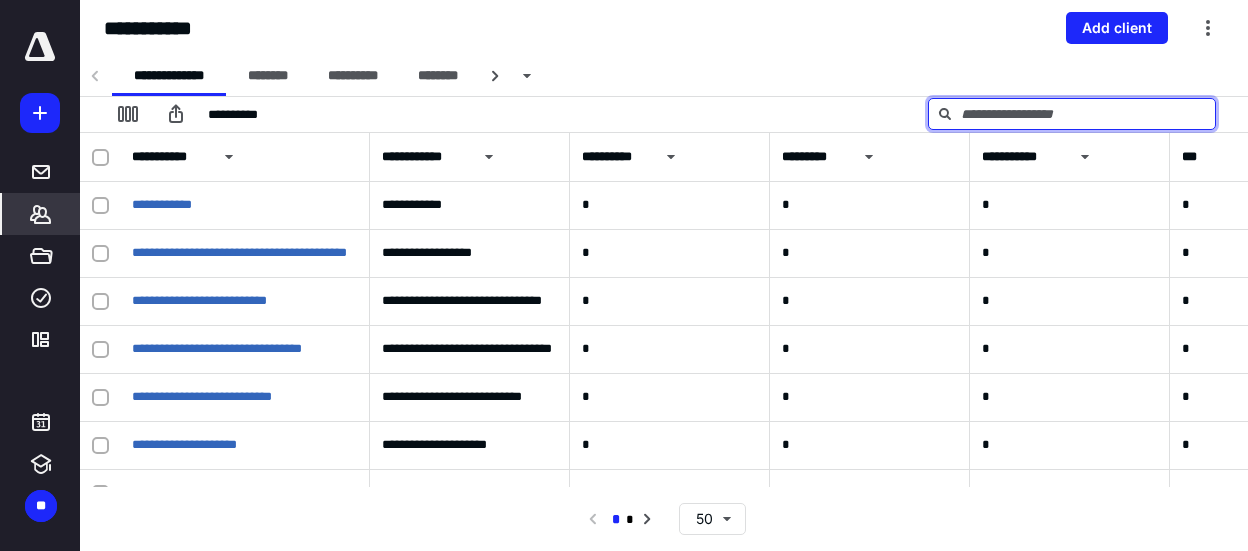 click at bounding box center [1072, 114] 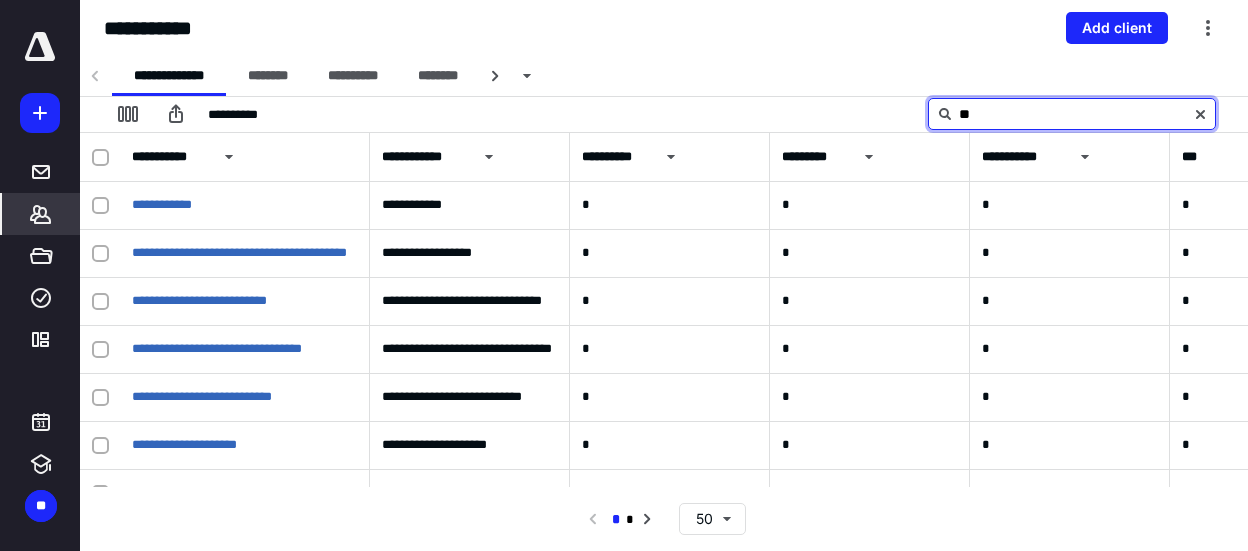 click on "**" at bounding box center [1072, 114] 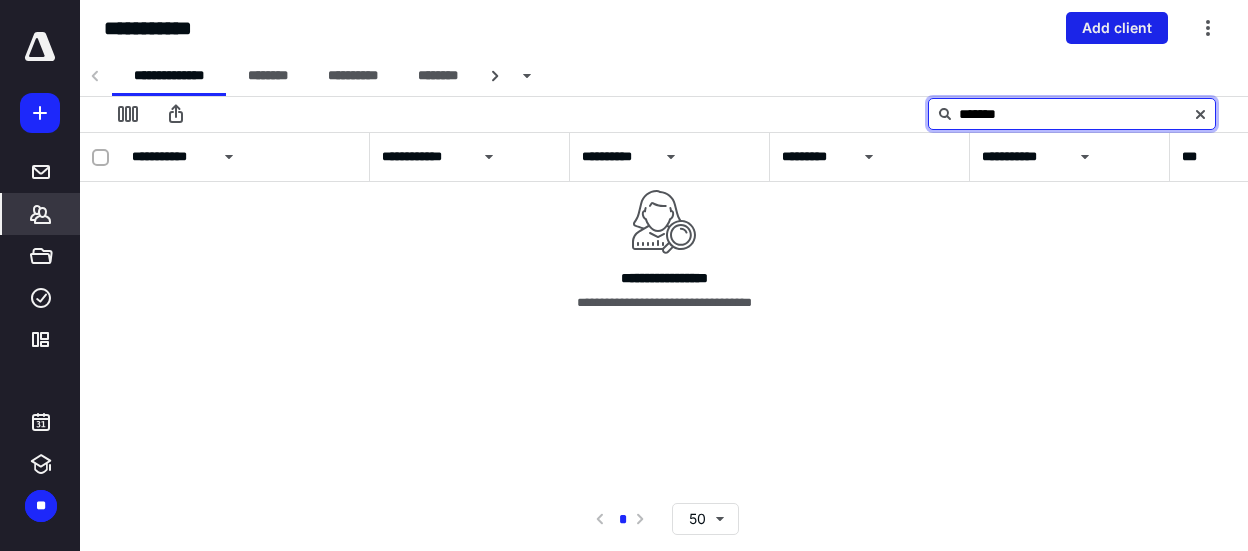 type on "*******" 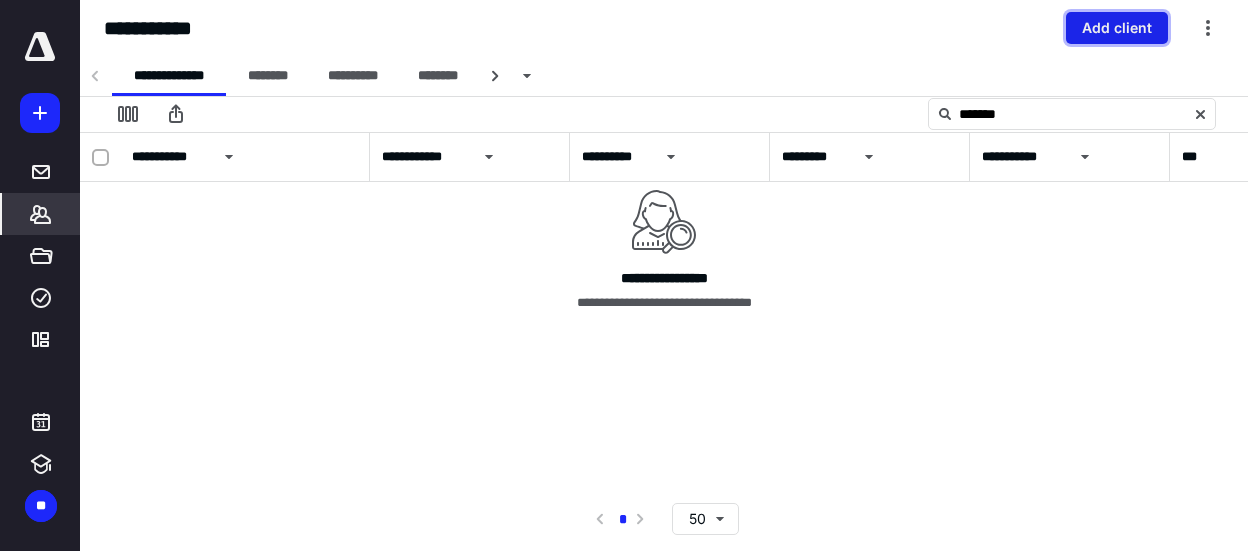 click on "Add client" at bounding box center (1117, 28) 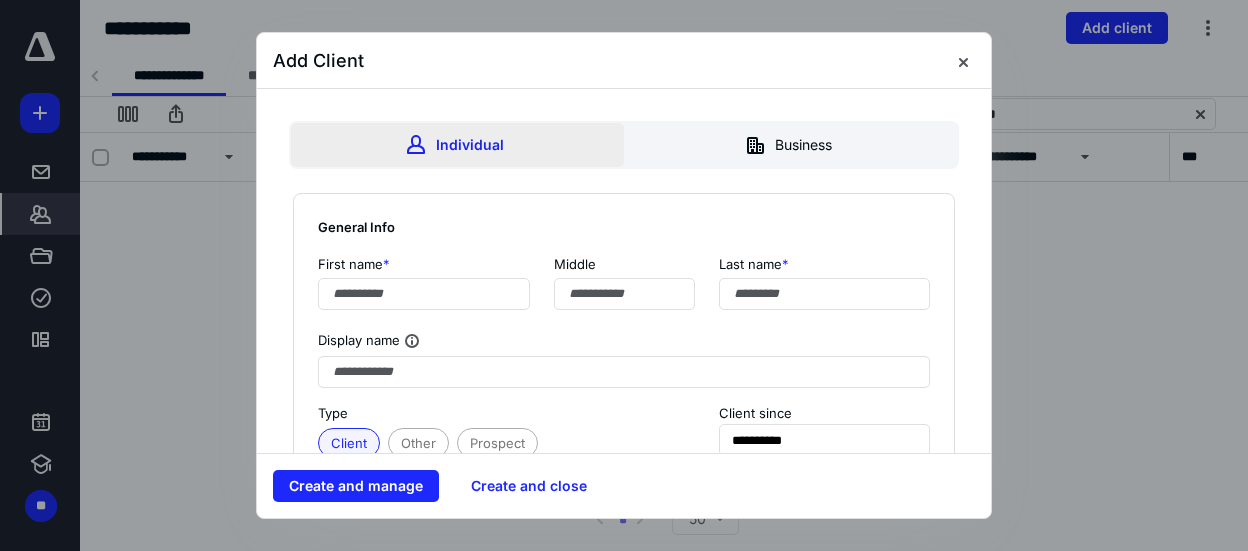 click on "Individual" at bounding box center (457, 145) 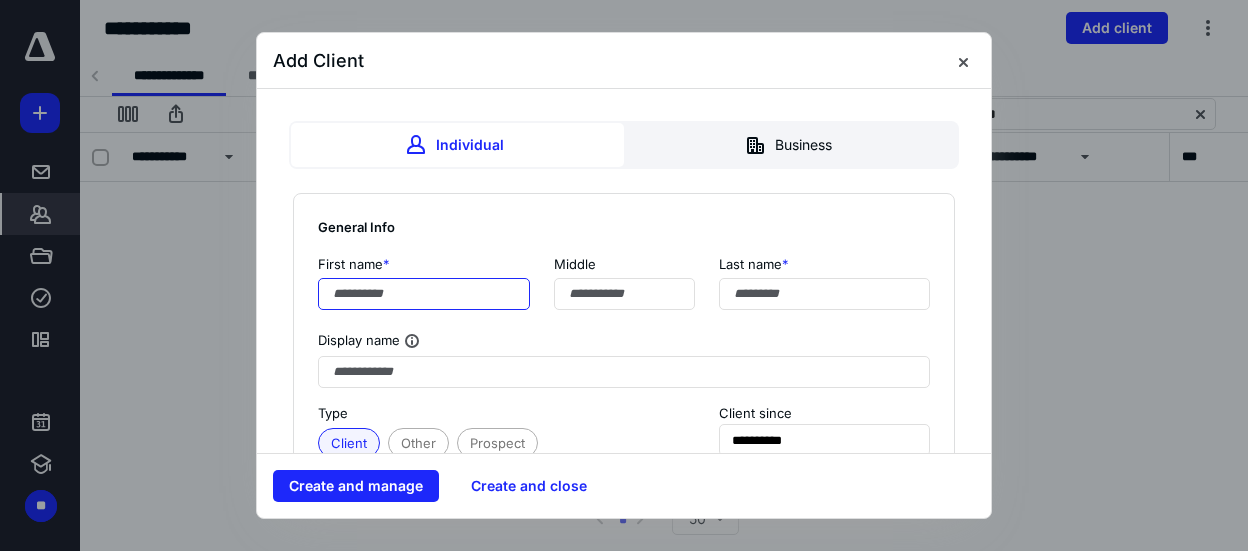 click at bounding box center (424, 294) 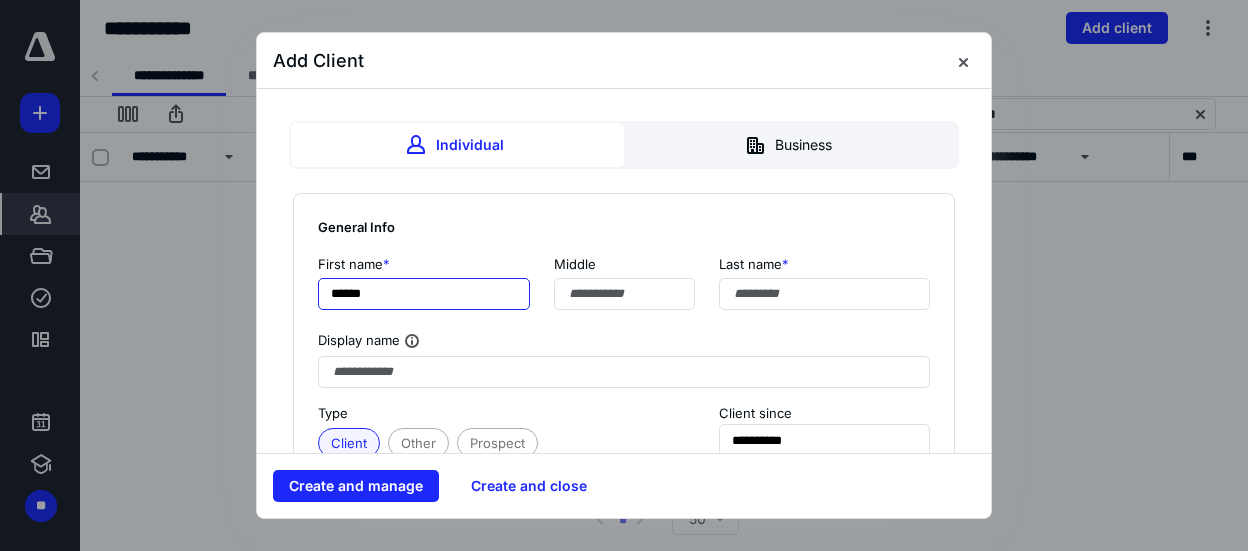 type on "******" 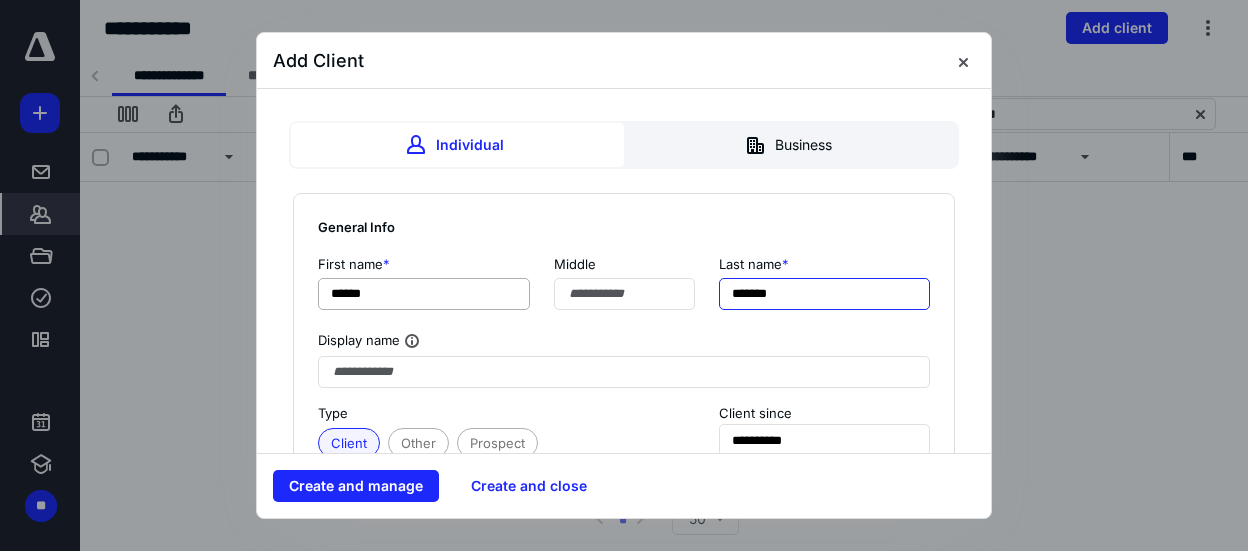 type on "*******" 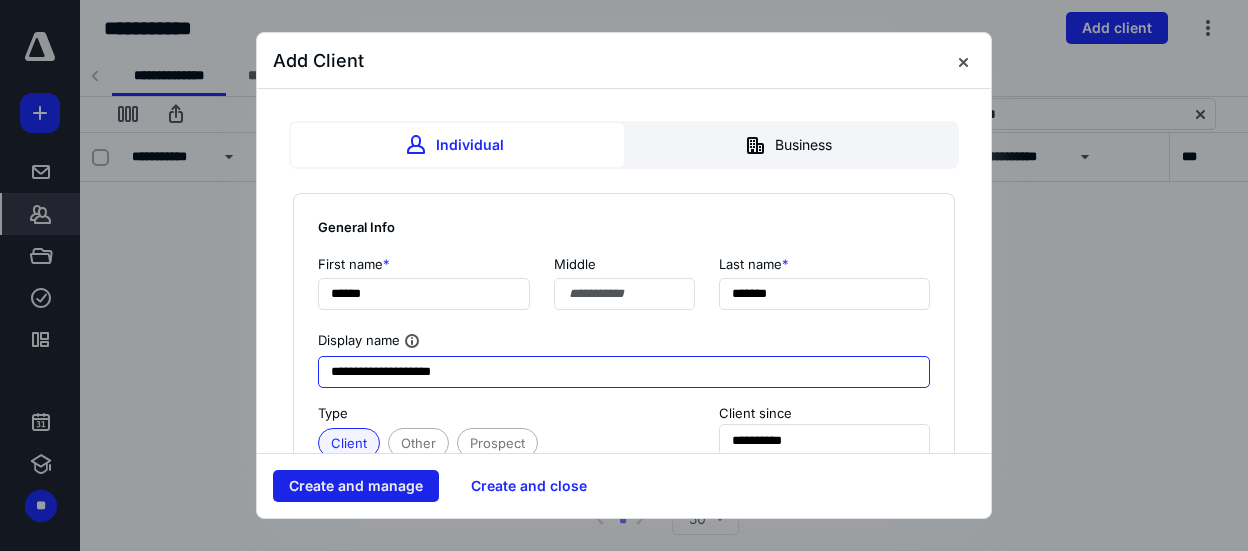 type on "**********" 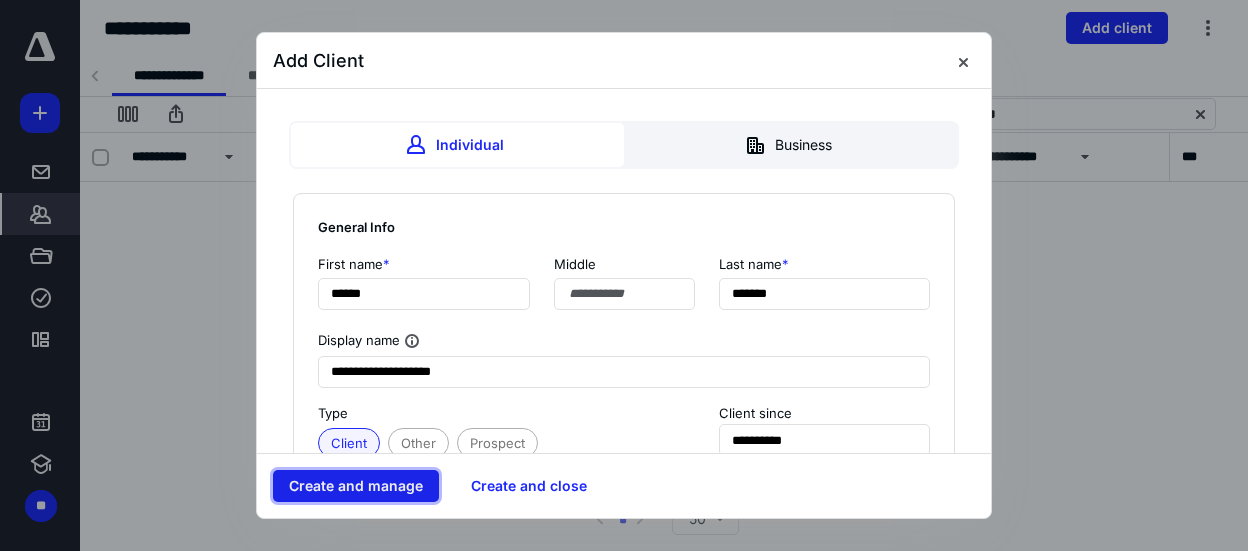 click on "Create and manage" at bounding box center [356, 486] 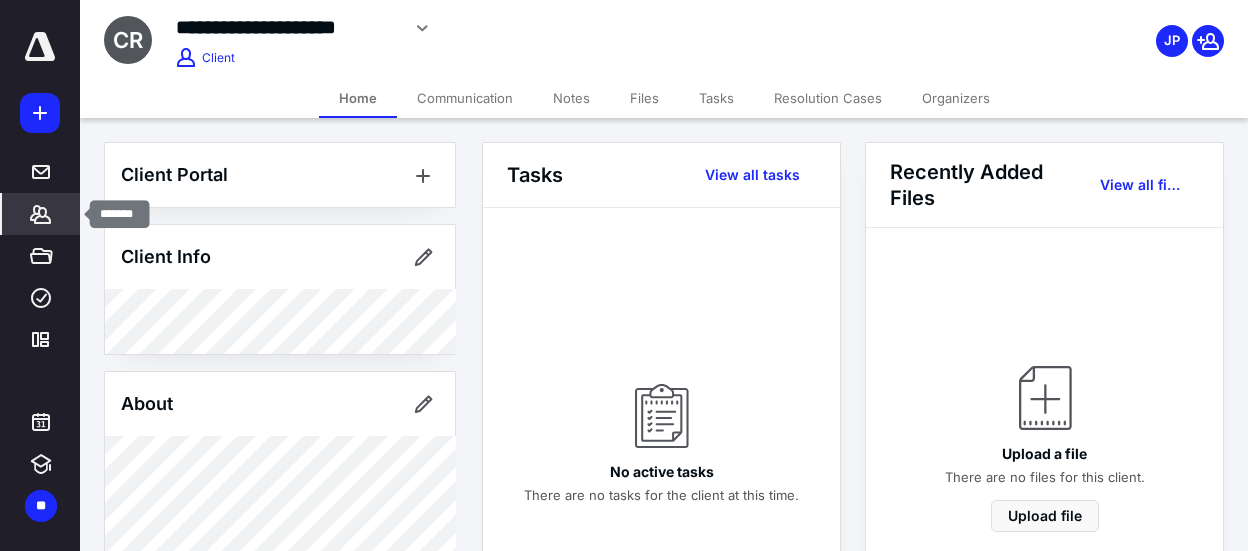click on "*******" at bounding box center (41, 214) 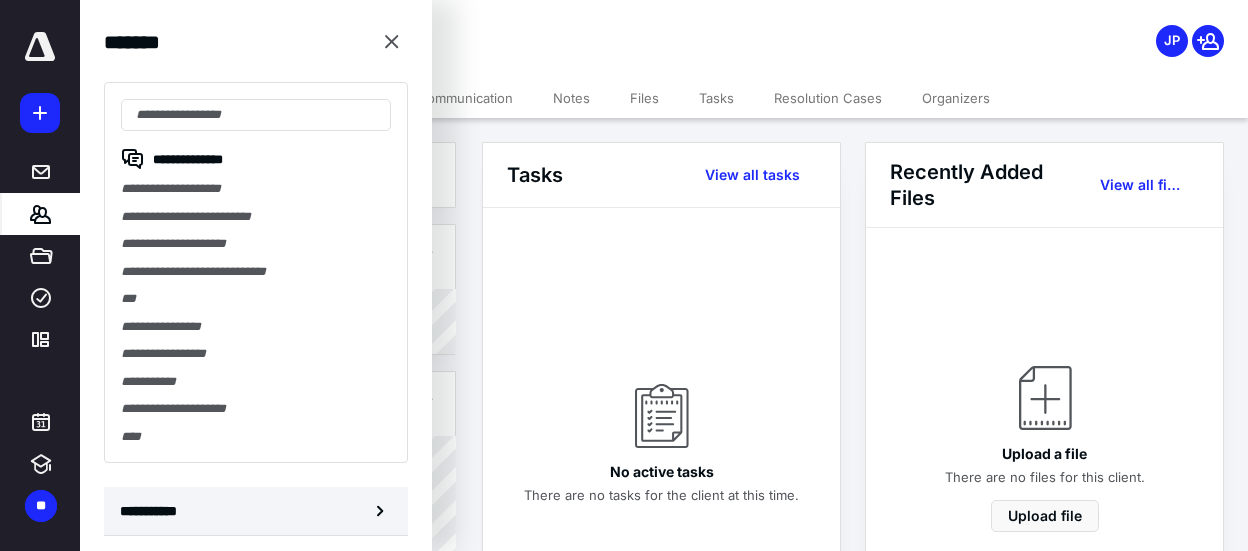 click on "**********" at bounding box center [153, 511] 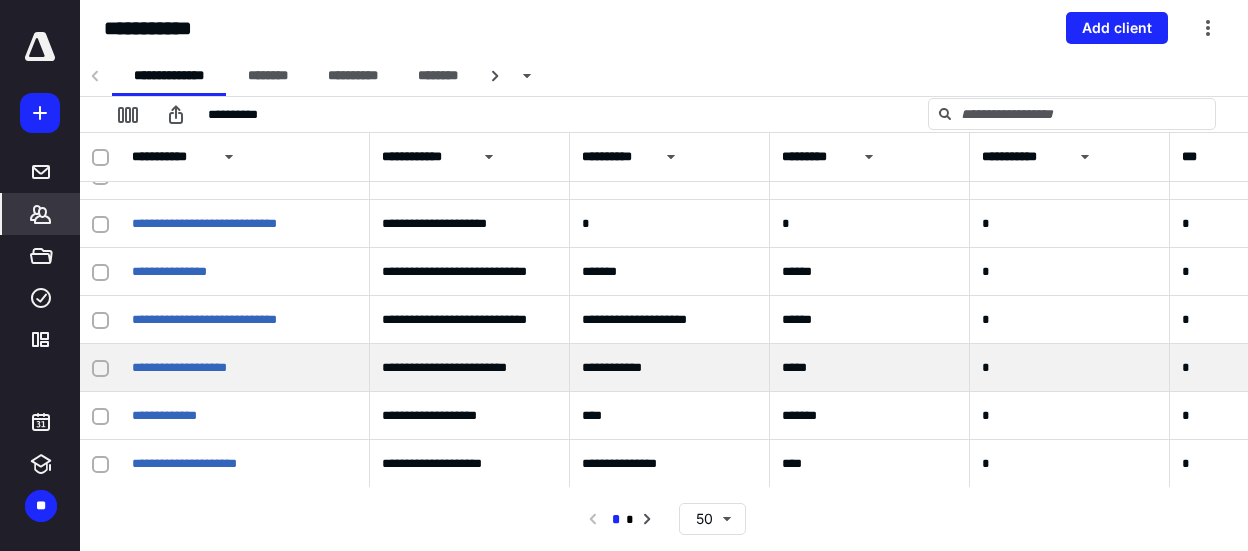 scroll, scrollTop: 1626, scrollLeft: 0, axis: vertical 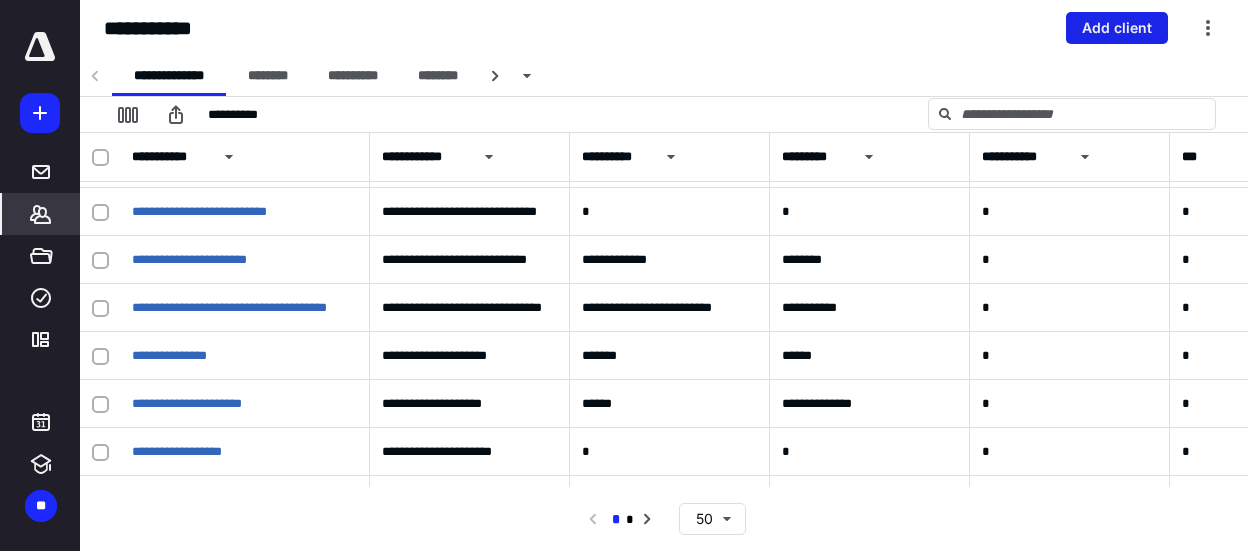 click on "Add client" at bounding box center [1117, 28] 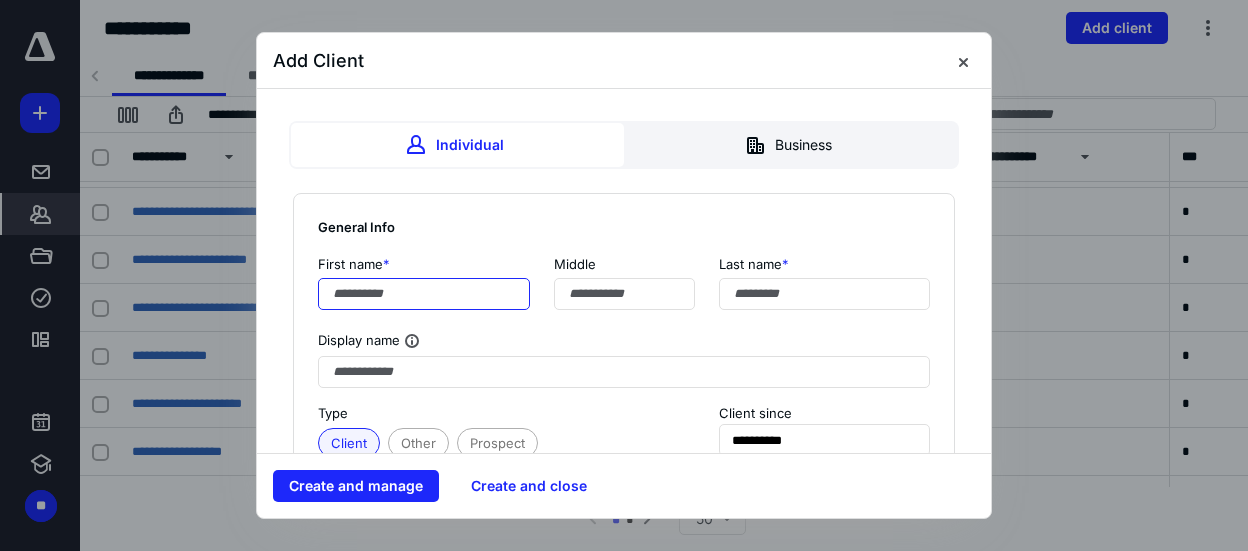 click at bounding box center [424, 294] 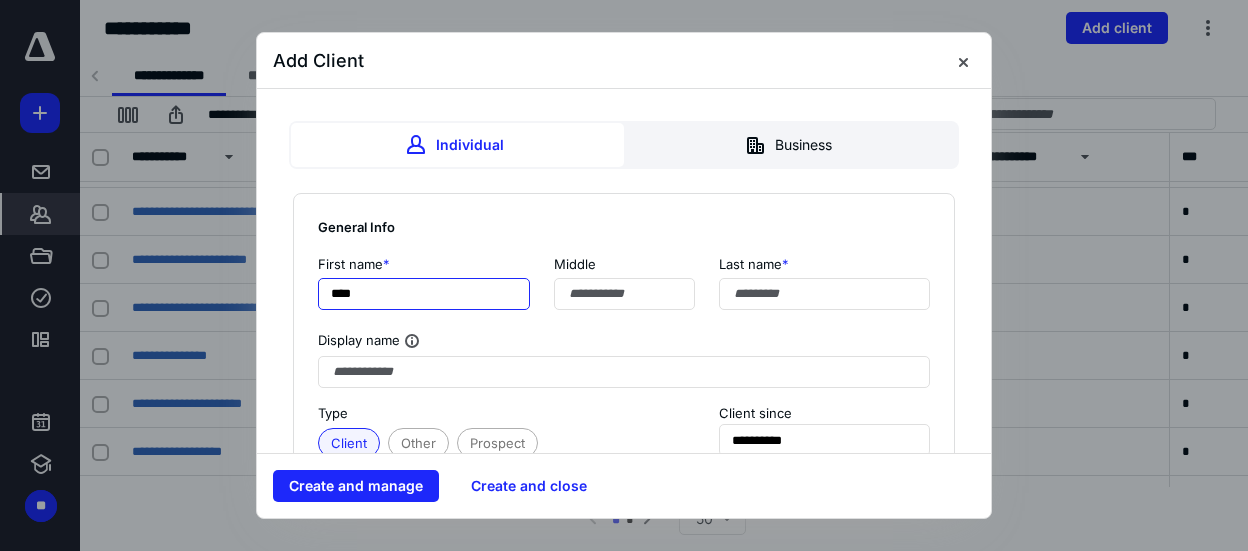 type on "****" 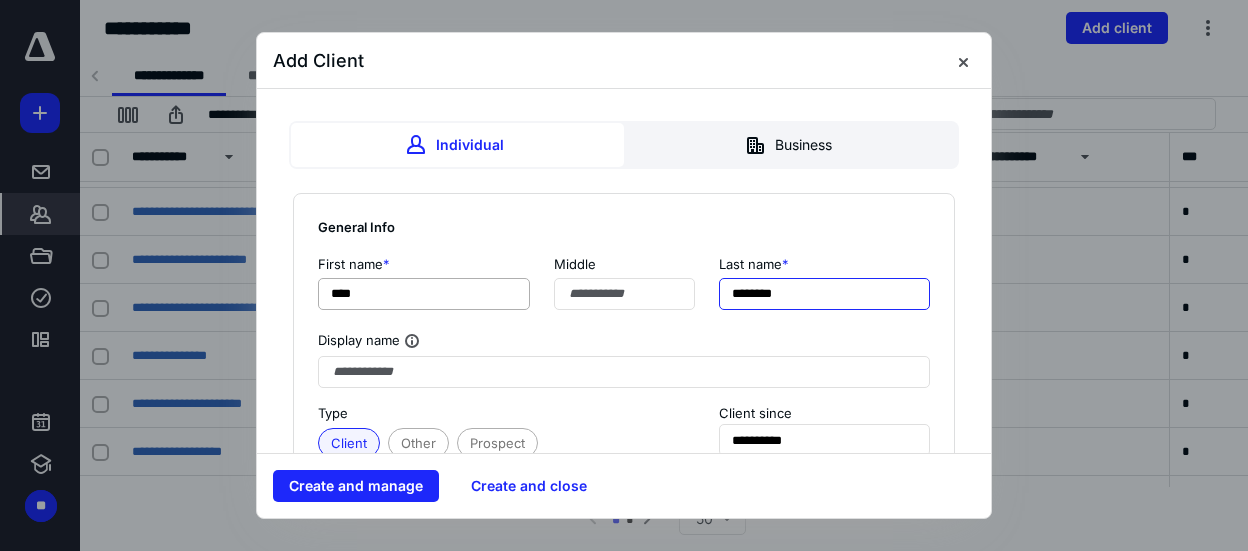 type on "********" 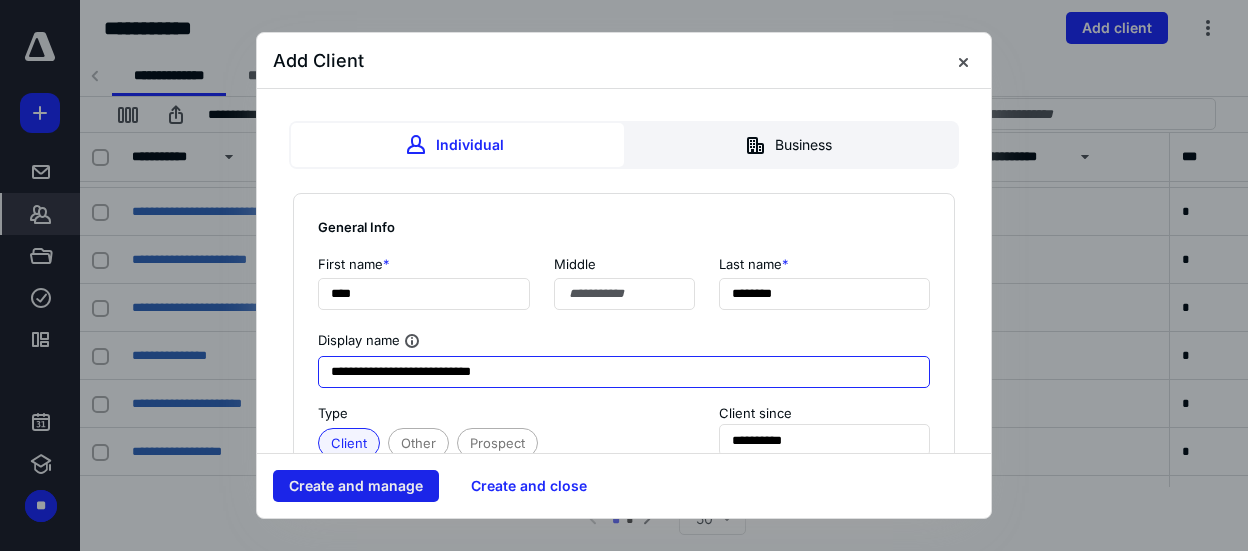 type on "**********" 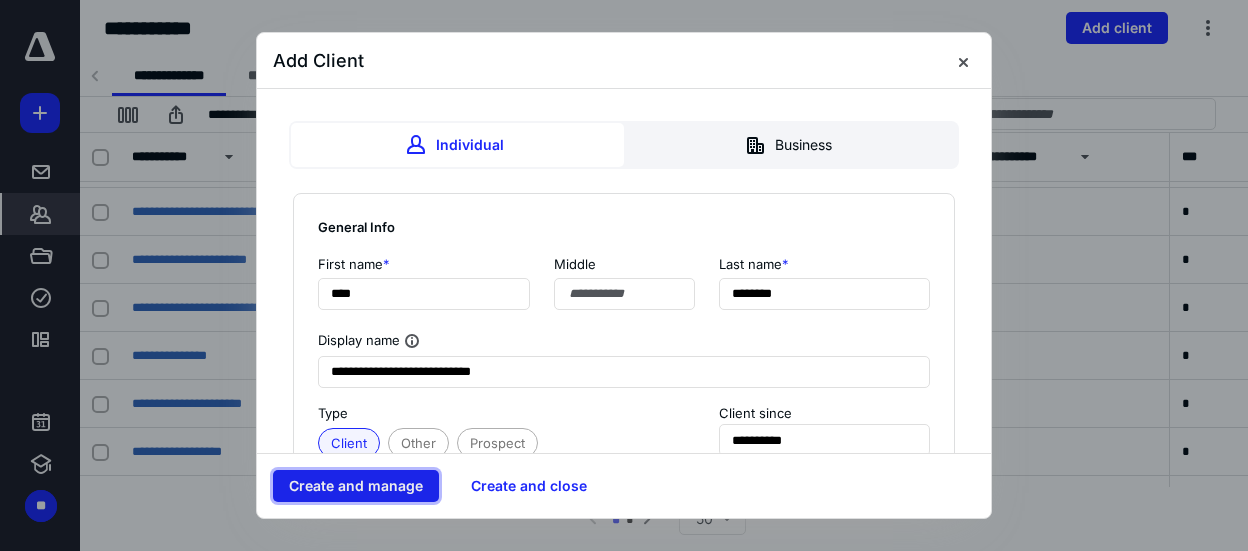 click on "Create and manage" at bounding box center [356, 486] 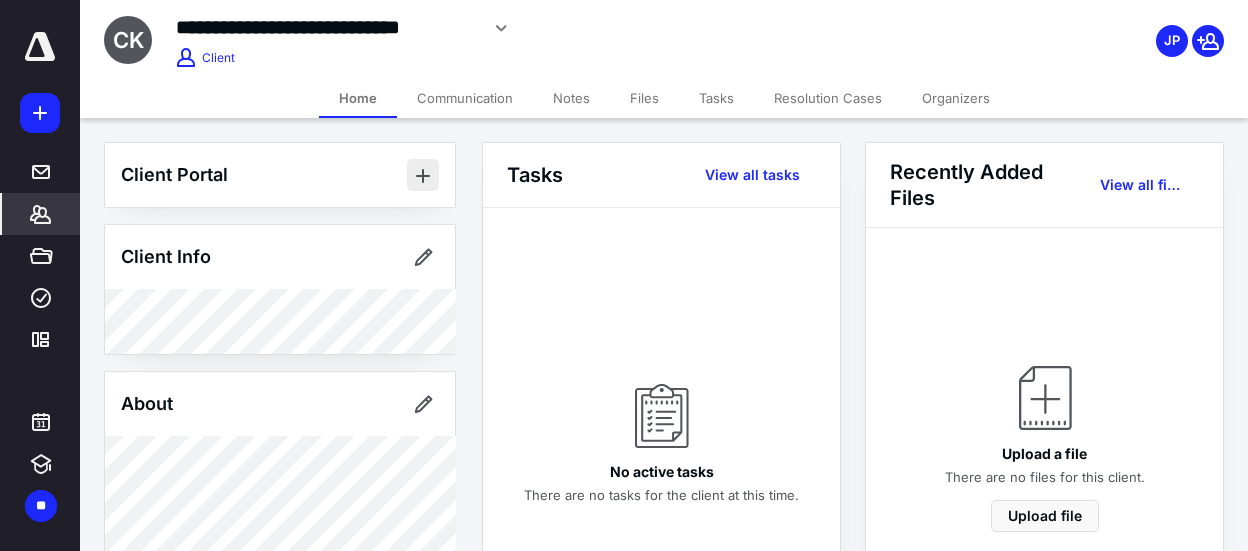 click at bounding box center (423, 175) 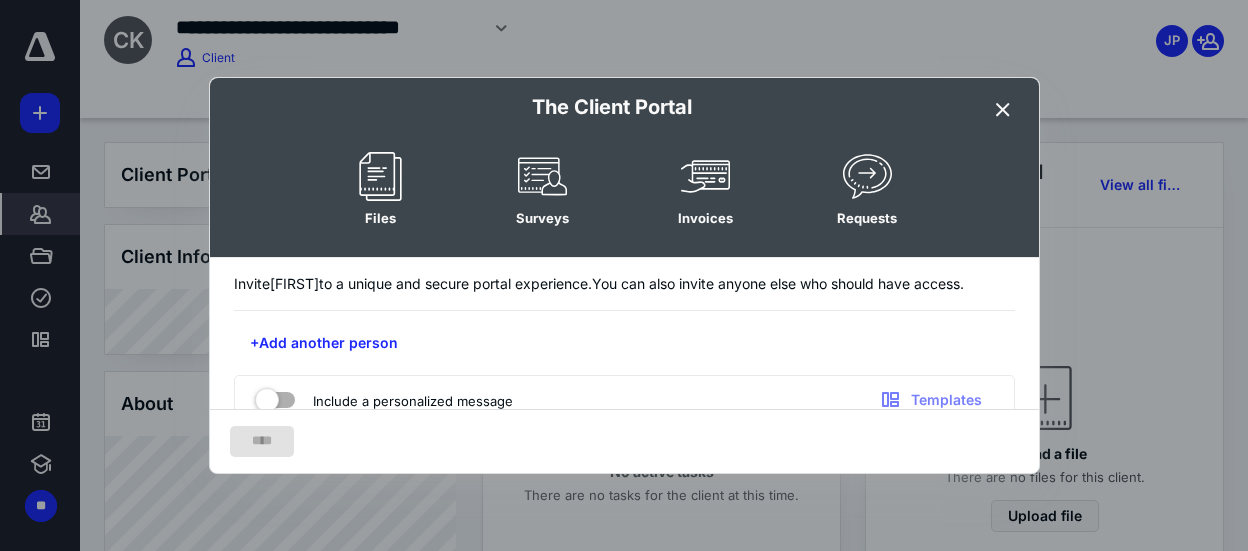 click at bounding box center [1003, 110] 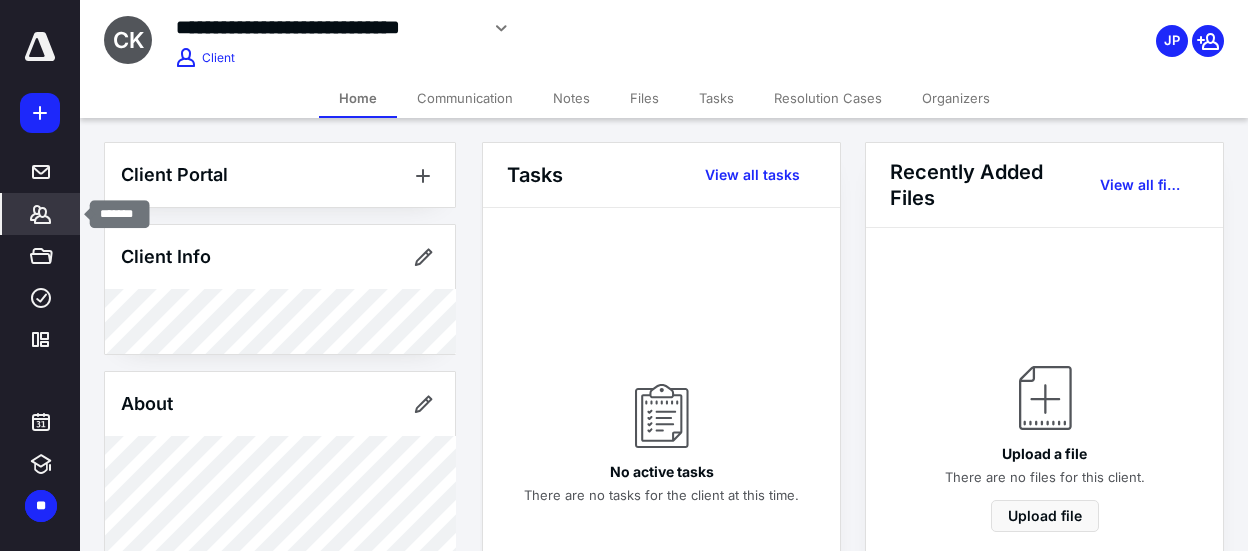 click 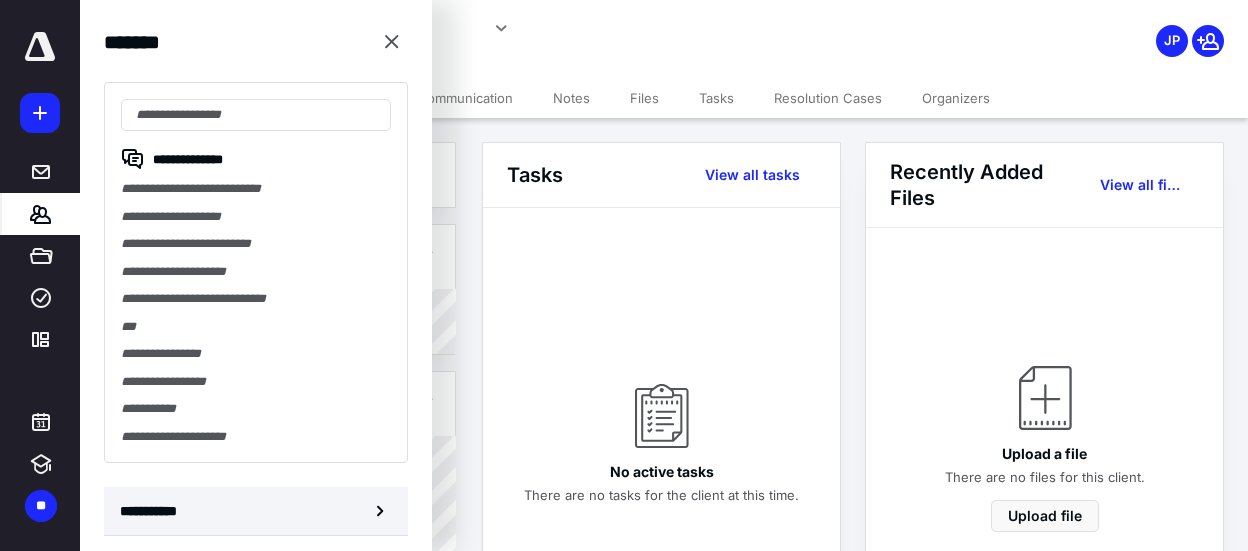 click on "**********" at bounding box center (153, 511) 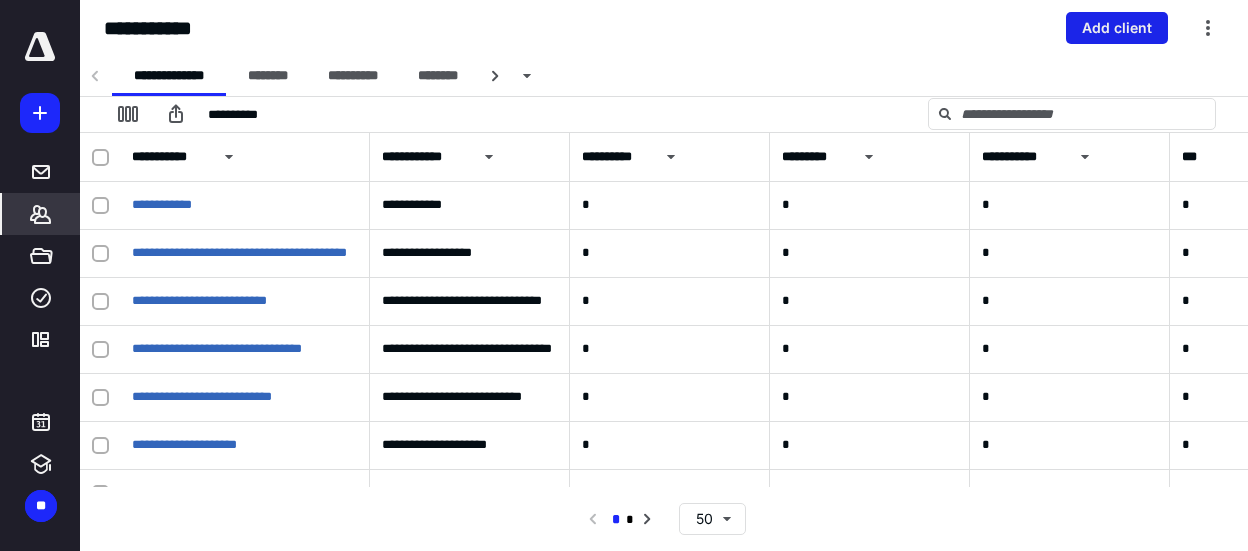 click on "Add client" at bounding box center [1117, 28] 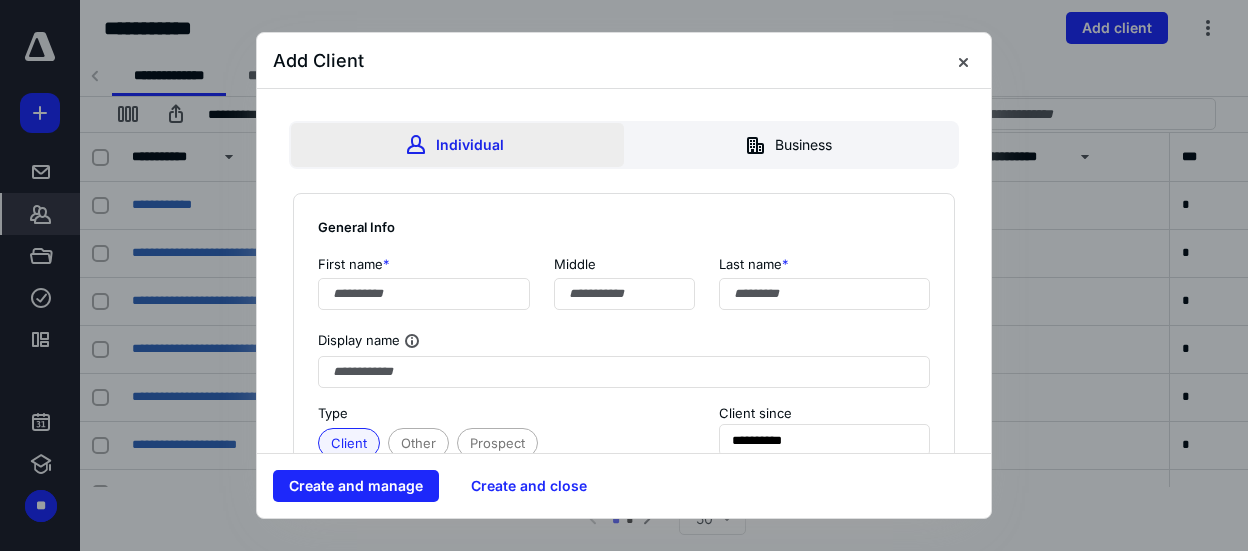 click on "Individual" at bounding box center (457, 145) 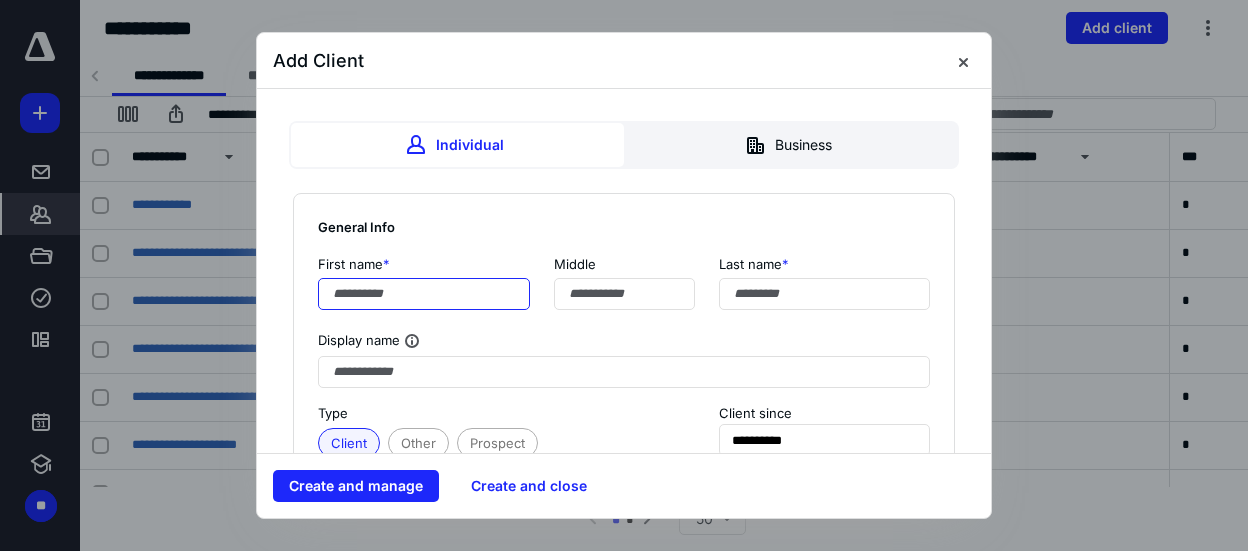 click at bounding box center (424, 294) 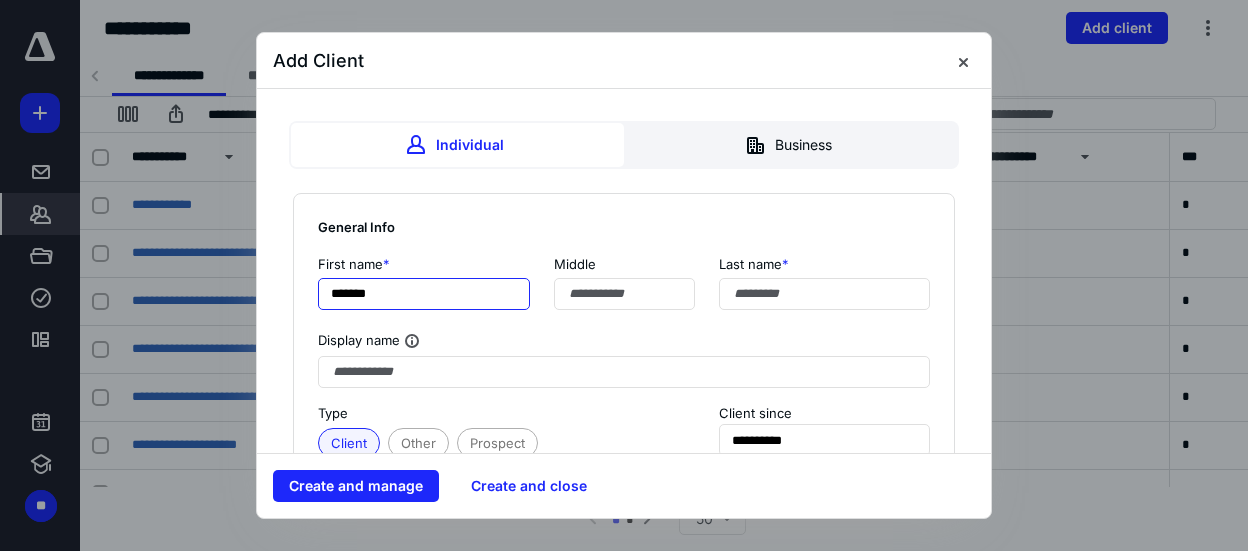 type on "*******" 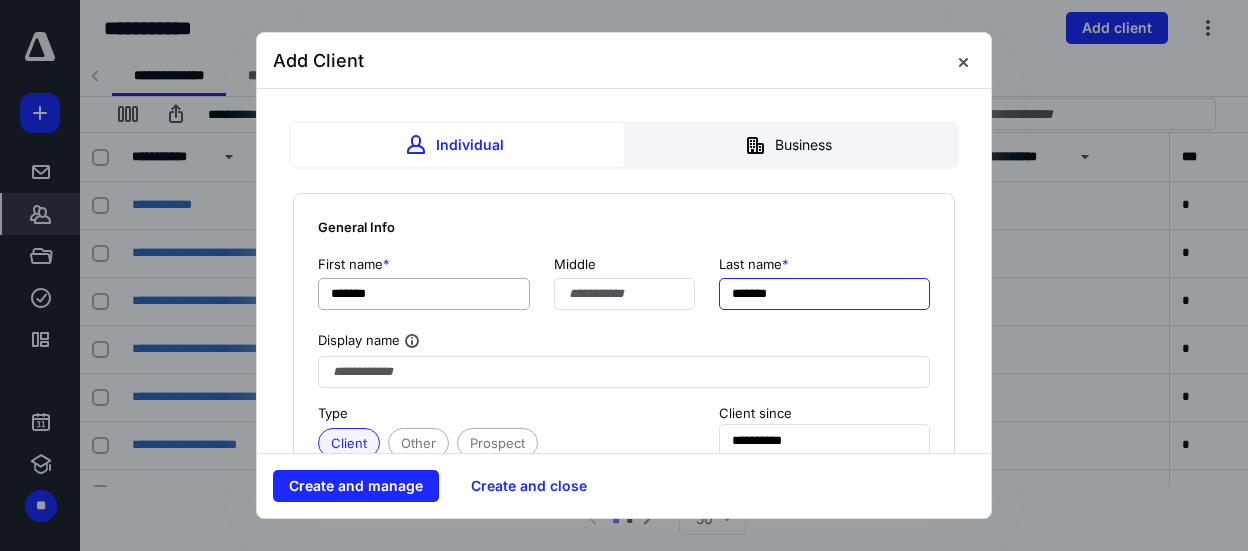 type on "*******" 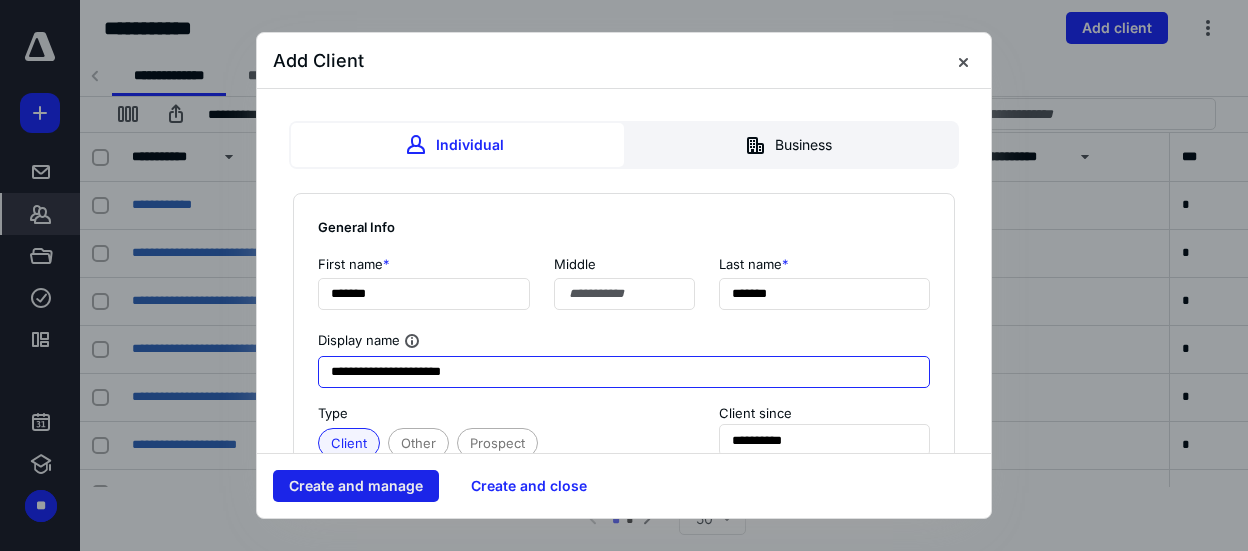 type on "**********" 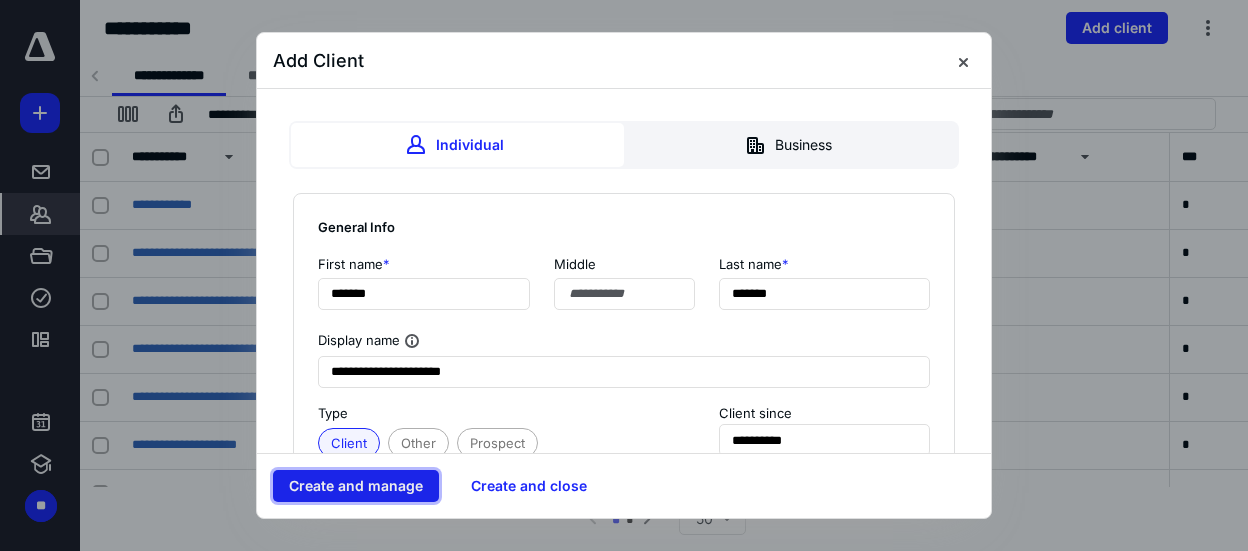 click on "Create and manage" at bounding box center [356, 486] 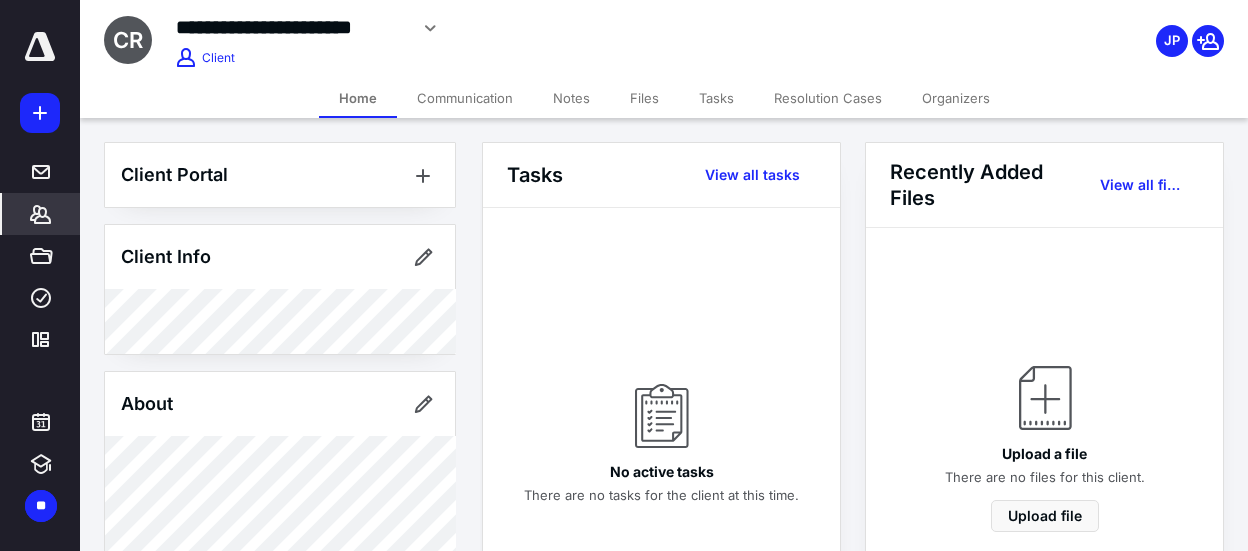 click 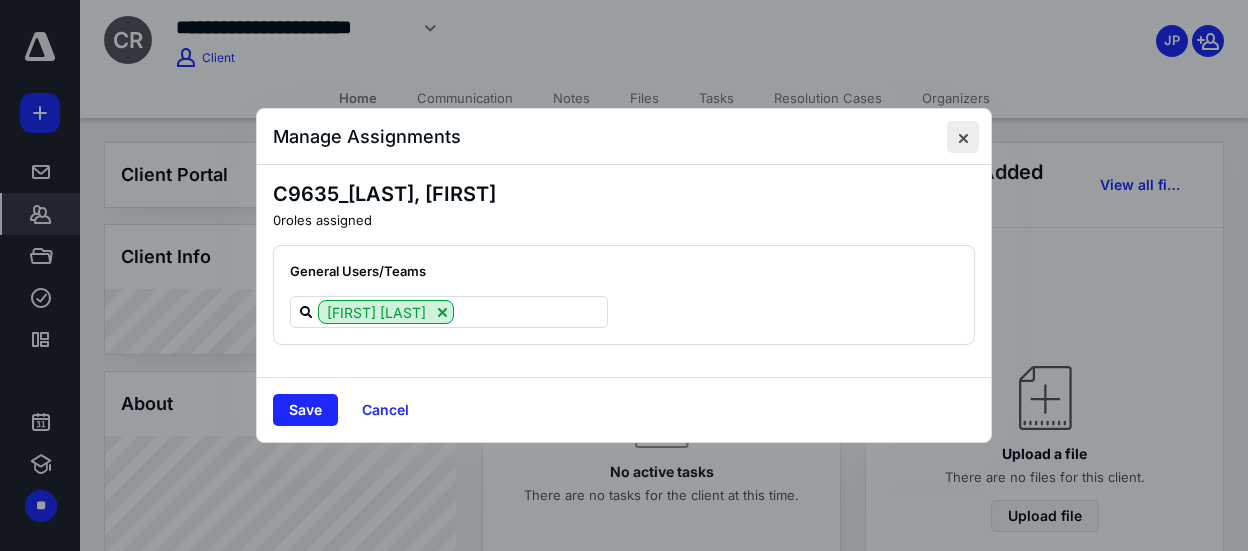 click at bounding box center [963, 137] 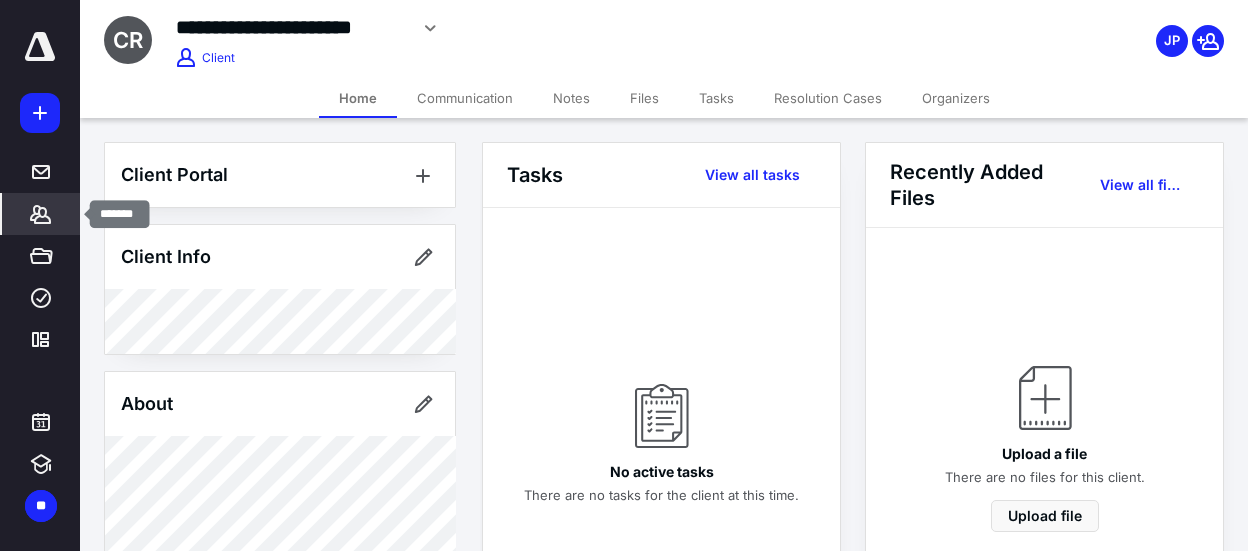 click 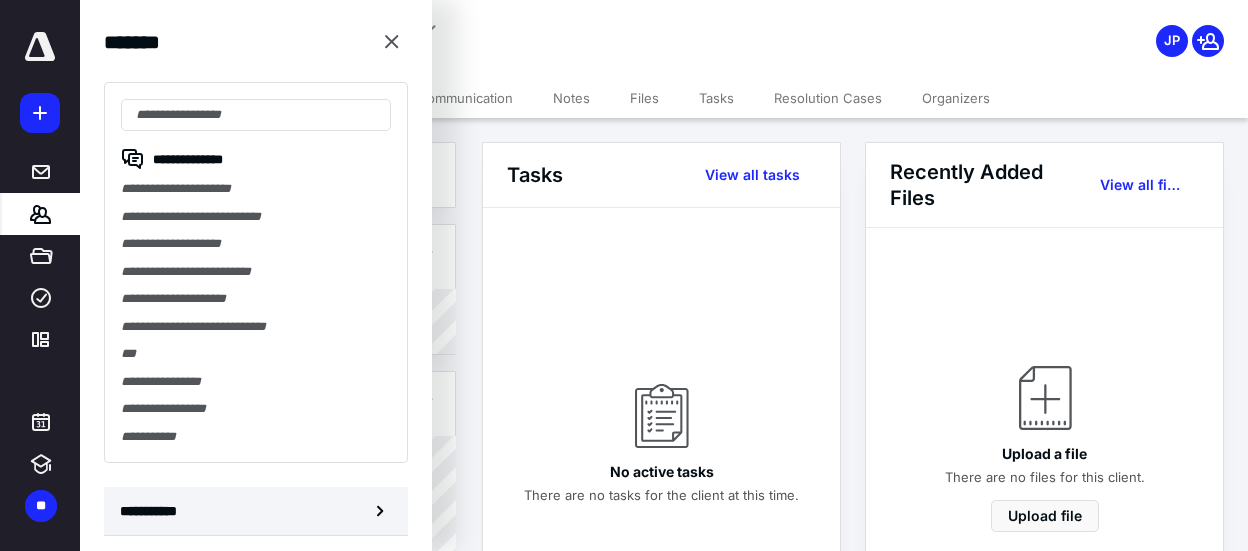 click on "**********" at bounding box center [153, 511] 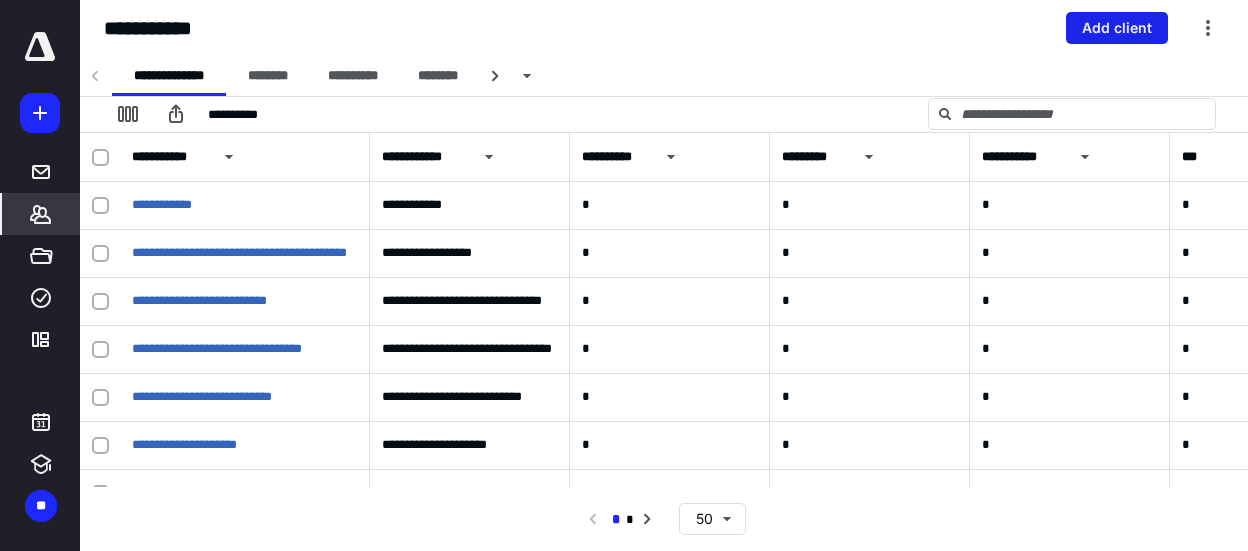 click on "Add client" at bounding box center (1117, 28) 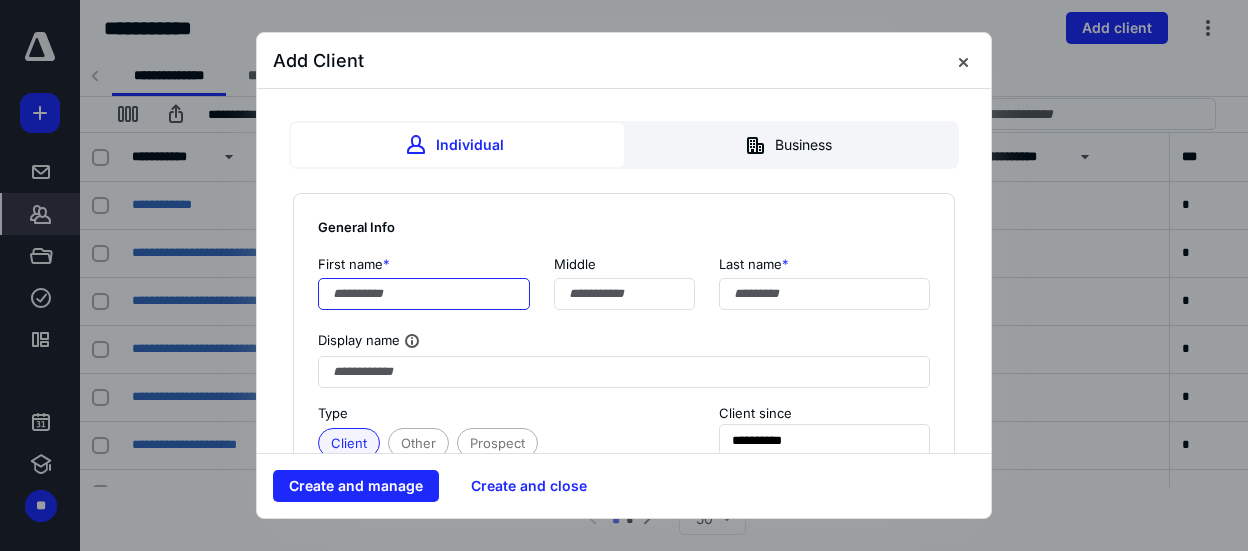 click at bounding box center [424, 294] 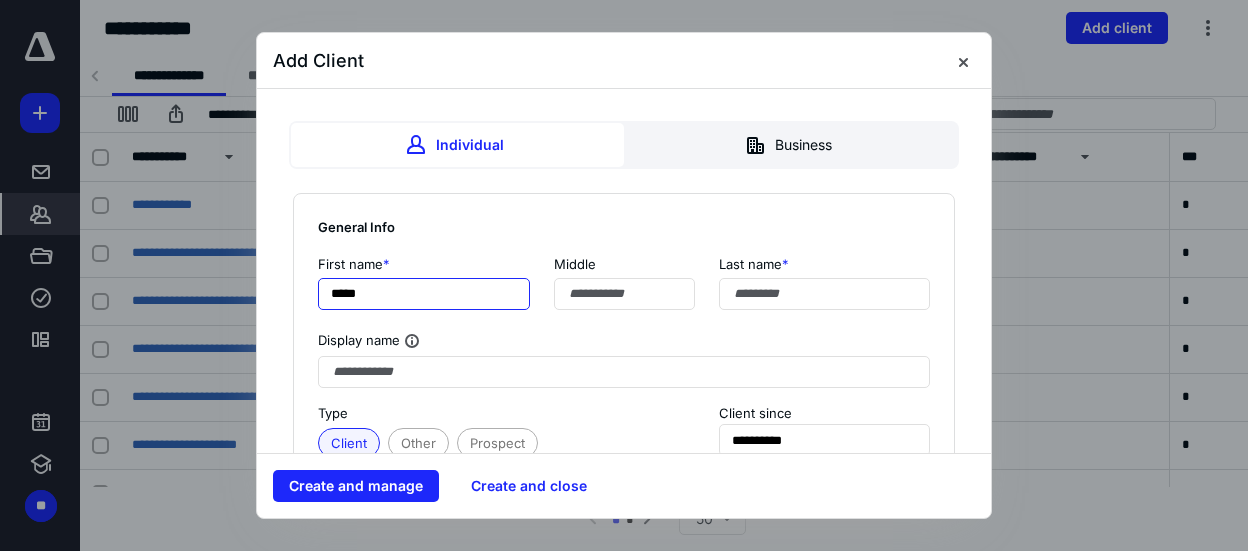 type on "*****" 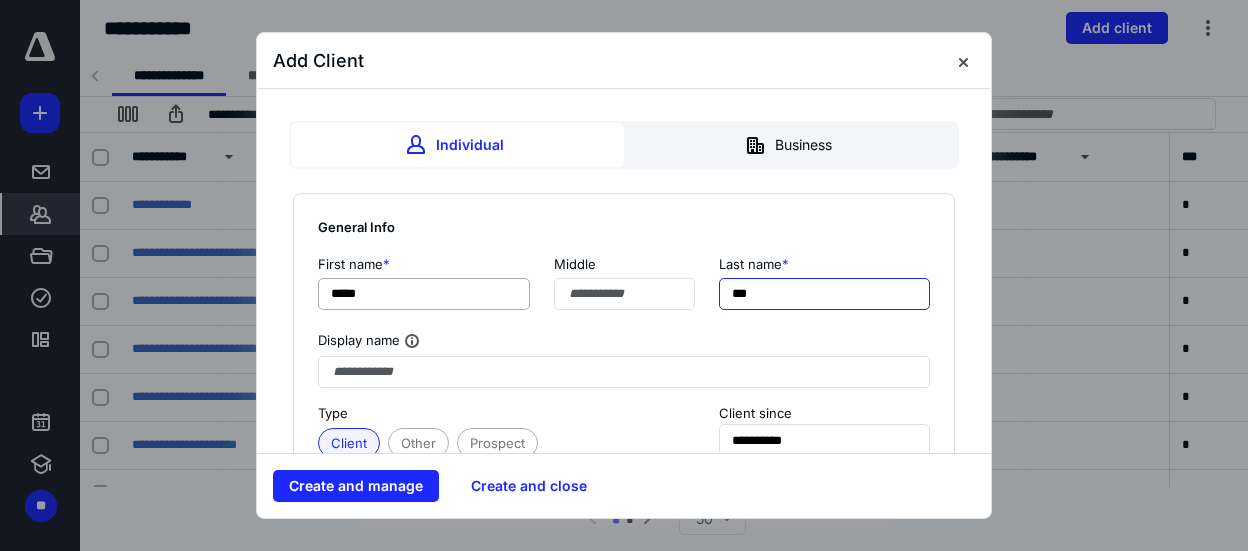 type on "***" 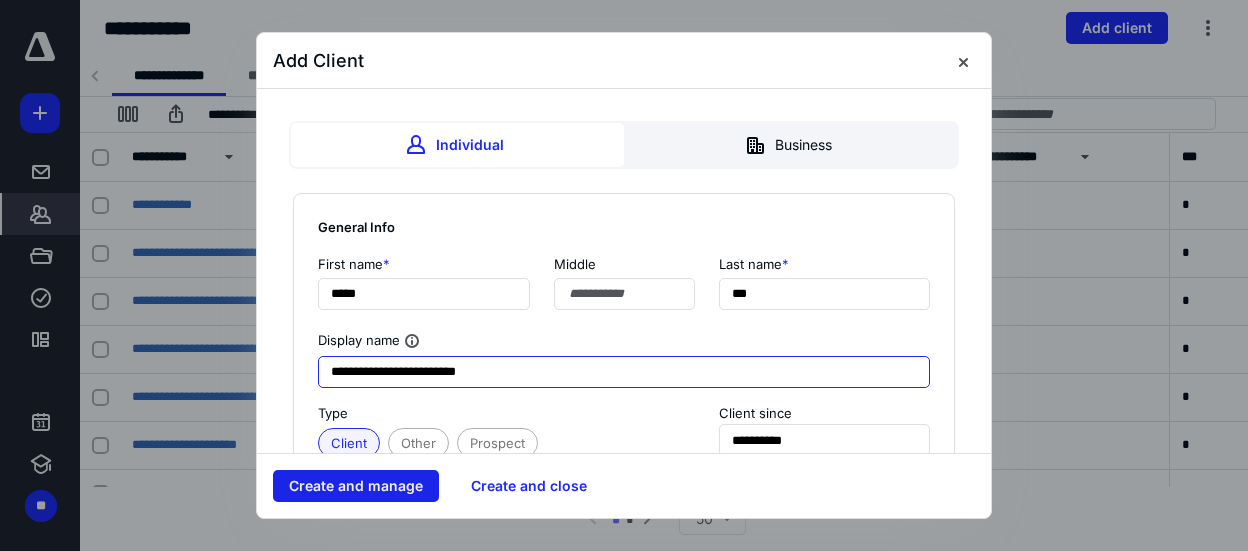 type on "**********" 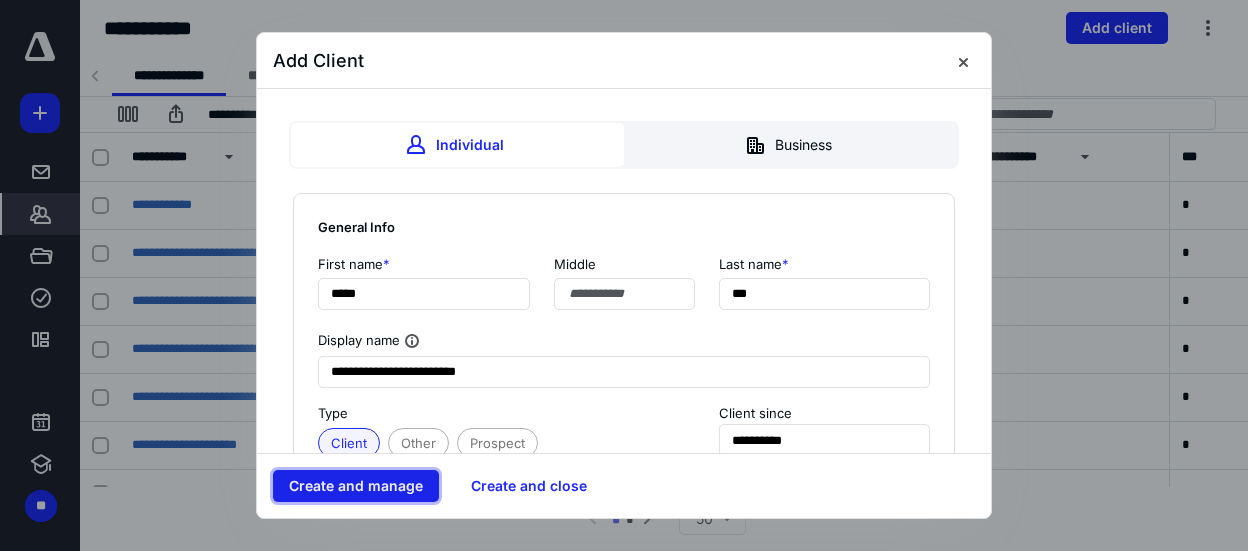 click on "Create and manage" at bounding box center [356, 486] 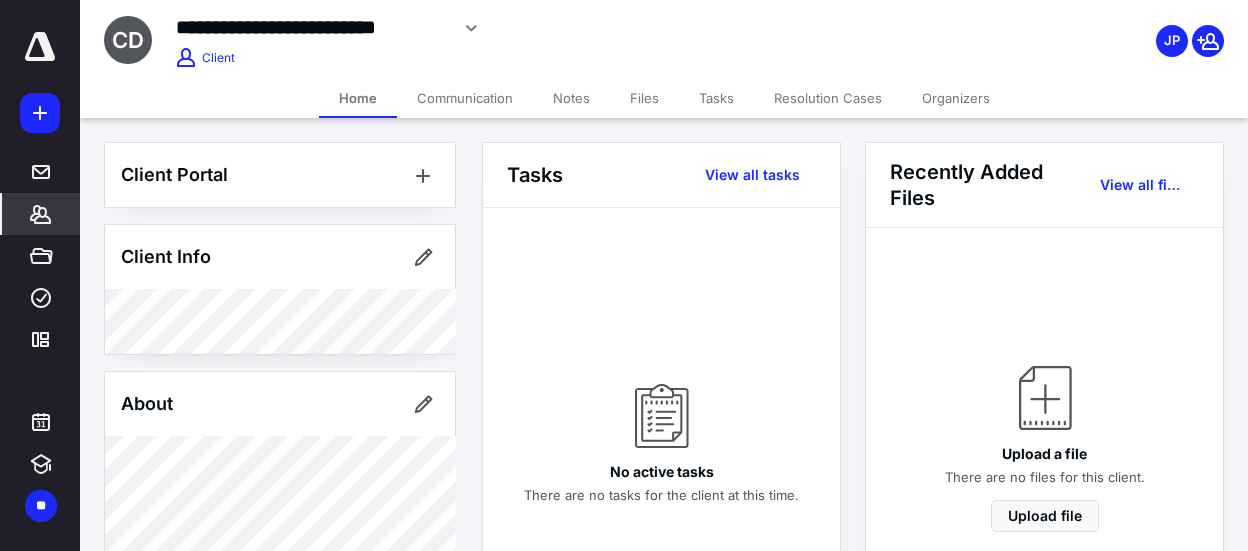 click 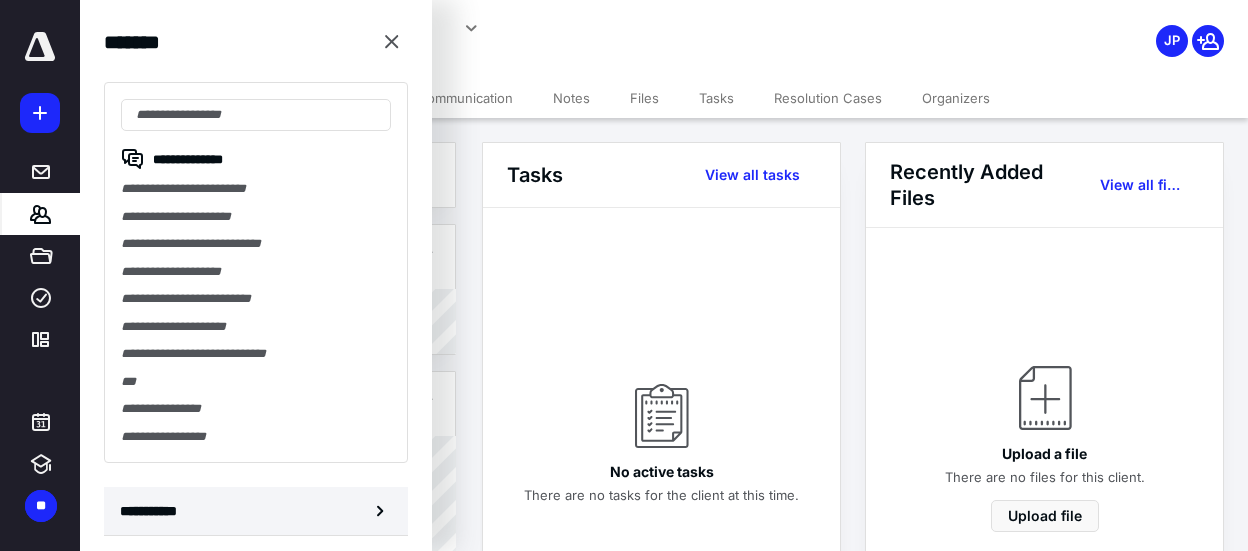 click on "**********" at bounding box center (153, 511) 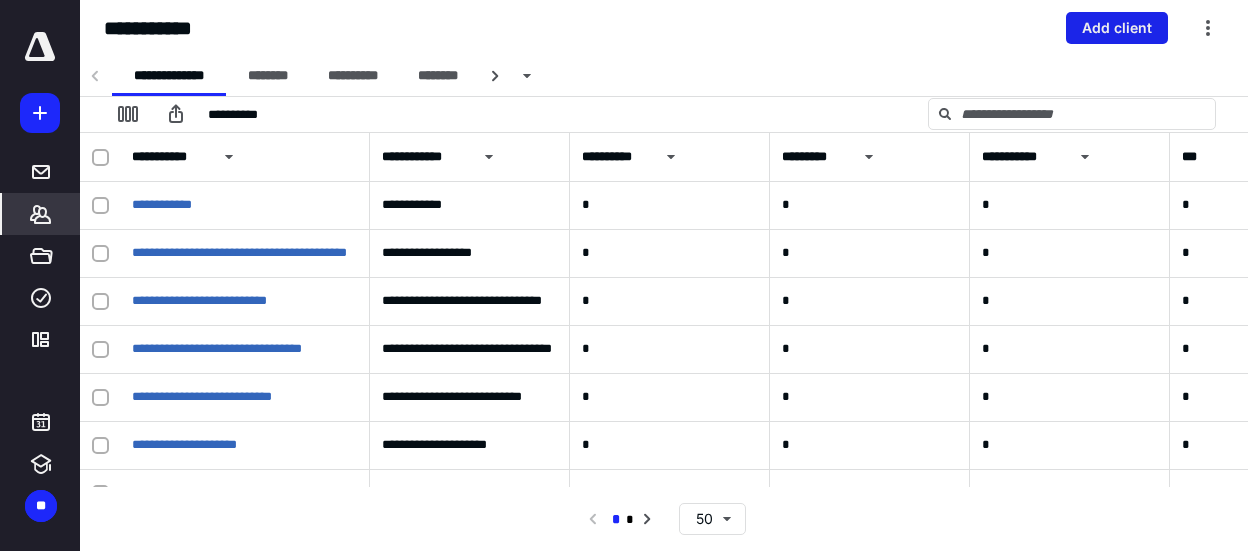 click on "Add client" at bounding box center (1117, 28) 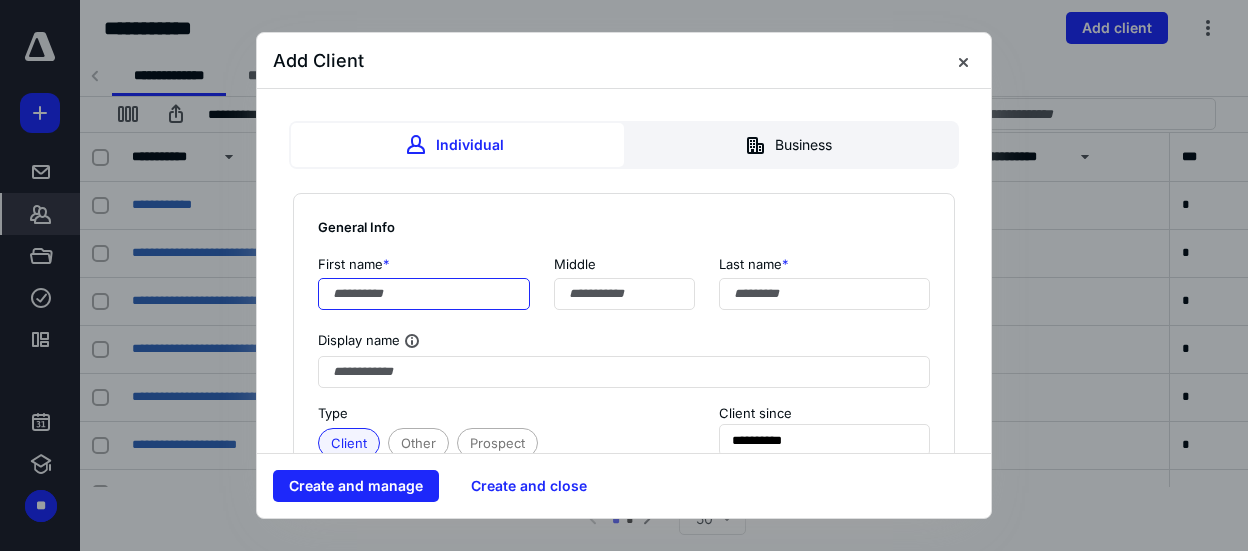 click at bounding box center (424, 294) 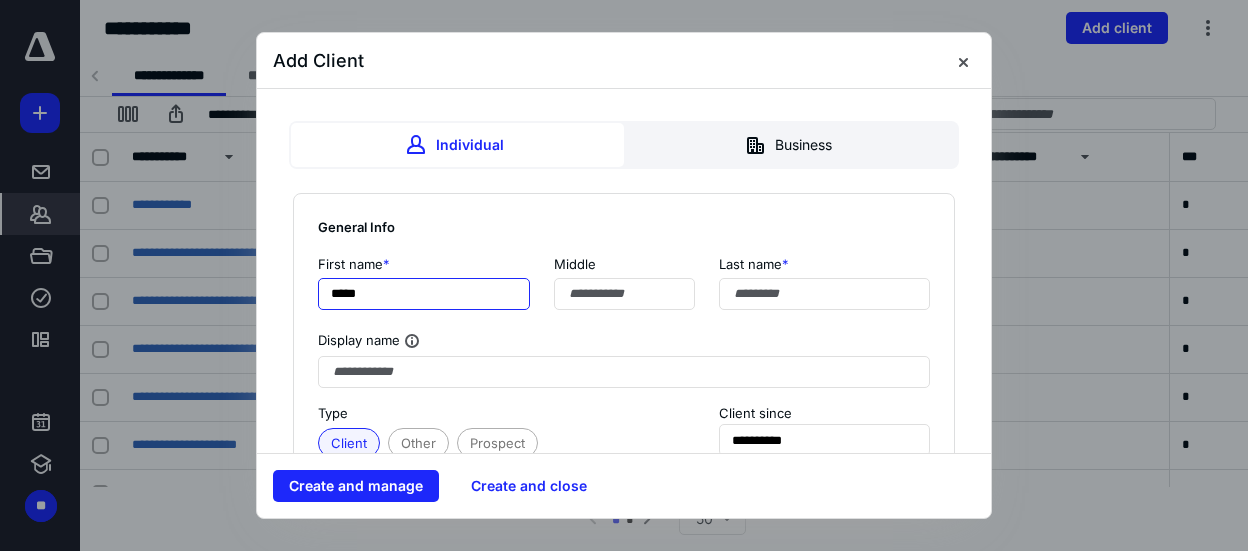type on "*****" 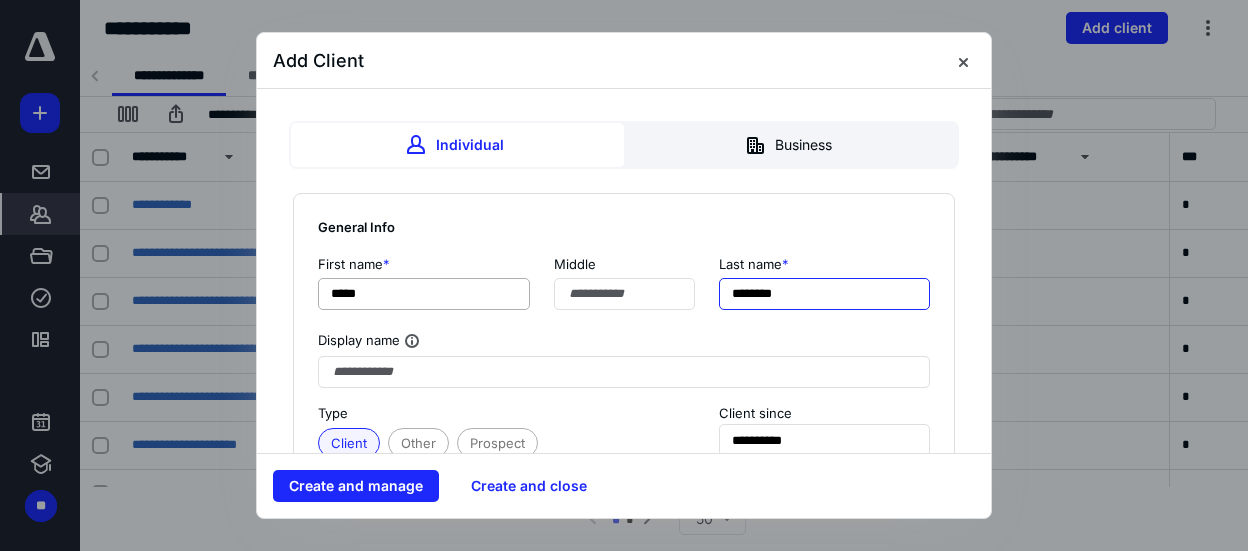 type on "********" 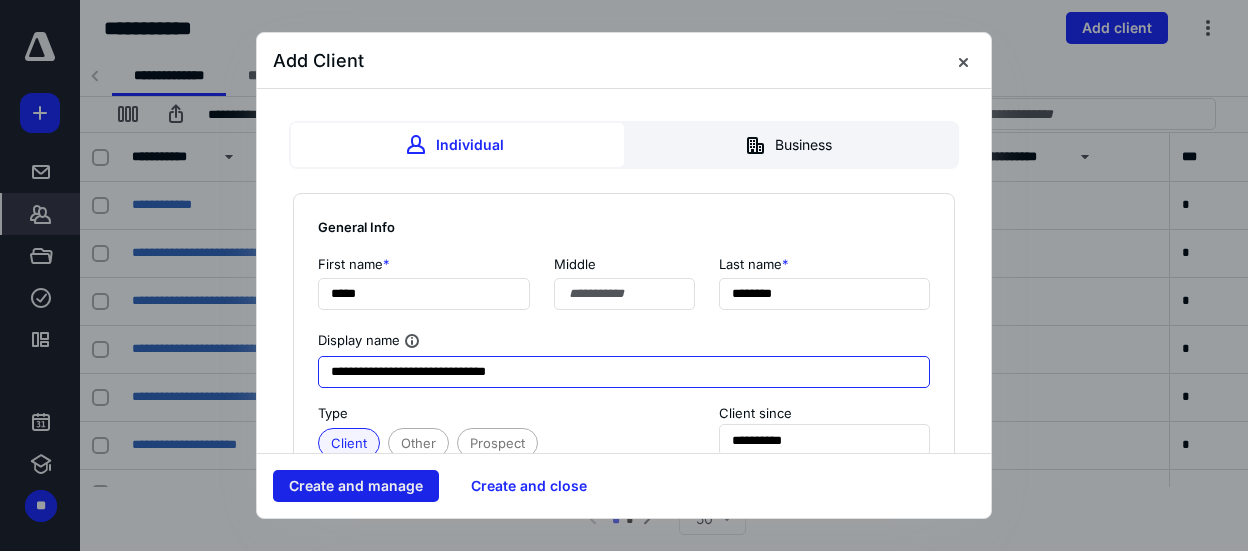 type on "**********" 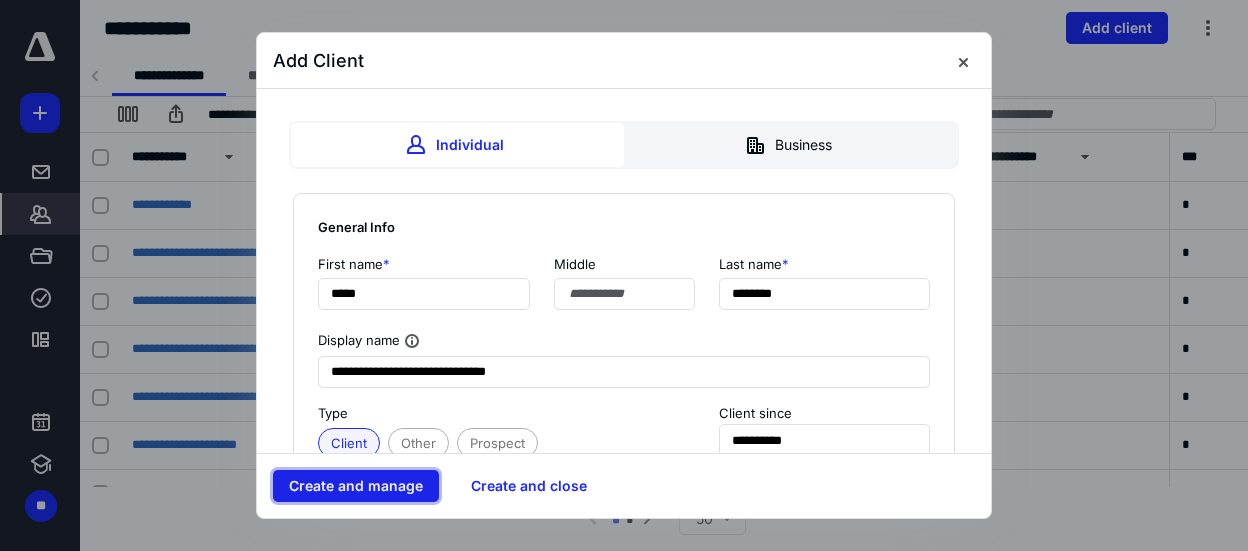 click on "Create and manage" at bounding box center [356, 486] 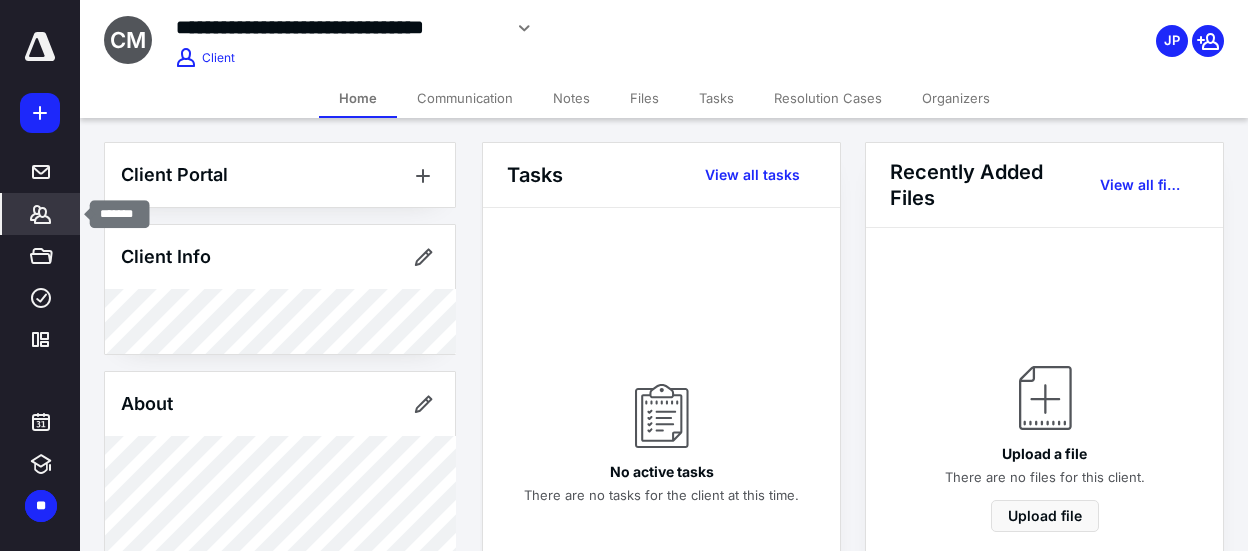 click 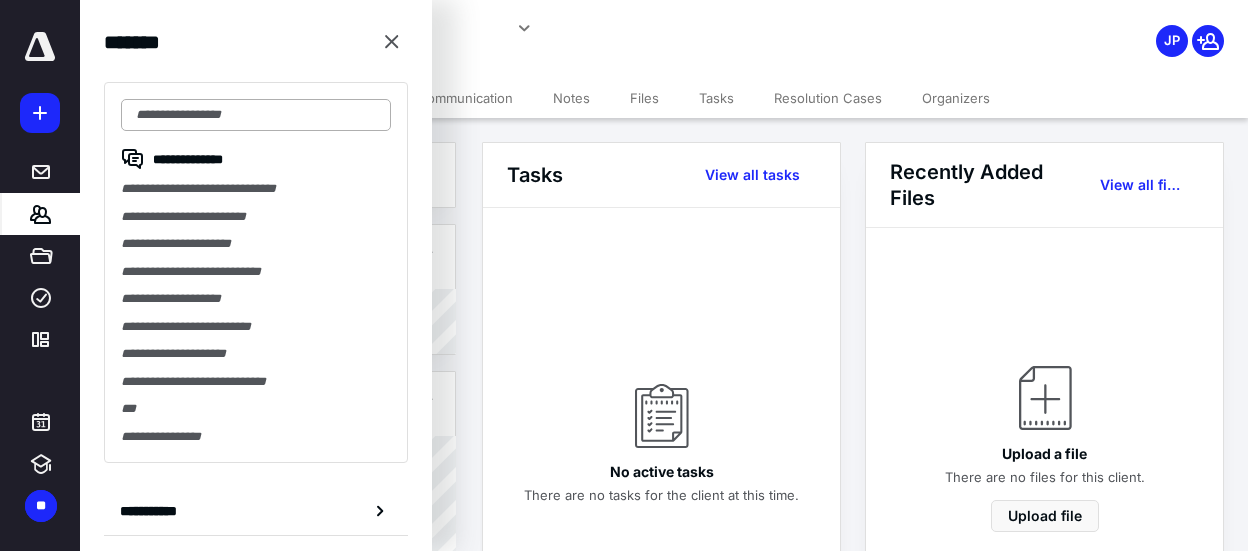 click at bounding box center (256, 115) 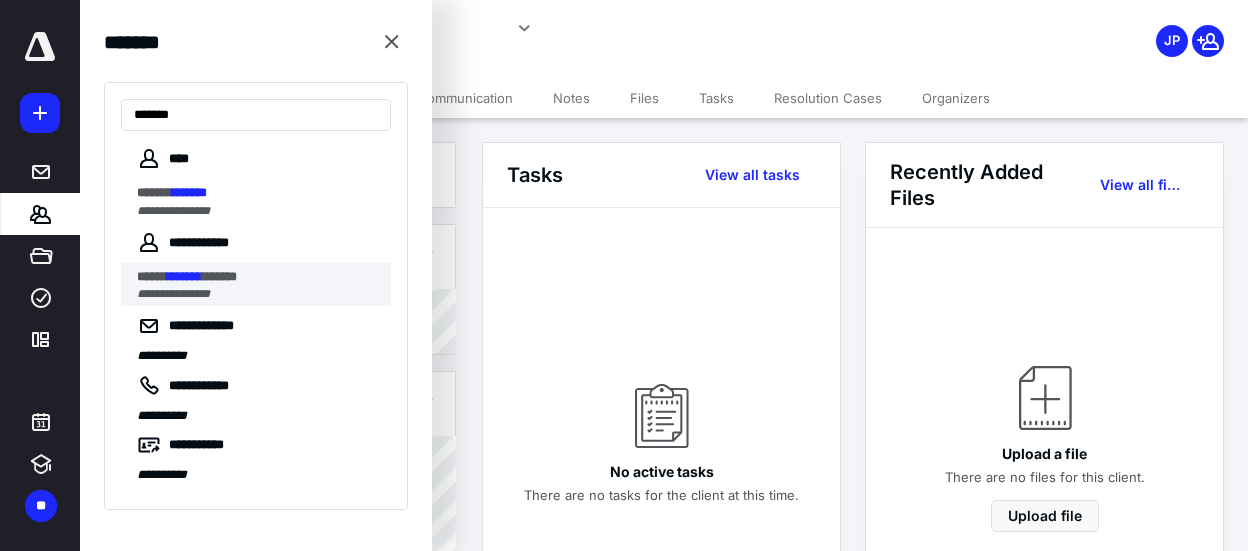type on "*******" 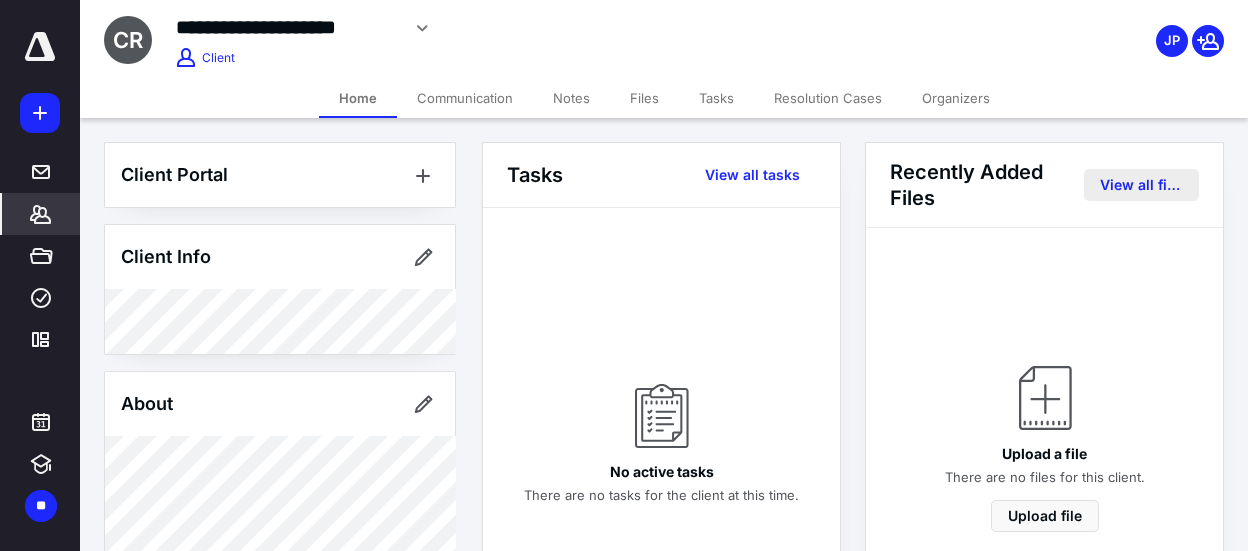 click on "View all files" at bounding box center (1141, 185) 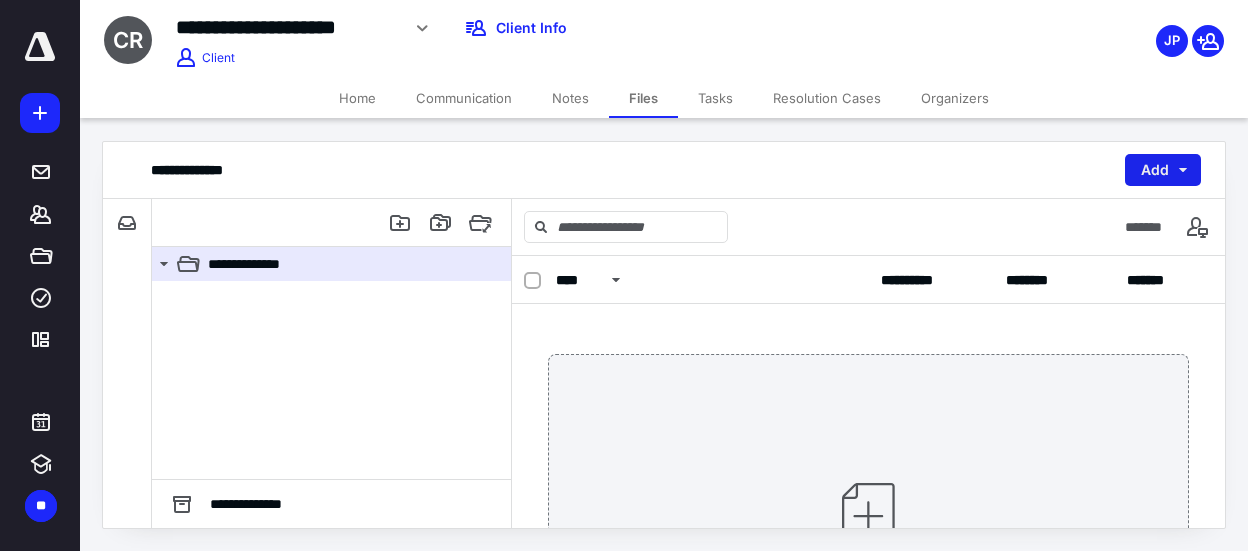 click on "Add" at bounding box center (1163, 170) 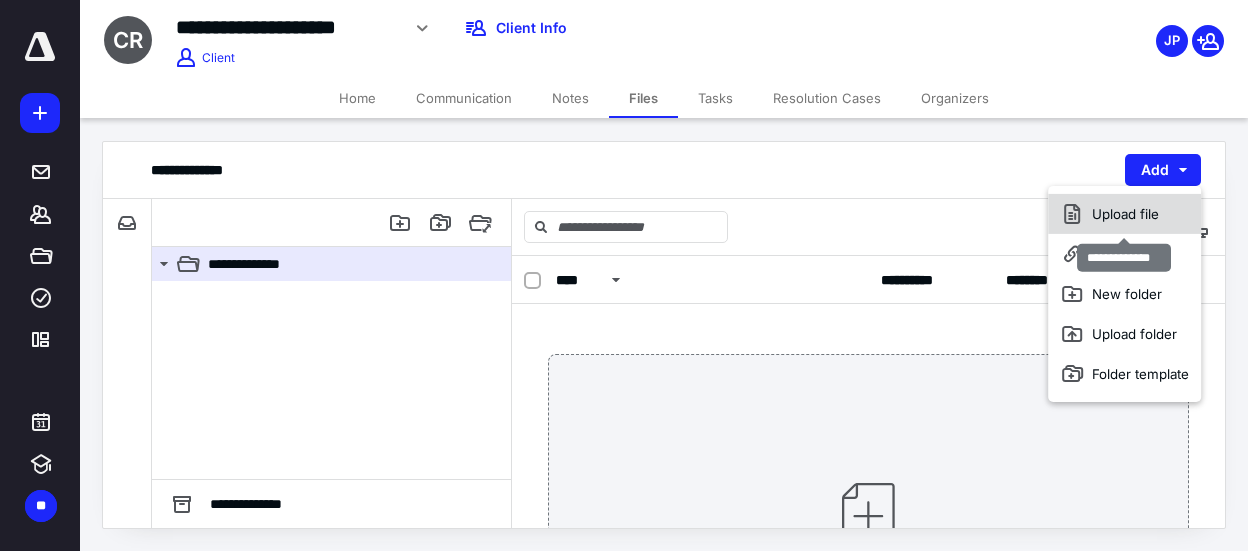 click on "Upload file" at bounding box center (1124, 214) 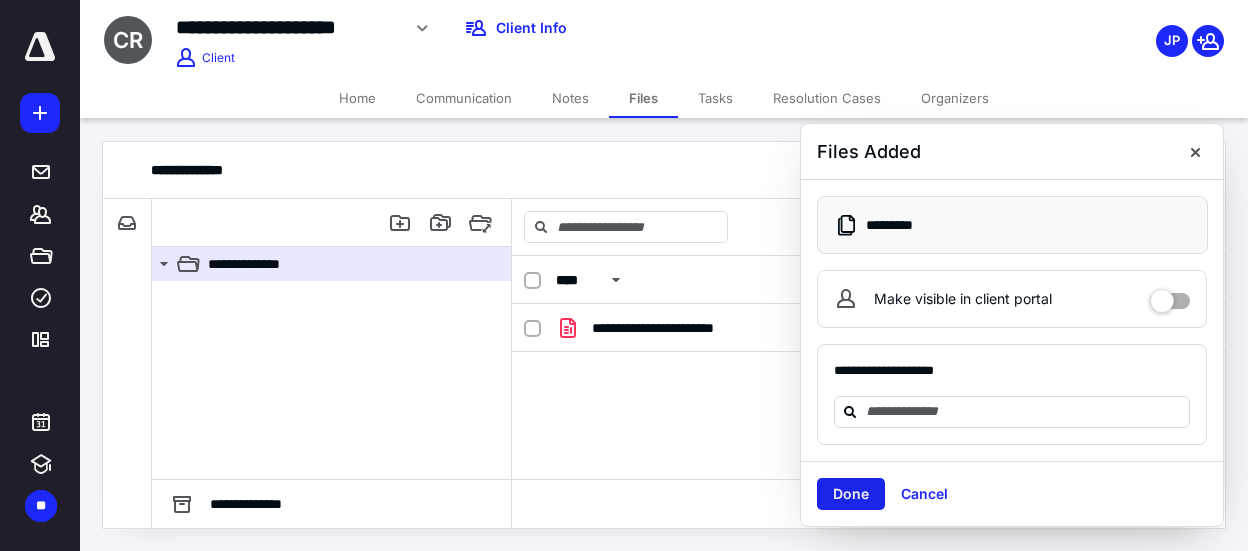 click on "Done" at bounding box center [851, 494] 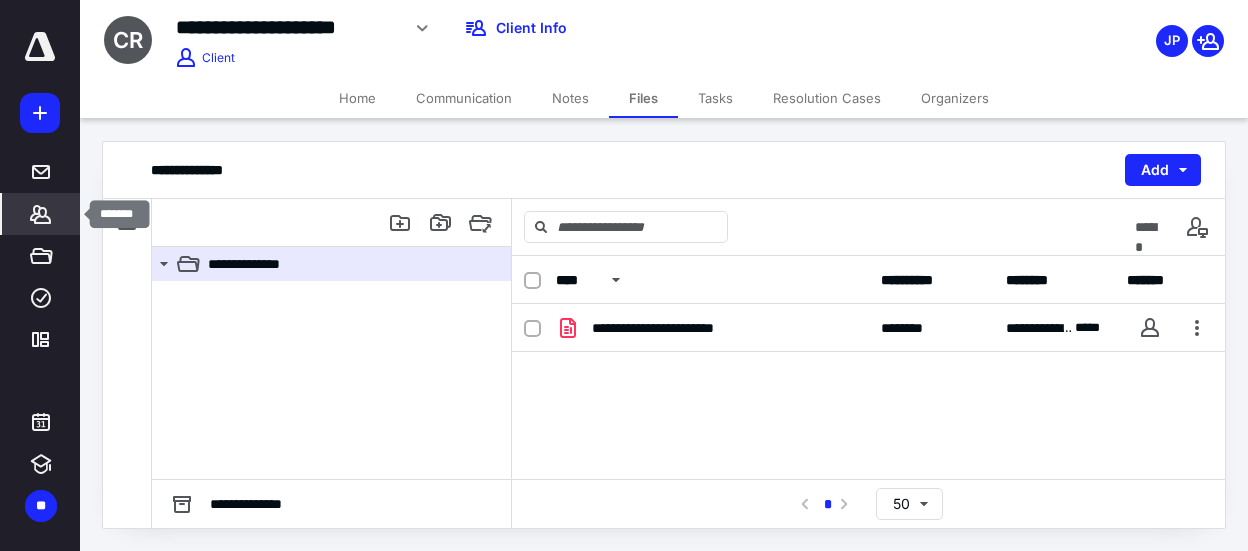 click 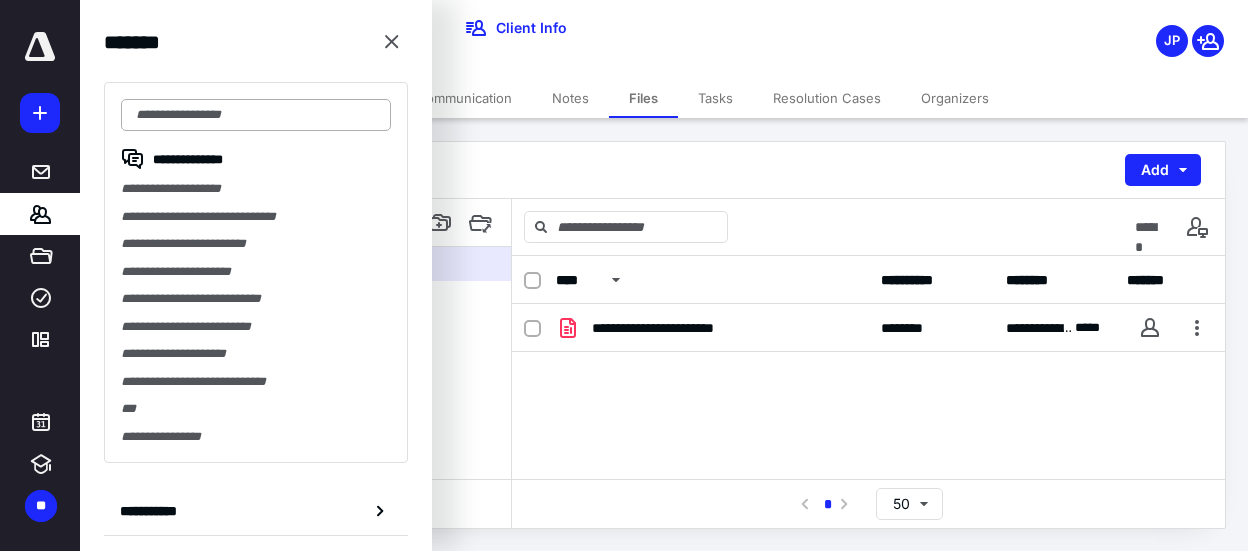 click at bounding box center (256, 115) 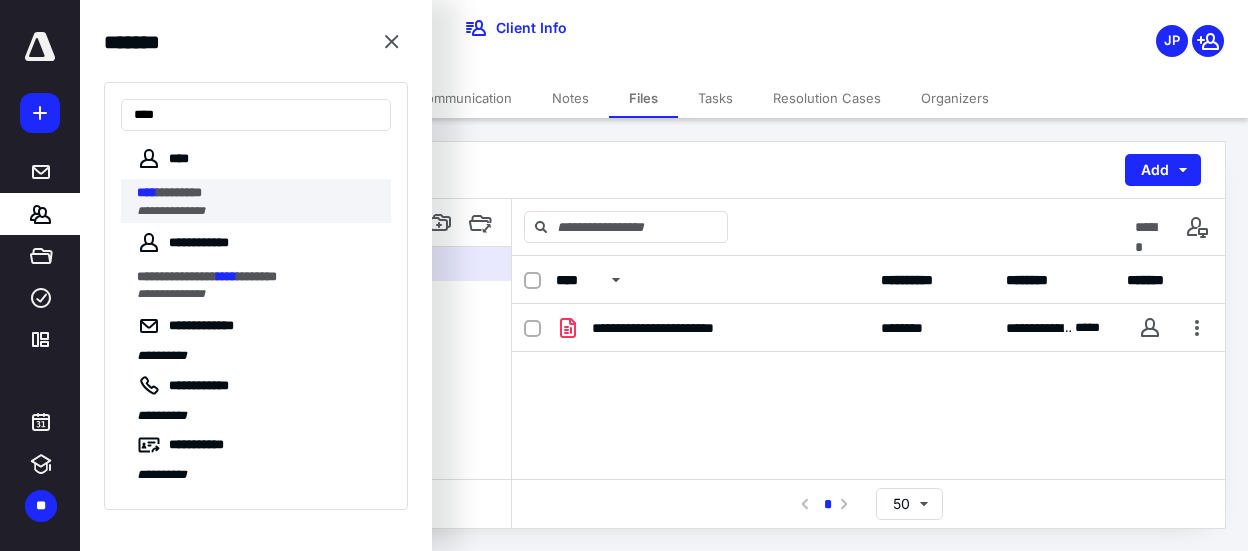 type on "****" 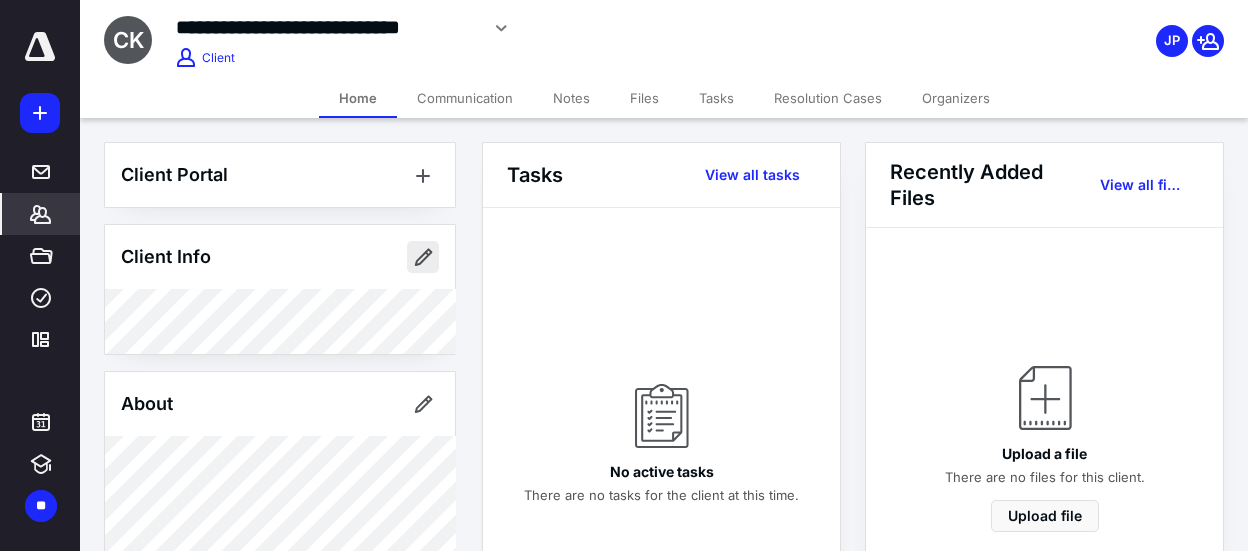 click at bounding box center [423, 257] 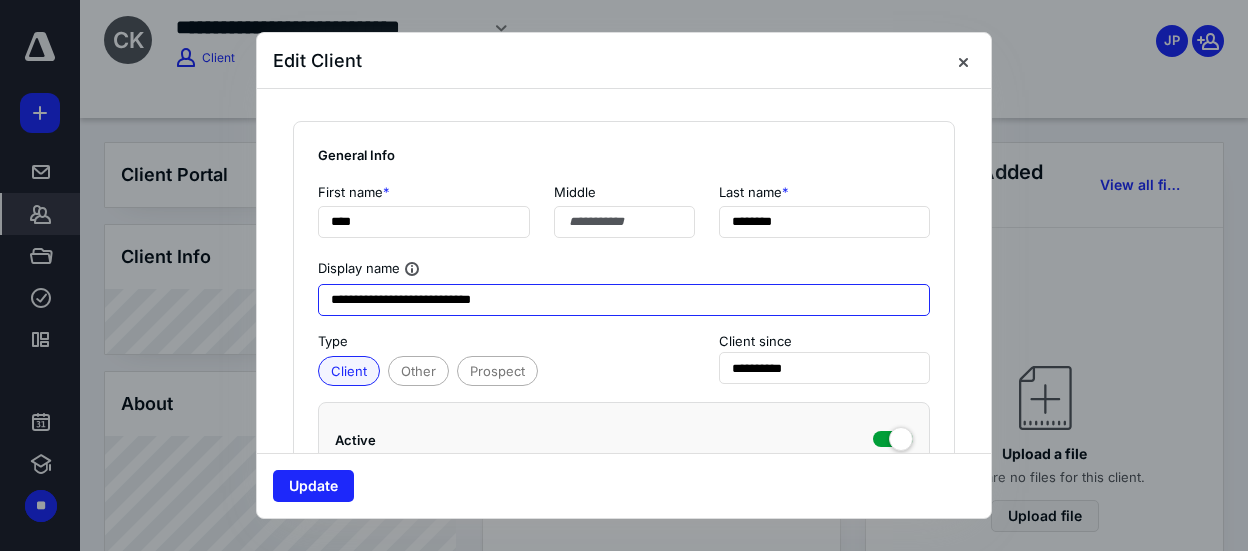 click on "**********" at bounding box center [624, 300] 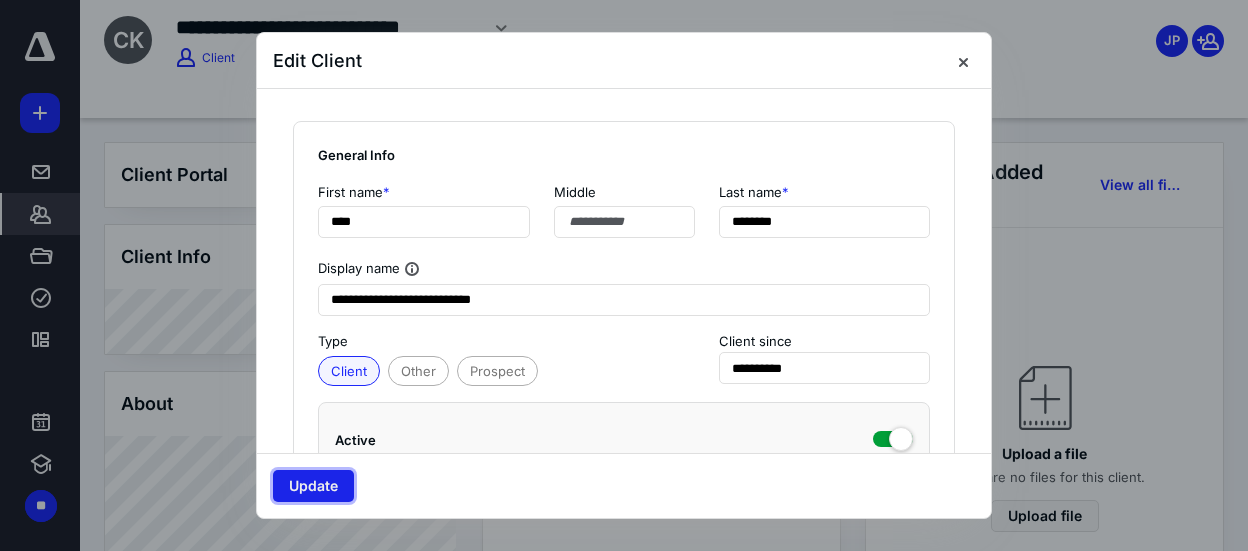 click on "Update" at bounding box center (313, 486) 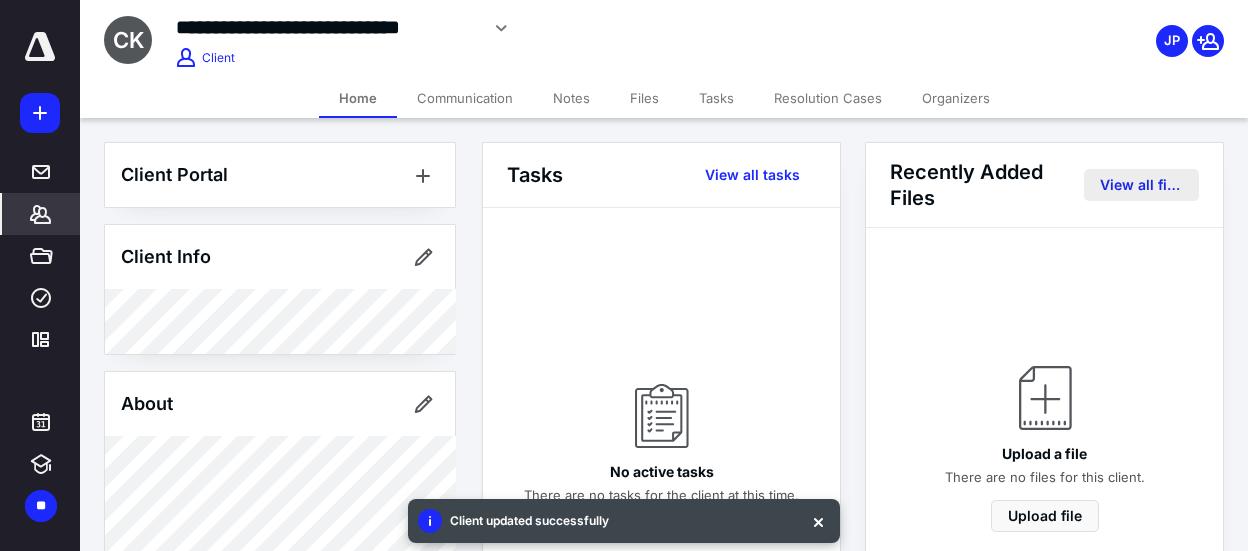 click on "View all files" at bounding box center [1141, 185] 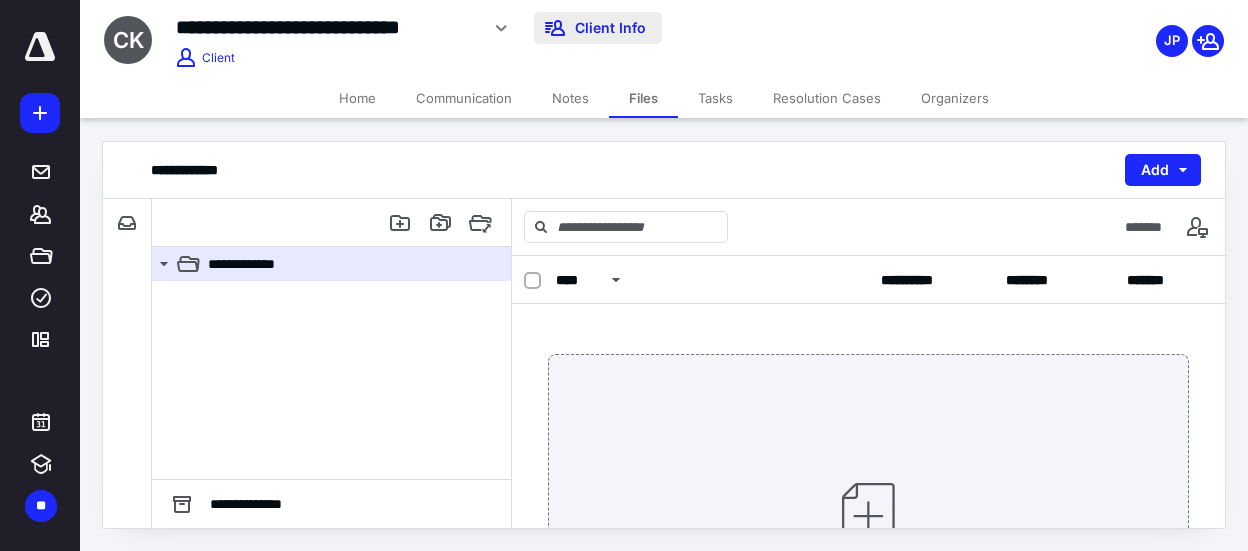 click on "Client Info" at bounding box center (598, 28) 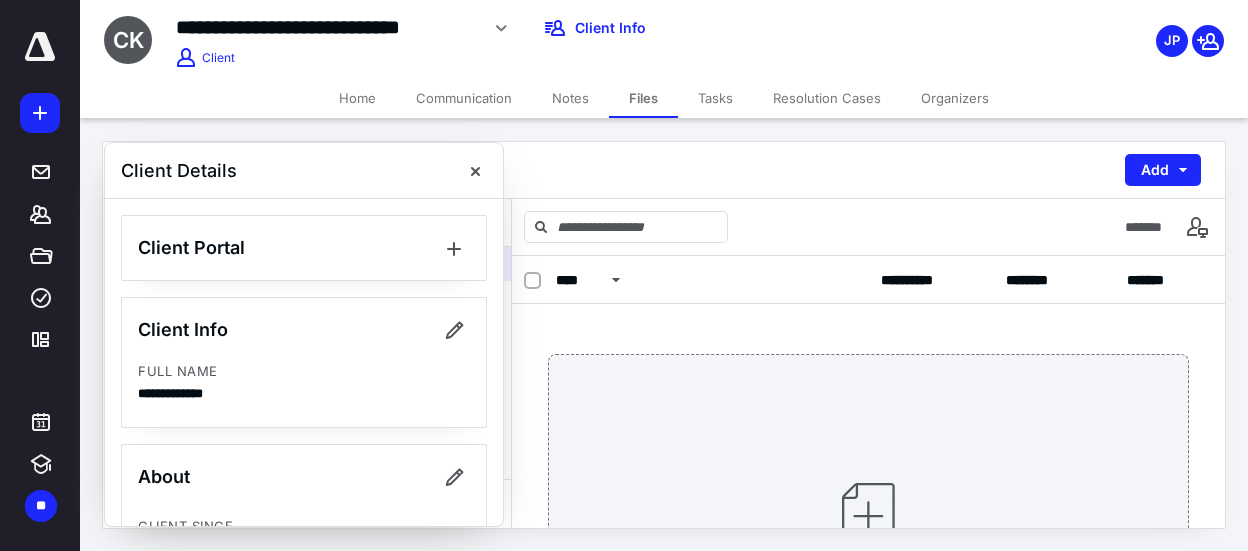 click on "**********" at bounding box center (664, 170) 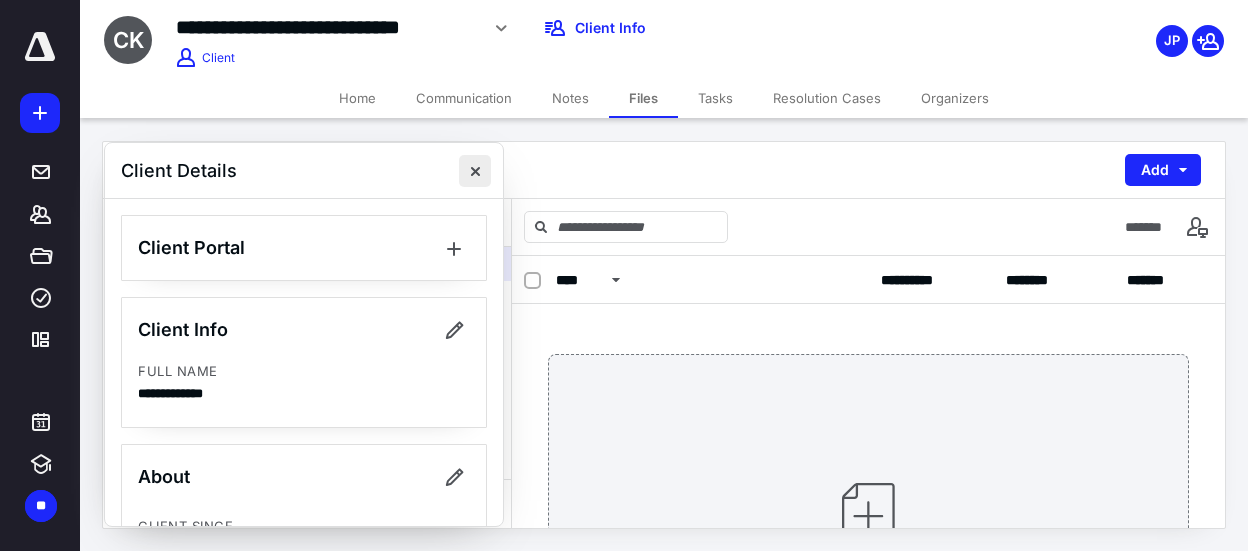 click at bounding box center (475, 171) 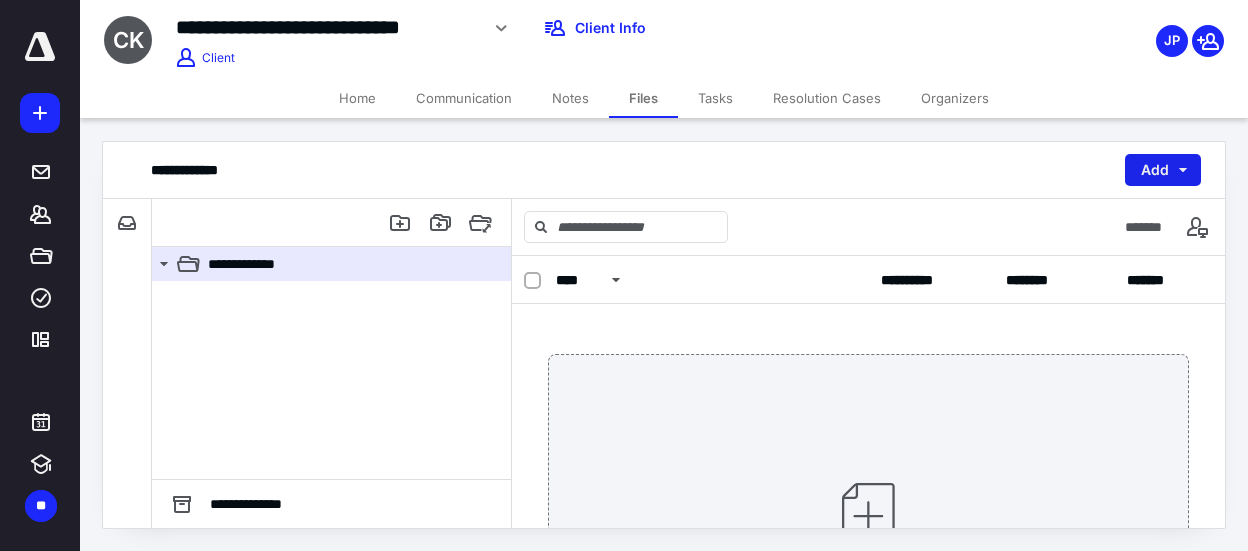 click on "Add" at bounding box center (1163, 170) 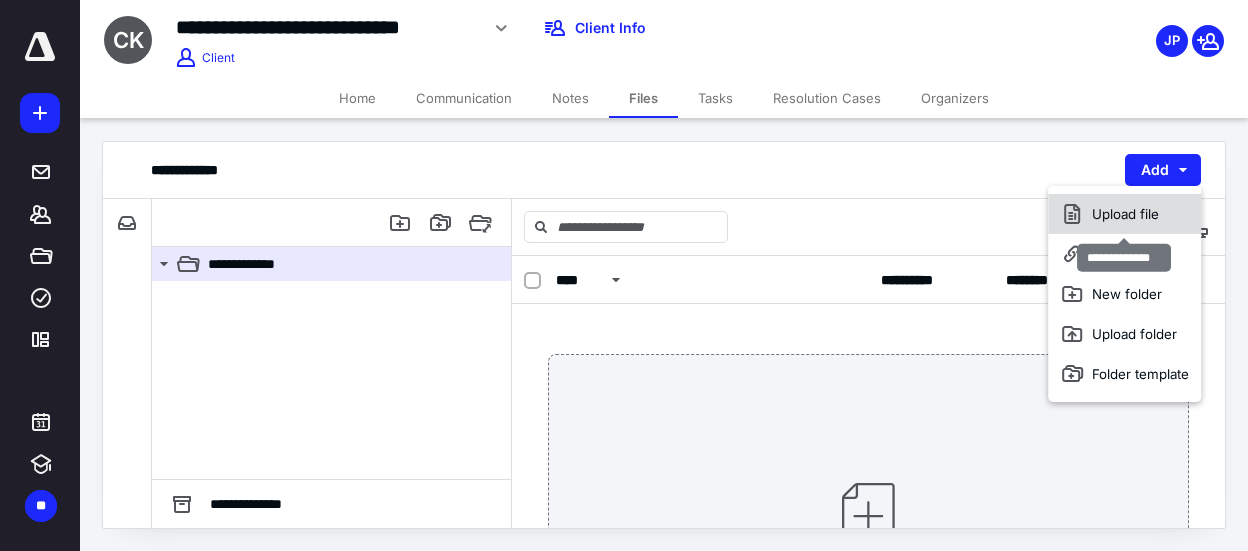 click on "Upload file" at bounding box center (1124, 214) 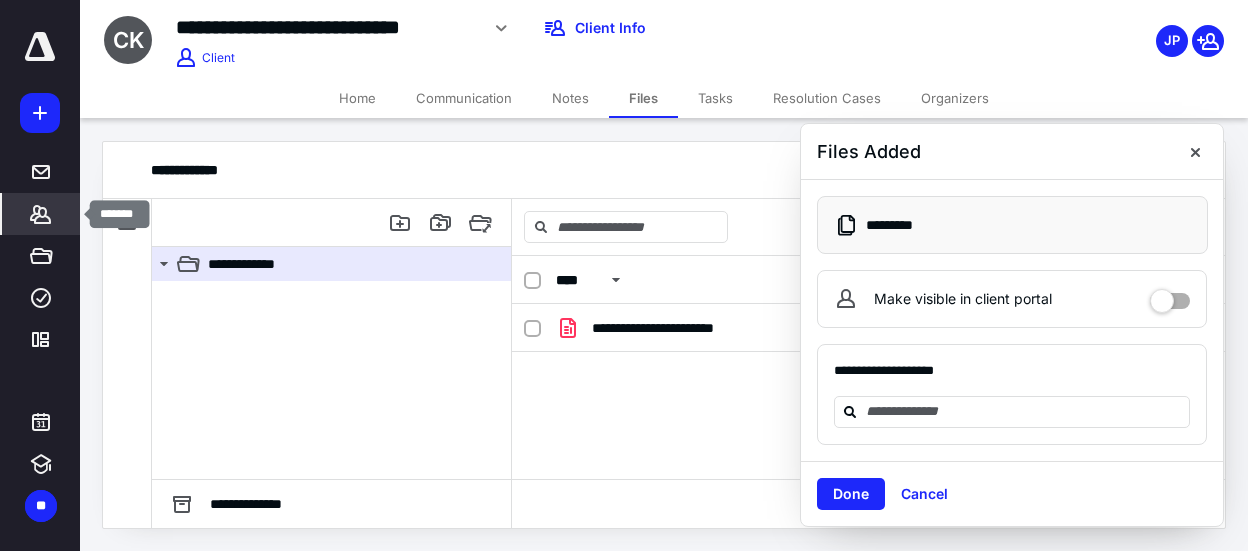 click on "*******" at bounding box center (41, 214) 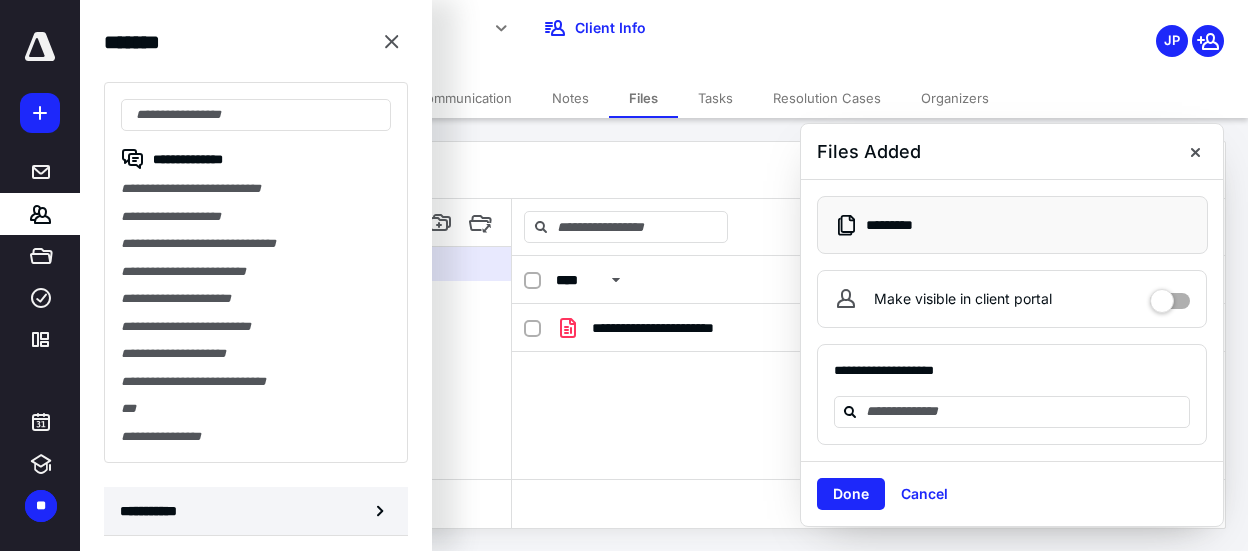 click on "**********" at bounding box center [153, 511] 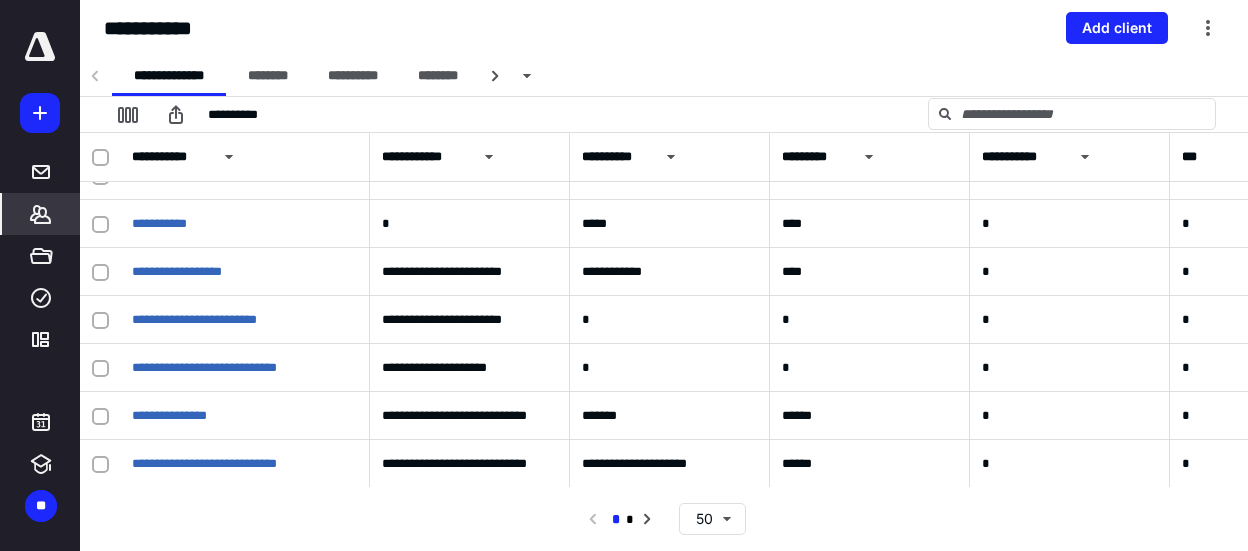 scroll, scrollTop: 1813, scrollLeft: 0, axis: vertical 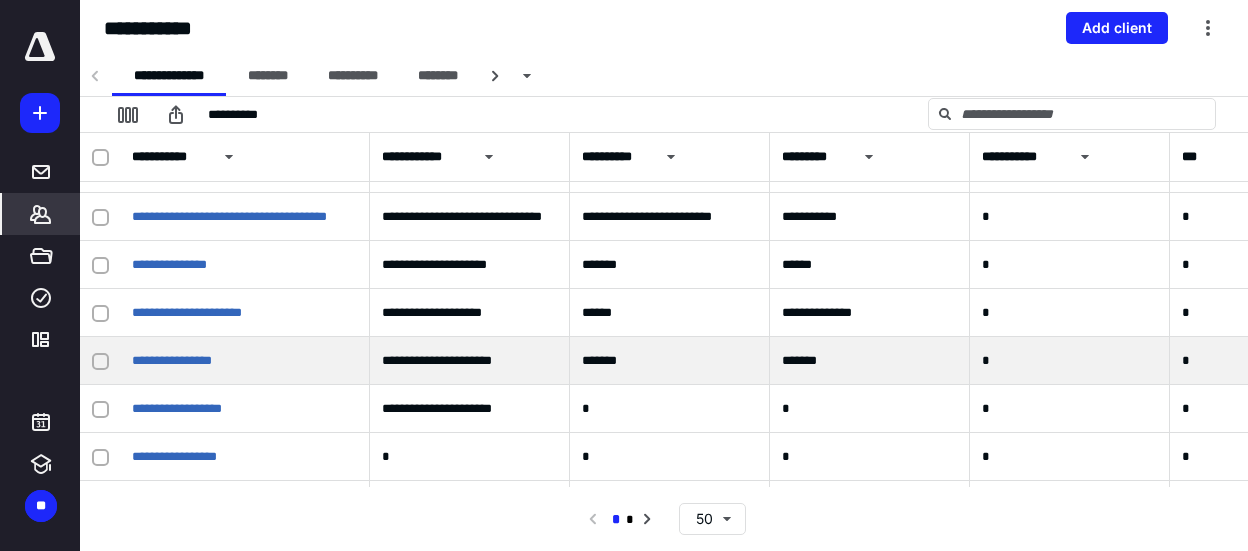 click on "**********" at bounding box center (245, 361) 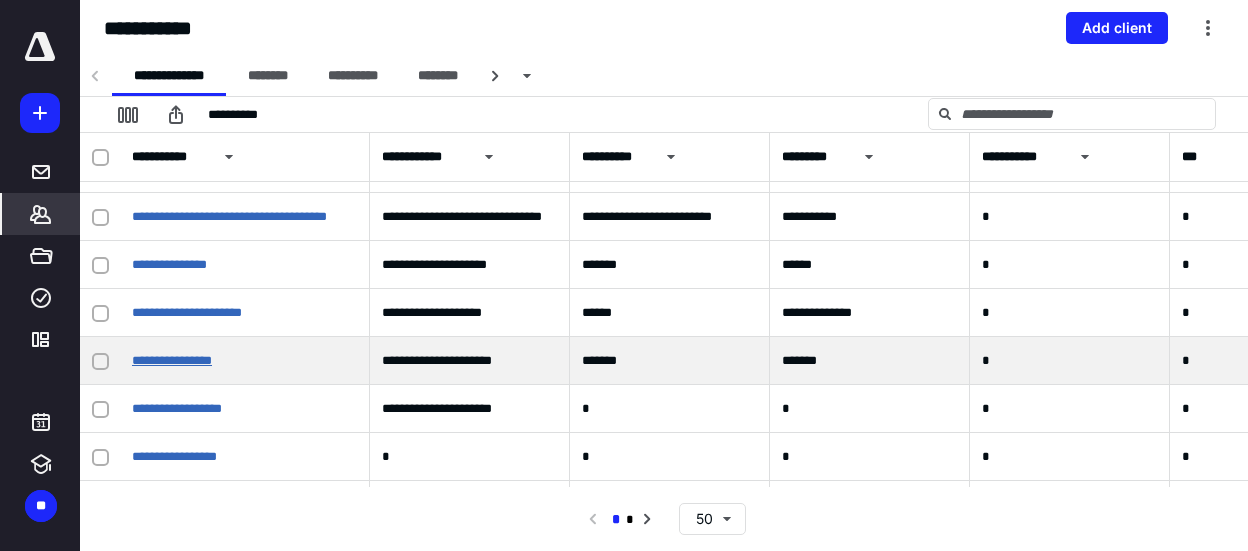 click on "**********" at bounding box center [172, 360] 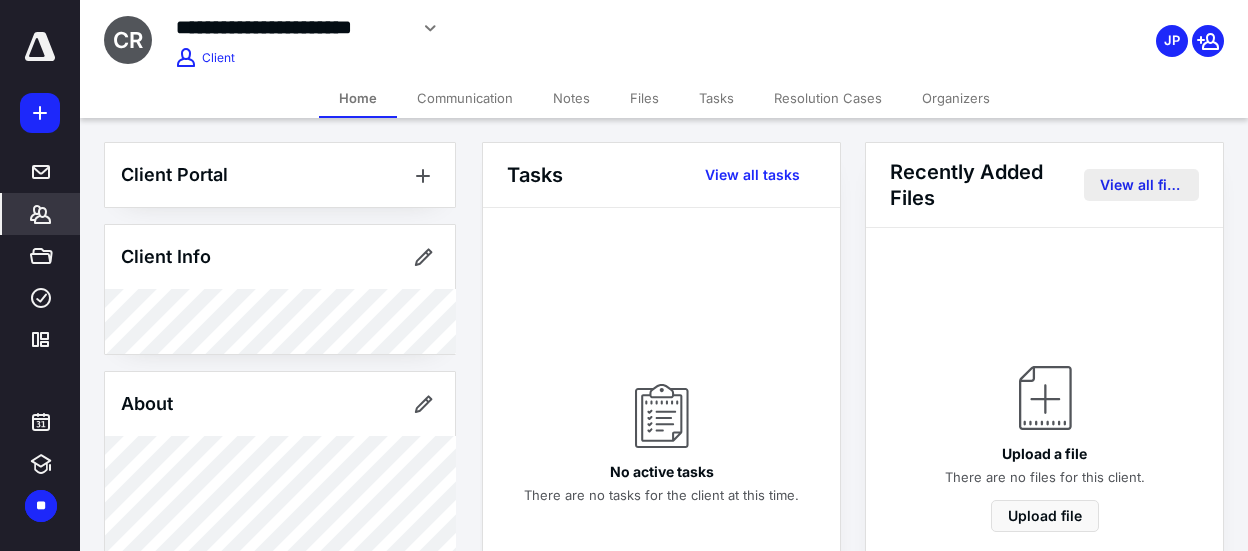 click on "View all files" at bounding box center (1141, 185) 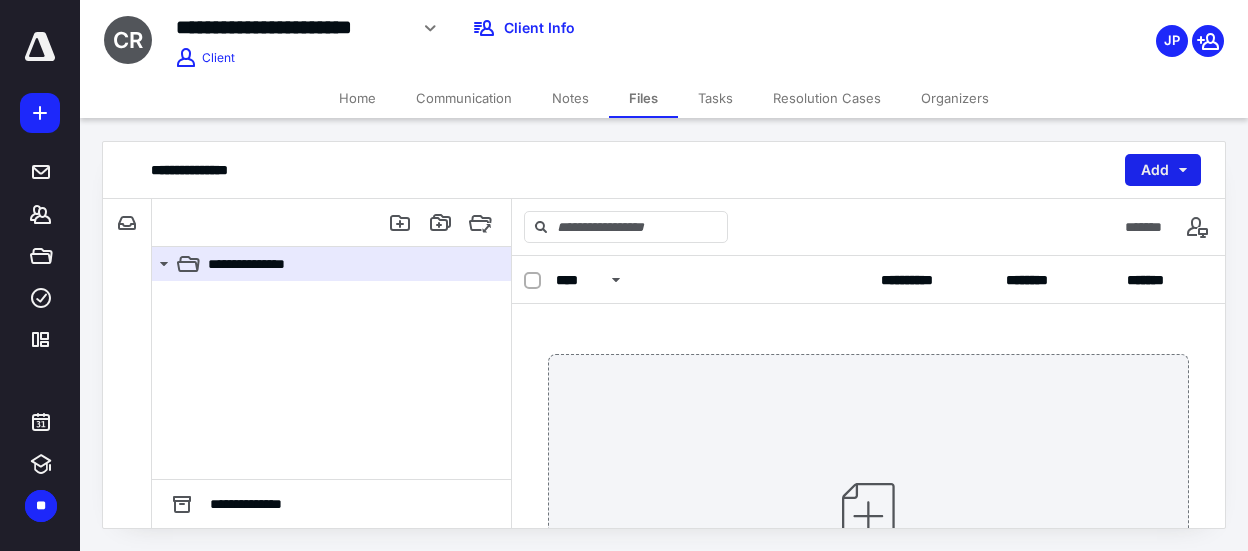 click on "Add" at bounding box center (1163, 170) 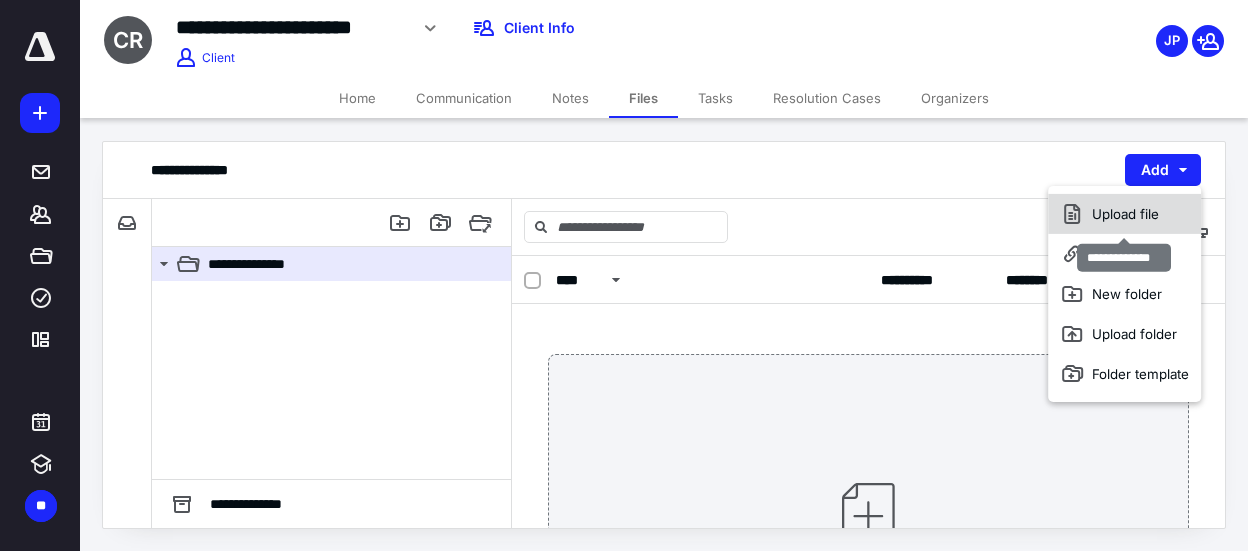 click on "Upload file" at bounding box center [1124, 214] 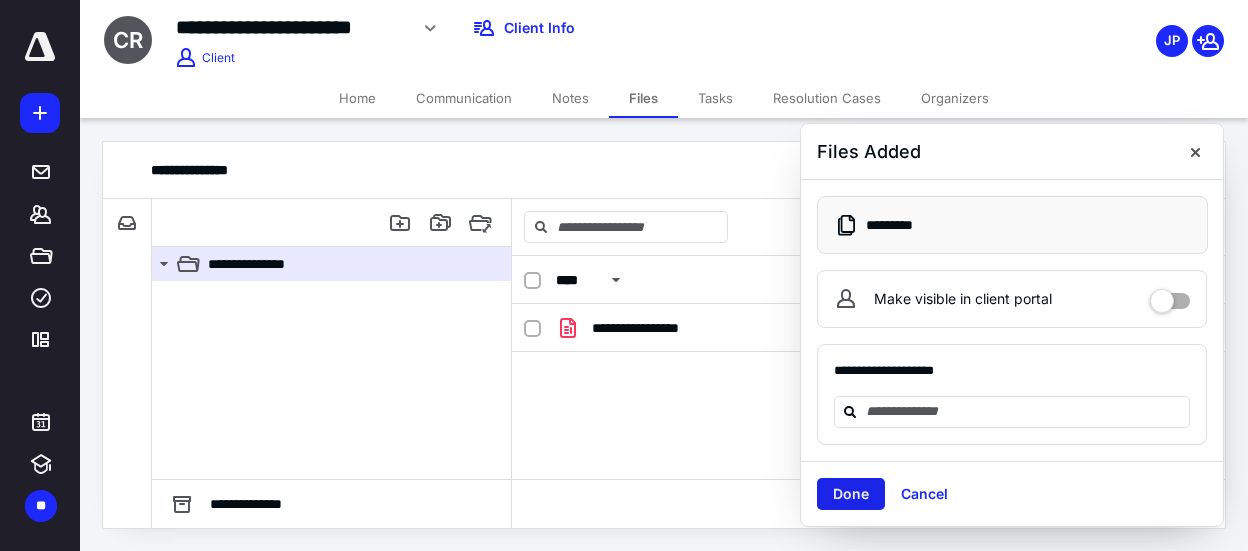 click on "Done" at bounding box center [851, 494] 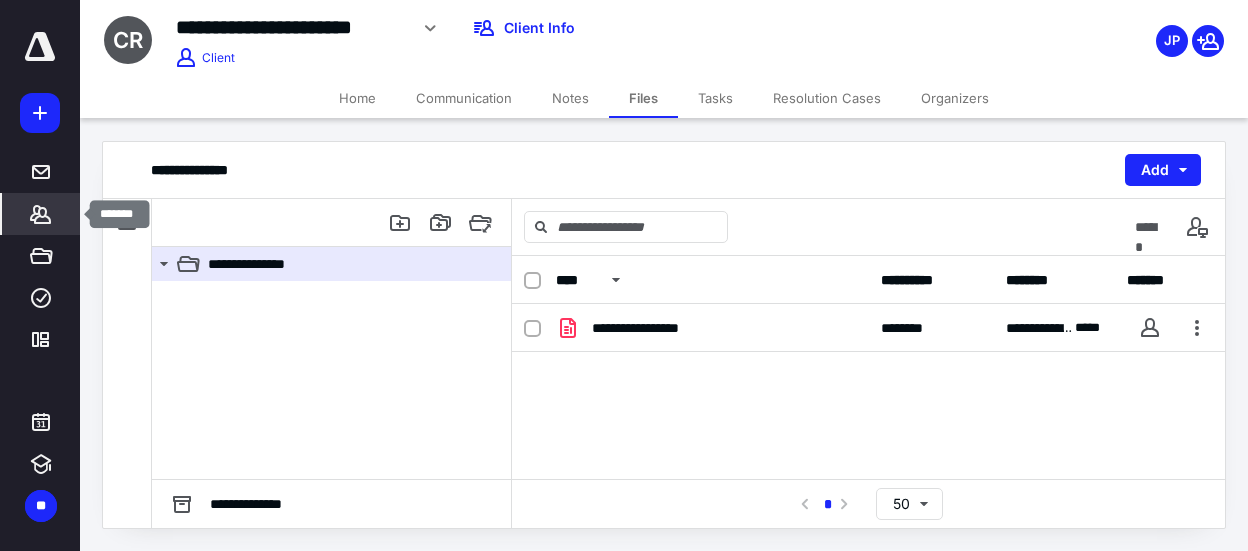 click 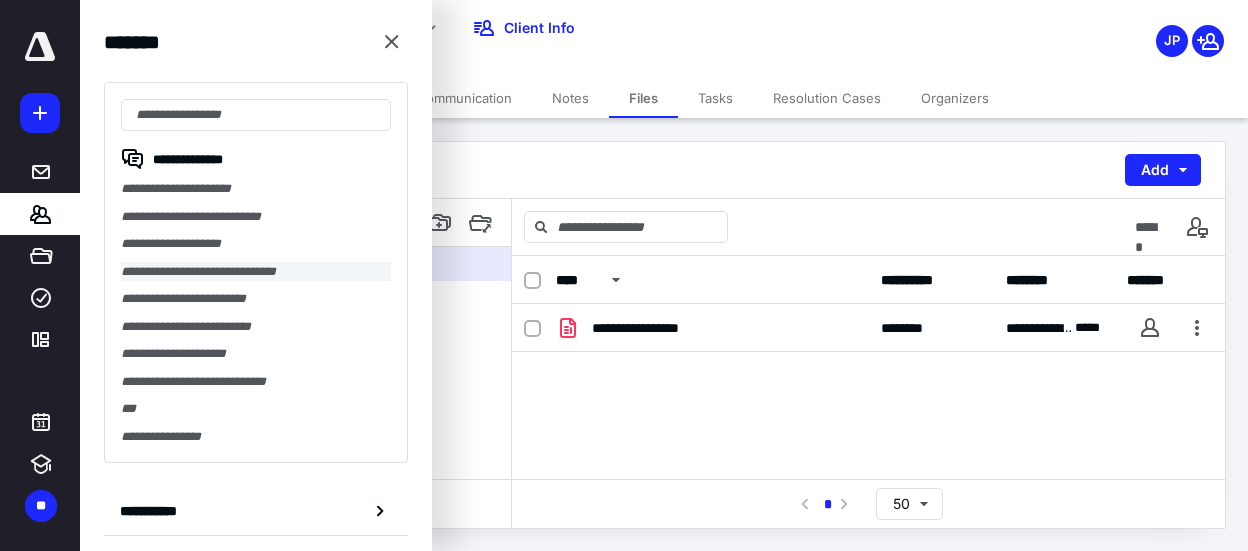 click on "**********" at bounding box center (256, 272) 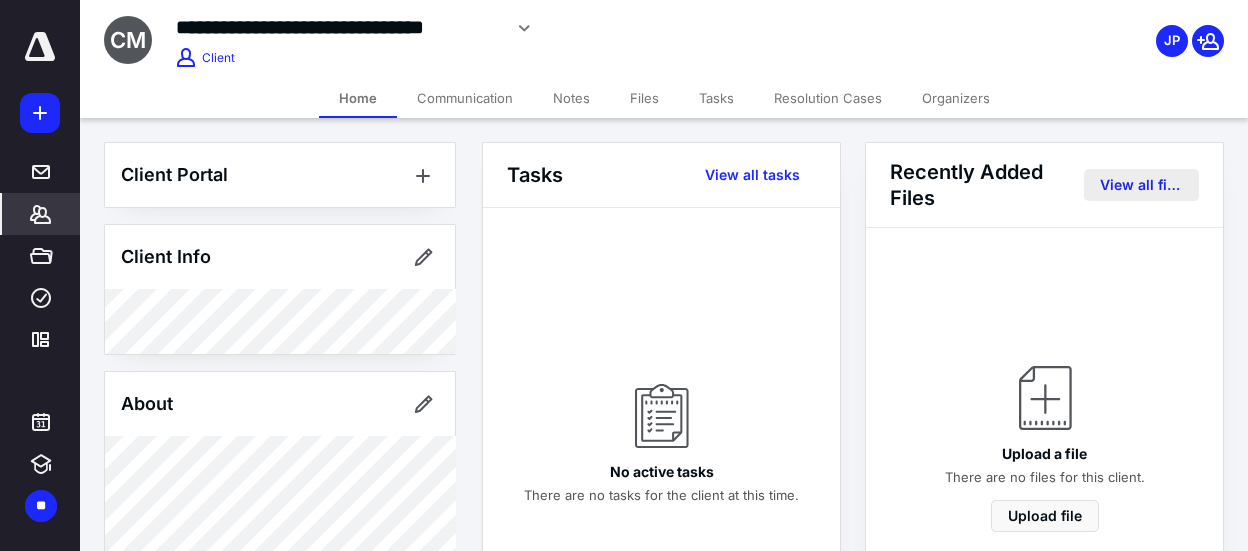 click on "View all files" at bounding box center (1141, 185) 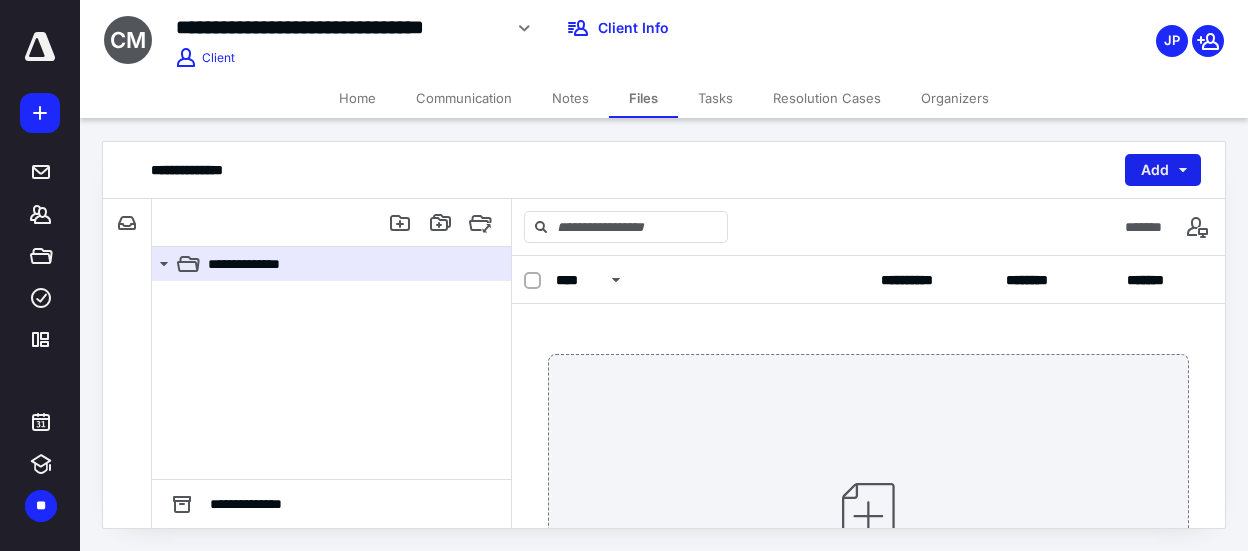 click on "Add" at bounding box center (1163, 170) 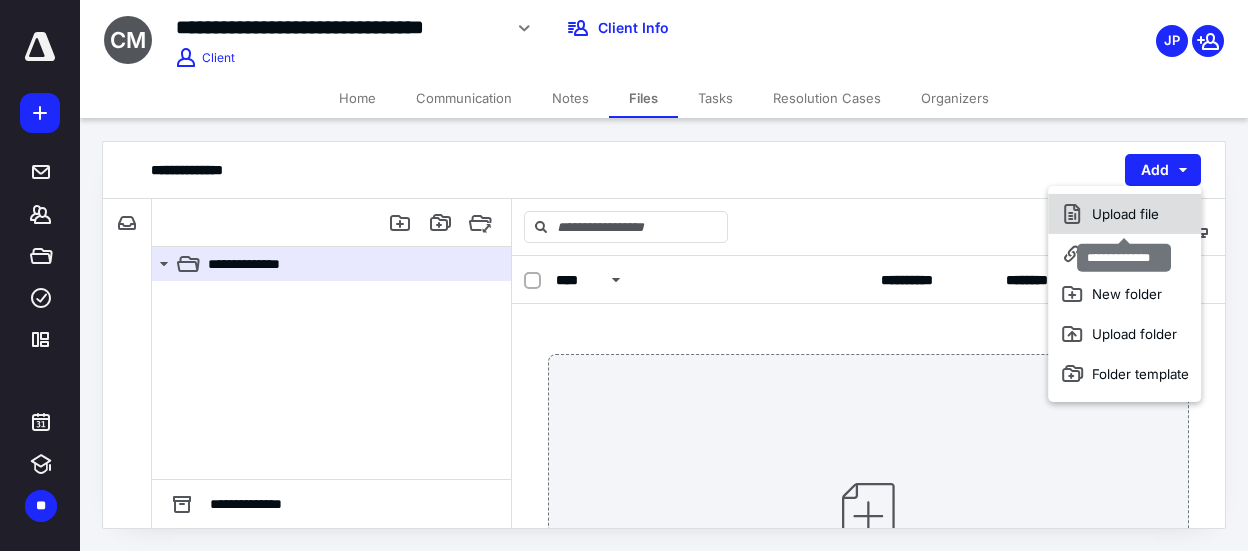 click on "Upload file" at bounding box center [1124, 214] 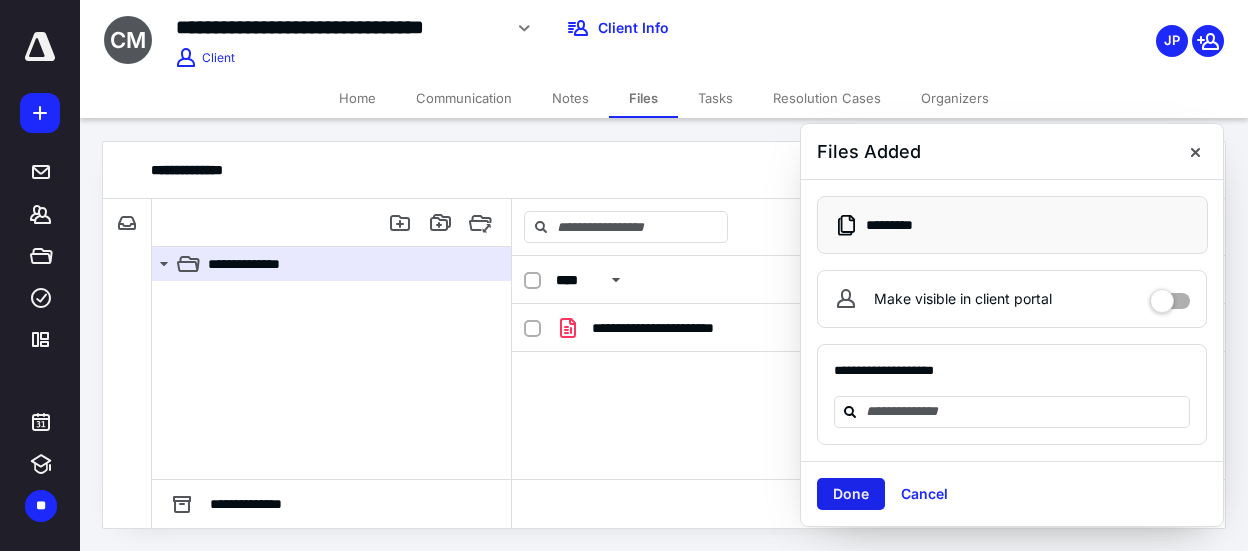 click on "Done" at bounding box center (851, 494) 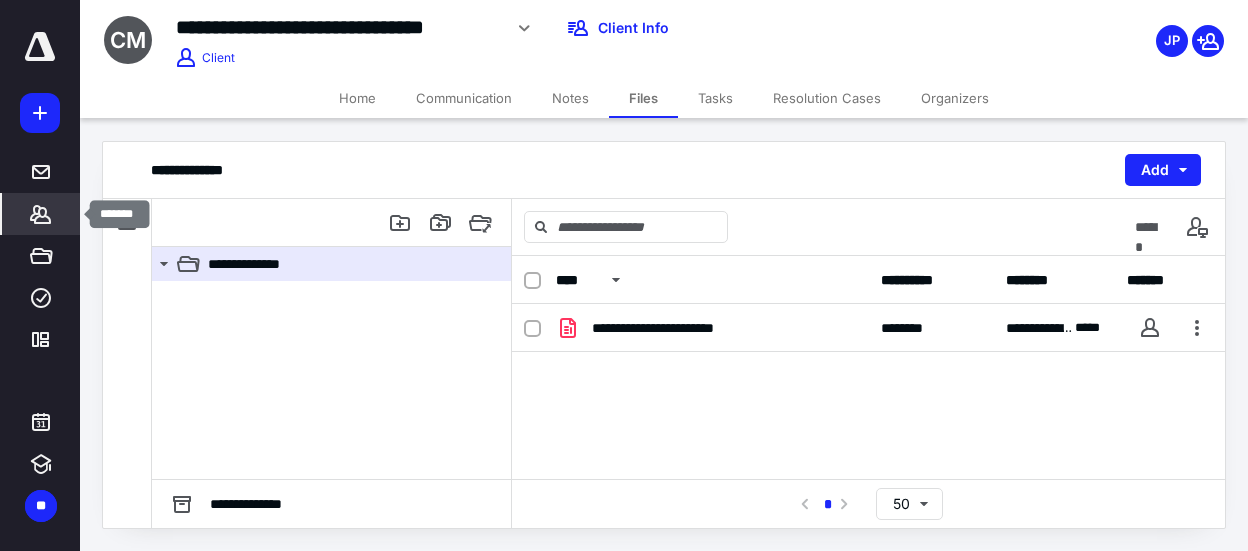 click 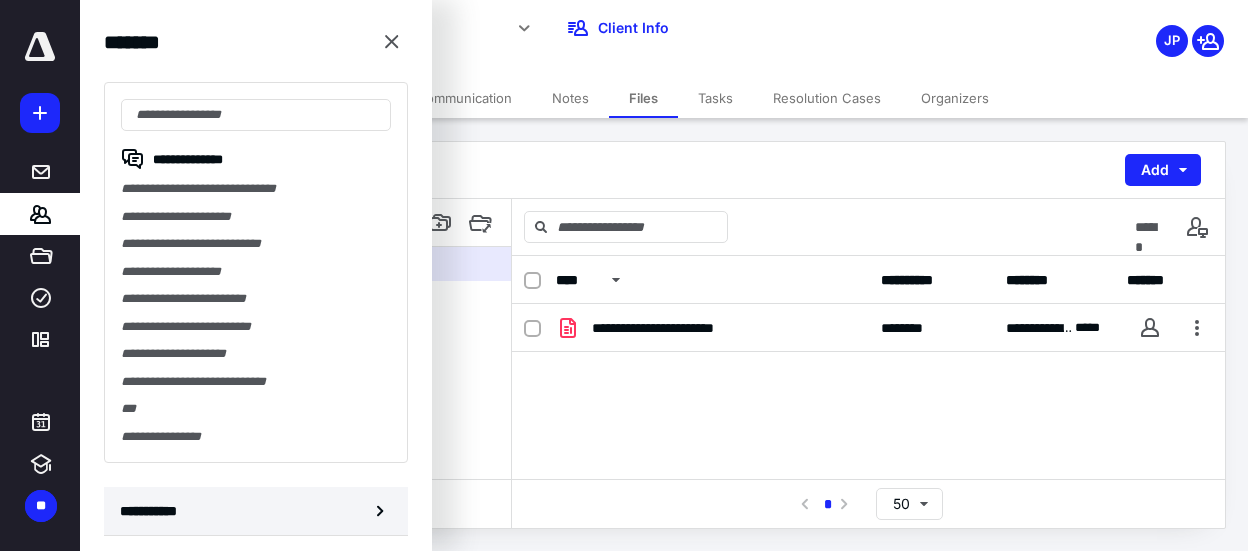 click on "**********" at bounding box center (153, 511) 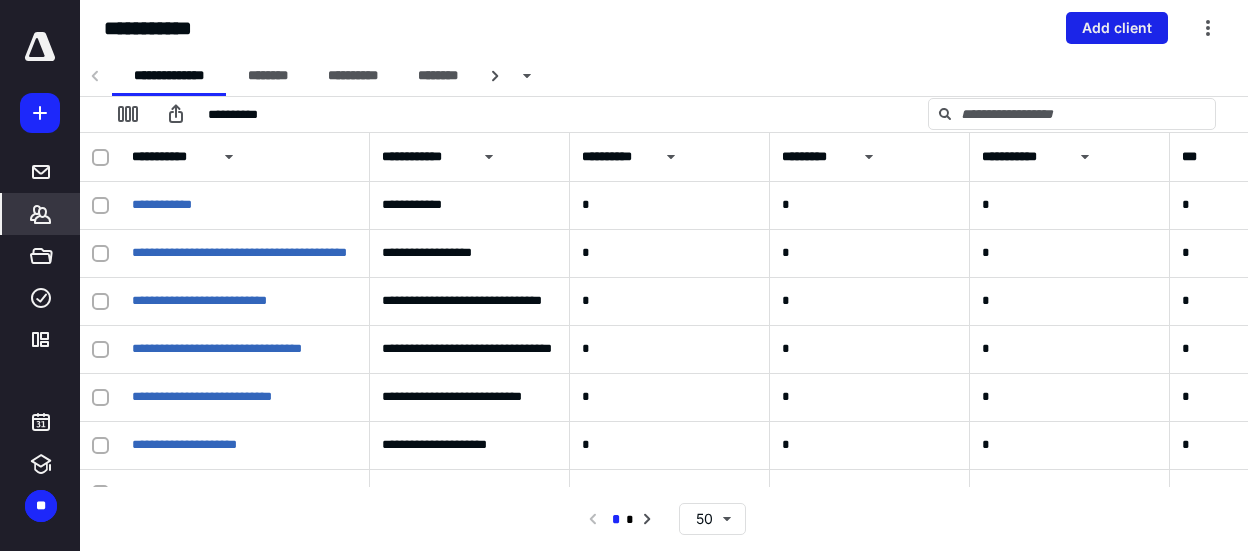click on "Add client" at bounding box center [1117, 28] 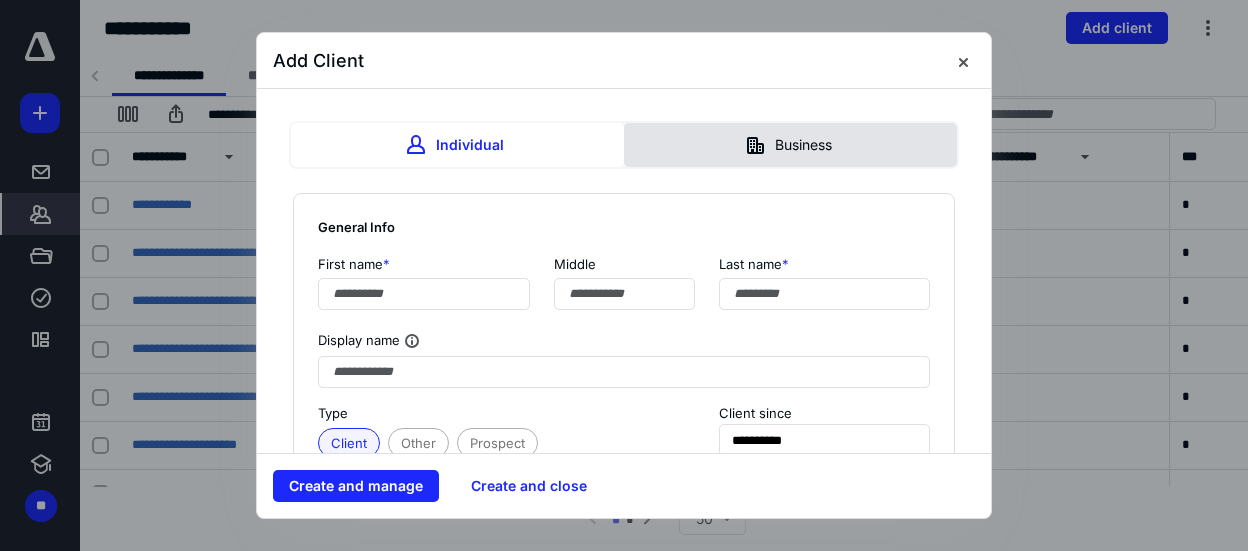 click on "Business" at bounding box center [790, 145] 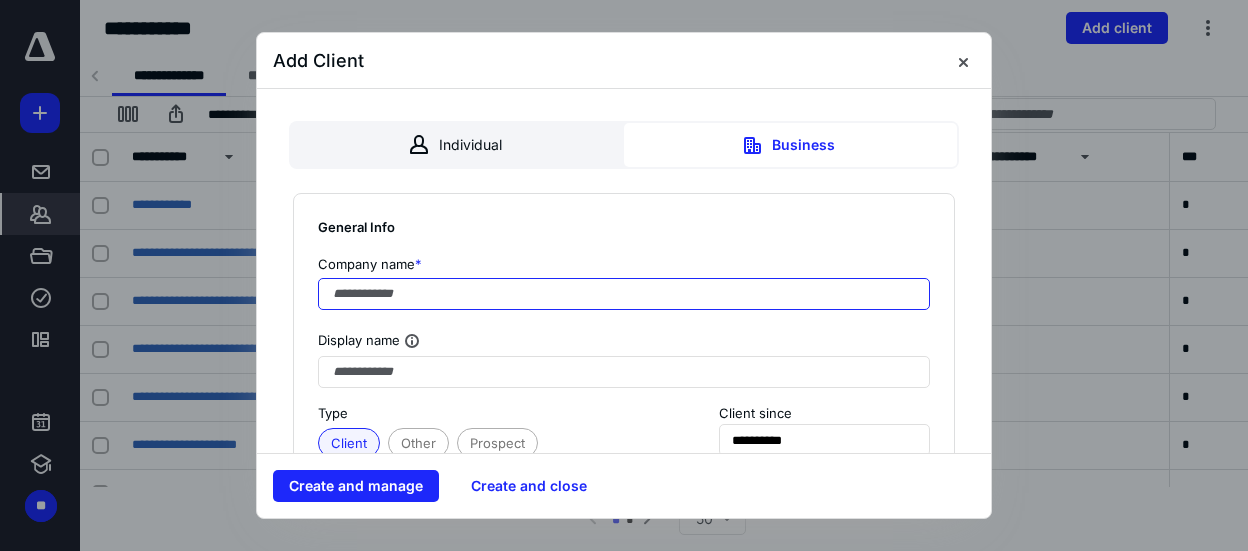 click at bounding box center [624, 294] 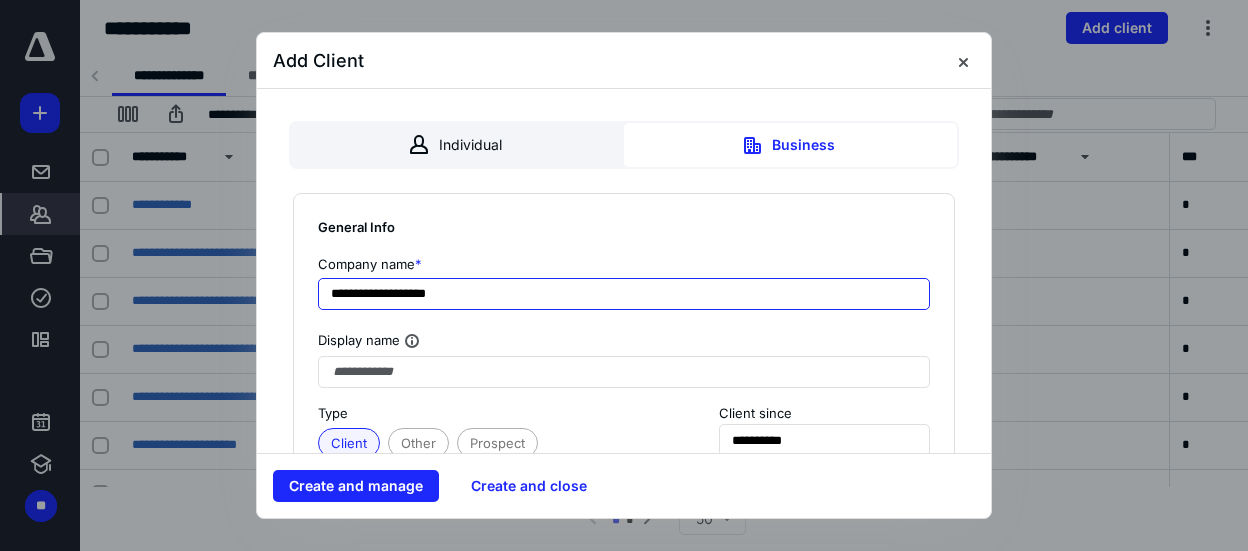 drag, startPoint x: 531, startPoint y: 305, endPoint x: 221, endPoint y: 229, distance: 319.1802 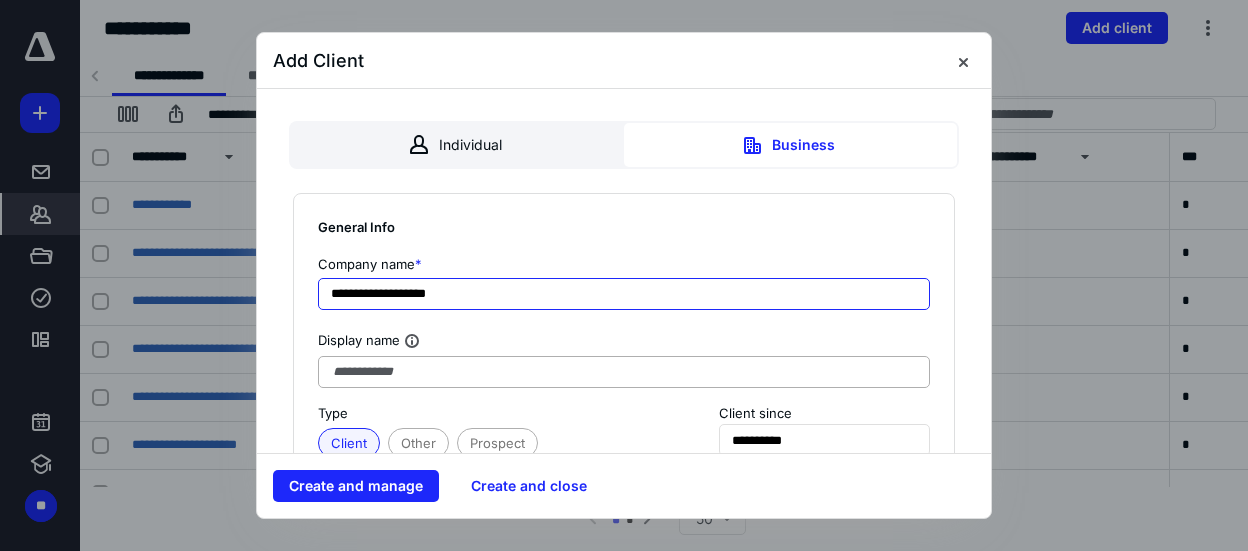 type on "**********" 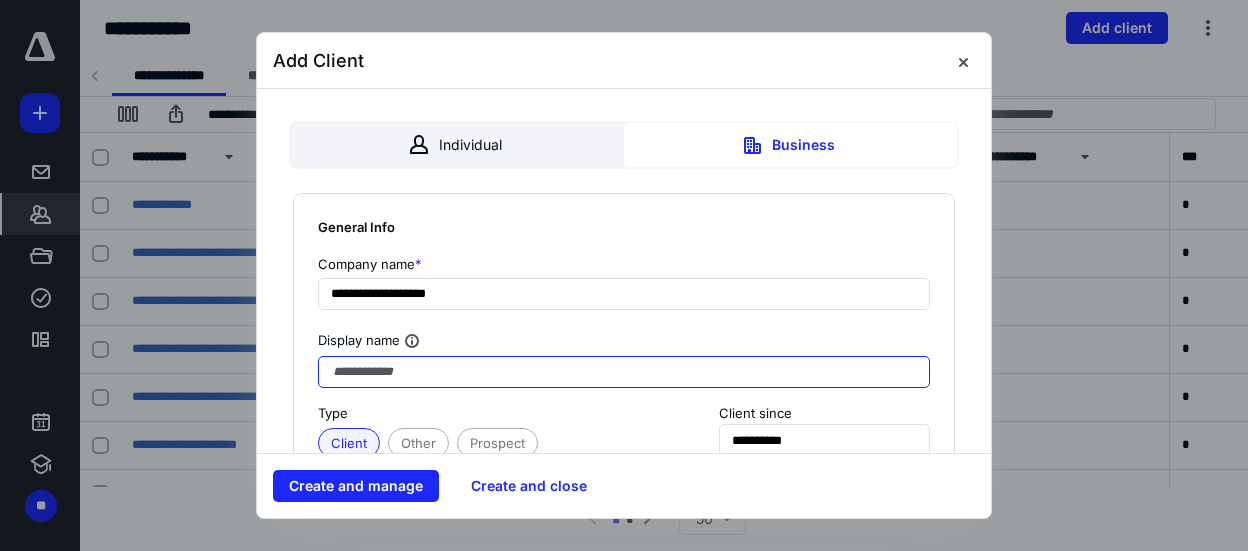 click at bounding box center [624, 372] 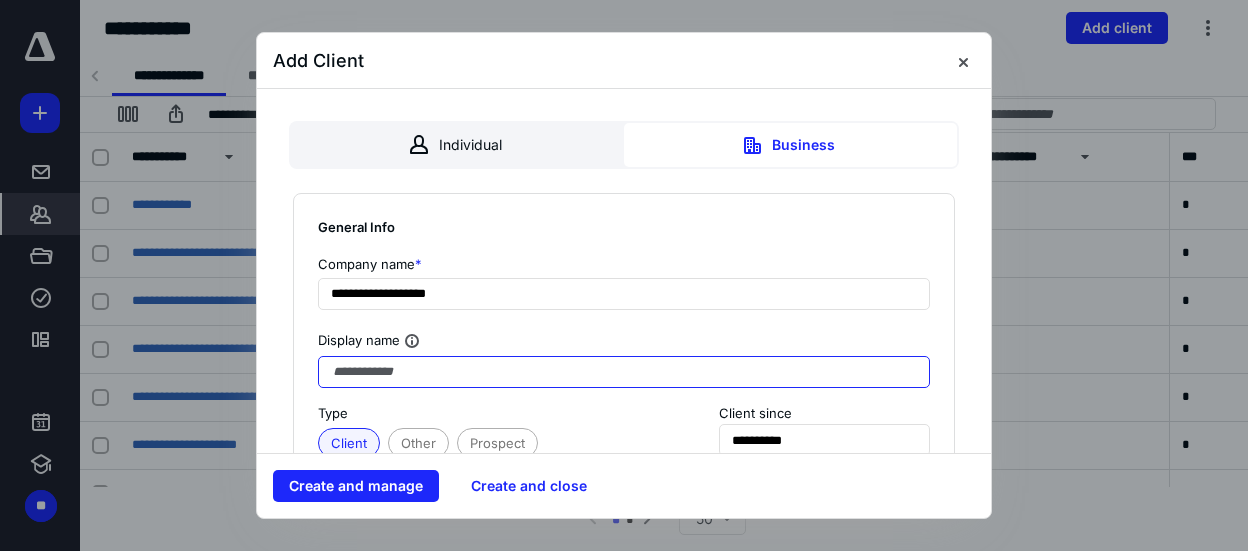 paste on "**********" 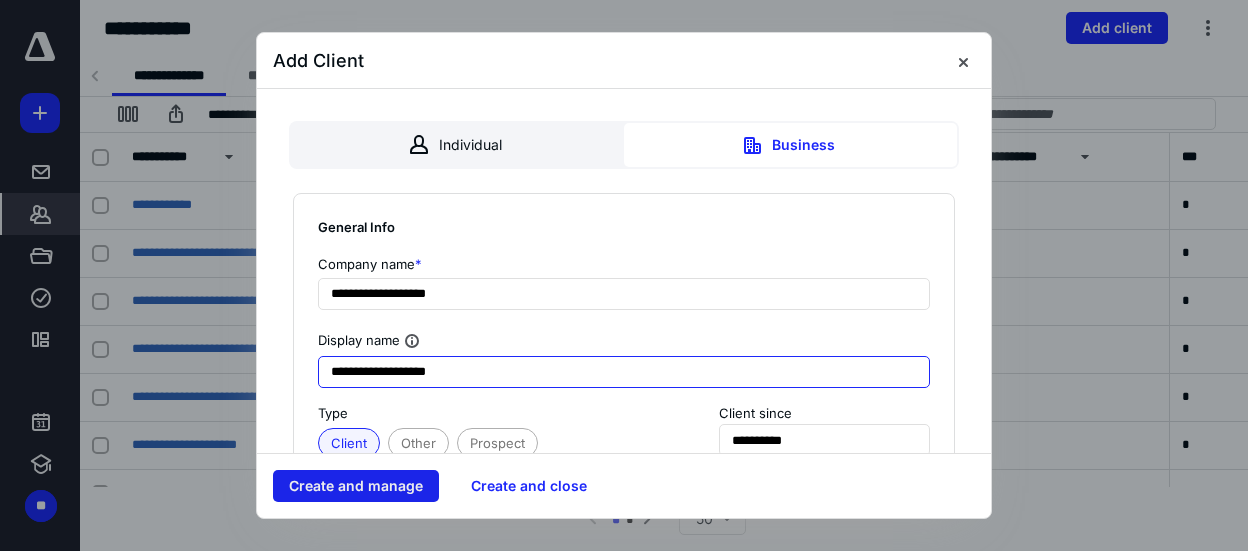 type on "**********" 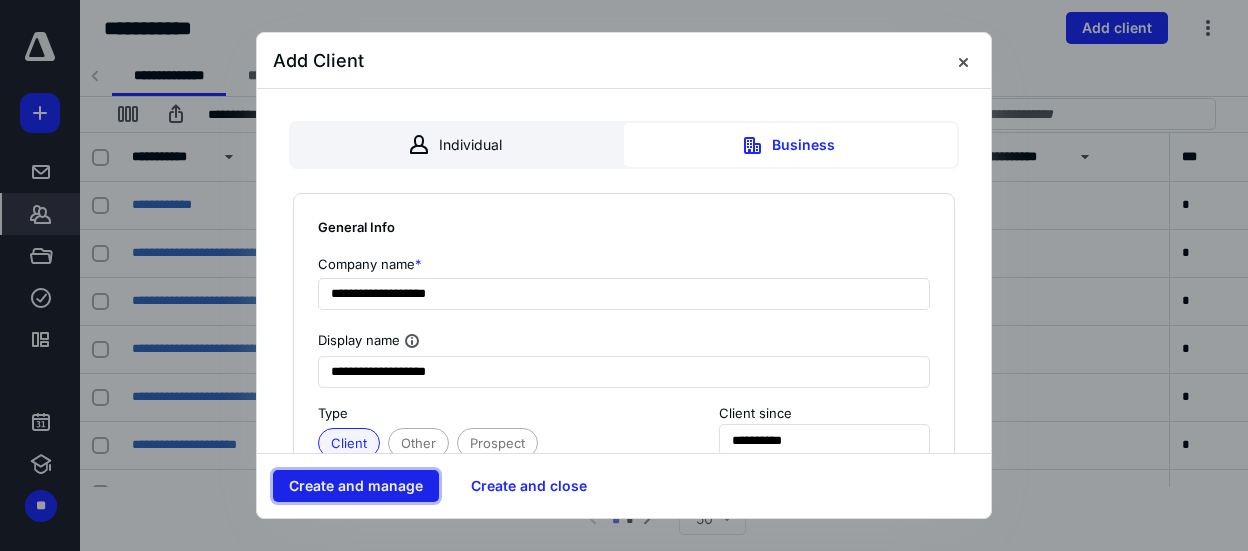 click on "Create and manage" at bounding box center (356, 486) 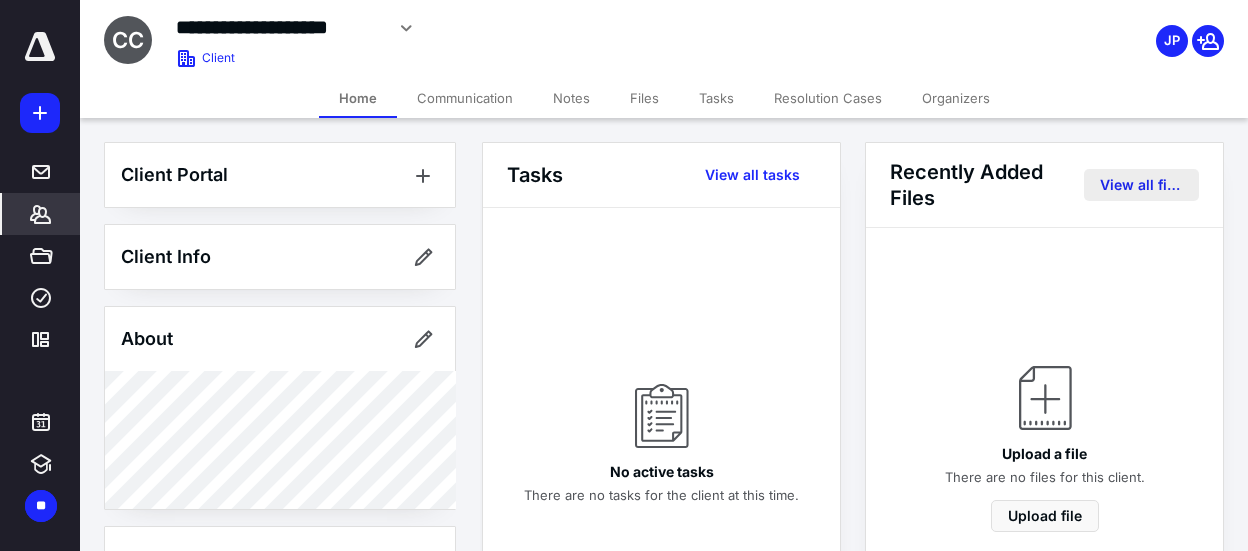 click on "View all files" at bounding box center (1141, 185) 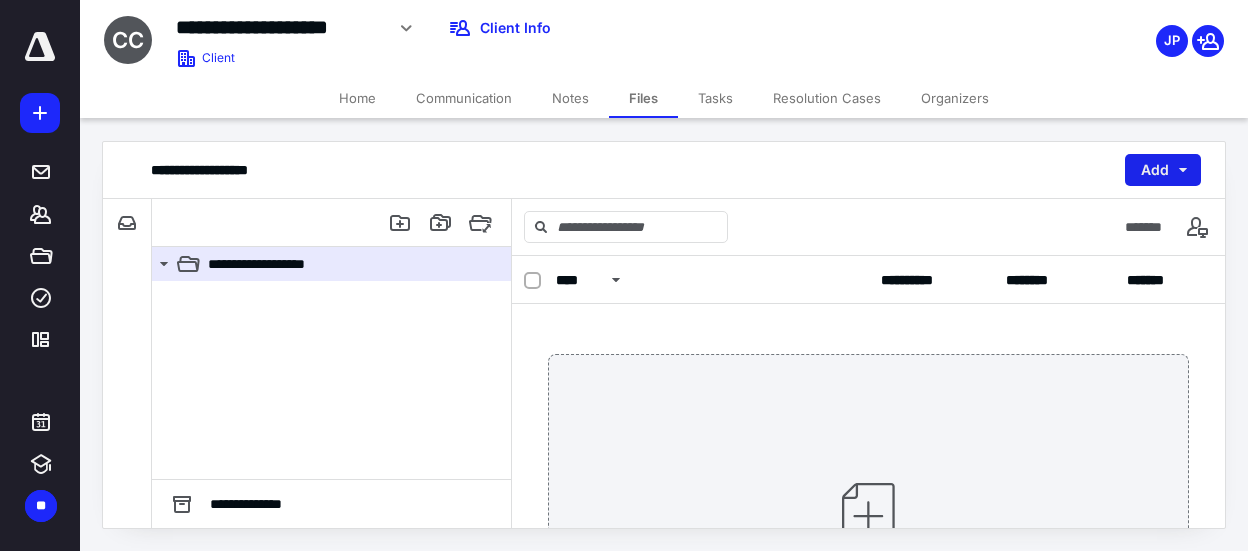 click on "Add" at bounding box center (1163, 170) 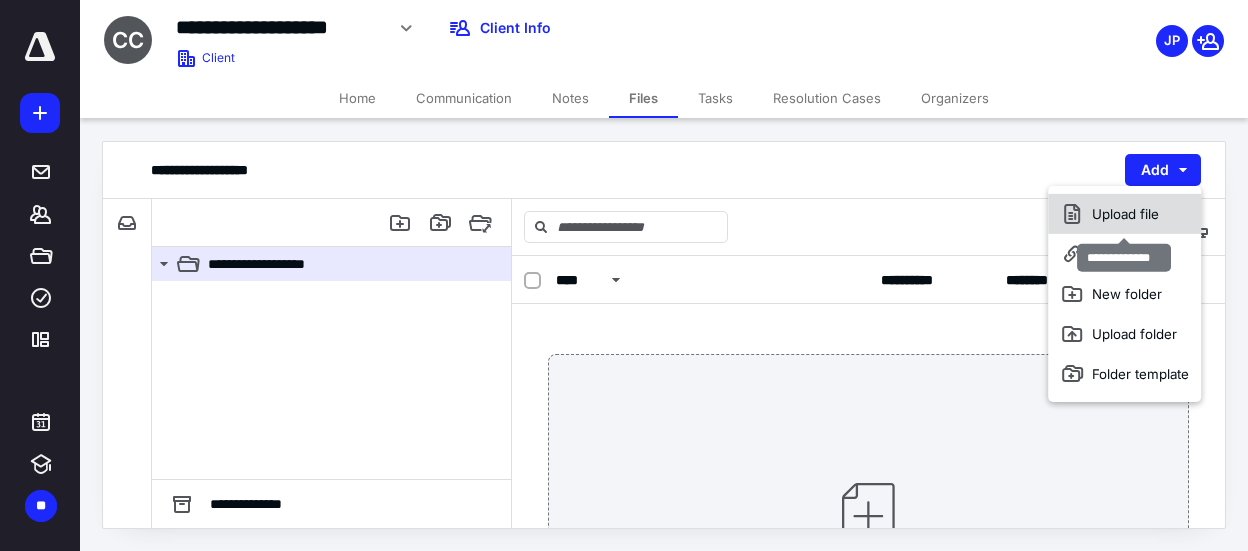 click on "Upload file" at bounding box center [1124, 214] 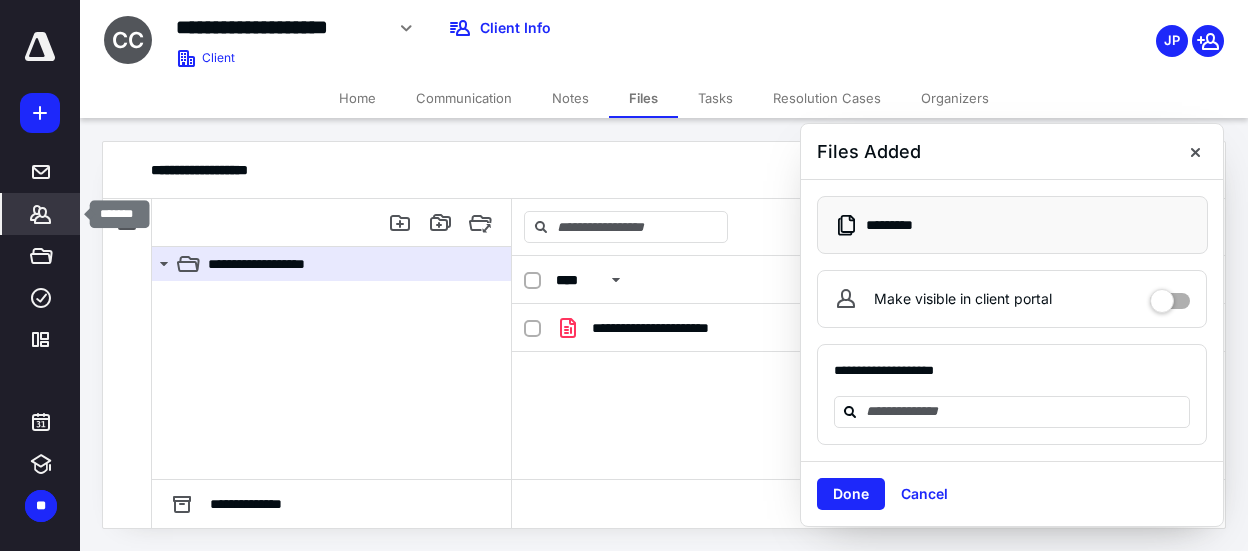 click on "*******" at bounding box center (41, 214) 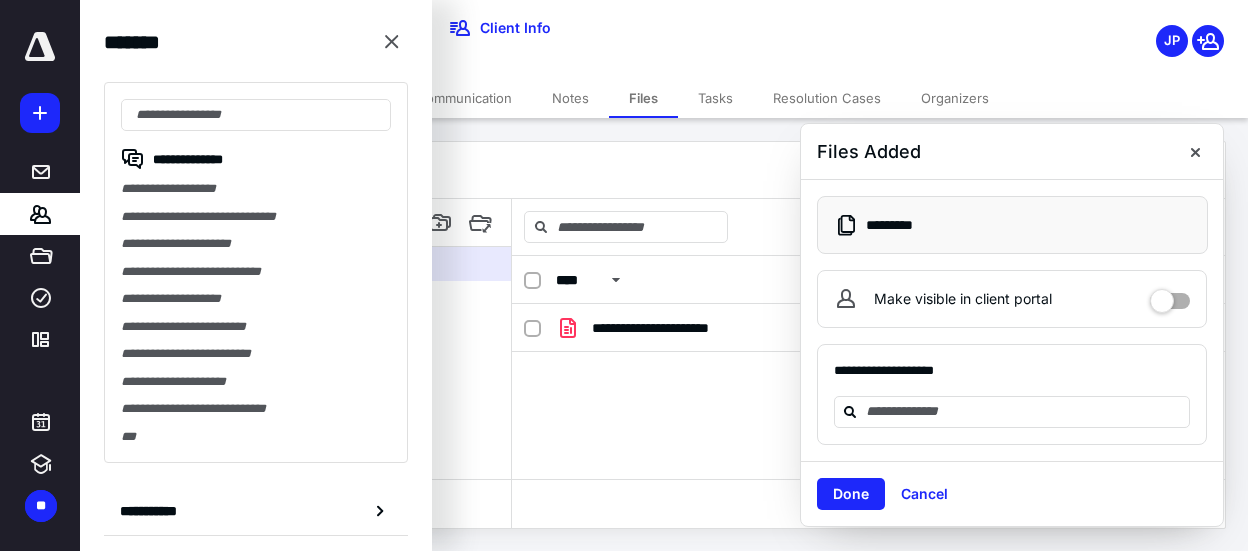 drag, startPoint x: 275, startPoint y: 101, endPoint x: 282, endPoint y: 93, distance: 10.630146 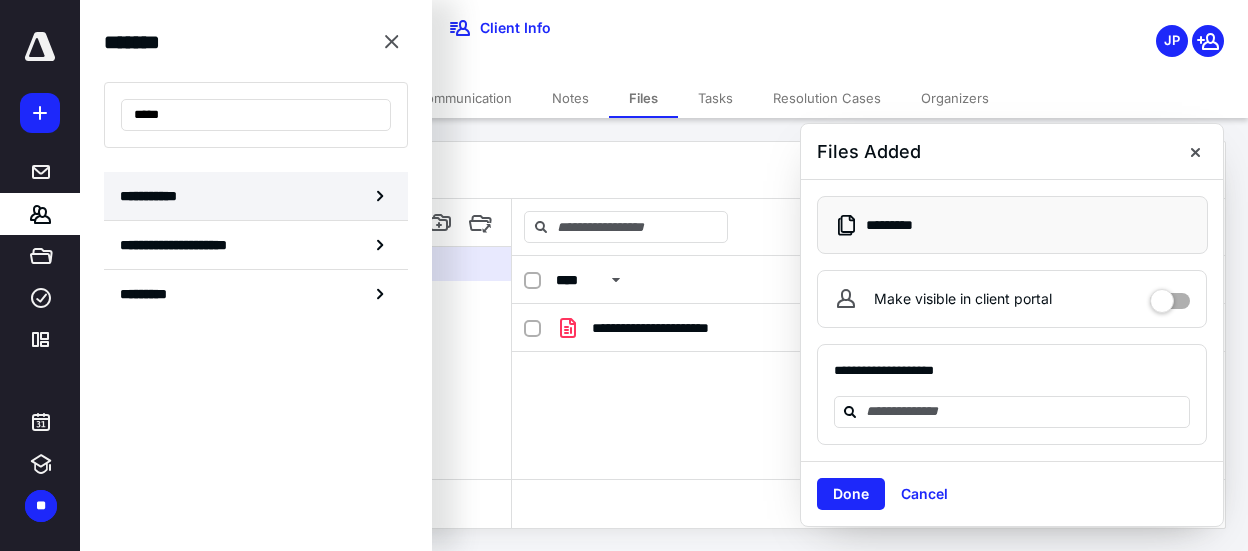 type on "*****" 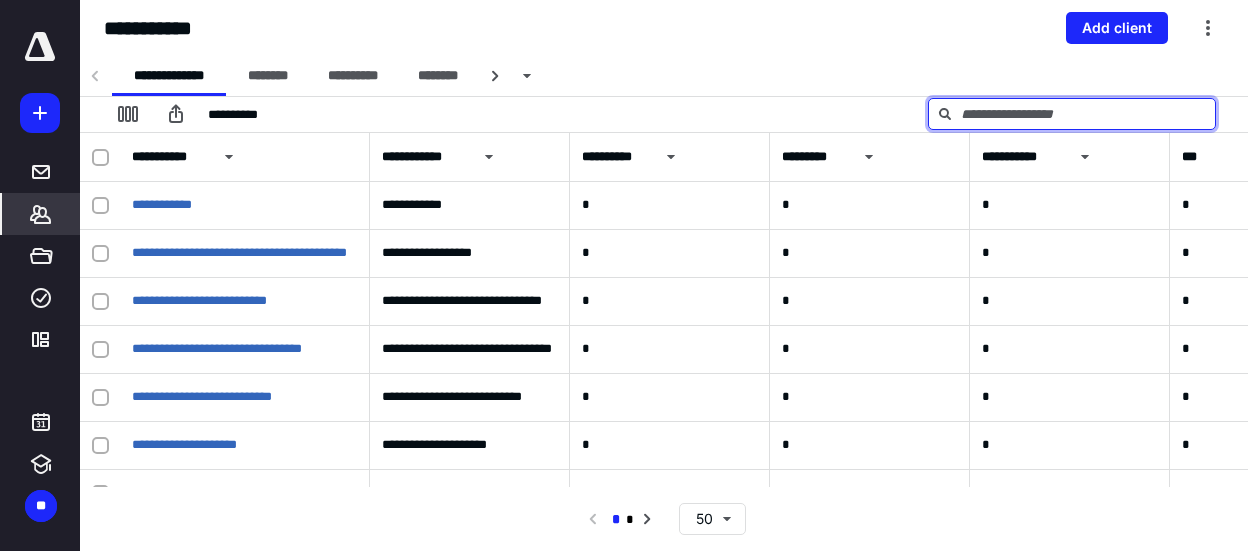 click at bounding box center [1072, 114] 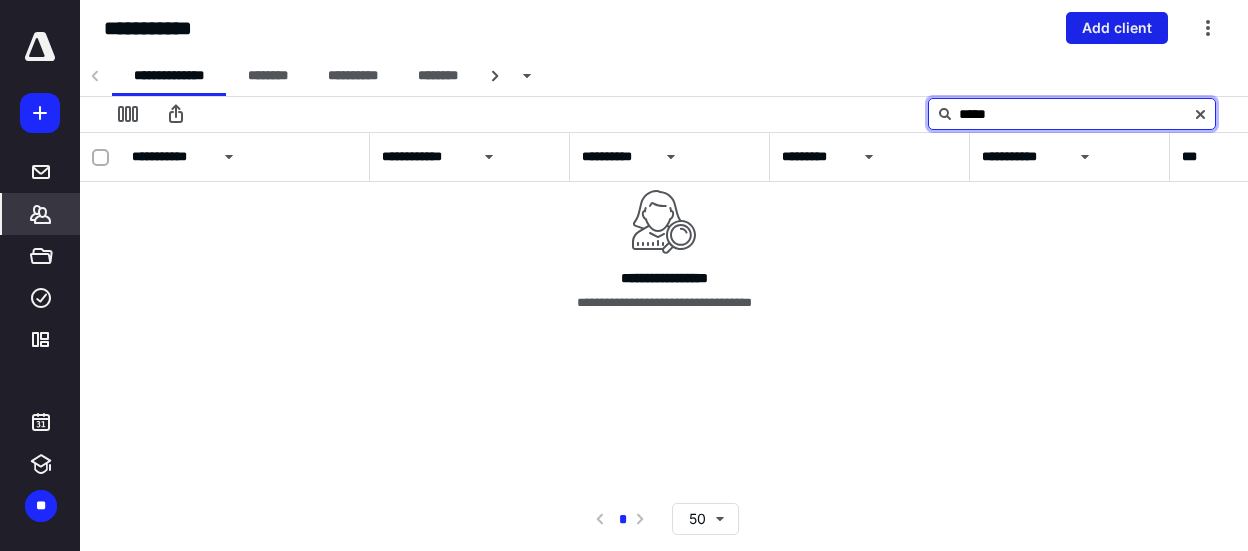 type on "*****" 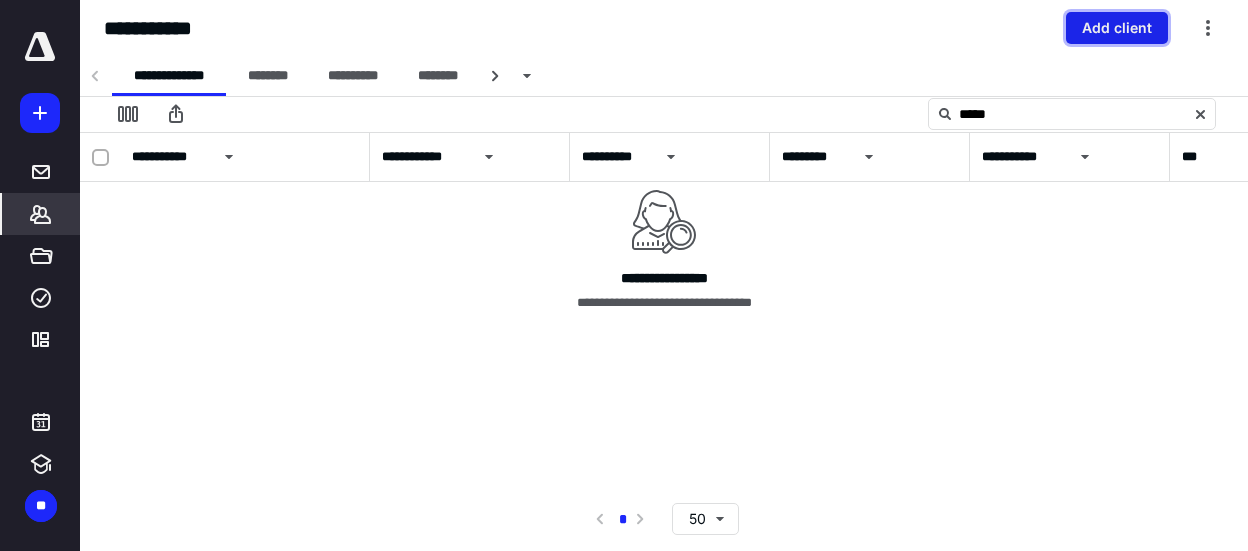 click on "Add client" at bounding box center (1117, 28) 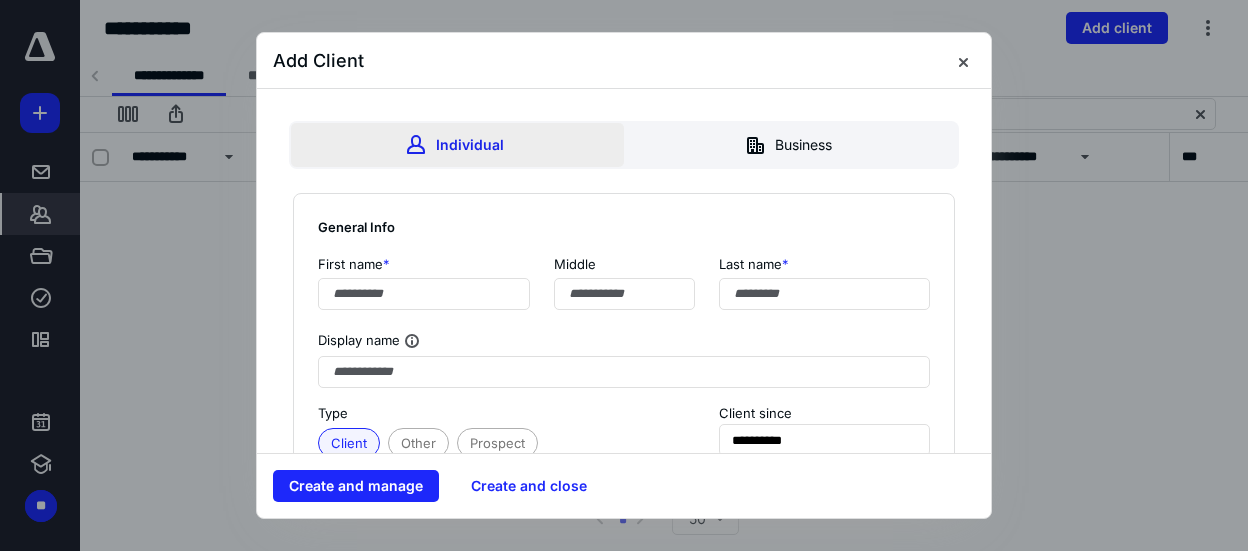 click on "Individual" at bounding box center (457, 145) 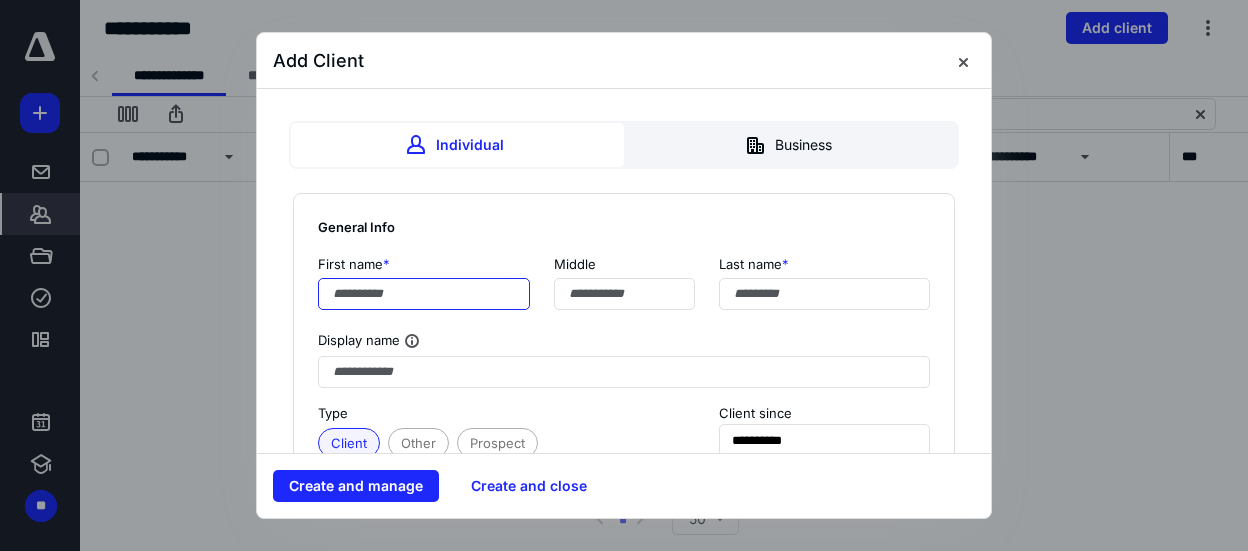 click at bounding box center (424, 294) 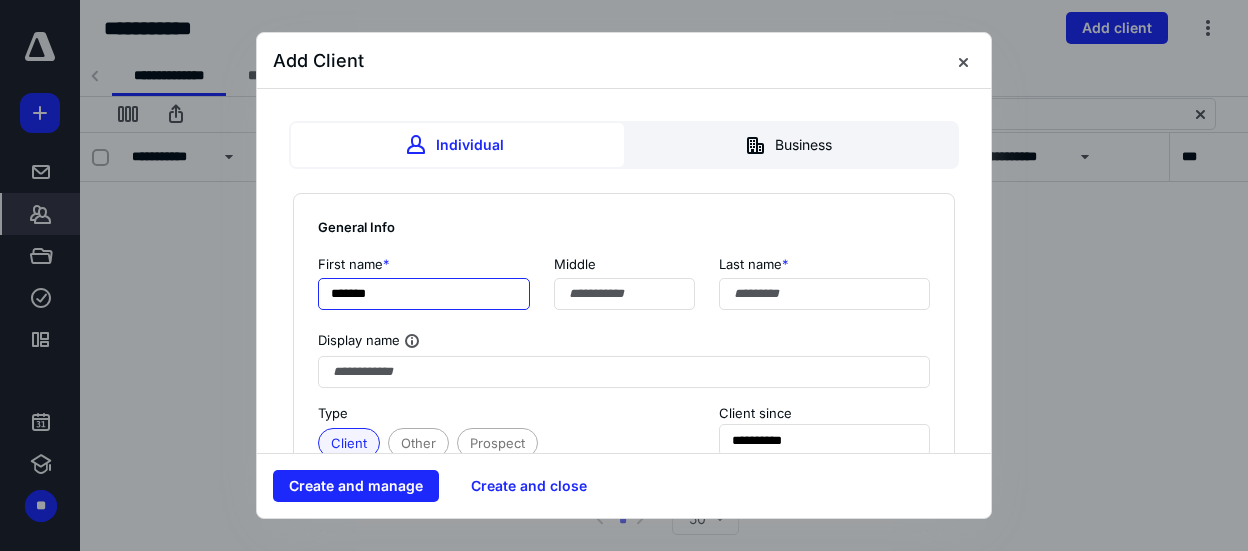 type on "*******" 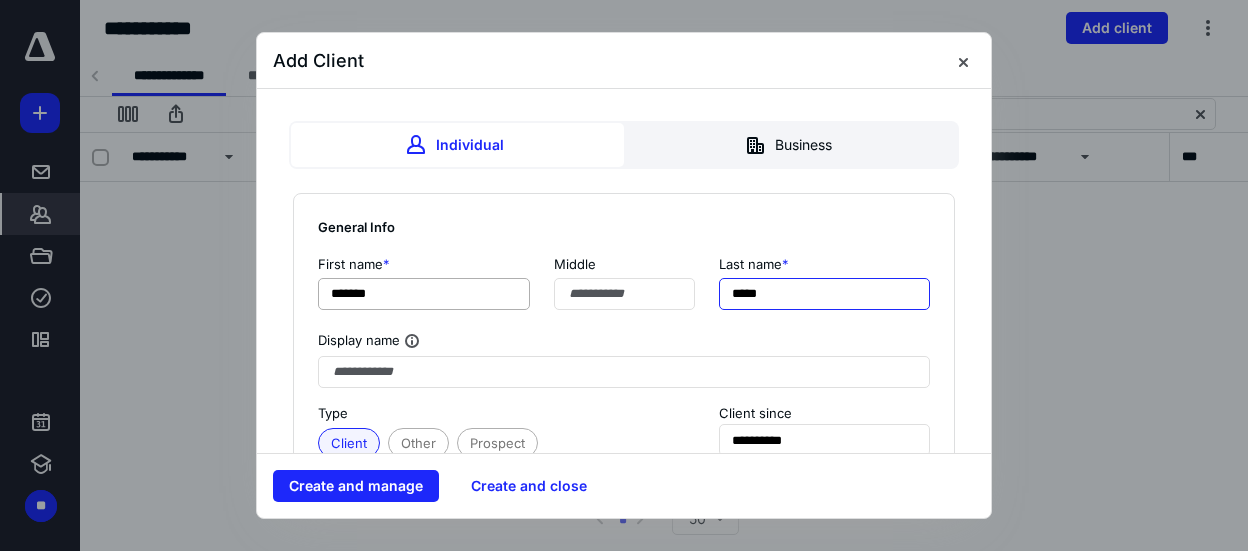 type on "*****" 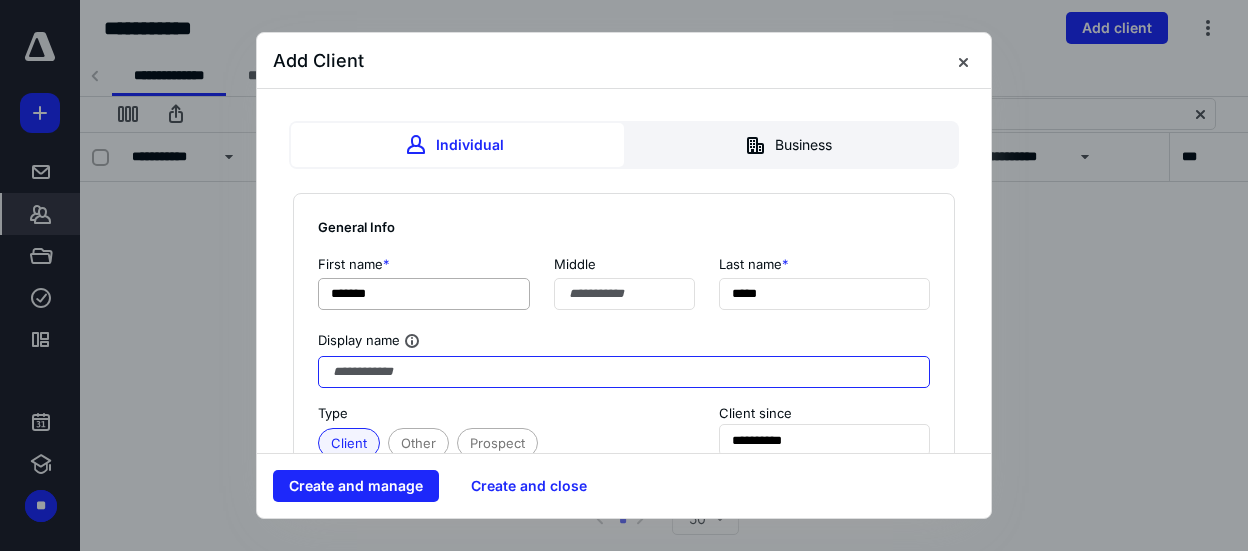 type on "*" 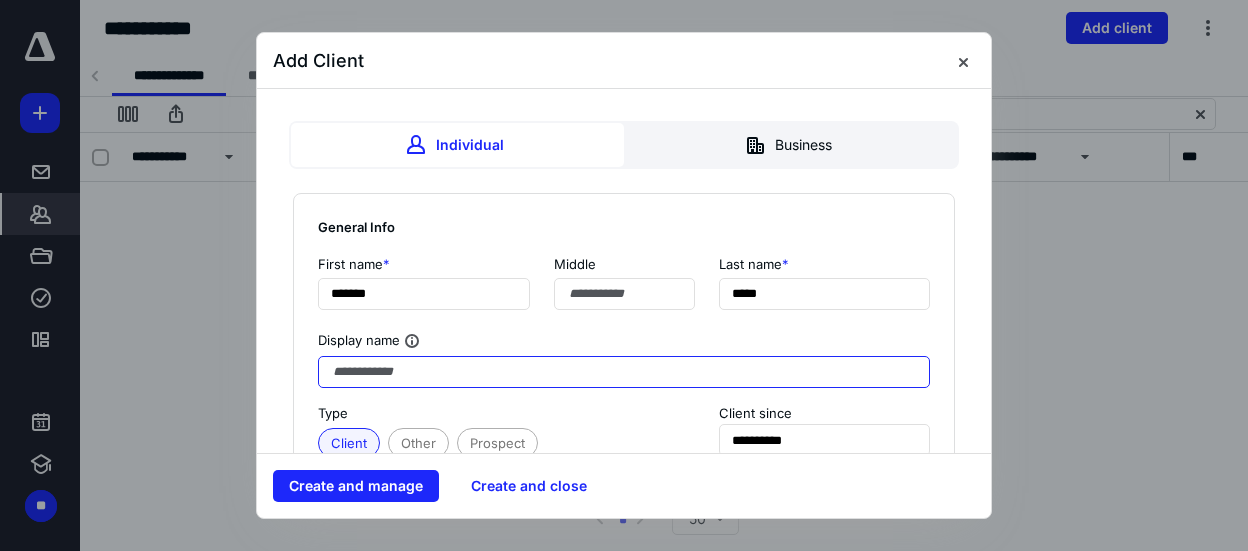 click at bounding box center [624, 372] 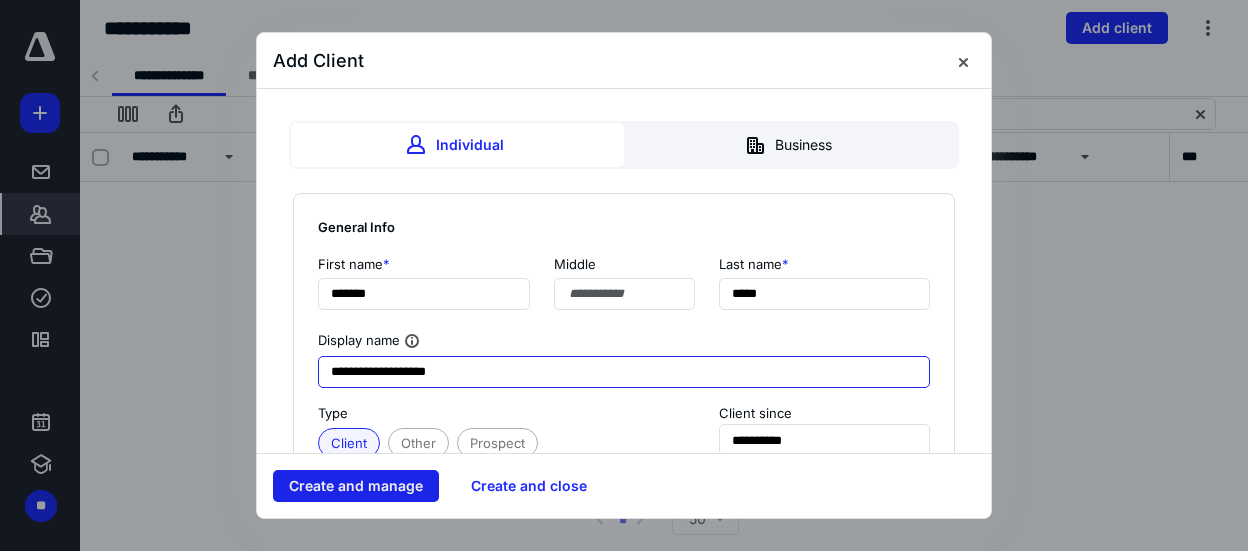 type on "**********" 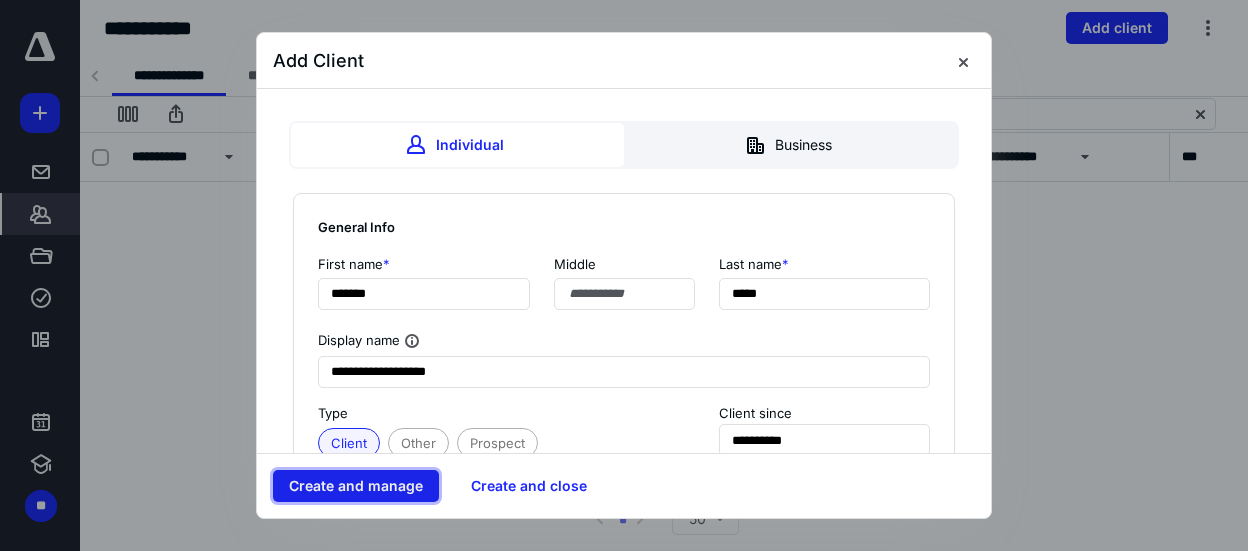 click on "Create and manage" at bounding box center (356, 486) 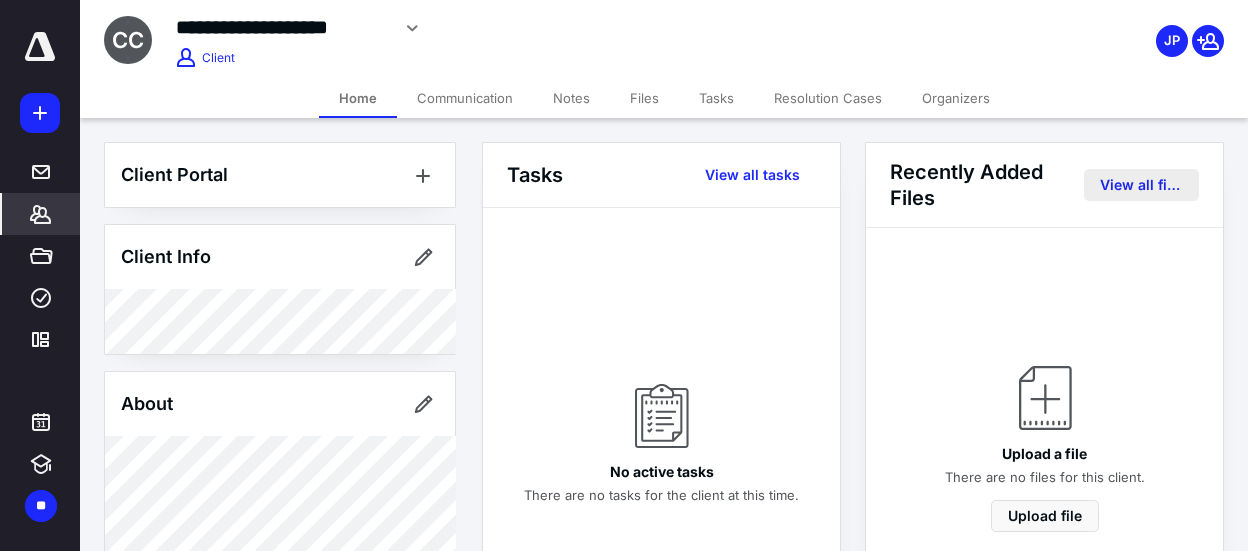 click on "View all files" at bounding box center (1141, 185) 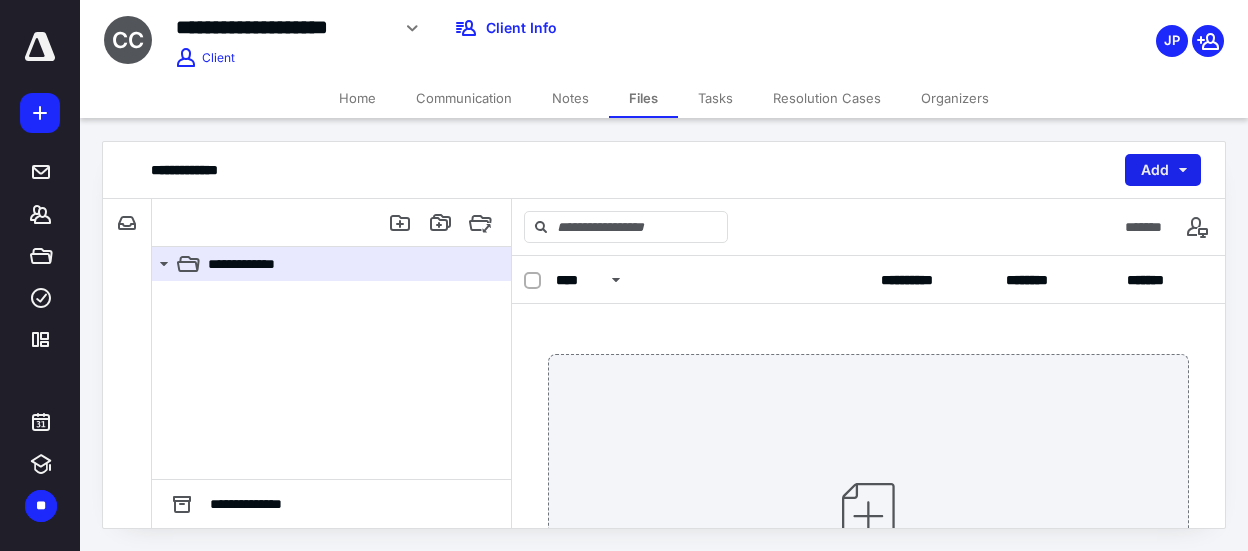 click on "Add" at bounding box center (1163, 170) 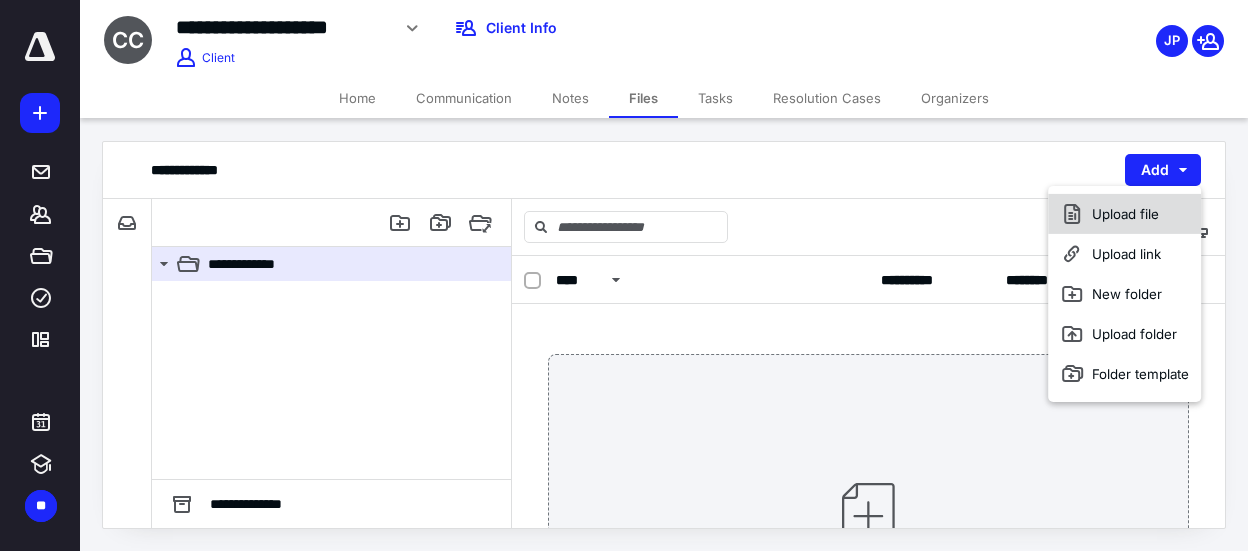 click on "Upload file" at bounding box center [1124, 214] 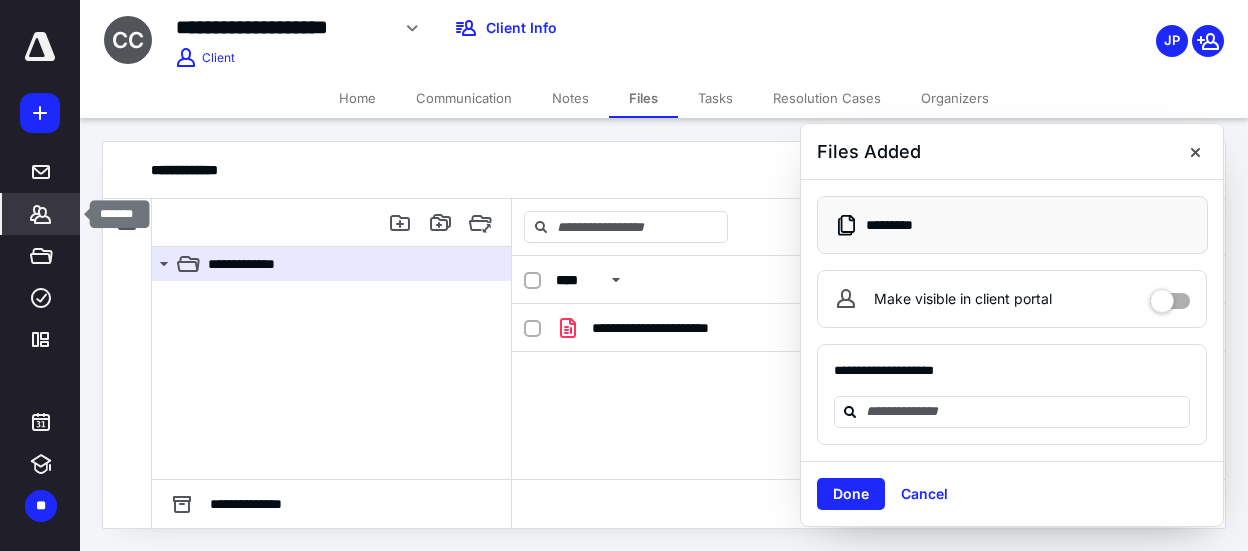 click on "*******" at bounding box center [41, 214] 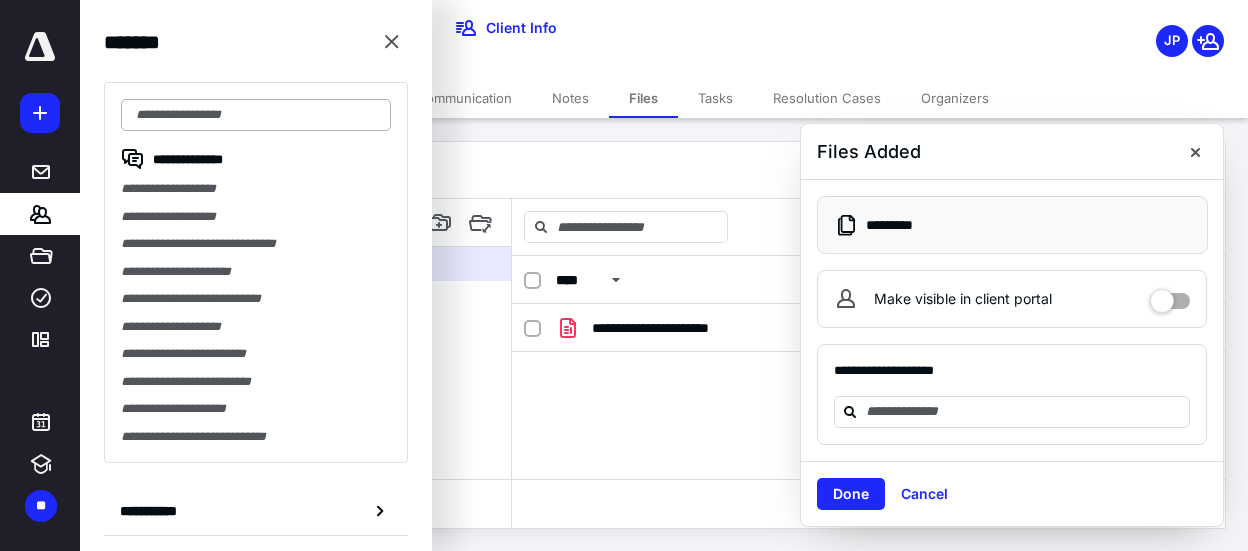 click at bounding box center (256, 115) 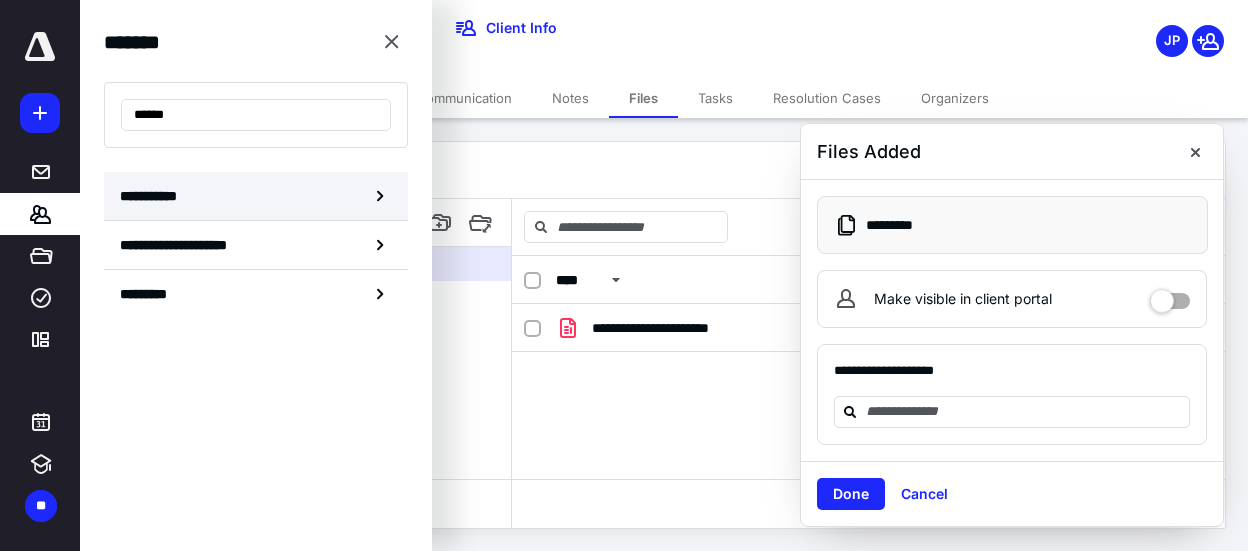 type on "******" 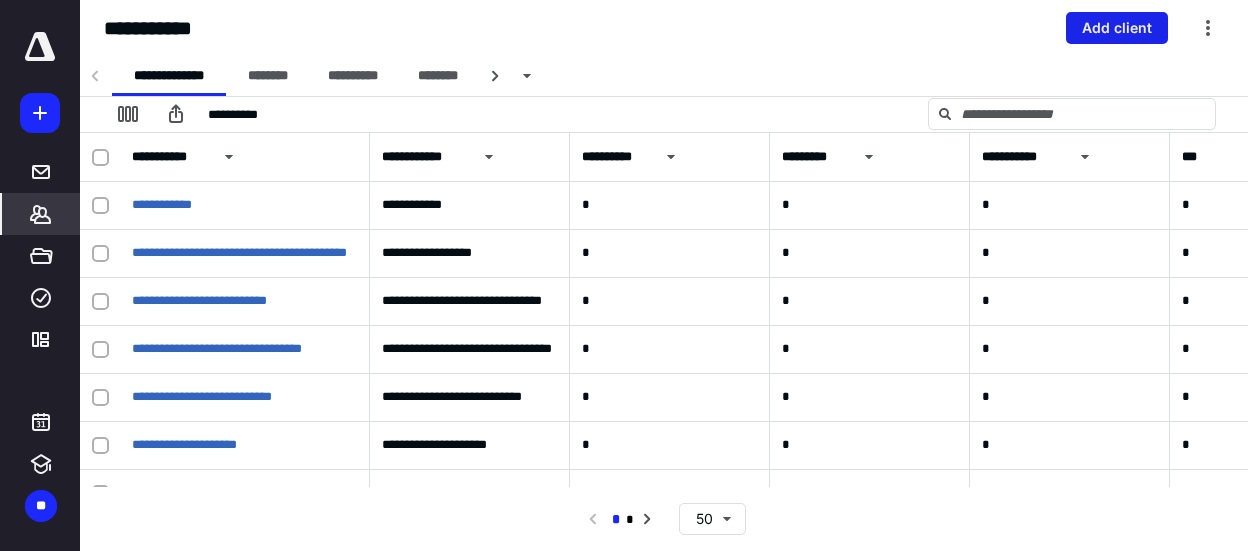 click on "Add client" at bounding box center (1117, 28) 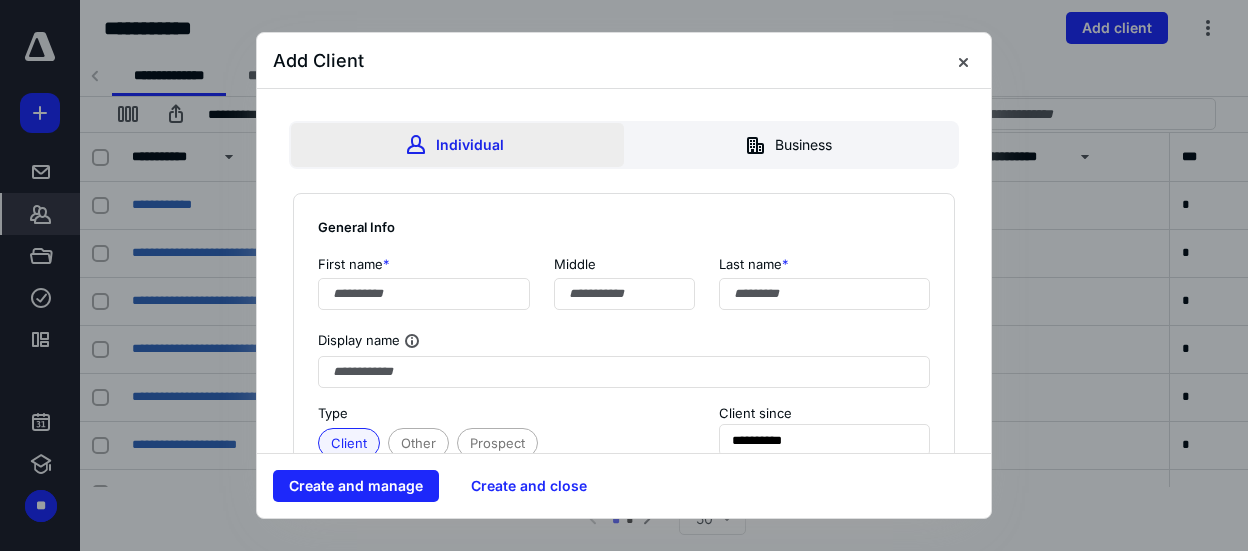 click on "Individual" at bounding box center [457, 145] 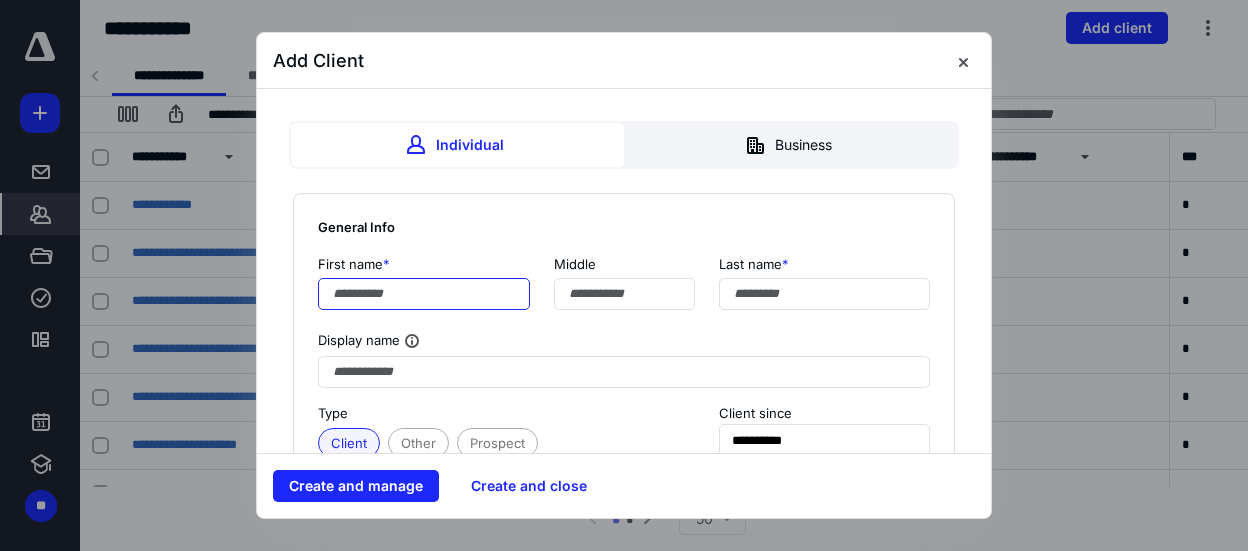 click at bounding box center (424, 294) 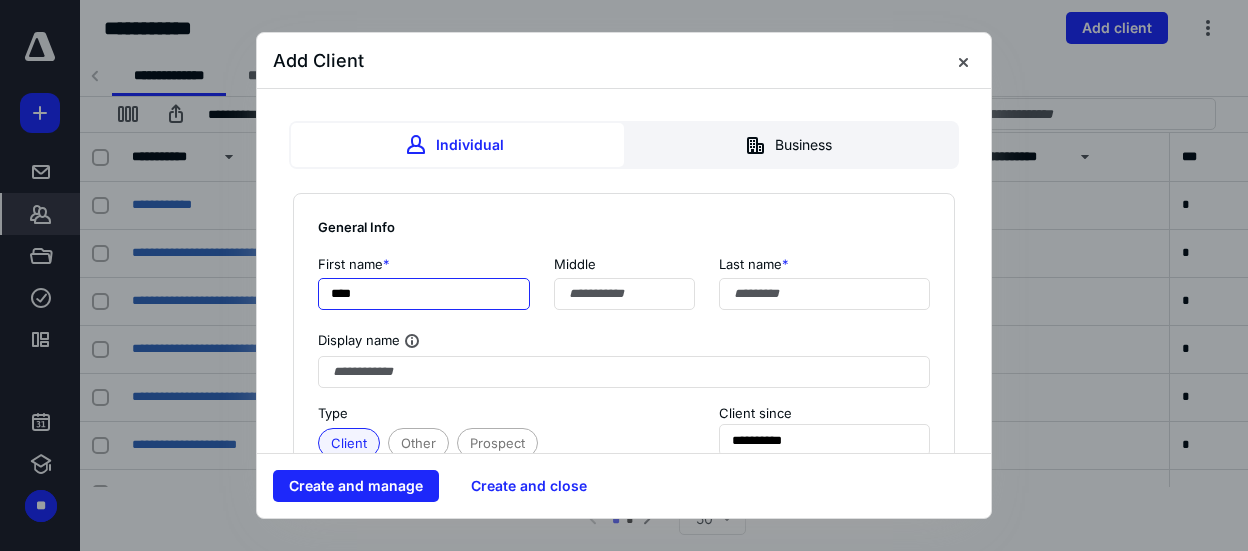 type on "****" 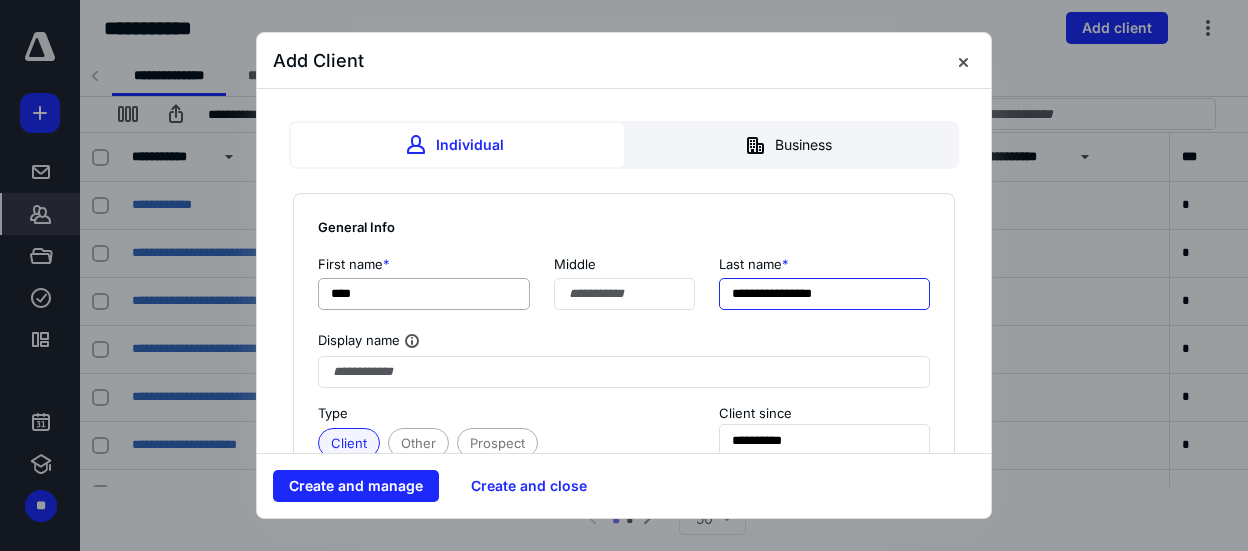 type on "**********" 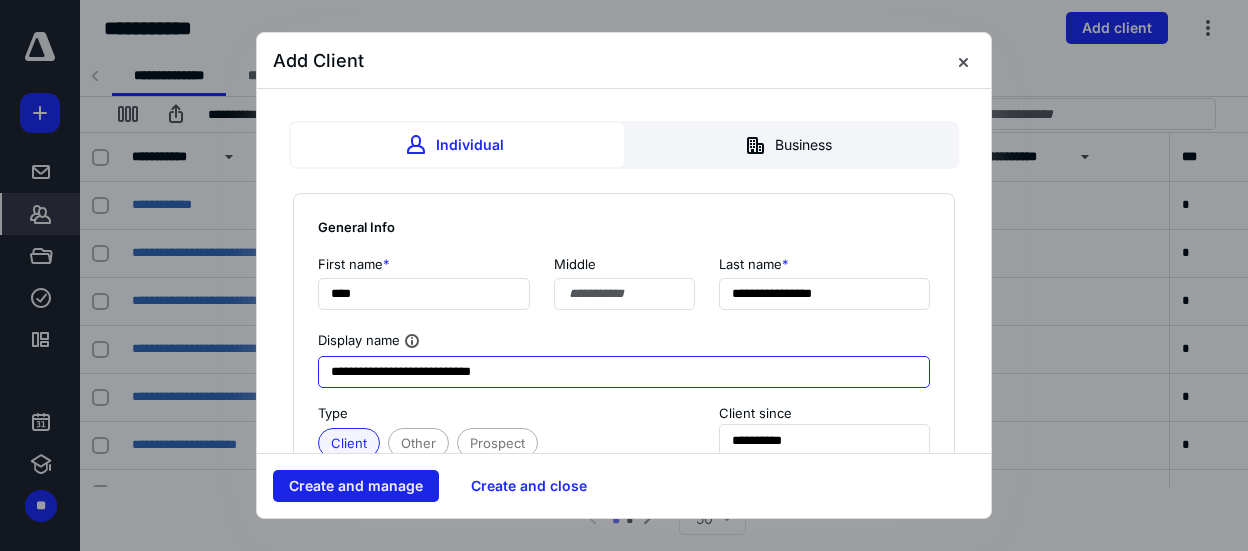 type on "**********" 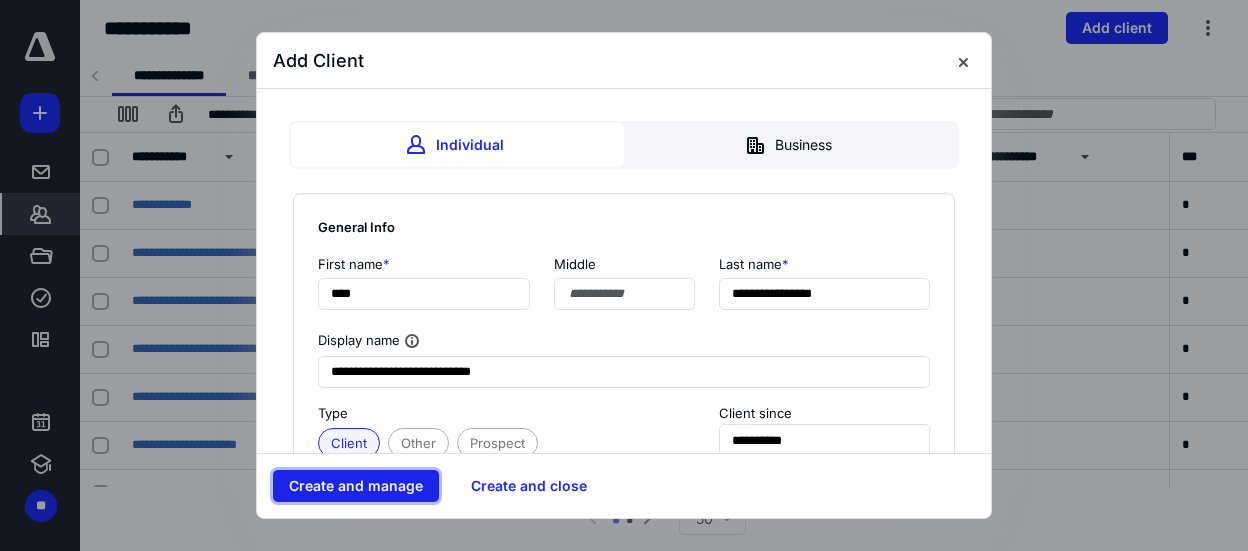click on "Create and manage" at bounding box center (356, 486) 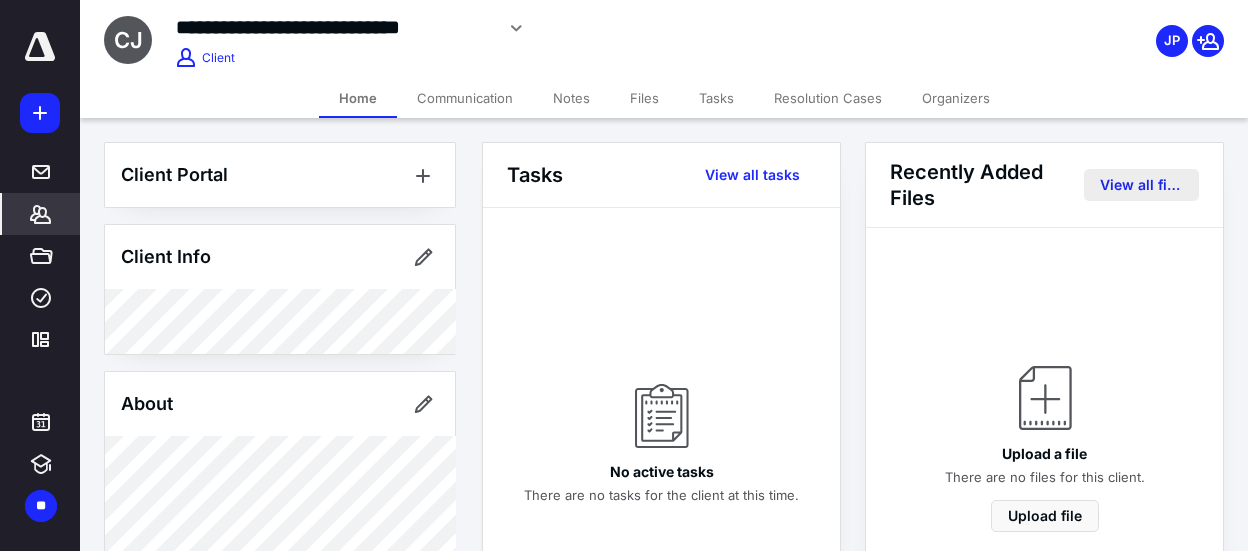 click on "View all files" at bounding box center [1141, 185] 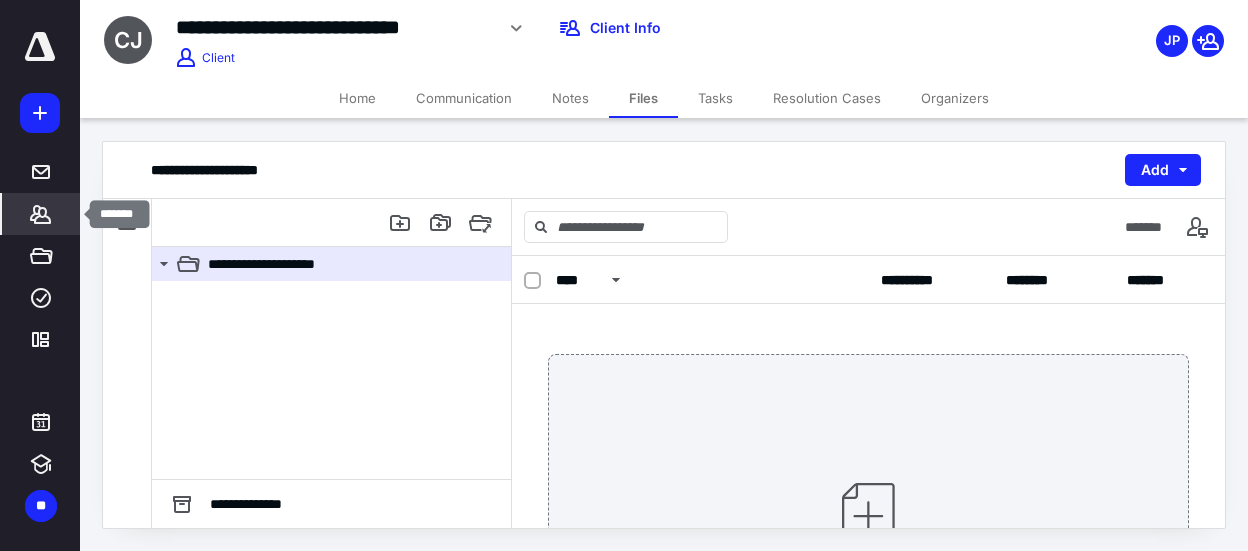 click on "*******" at bounding box center [41, 214] 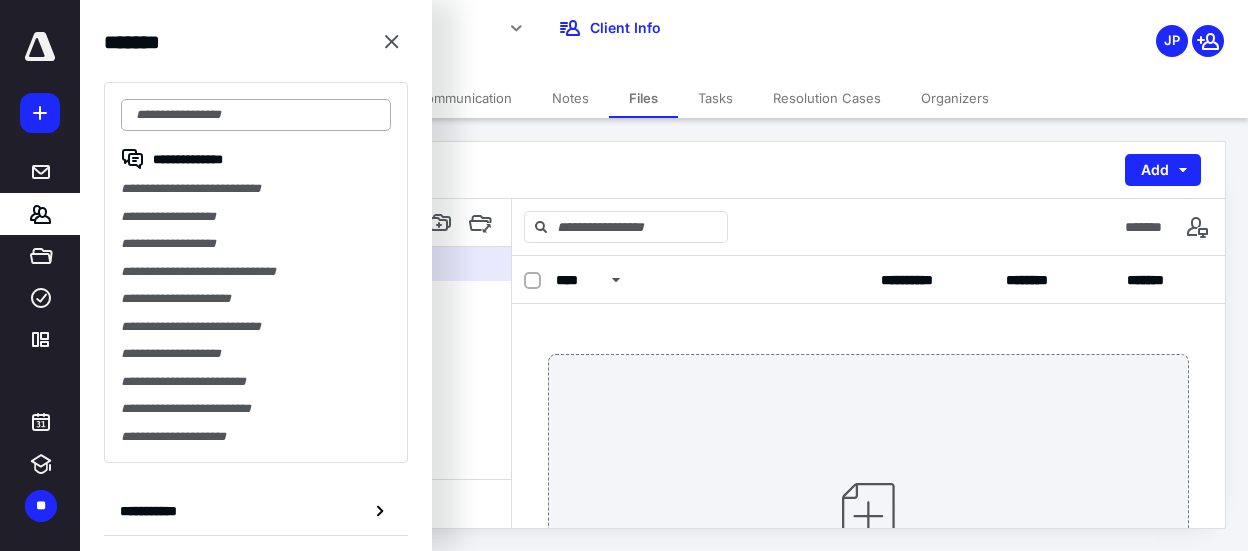 click at bounding box center [256, 115] 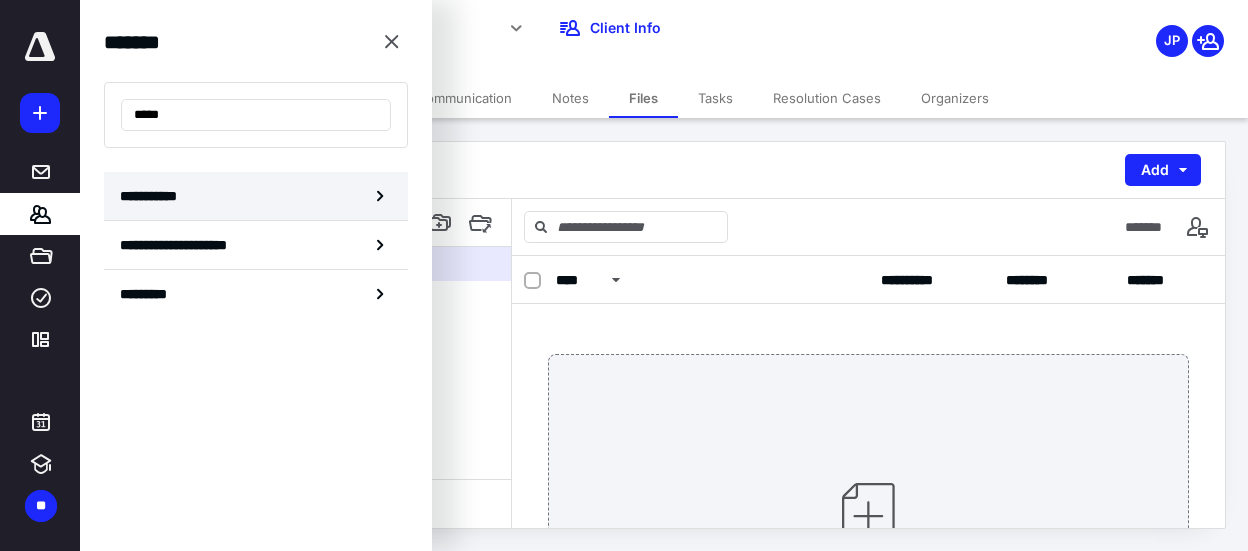 type on "*****" 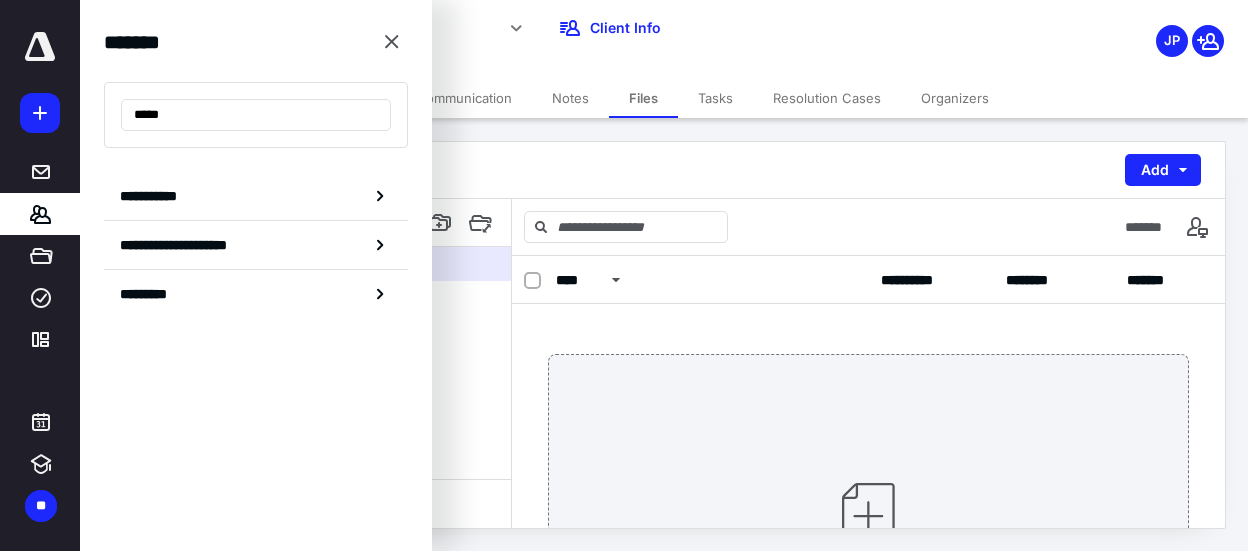 drag, startPoint x: 181, startPoint y: 184, endPoint x: 199, endPoint y: 181, distance: 18.248287 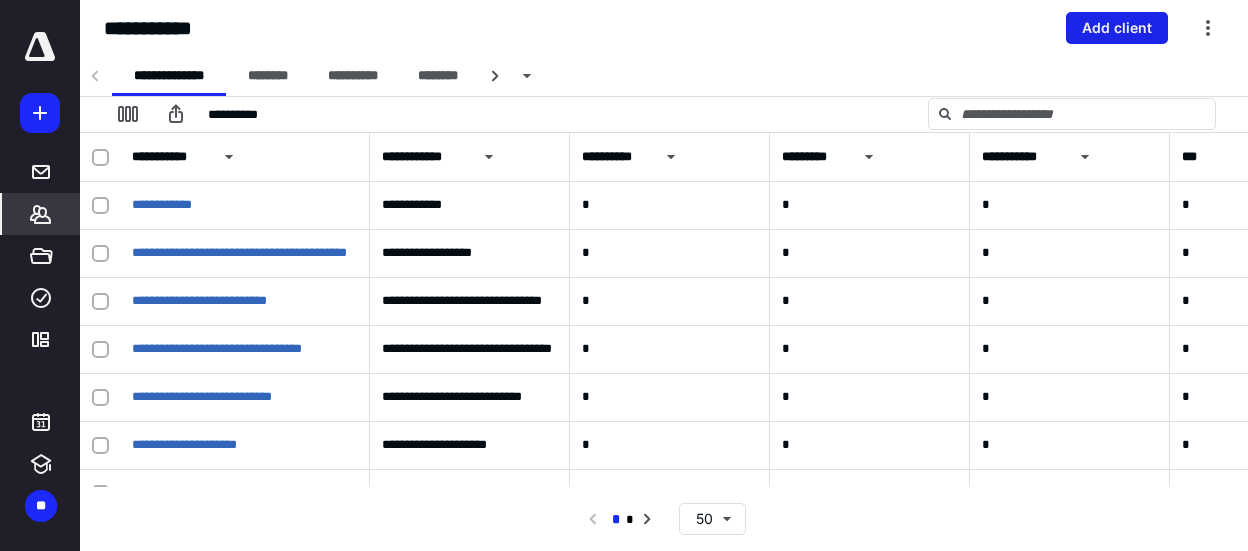 click on "Add client" at bounding box center (1117, 28) 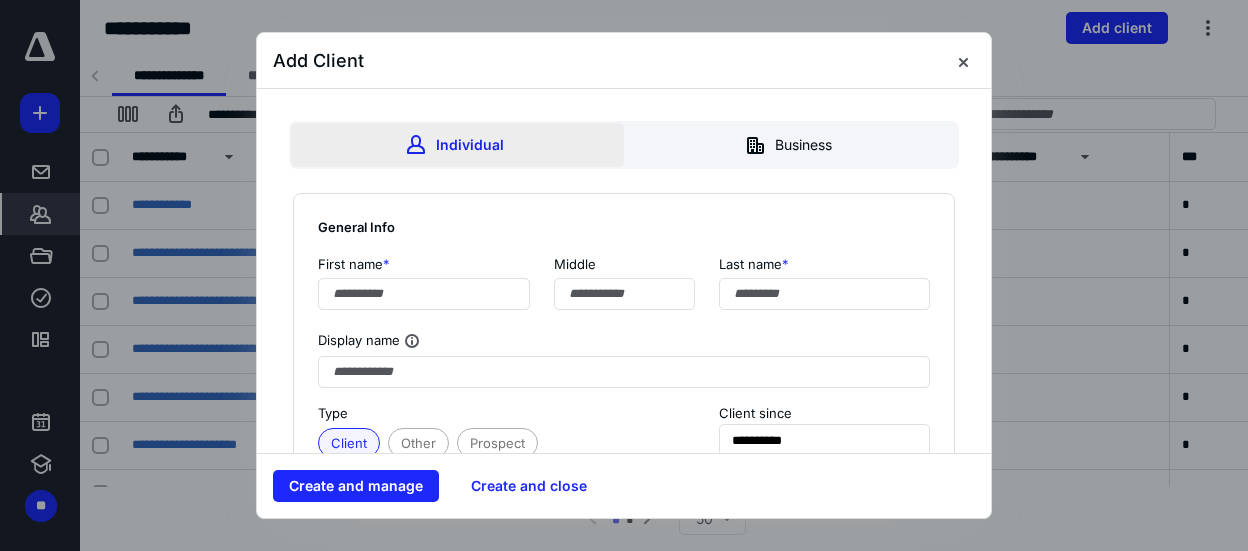 click on "Individual" at bounding box center (457, 145) 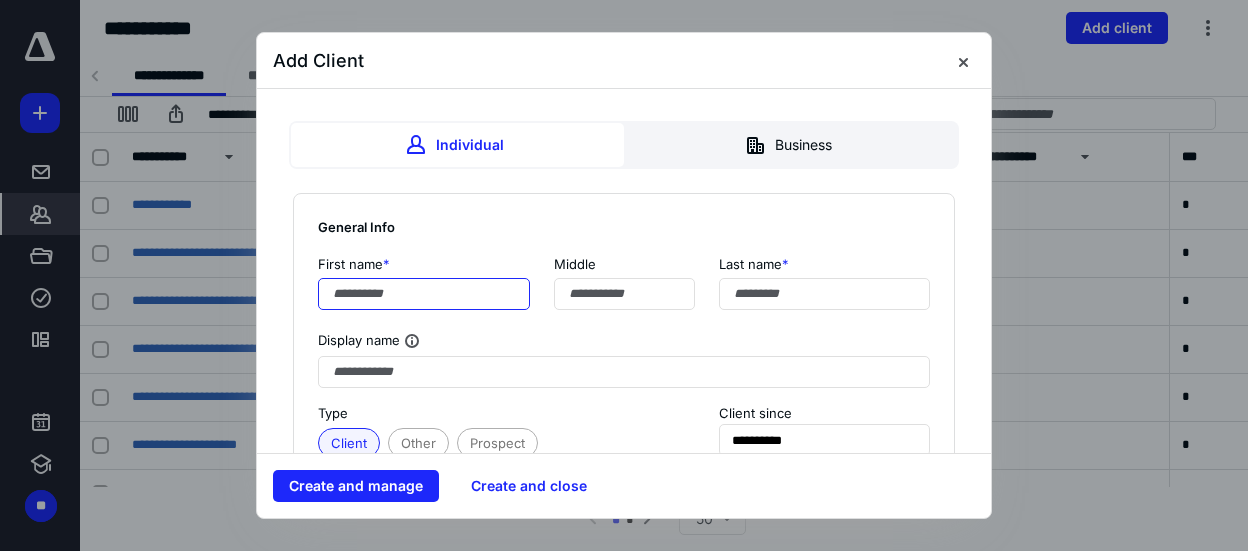 click at bounding box center [424, 294] 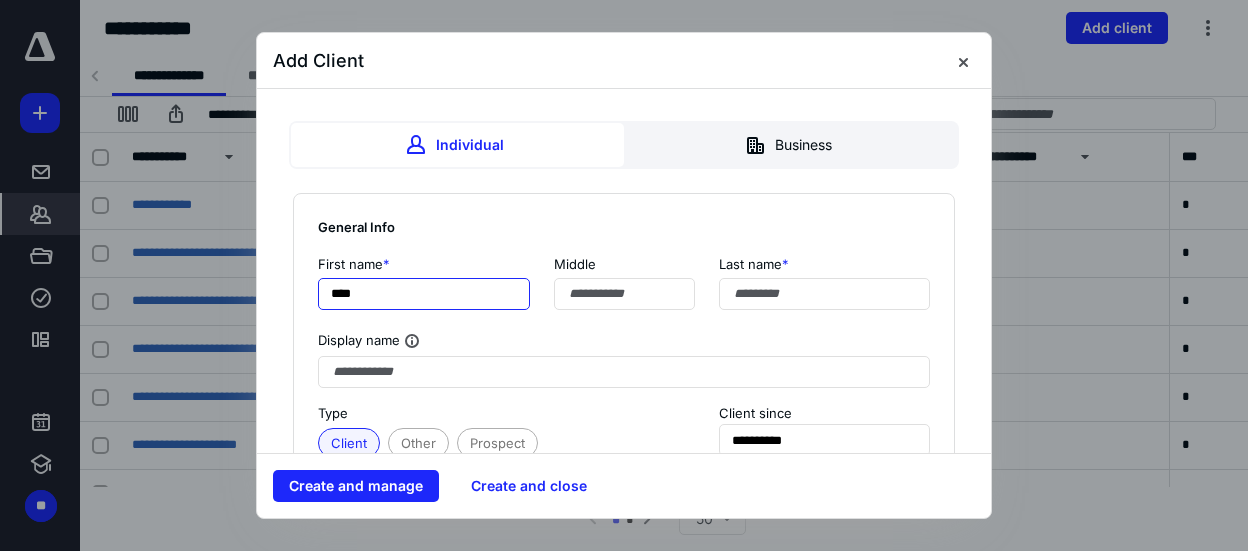 type on "****" 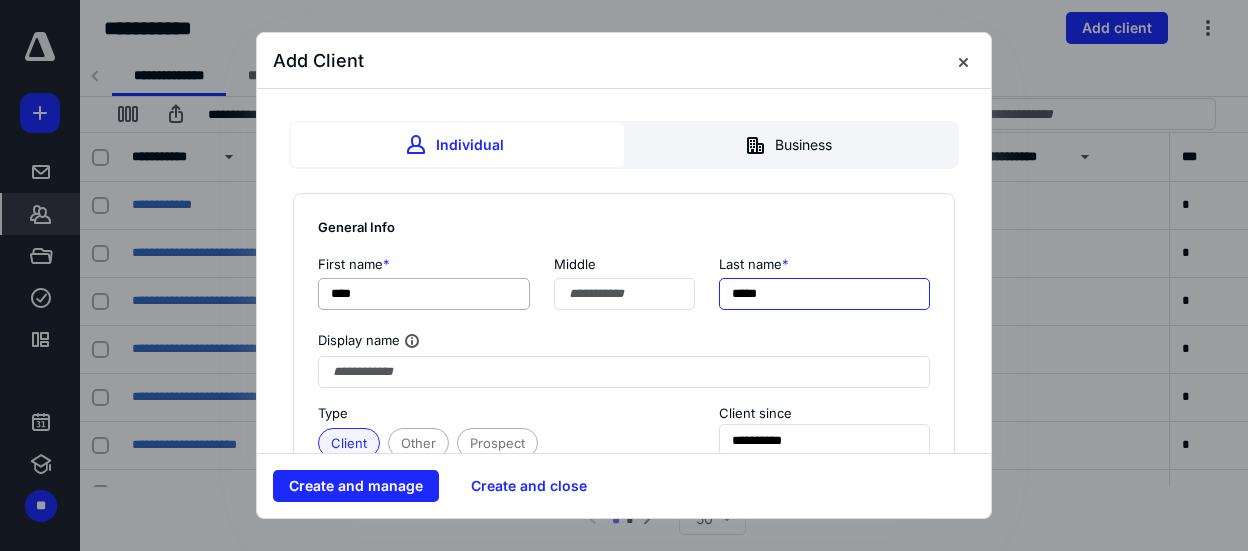 type on "*****" 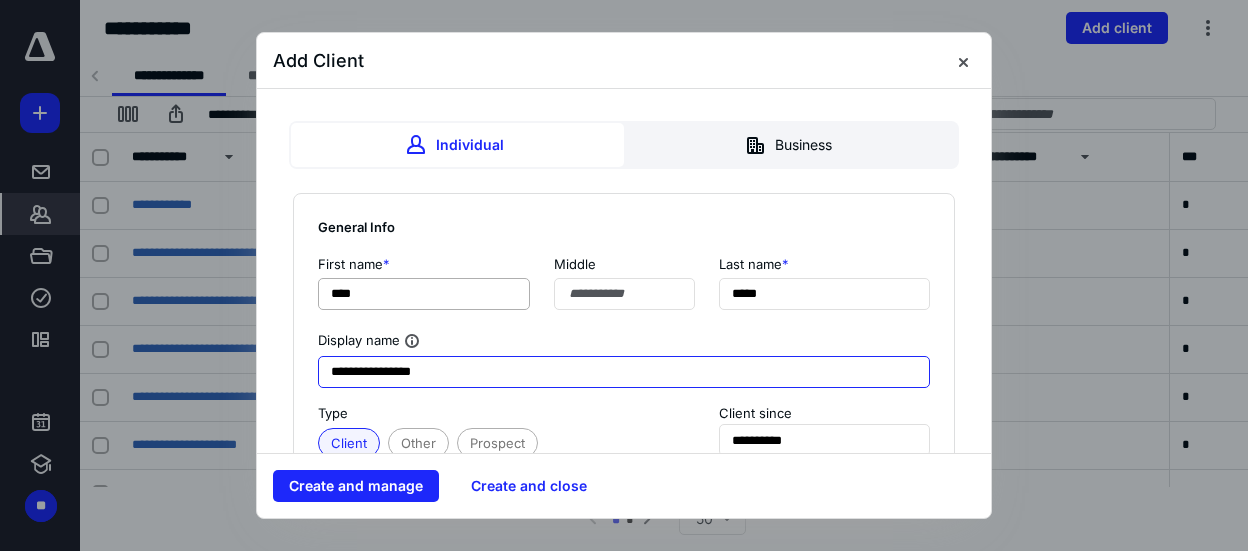 type on "**********" 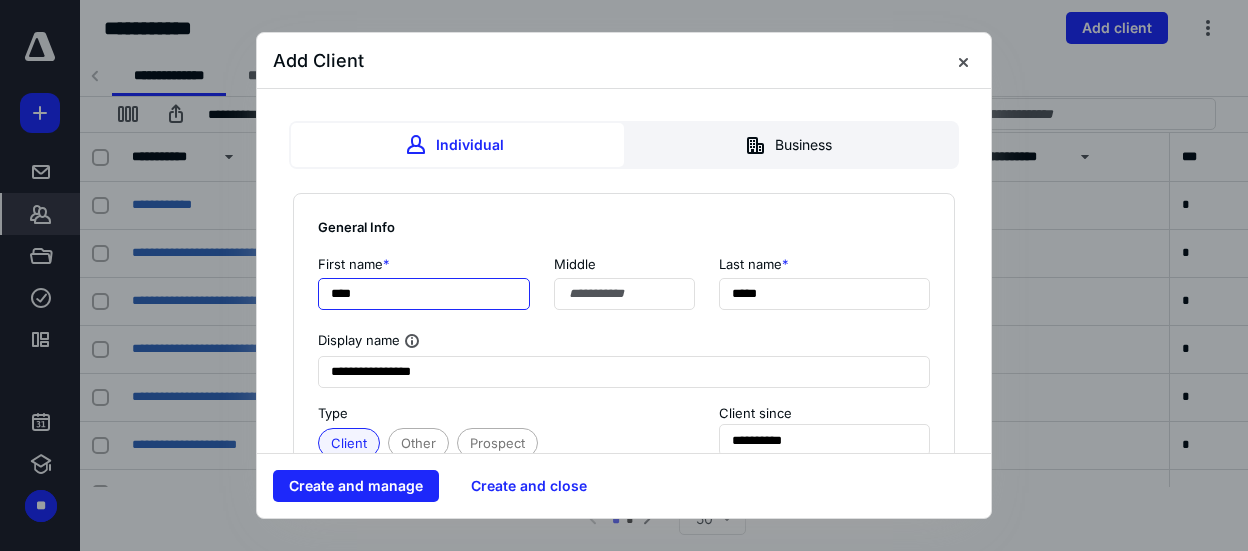 click on "****" at bounding box center (424, 294) 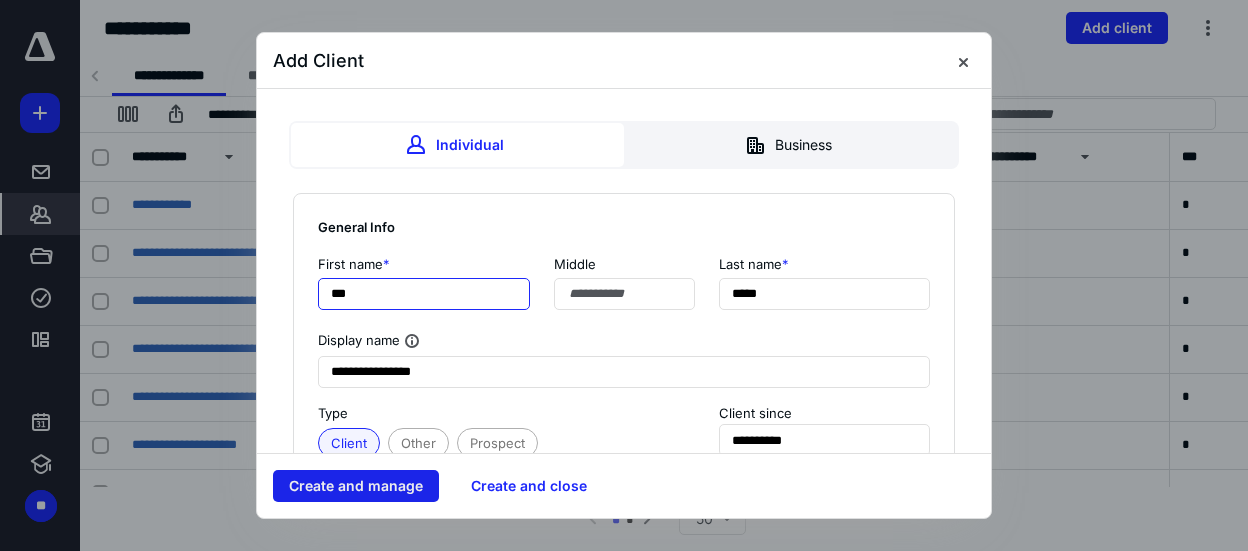 type on "***" 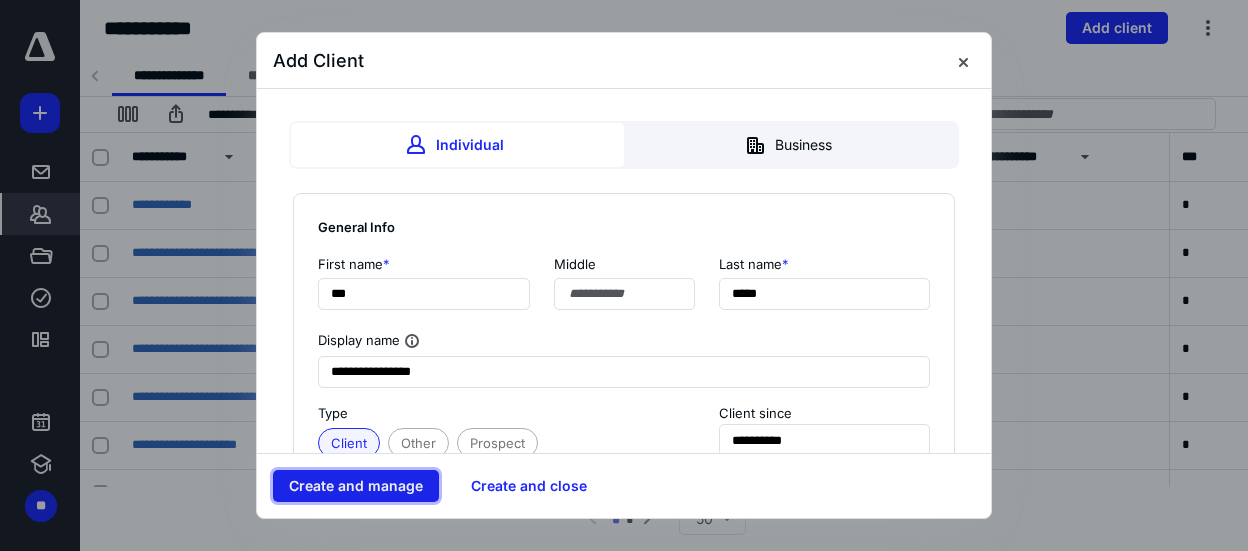 click on "Create and manage" at bounding box center (356, 486) 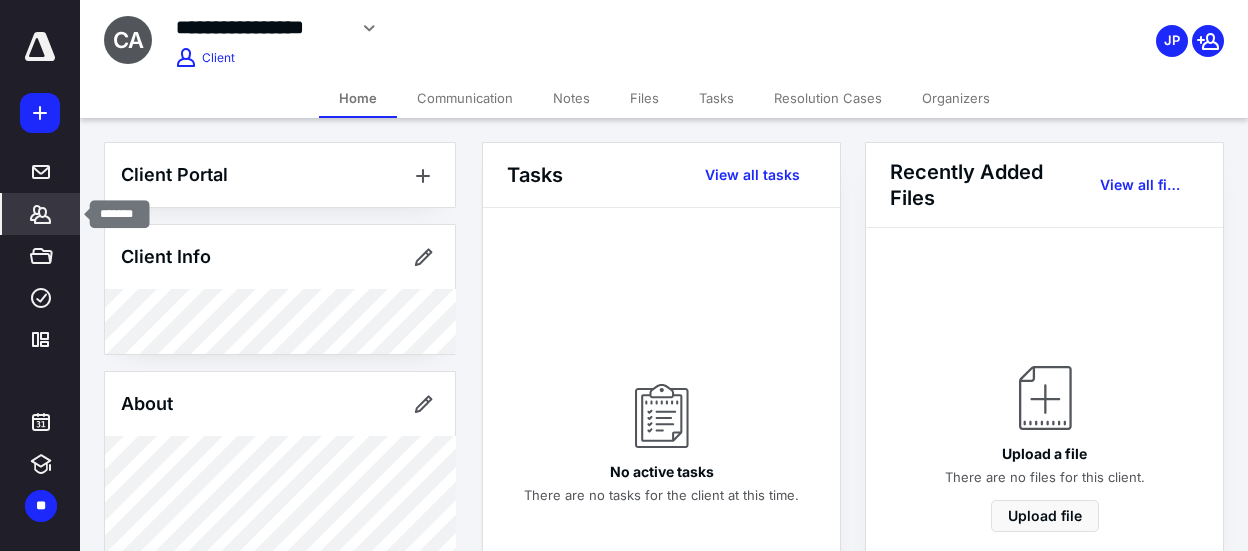 click 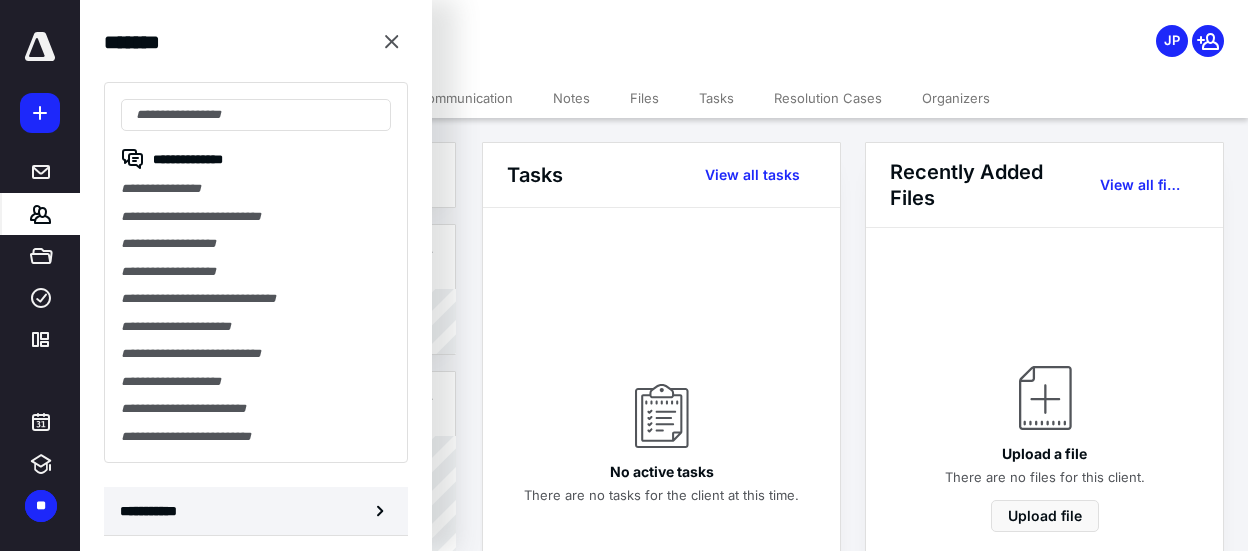 click on "**********" at bounding box center [153, 511] 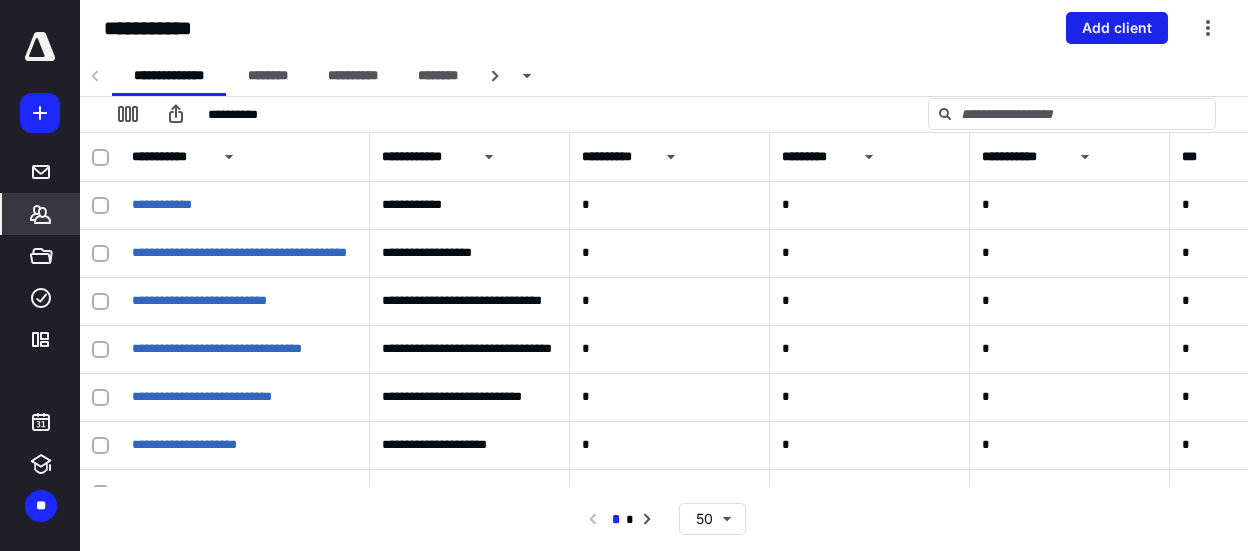 click on "Add client" at bounding box center (1117, 28) 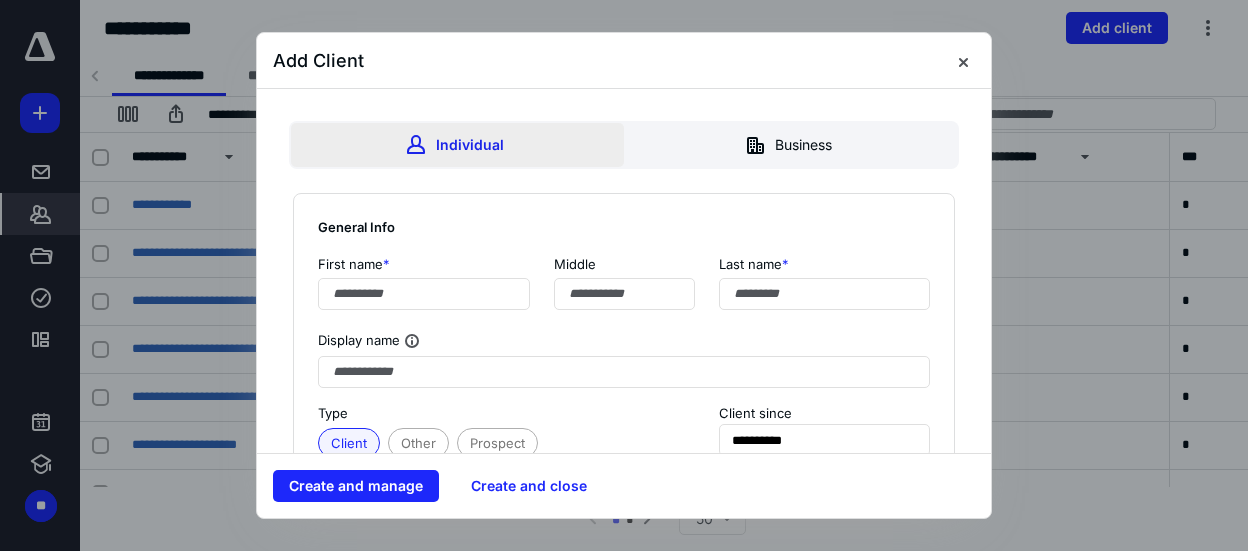 click on "Individual" at bounding box center [457, 145] 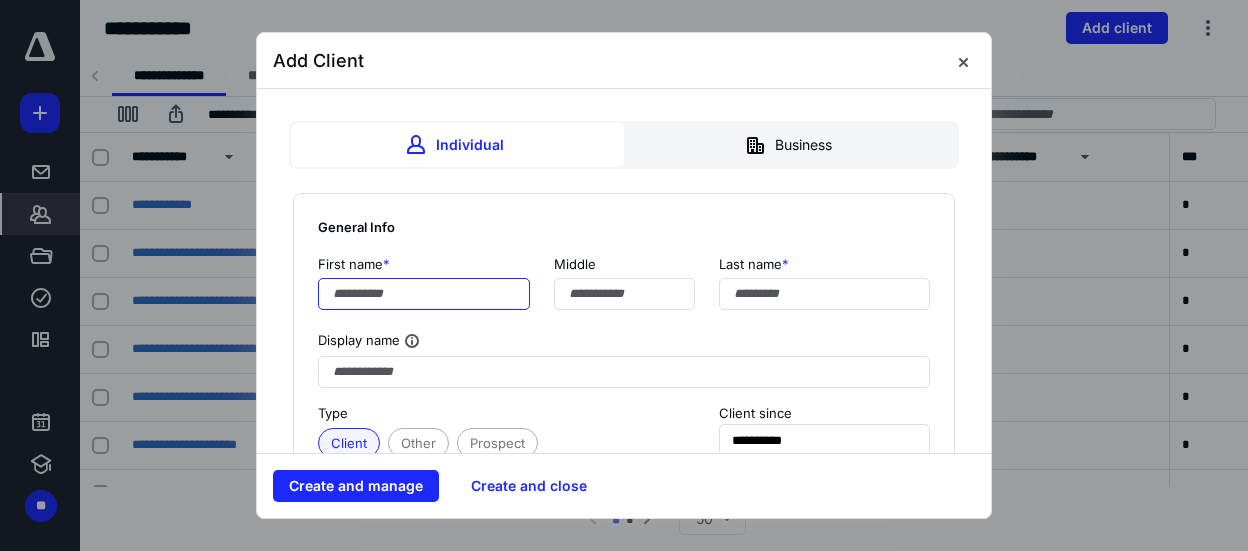 click at bounding box center [424, 294] 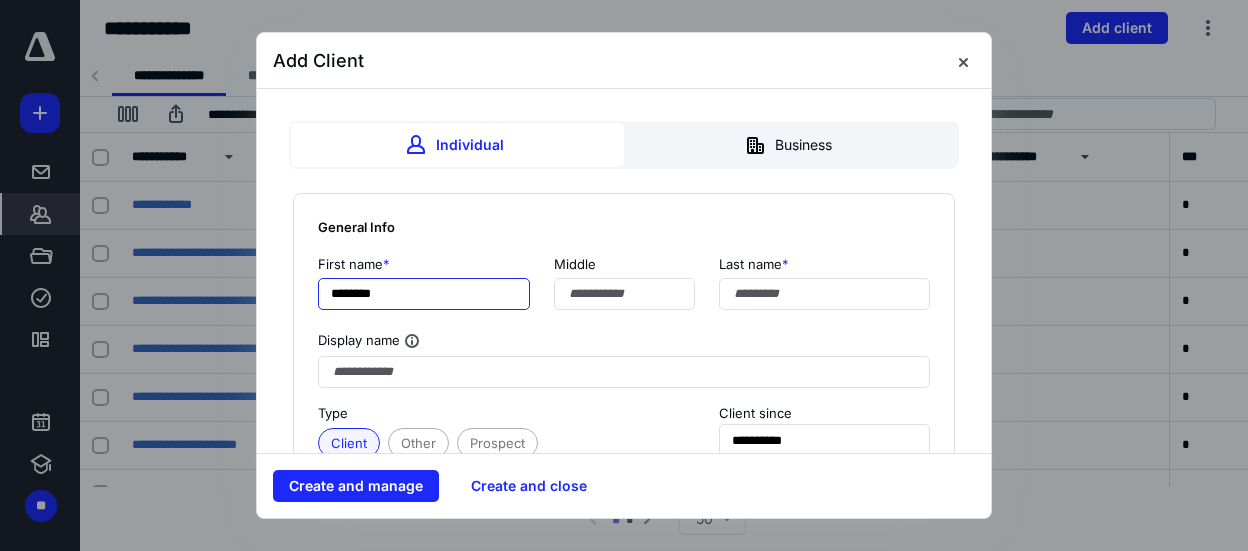 type on "********" 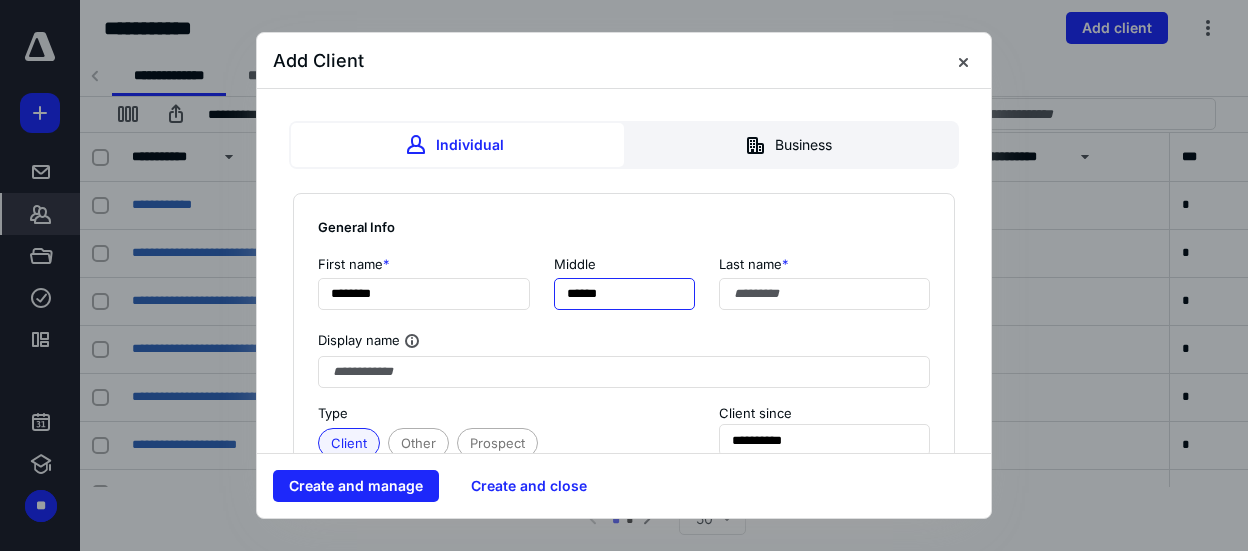 type on "******" 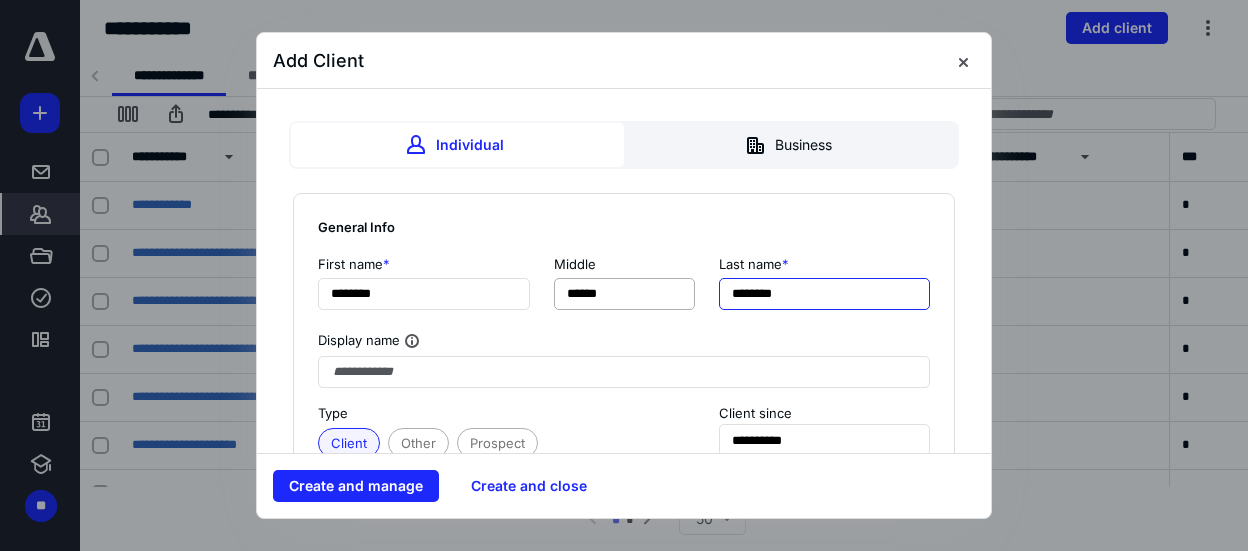 type on "********" 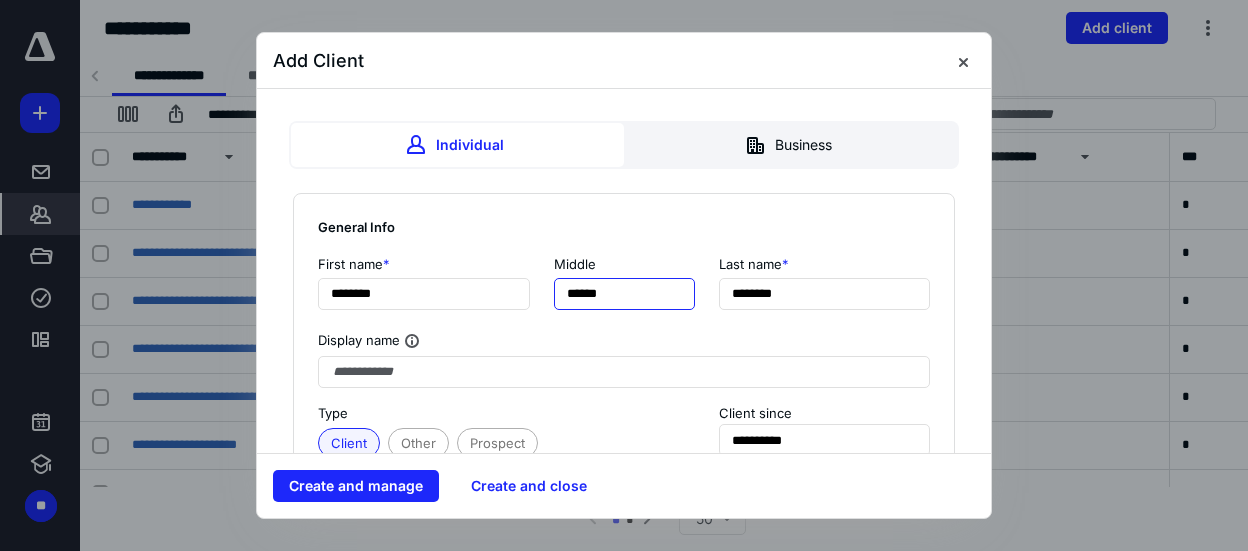drag, startPoint x: 673, startPoint y: 300, endPoint x: 436, endPoint y: 272, distance: 238.64827 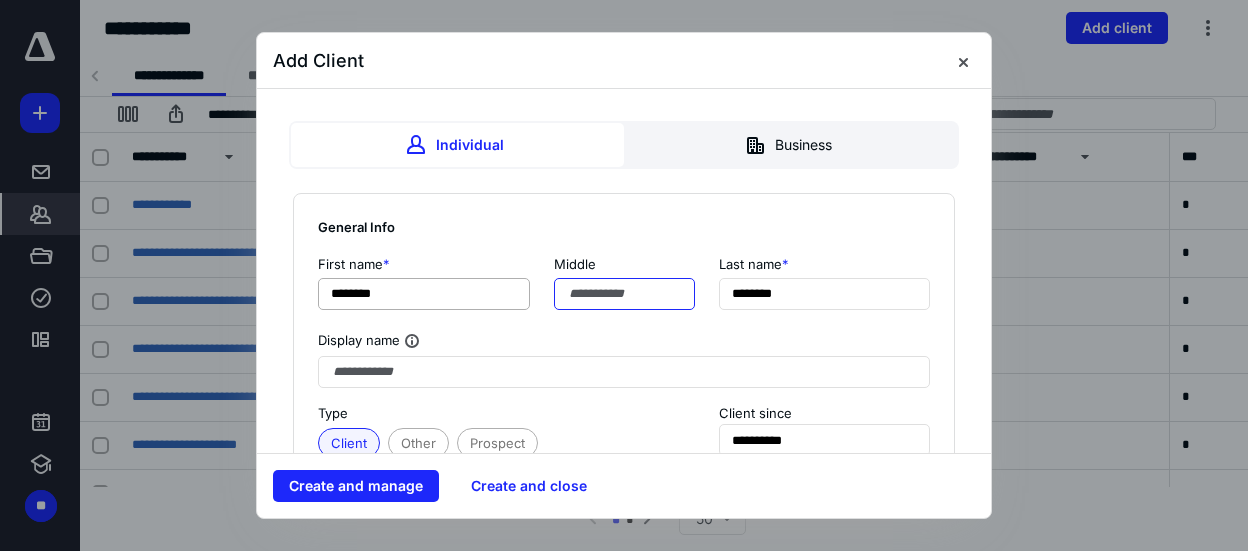 type 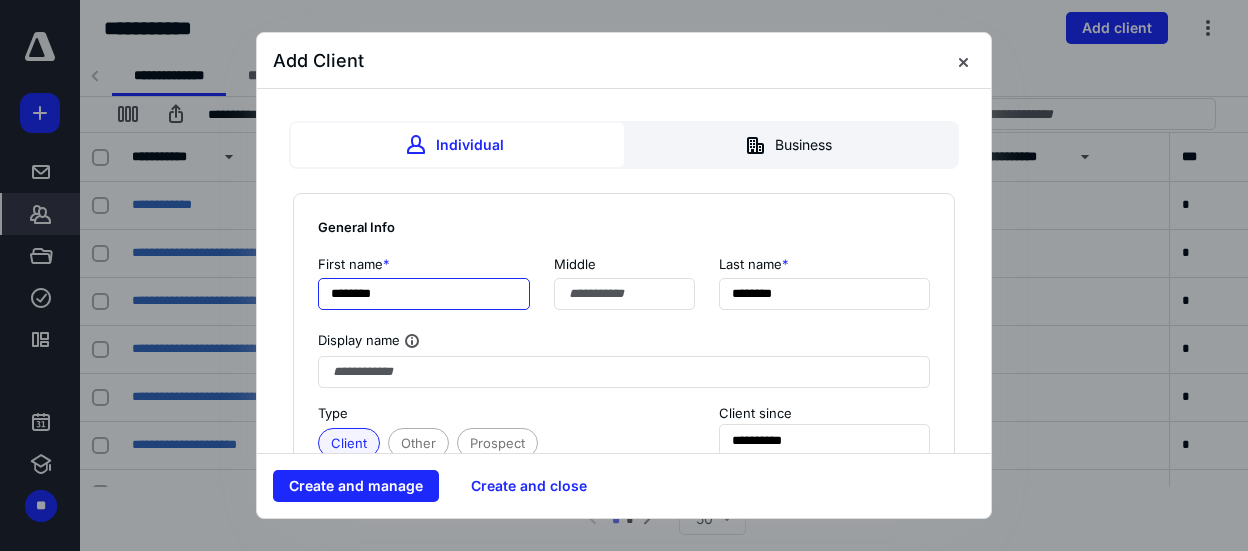 drag, startPoint x: 420, startPoint y: 299, endPoint x: 276, endPoint y: 287, distance: 144.49913 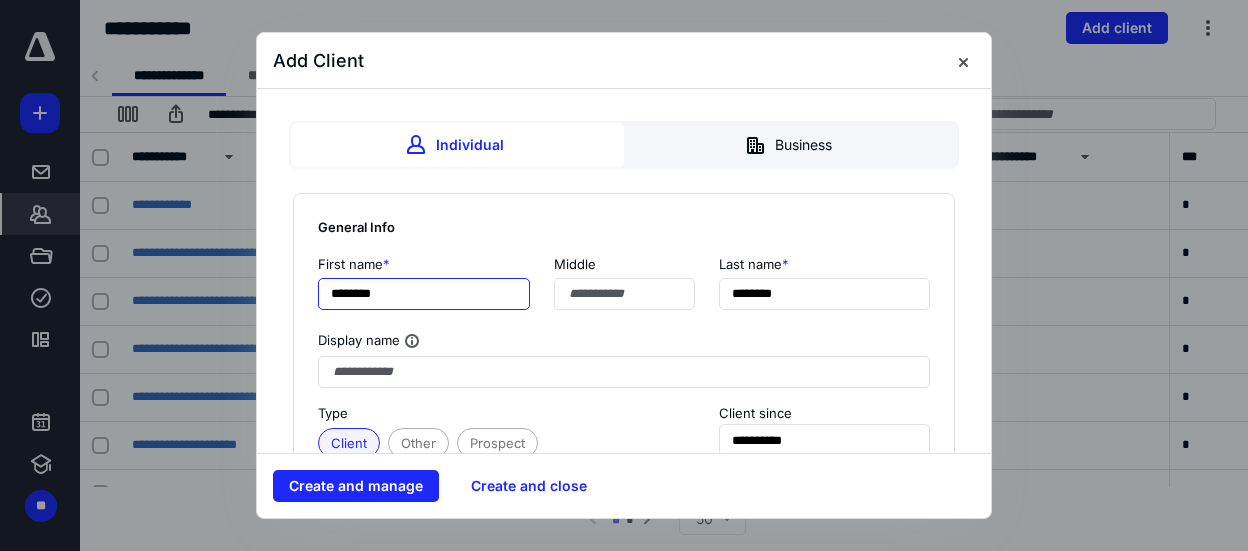 click on "********" at bounding box center [424, 294] 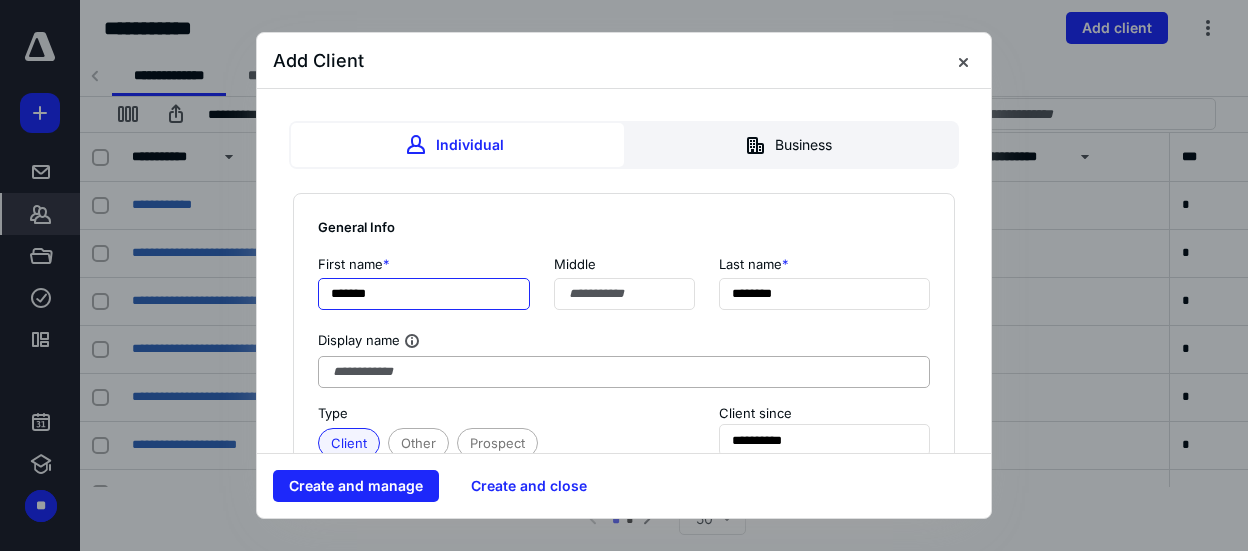 type on "*******" 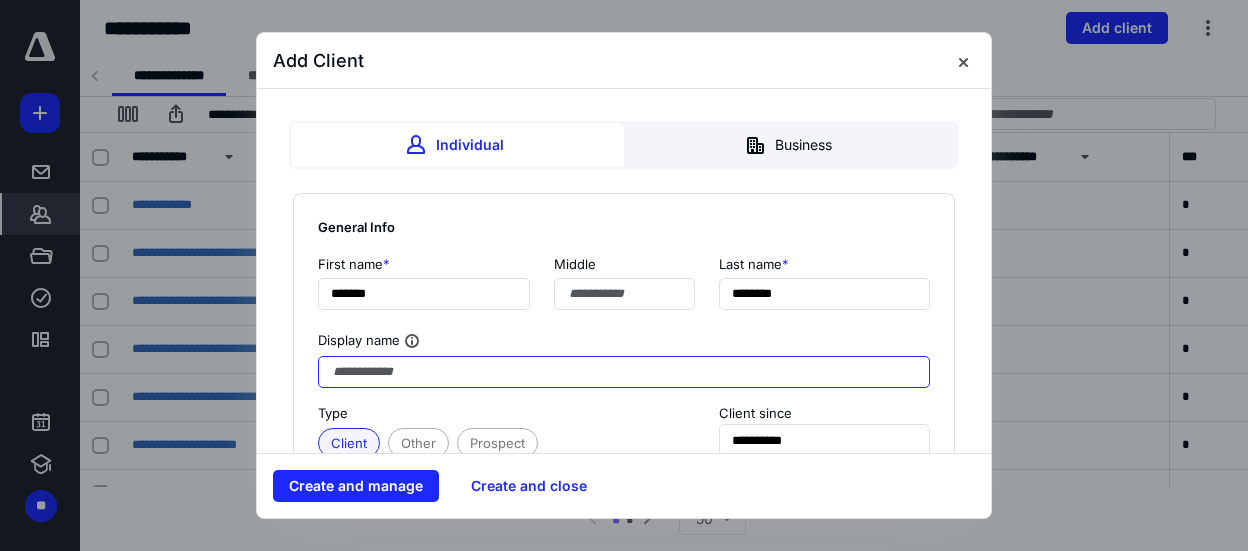 click at bounding box center [624, 372] 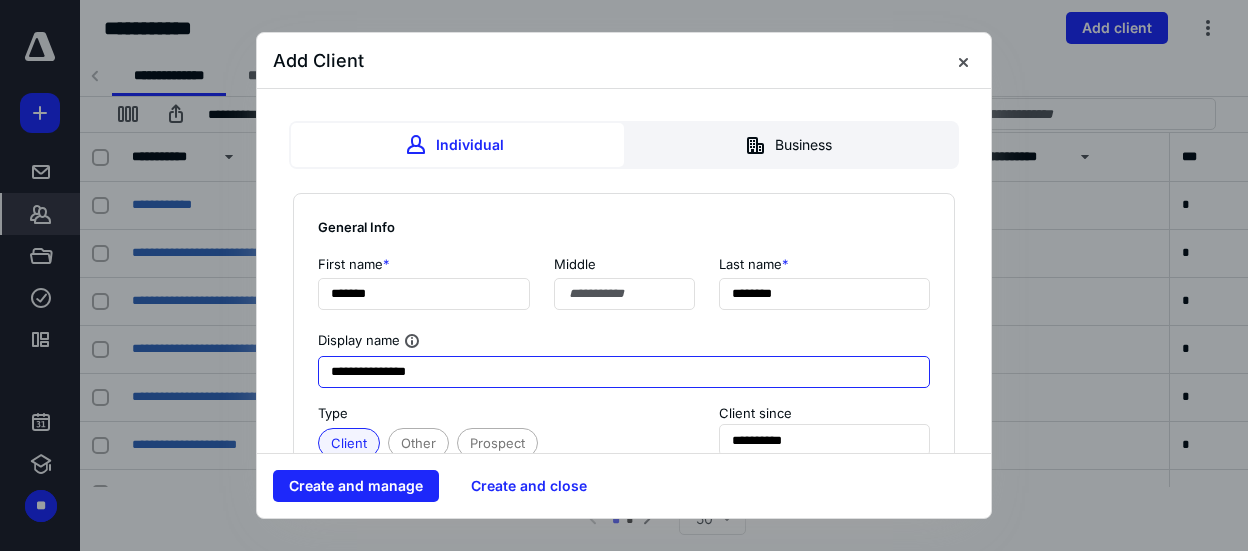 click on "**********" at bounding box center [624, 372] 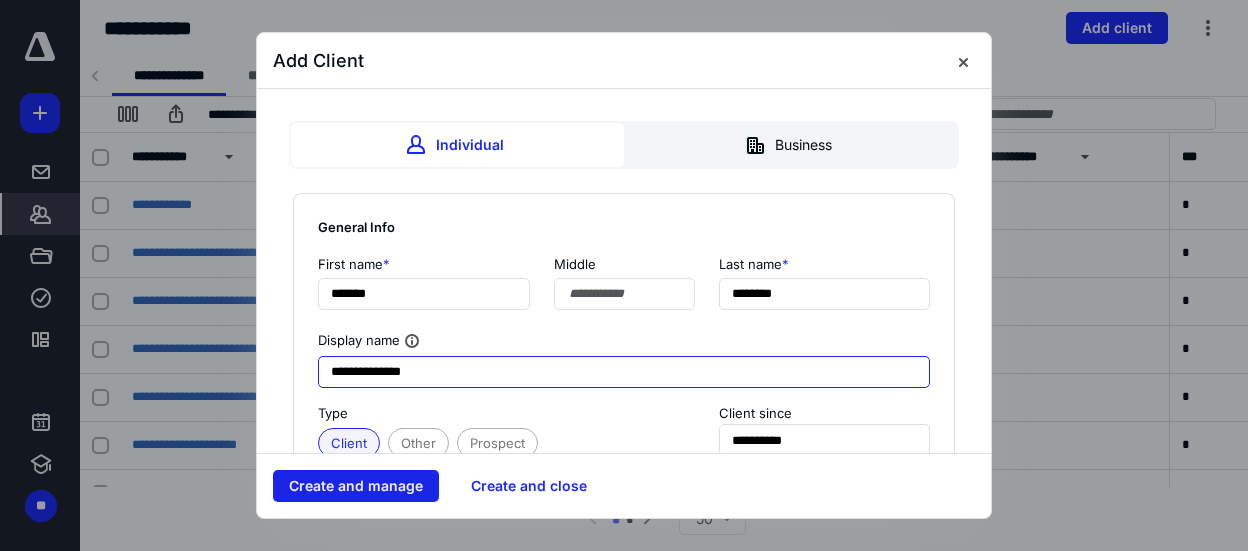 type on "**********" 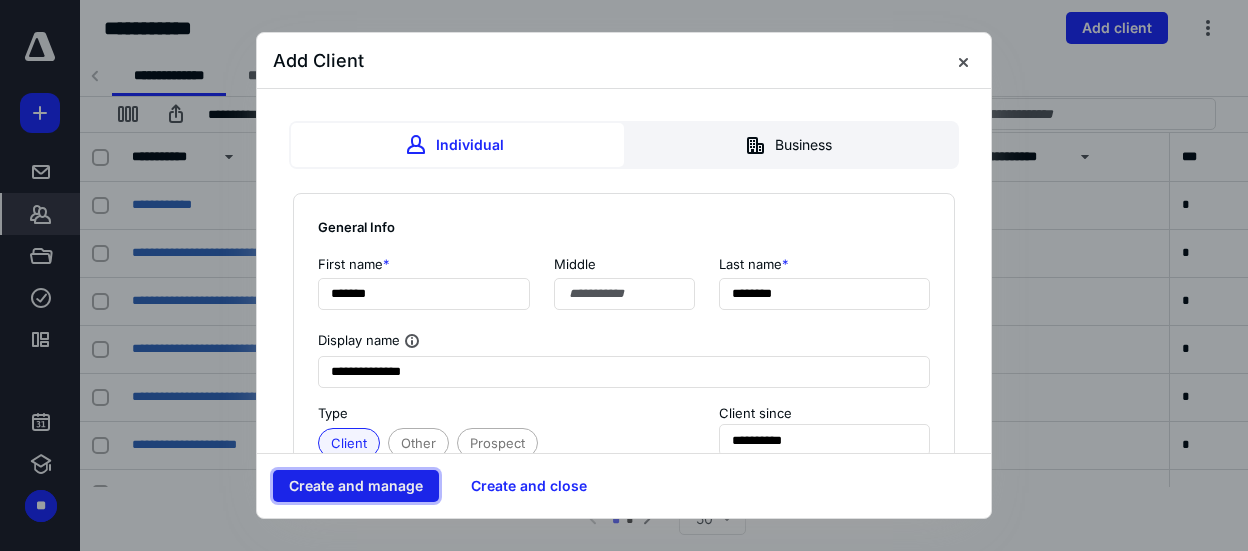 click on "Create and manage" at bounding box center (356, 486) 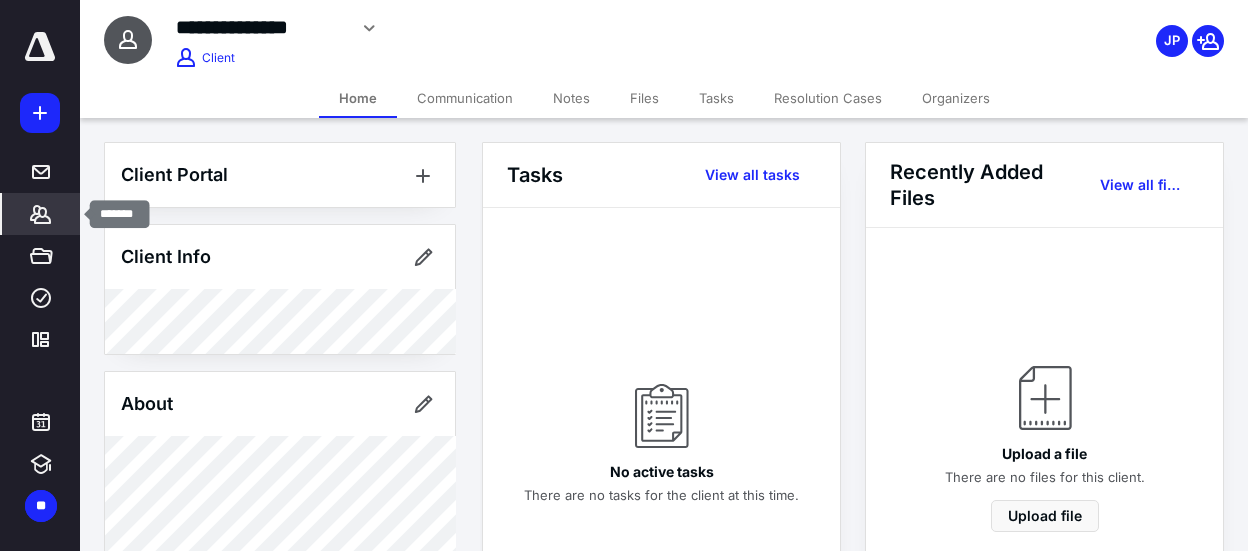 click 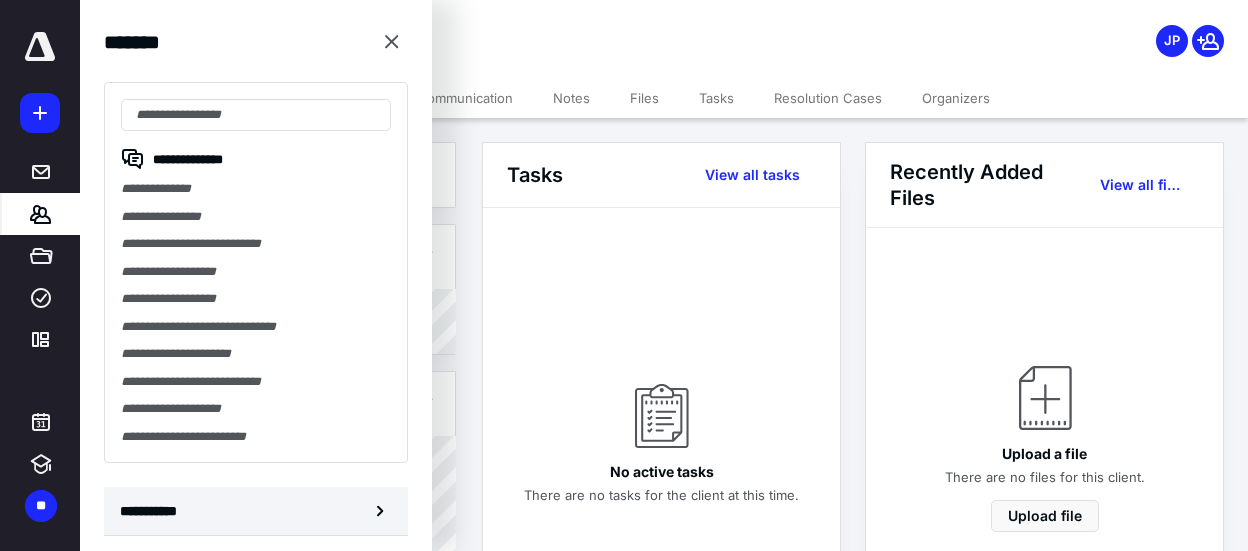 click on "**********" at bounding box center [153, 511] 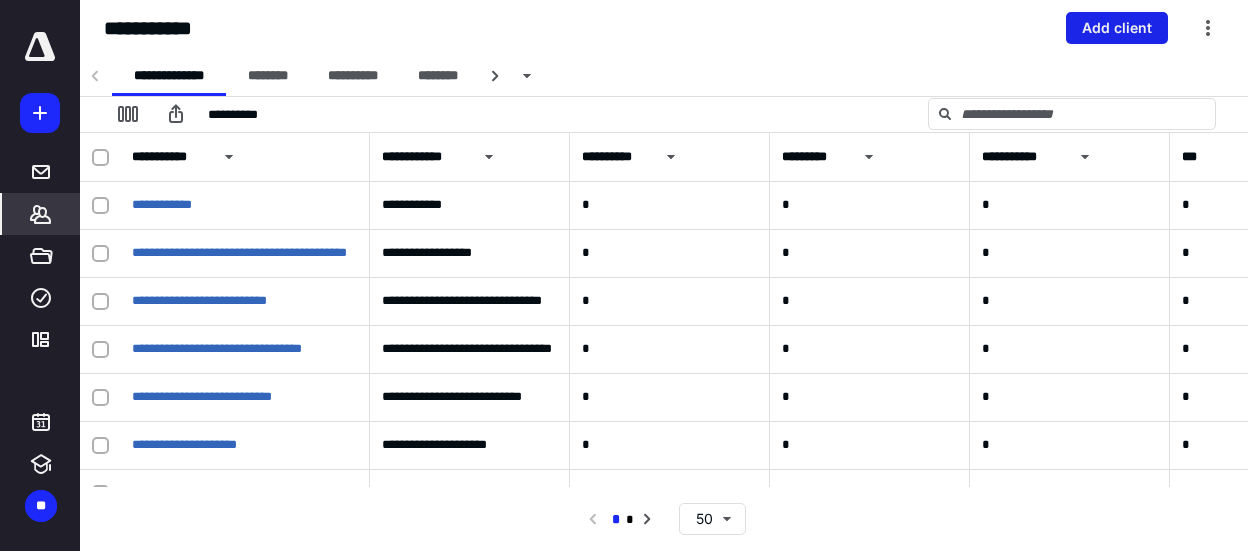 click on "Add client" at bounding box center (1117, 28) 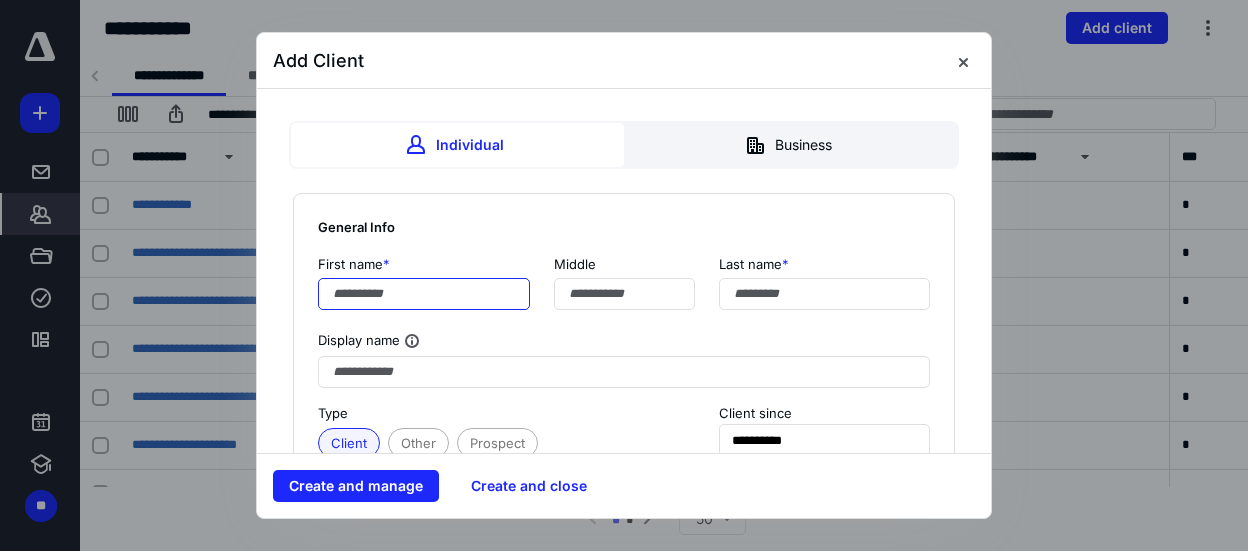 click at bounding box center (424, 294) 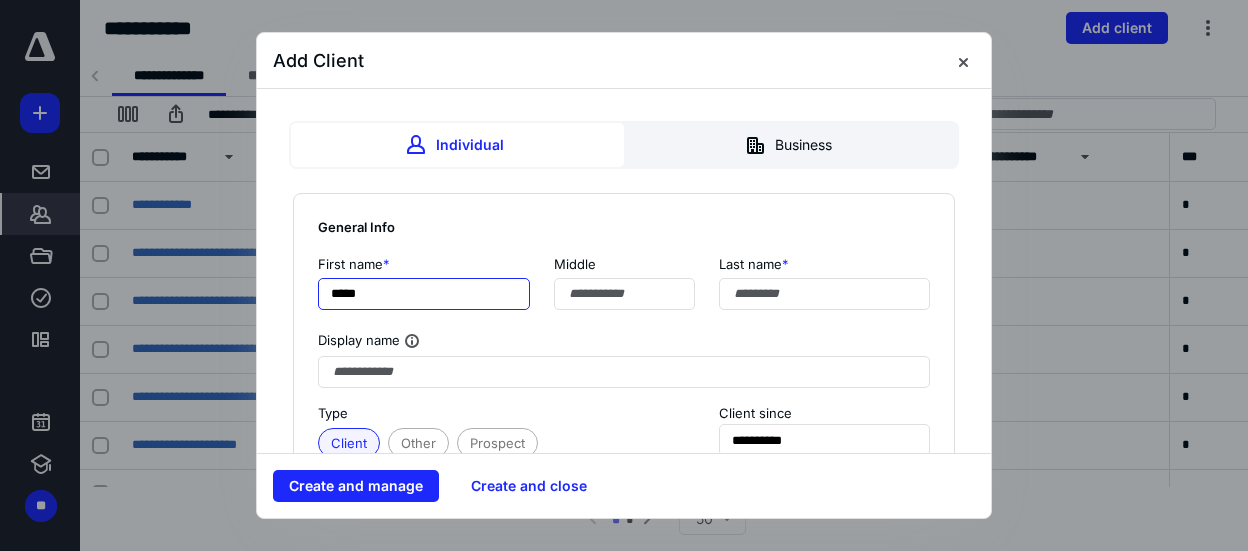 type on "*****" 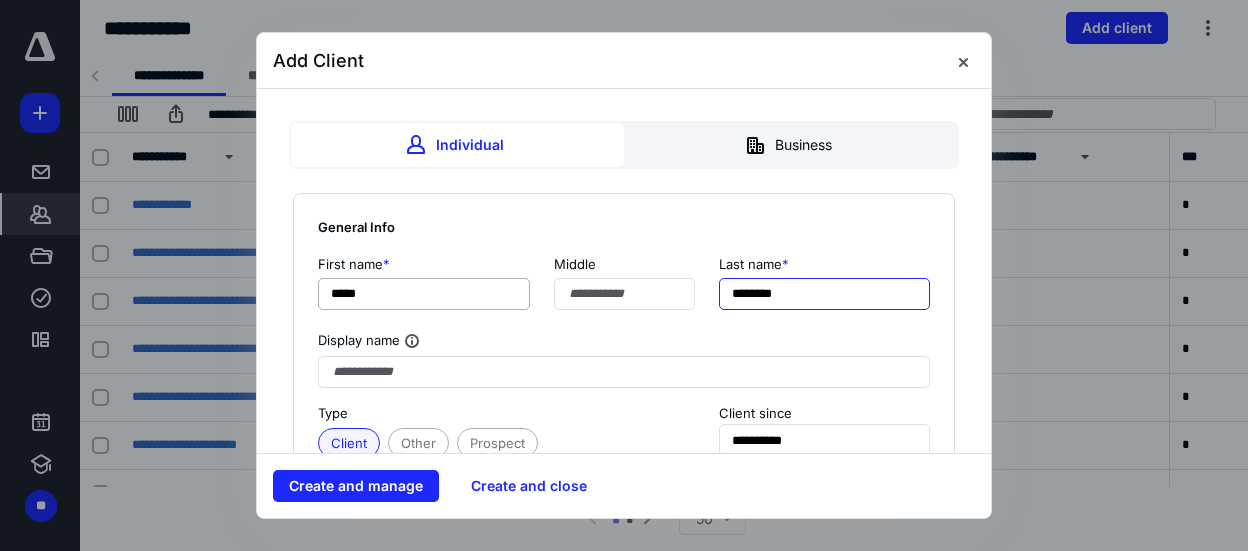 type on "********" 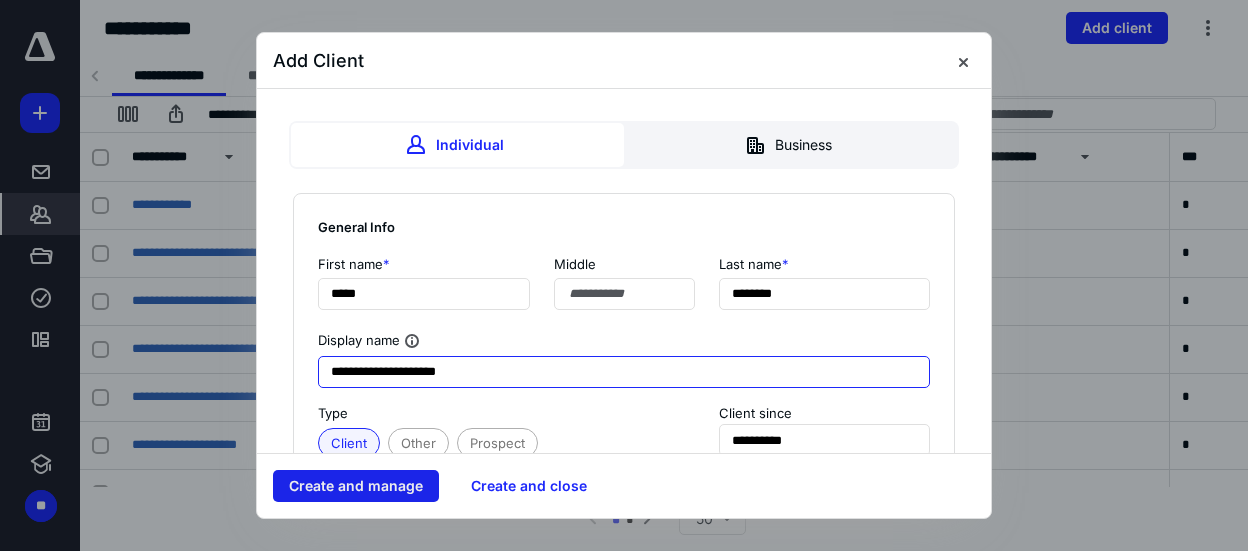 type on "**********" 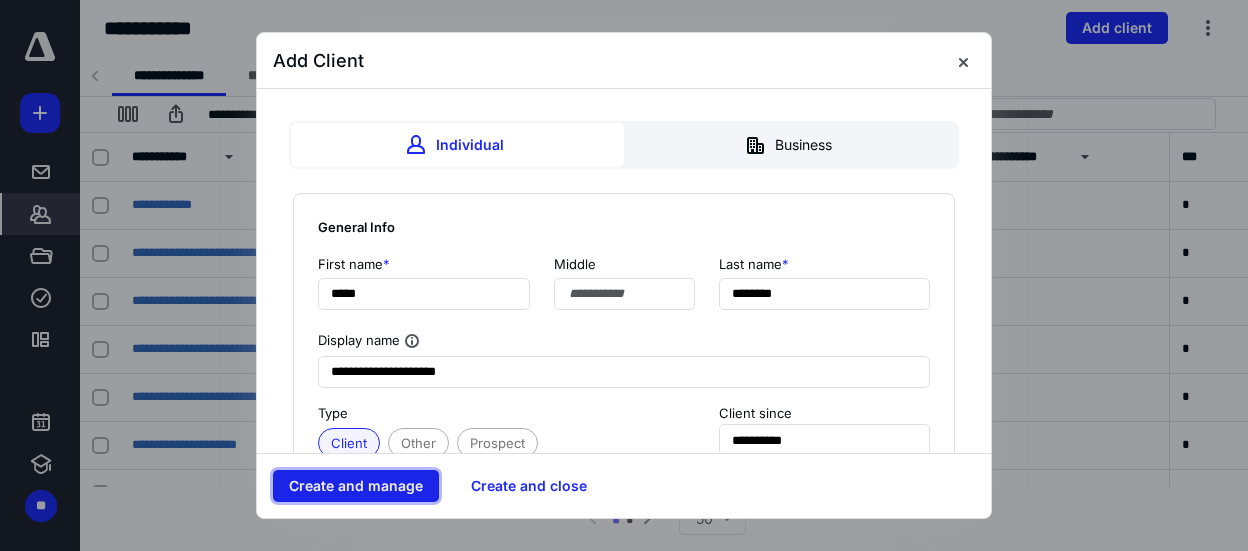 click on "Create and manage" at bounding box center (356, 486) 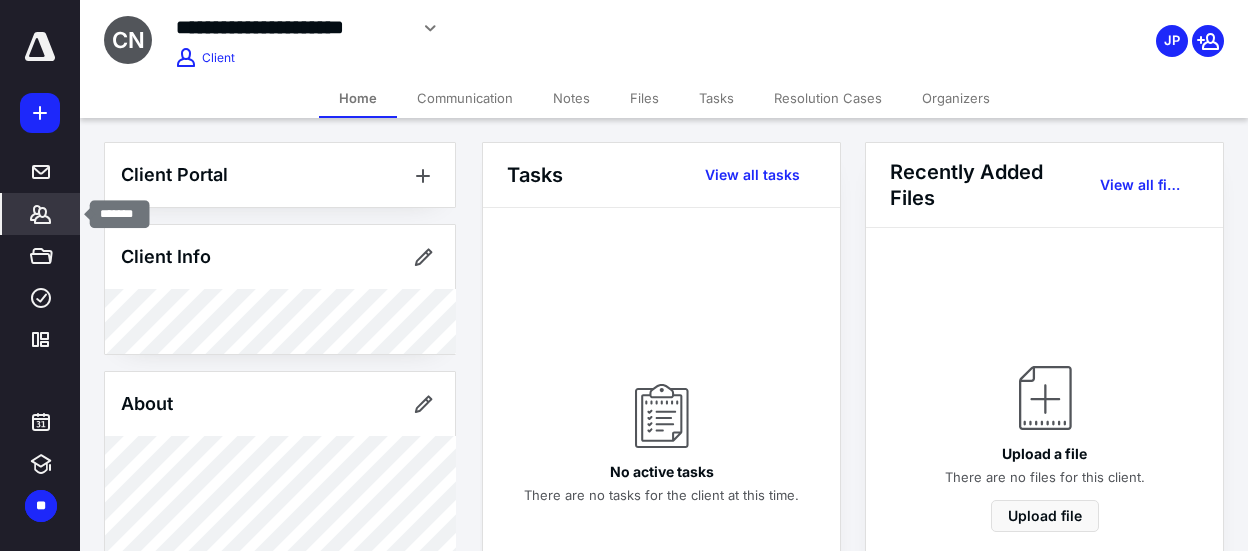 click on "*******" at bounding box center [41, 214] 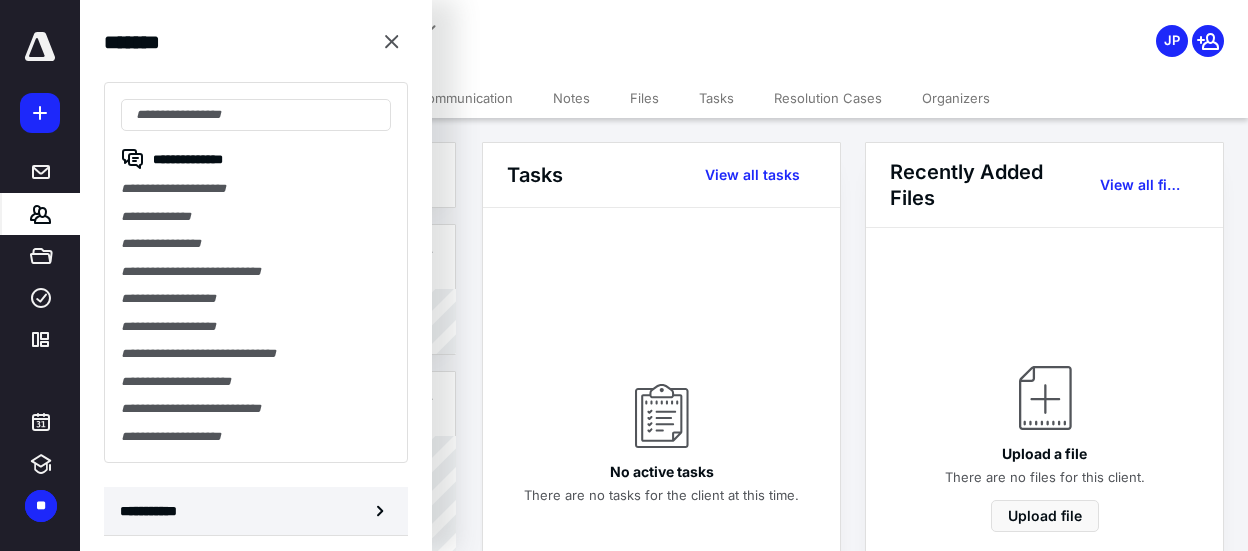 click on "**********" at bounding box center (153, 511) 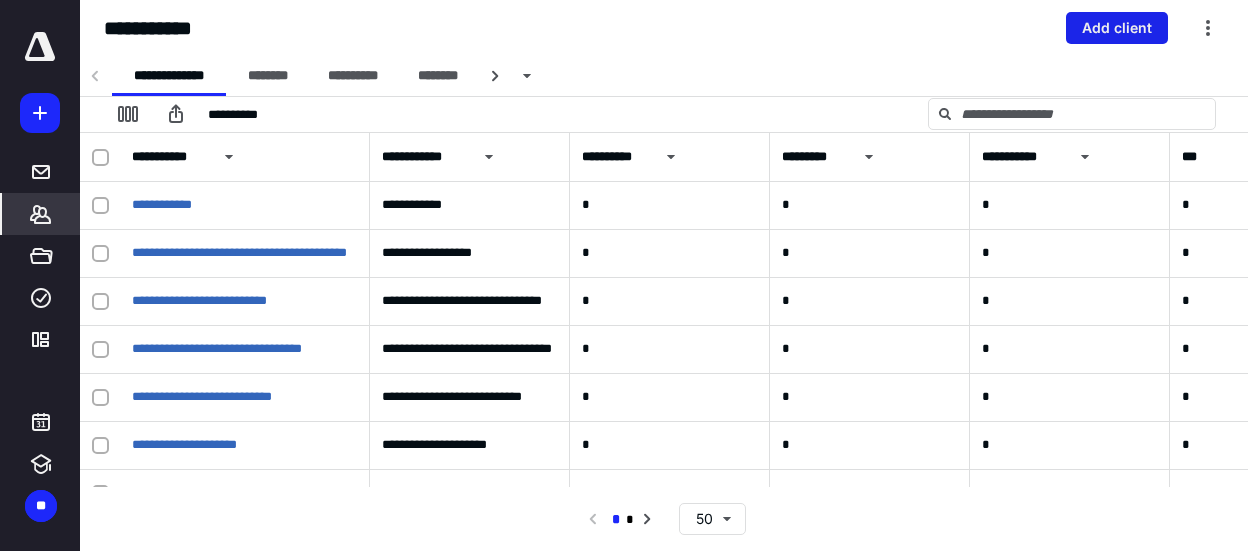 click on "Add client" at bounding box center (1117, 28) 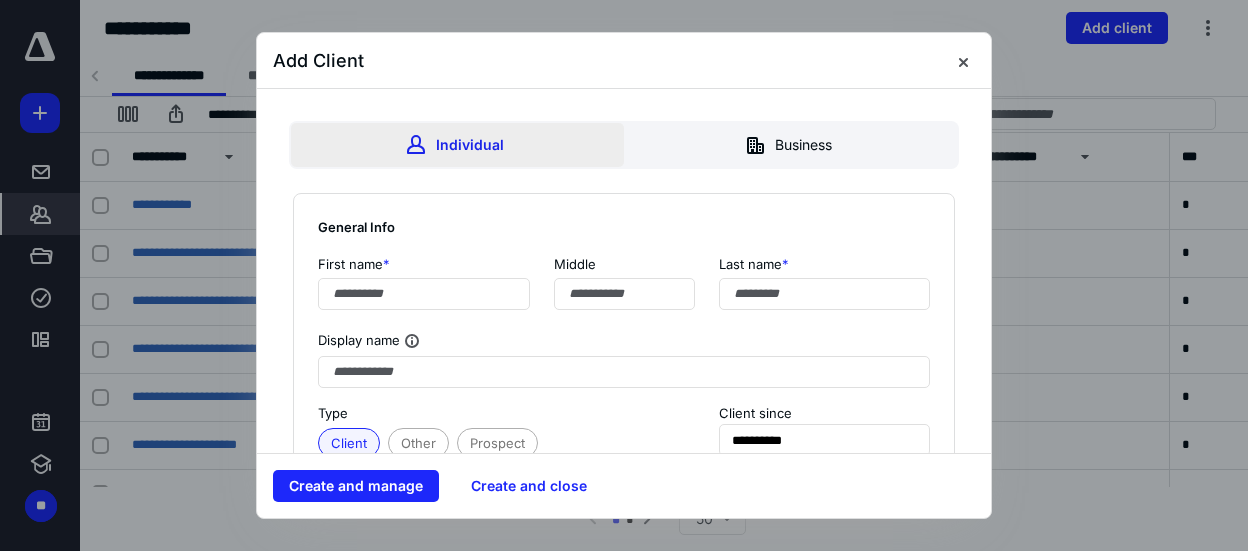 click on "Individual" at bounding box center (457, 145) 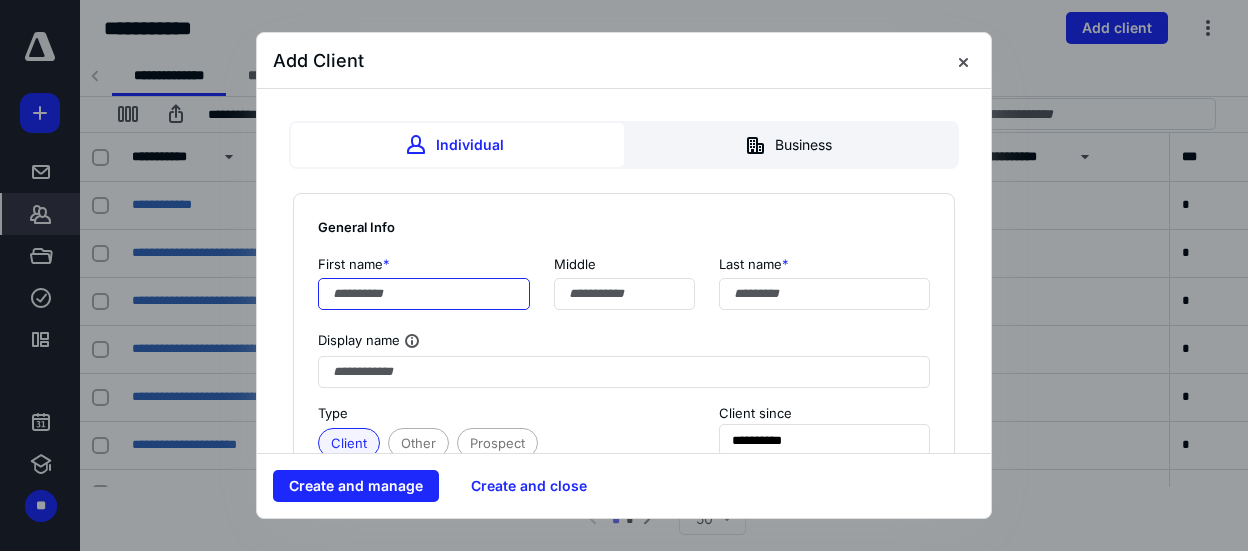 click at bounding box center [424, 294] 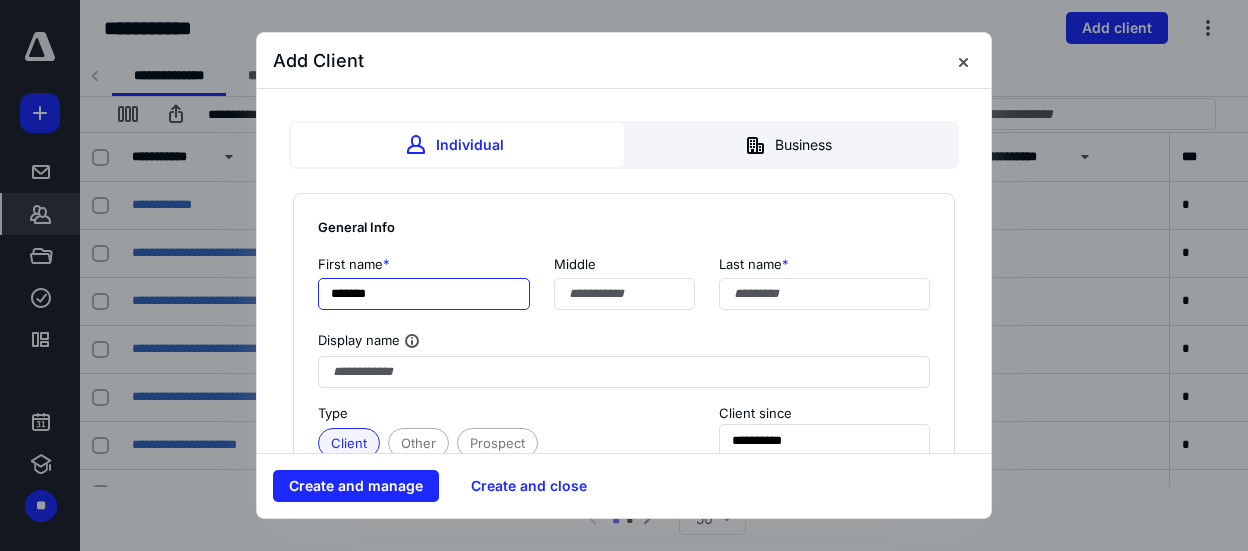 type on "*******" 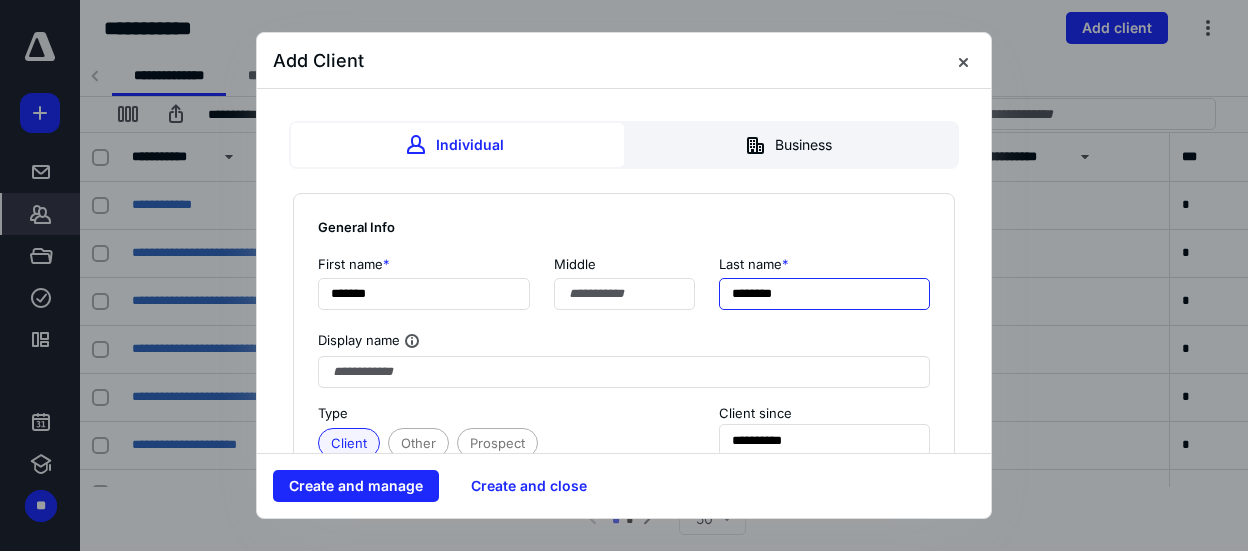 type on "********" 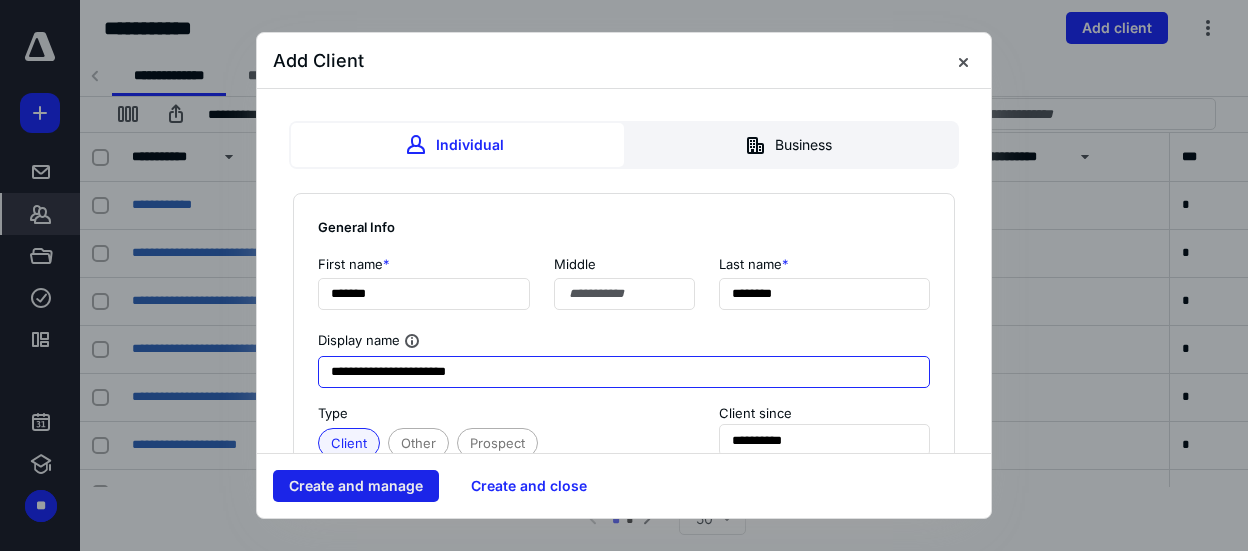 type on "**********" 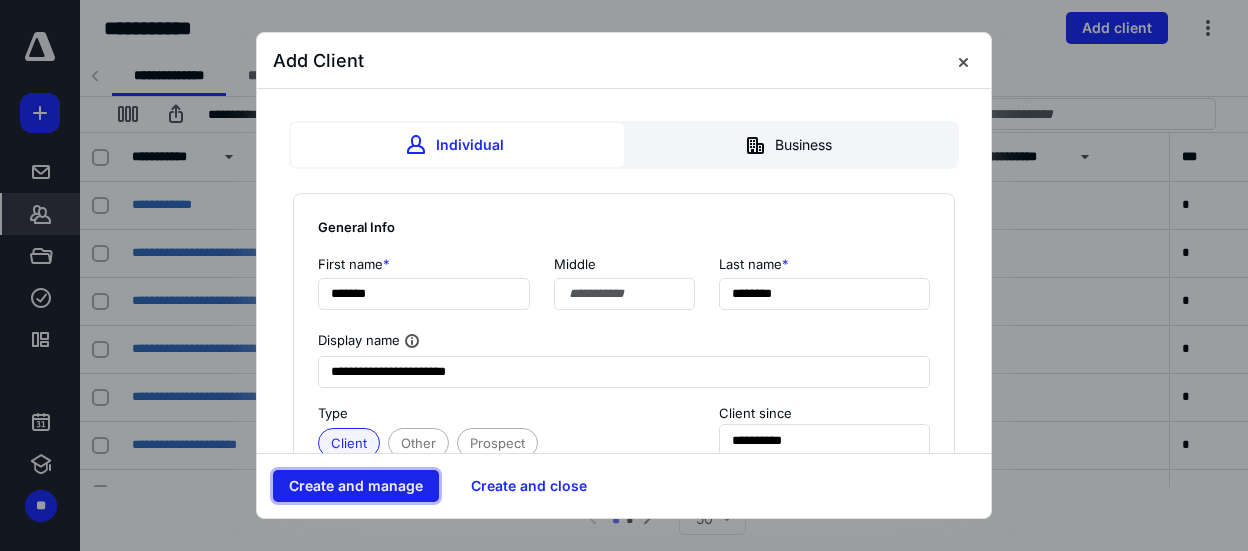 click on "Create and manage" at bounding box center [356, 486] 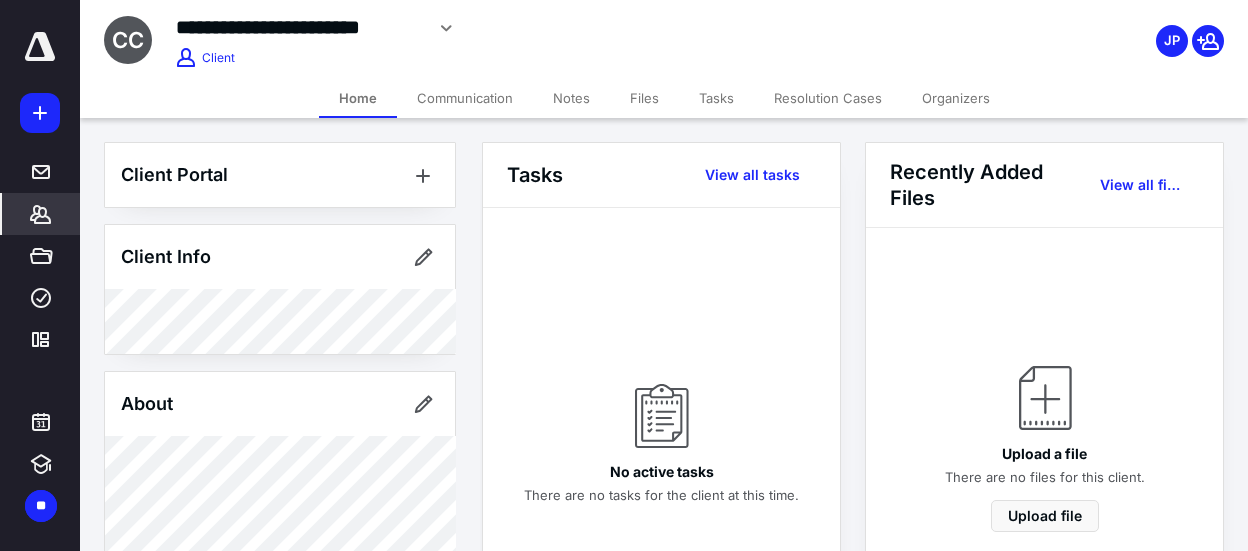 click 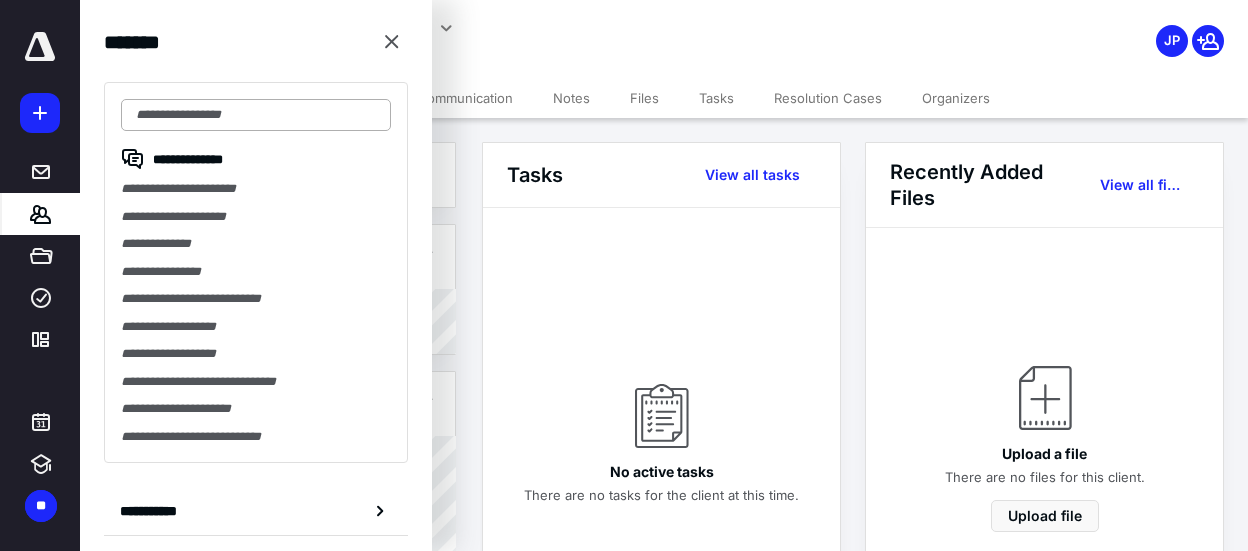 click at bounding box center (256, 115) 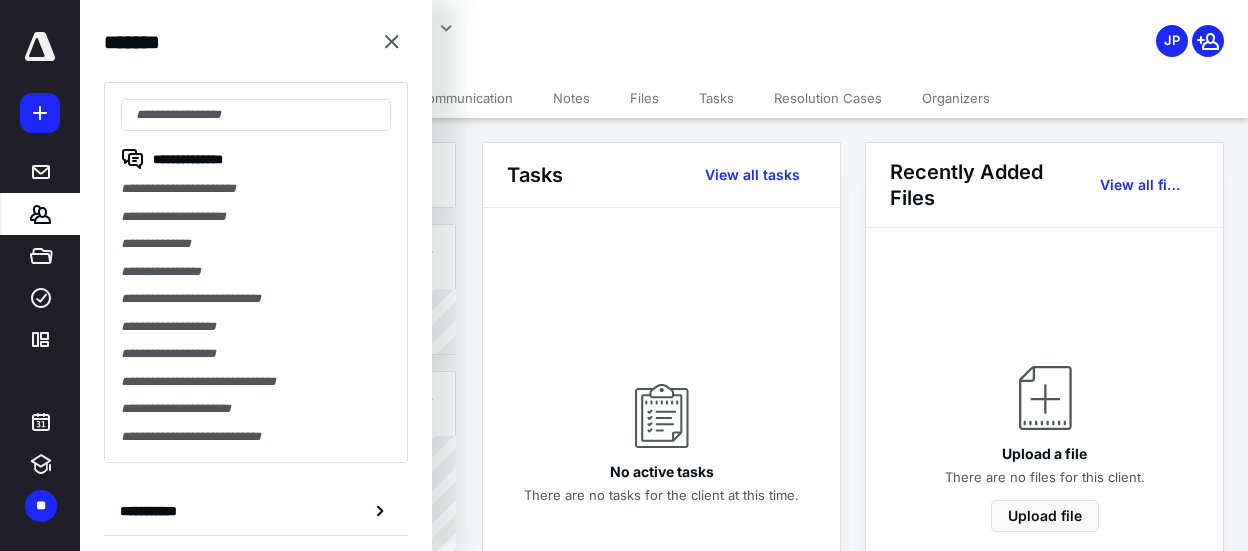 drag, startPoint x: 194, startPoint y: 503, endPoint x: 242, endPoint y: 504, distance: 48.010414 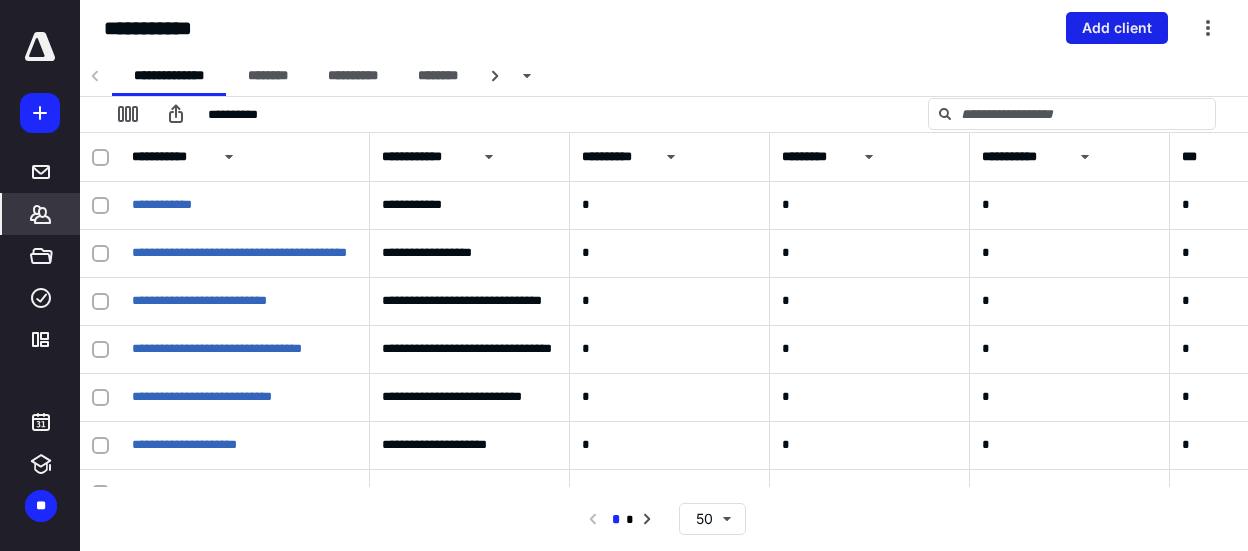 click on "Add client" at bounding box center [1117, 28] 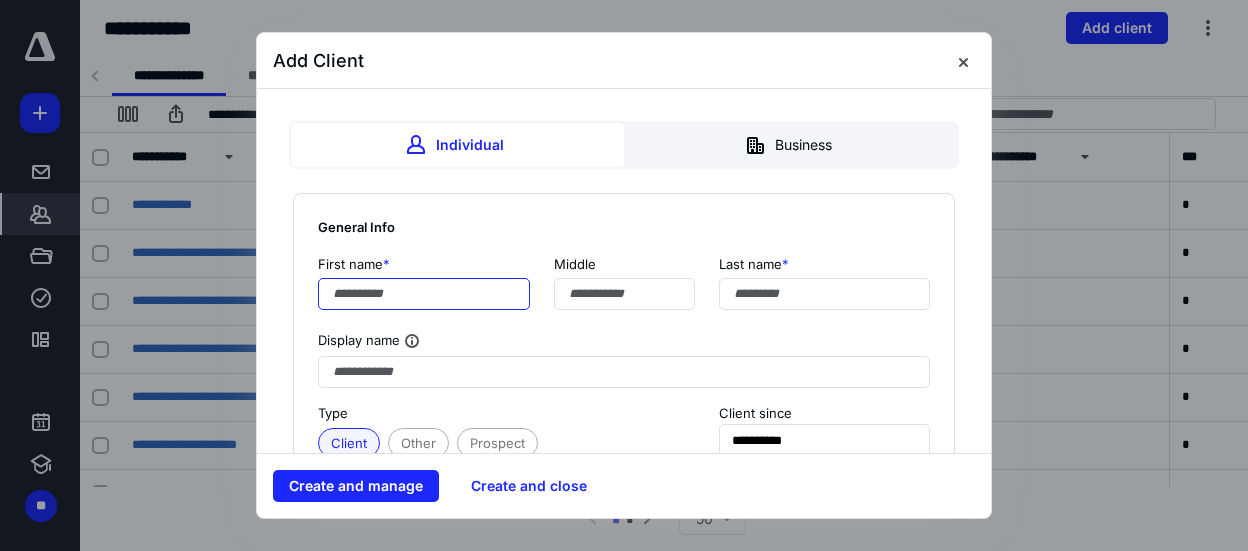click at bounding box center [424, 294] 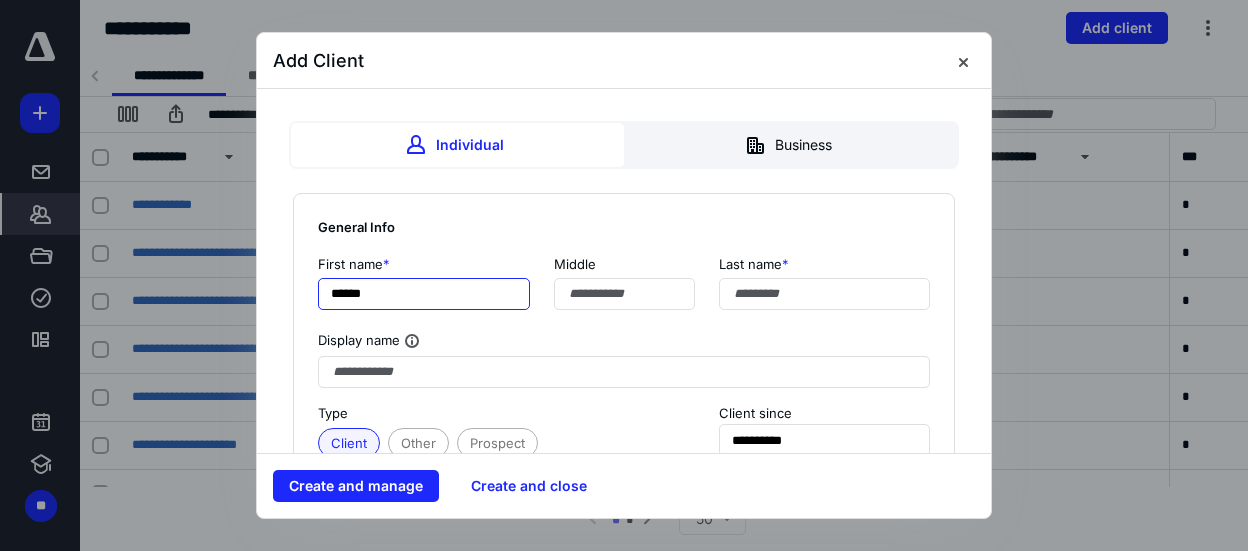 type on "******" 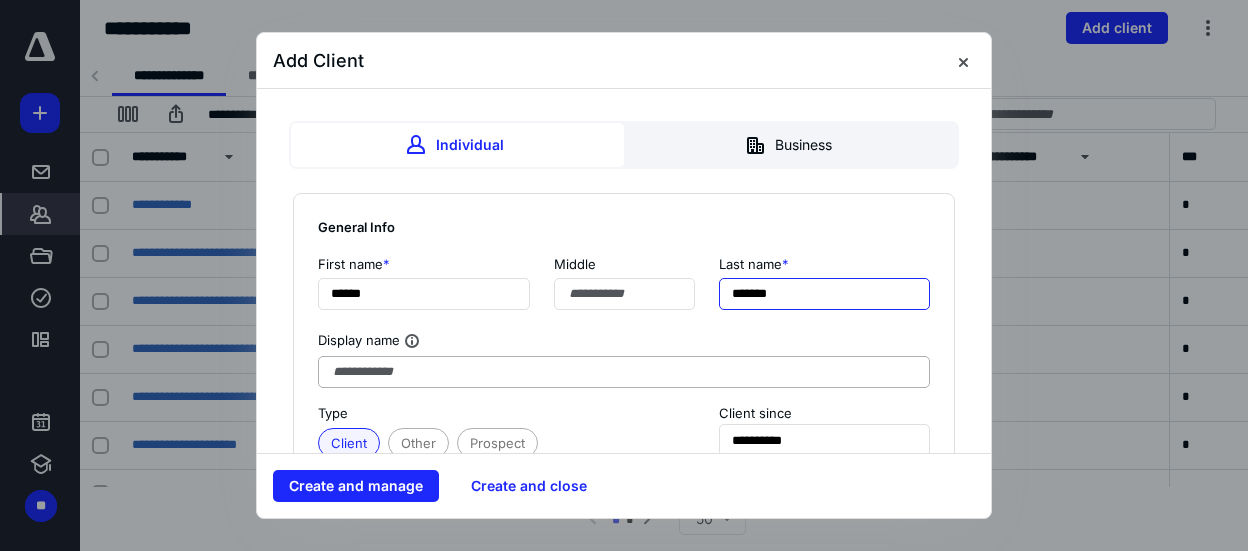 type on "*******" 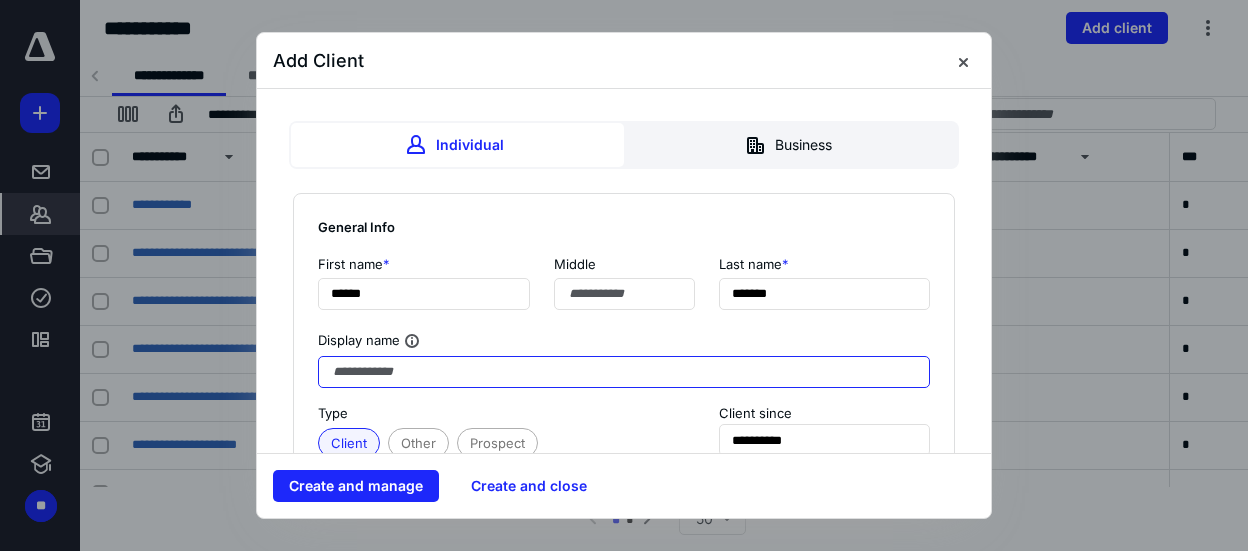 click at bounding box center (624, 372) 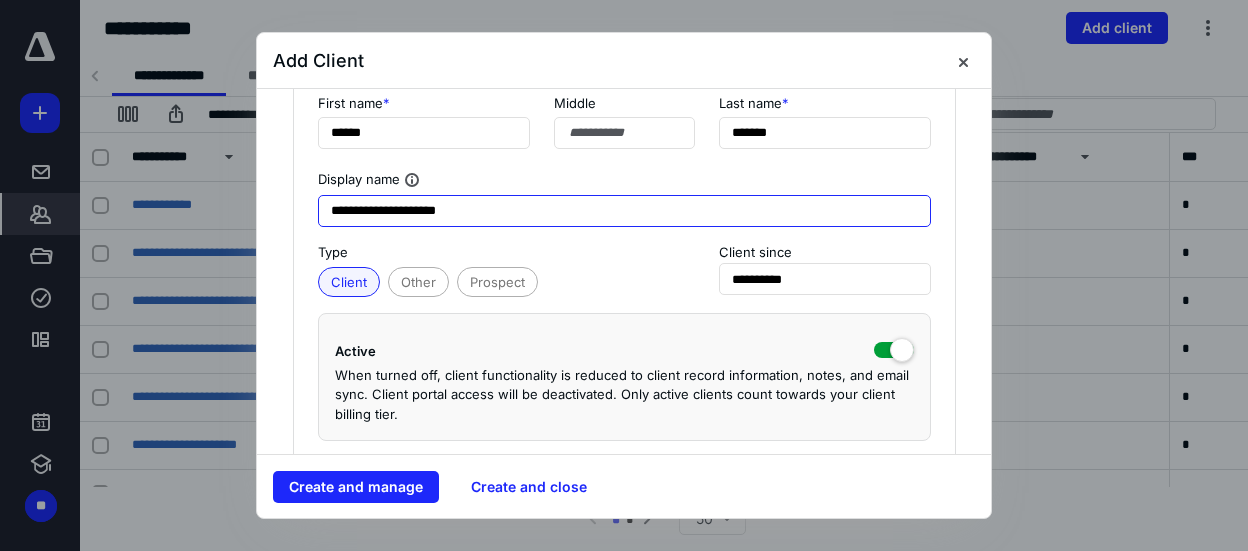 scroll, scrollTop: 187, scrollLeft: 0, axis: vertical 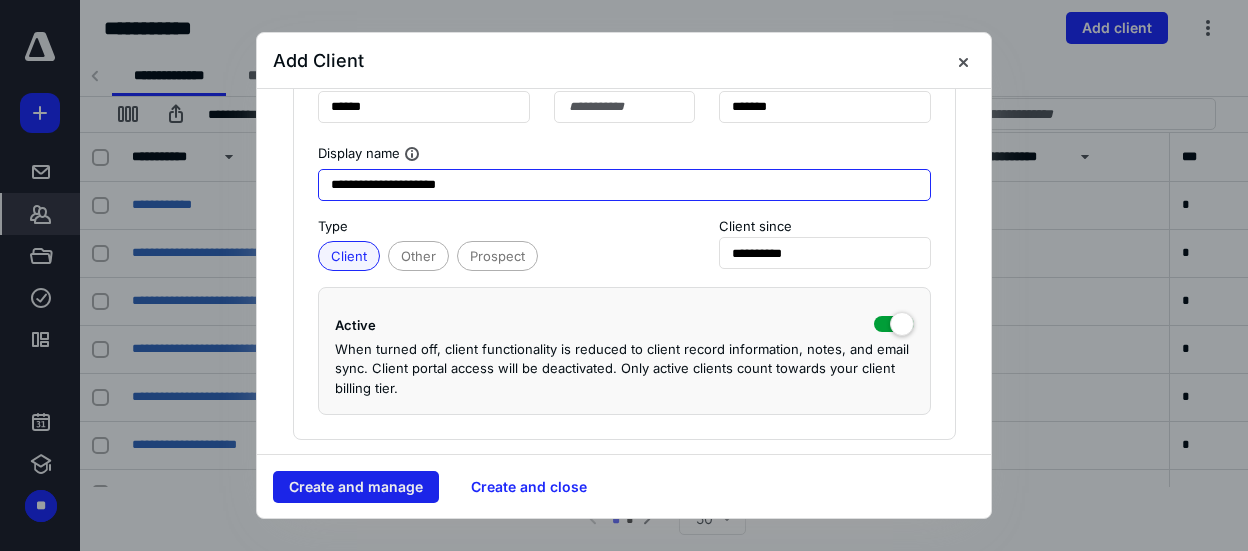type on "**********" 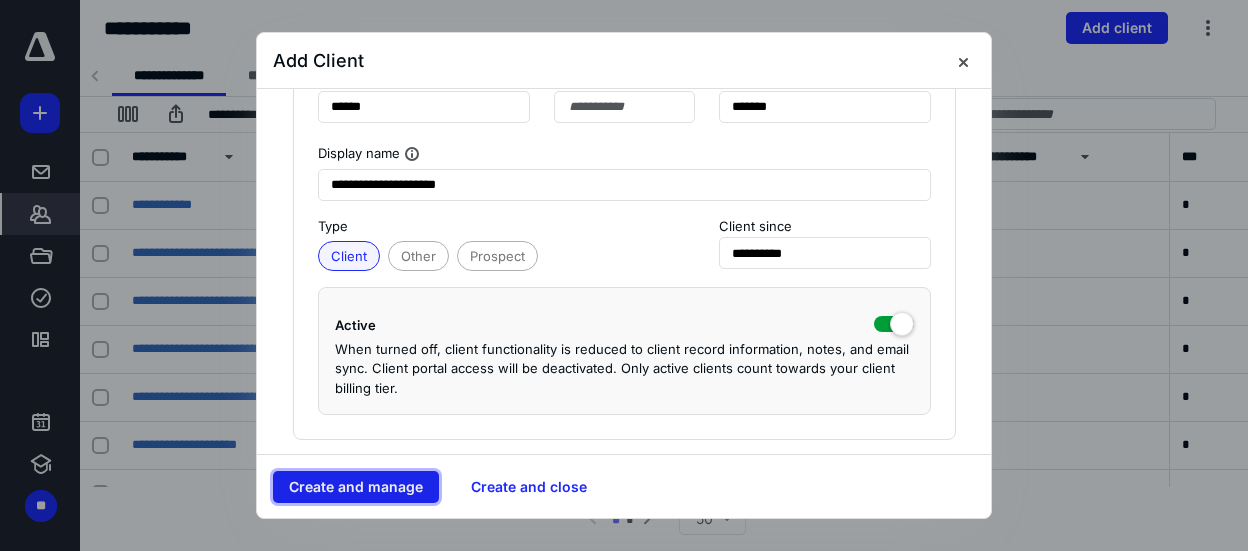 click on "Create and manage" at bounding box center [356, 487] 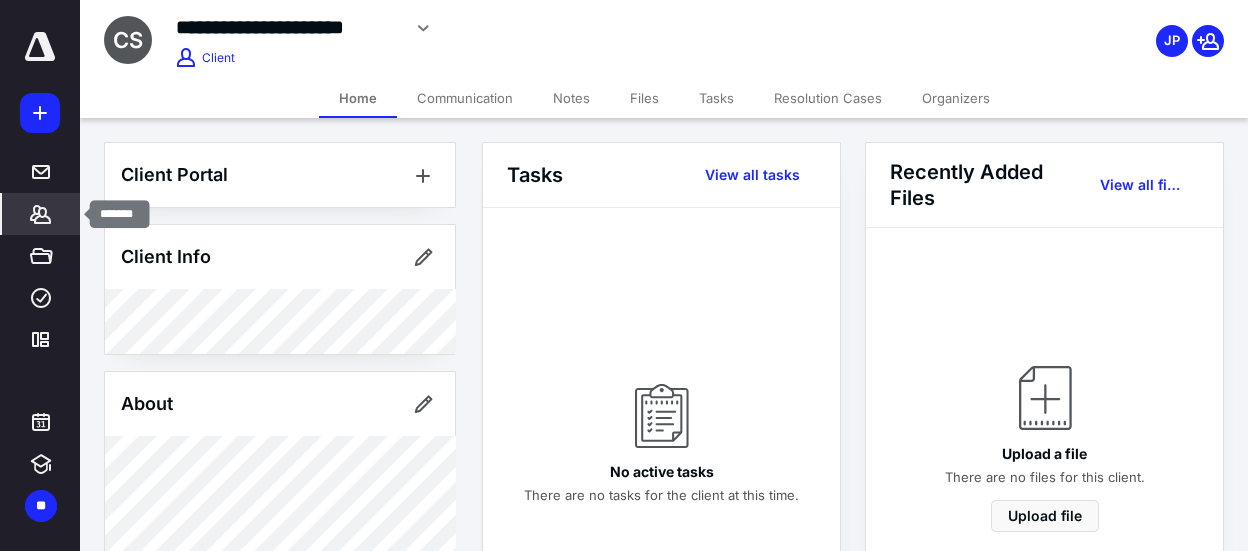 click on "*******" at bounding box center (41, 214) 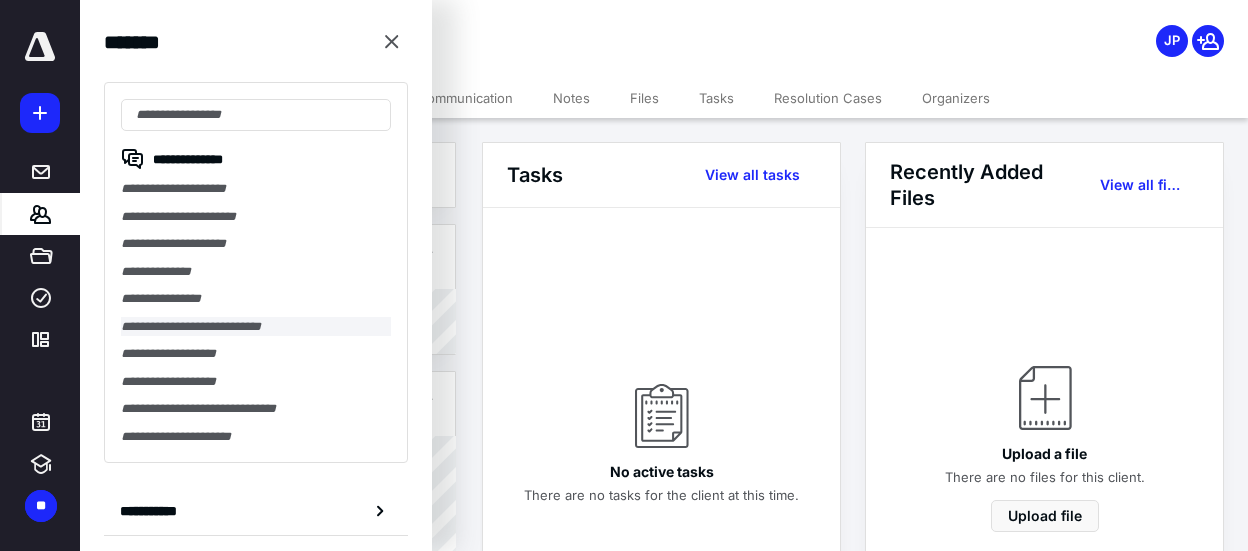 click on "**********" at bounding box center [256, 327] 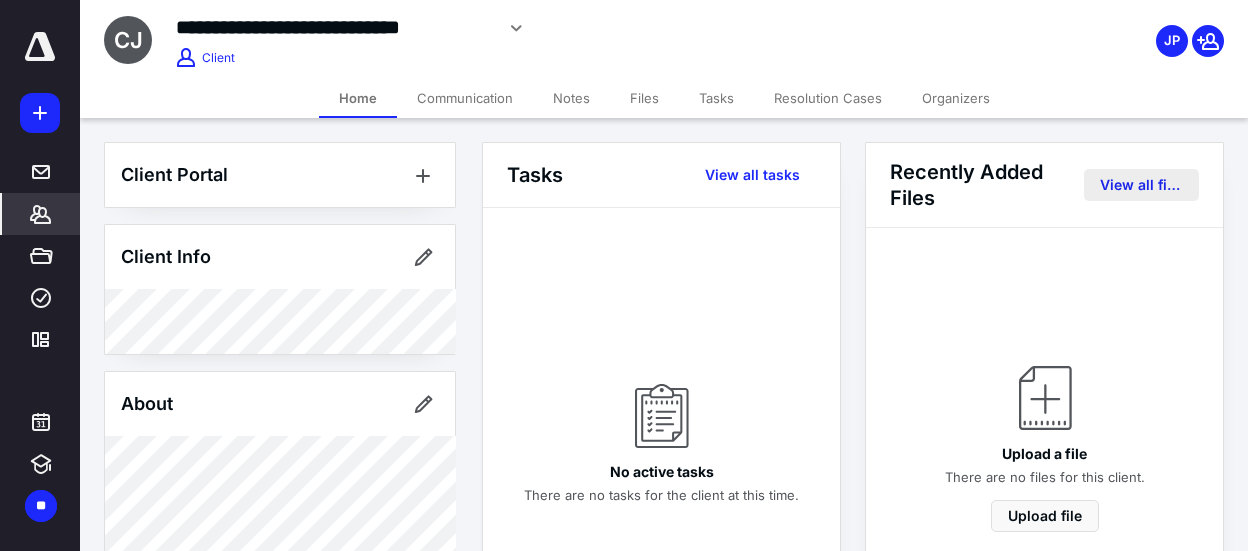 click on "View all files" at bounding box center [1141, 185] 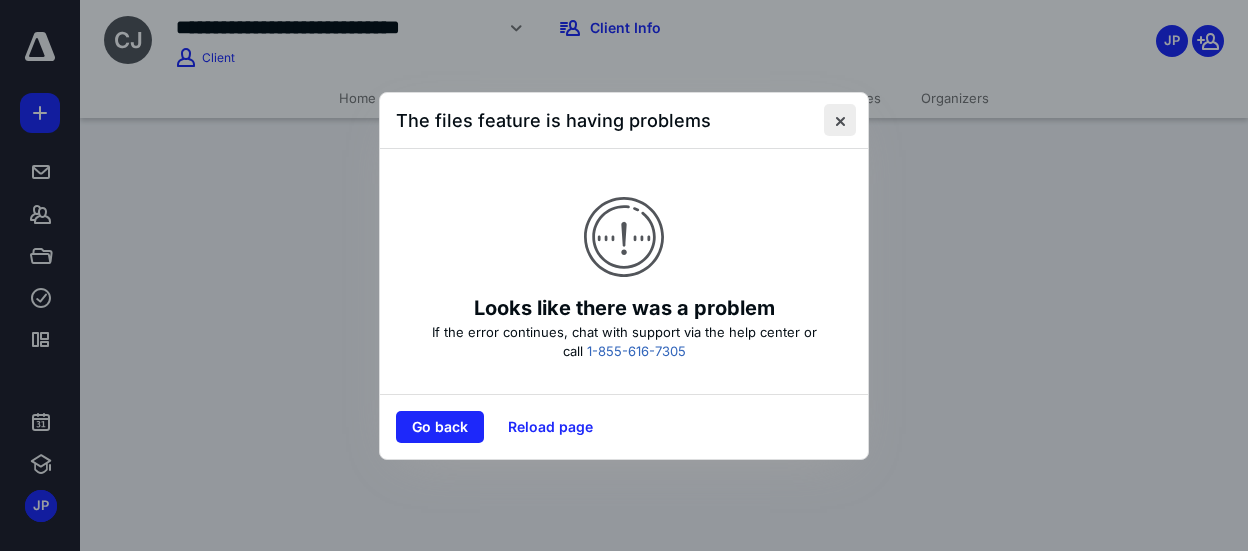 click at bounding box center (840, 120) 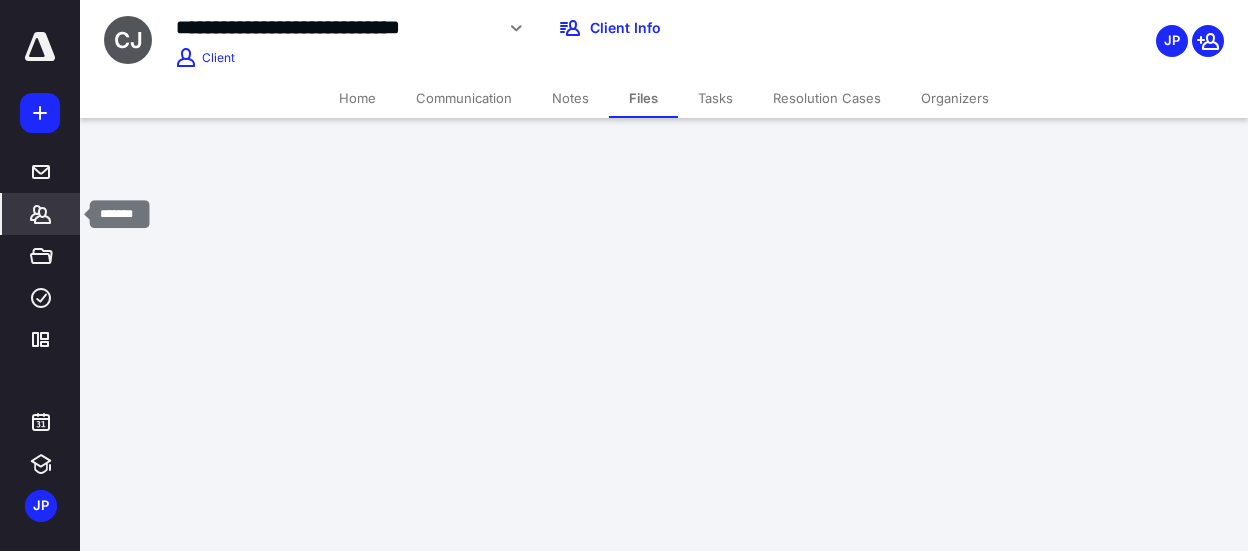 click 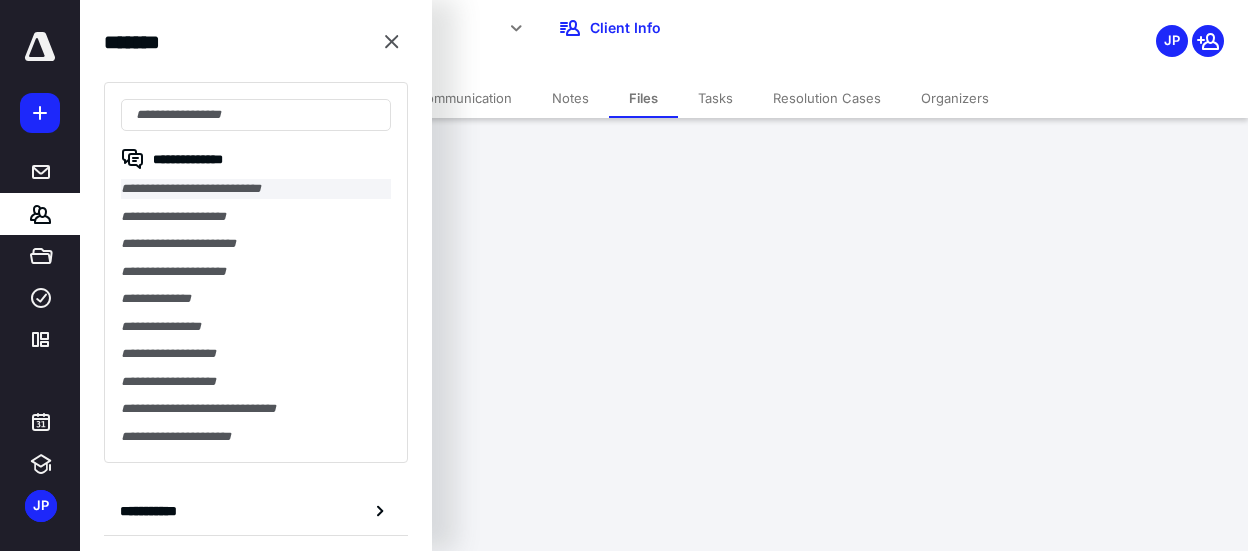 click on "**********" at bounding box center (256, 189) 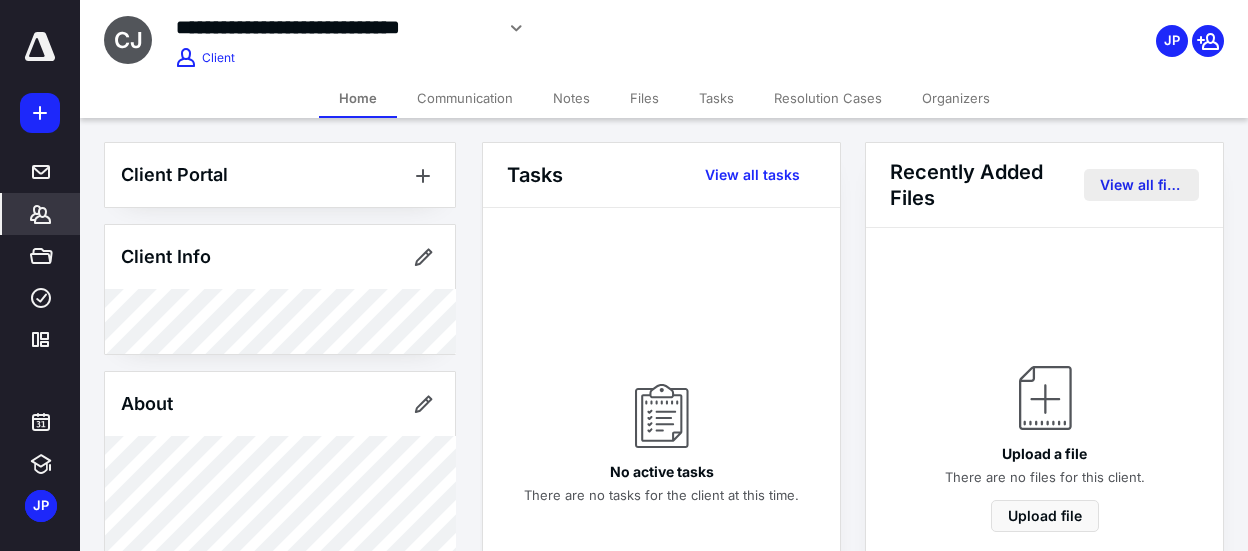 click on "View all files" at bounding box center [1141, 185] 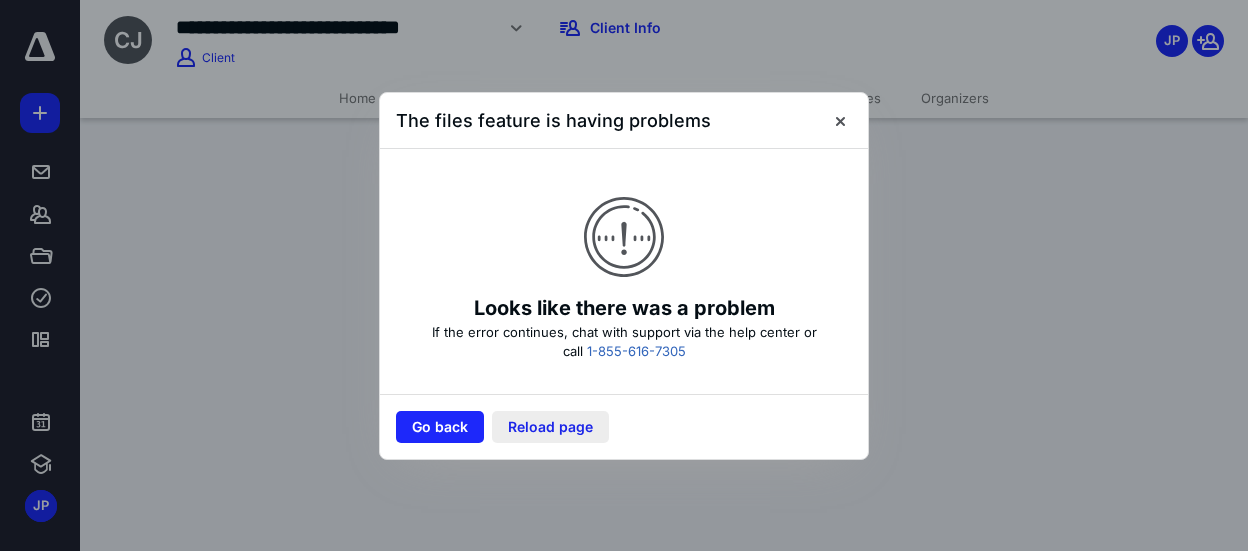 click on "Reload page" at bounding box center (550, 427) 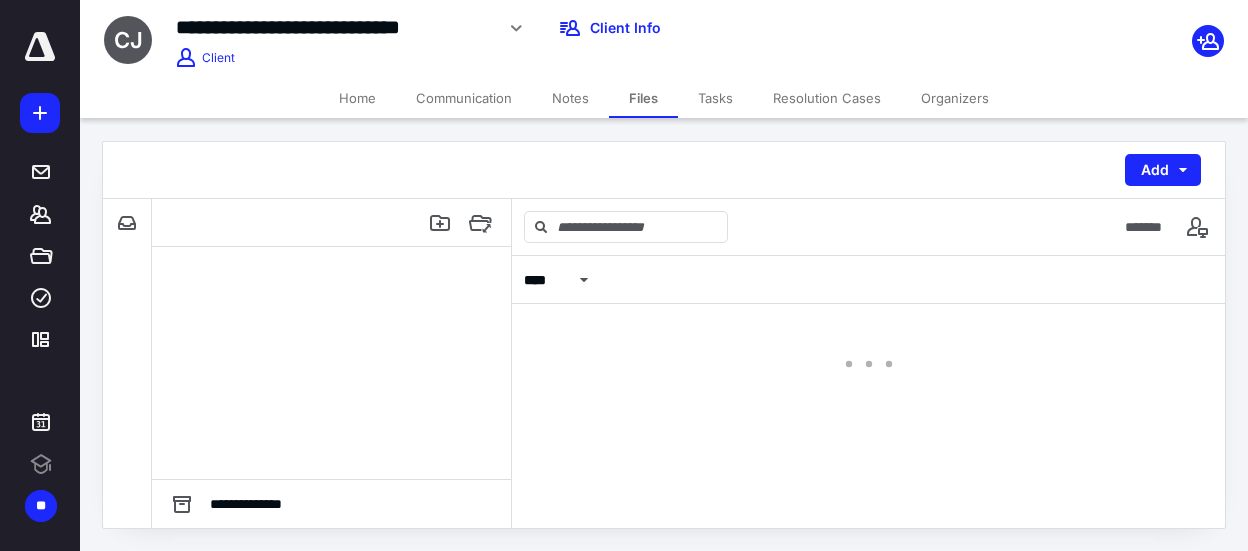 scroll, scrollTop: 0, scrollLeft: 0, axis: both 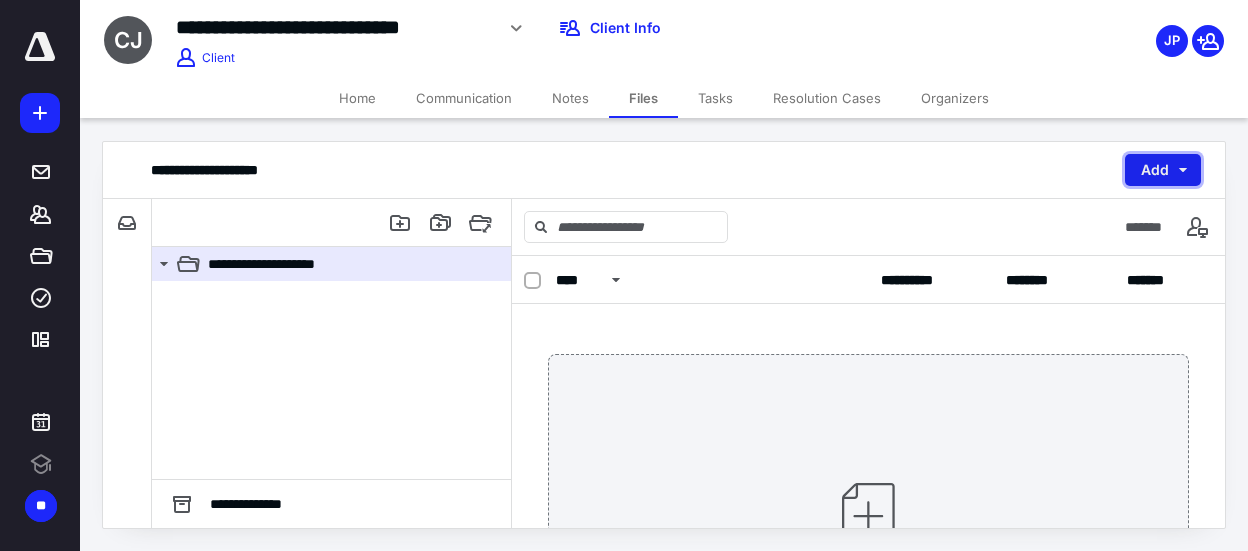 click on "Add" at bounding box center (1163, 170) 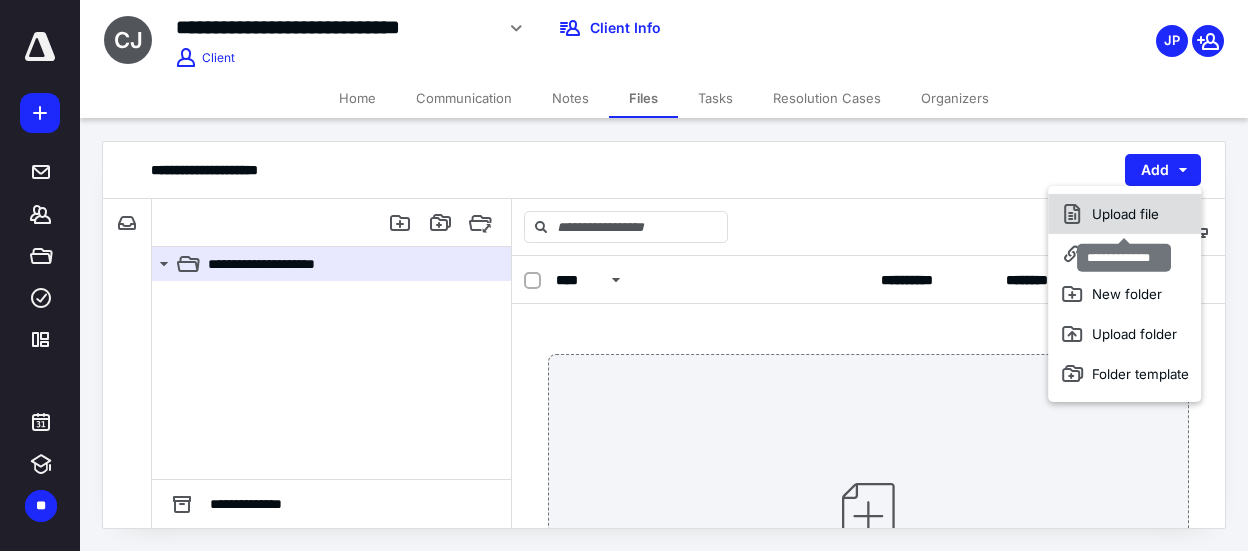 click on "Upload file" at bounding box center [1124, 214] 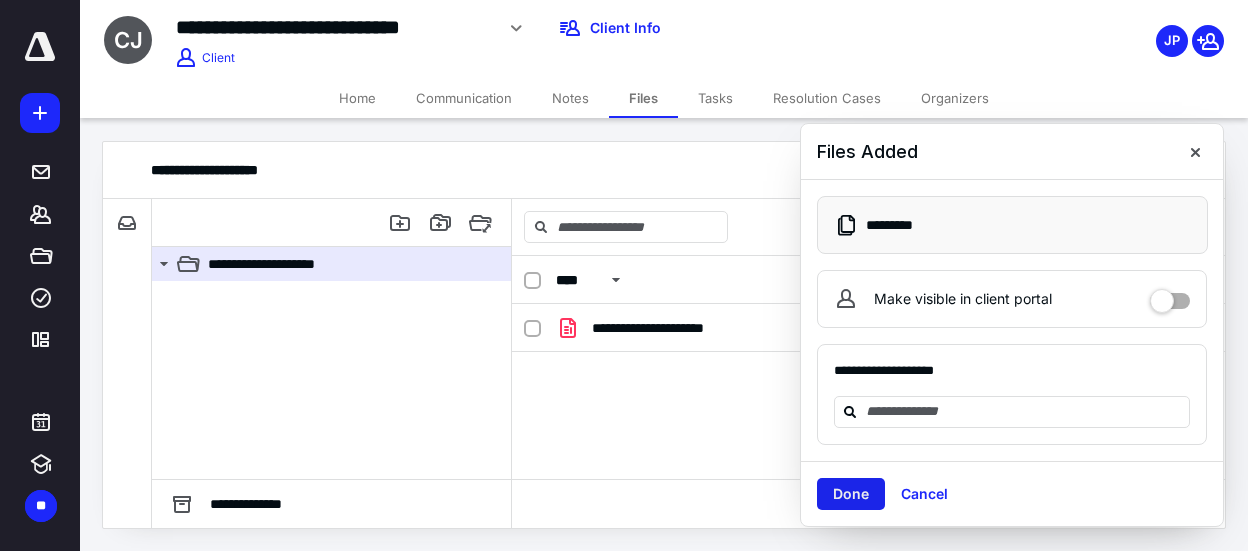 click on "Done" at bounding box center (851, 494) 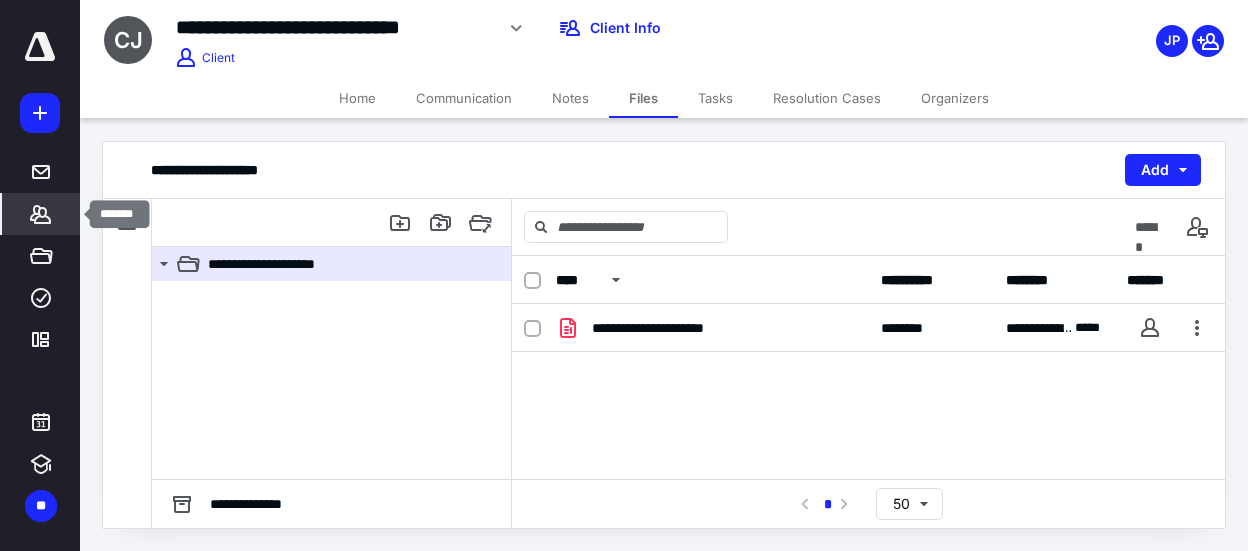 click 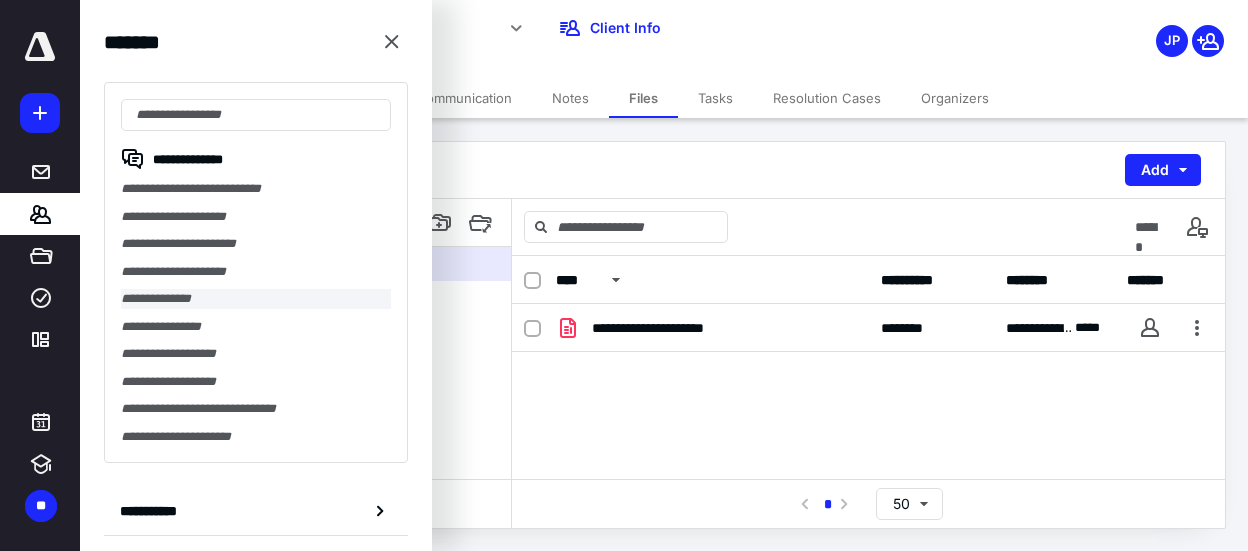 click on "**********" at bounding box center (256, 299) 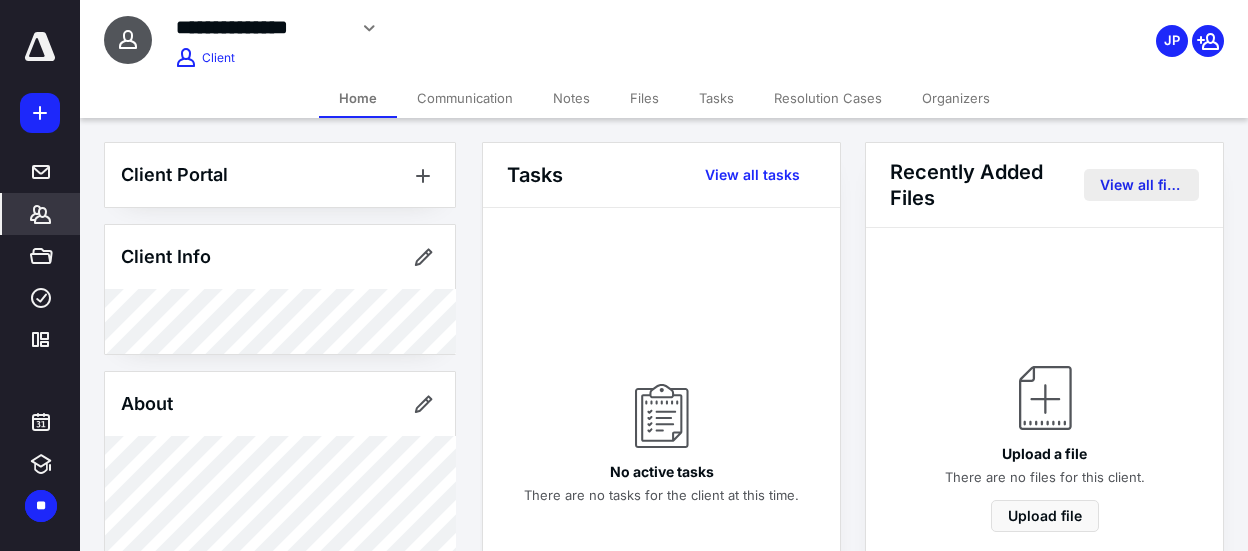 click on "View all files" at bounding box center [1141, 185] 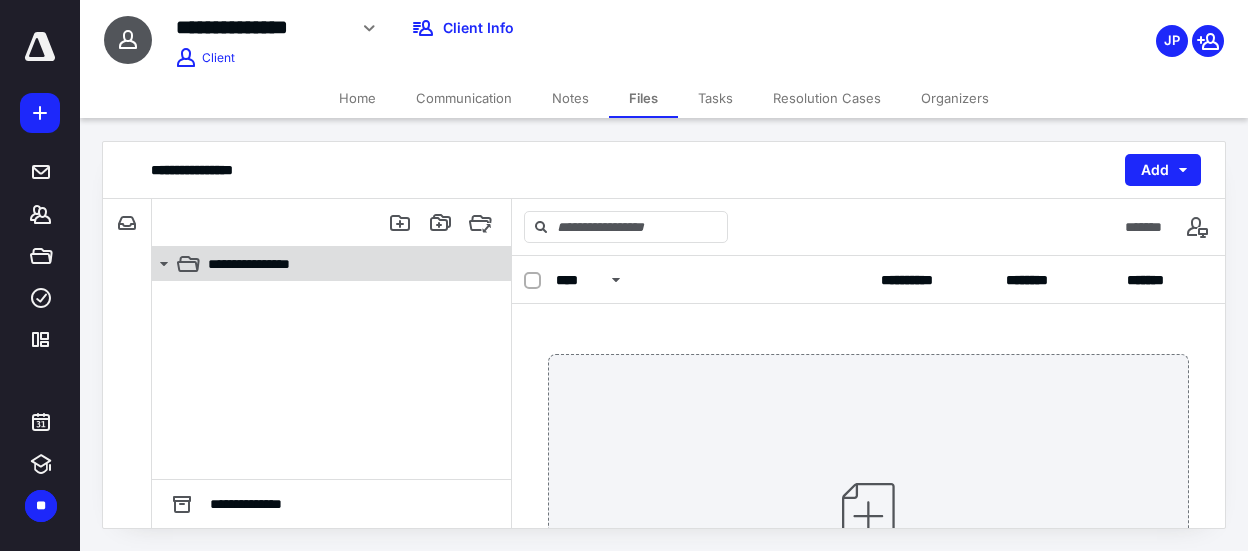 click on "**********" at bounding box center (344, 264) 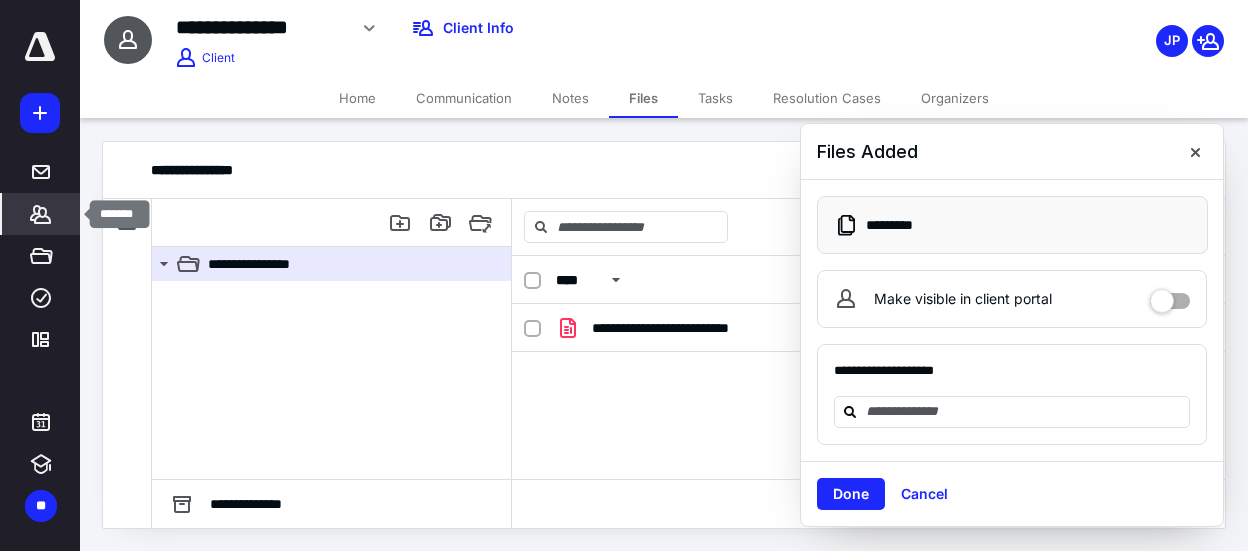 click 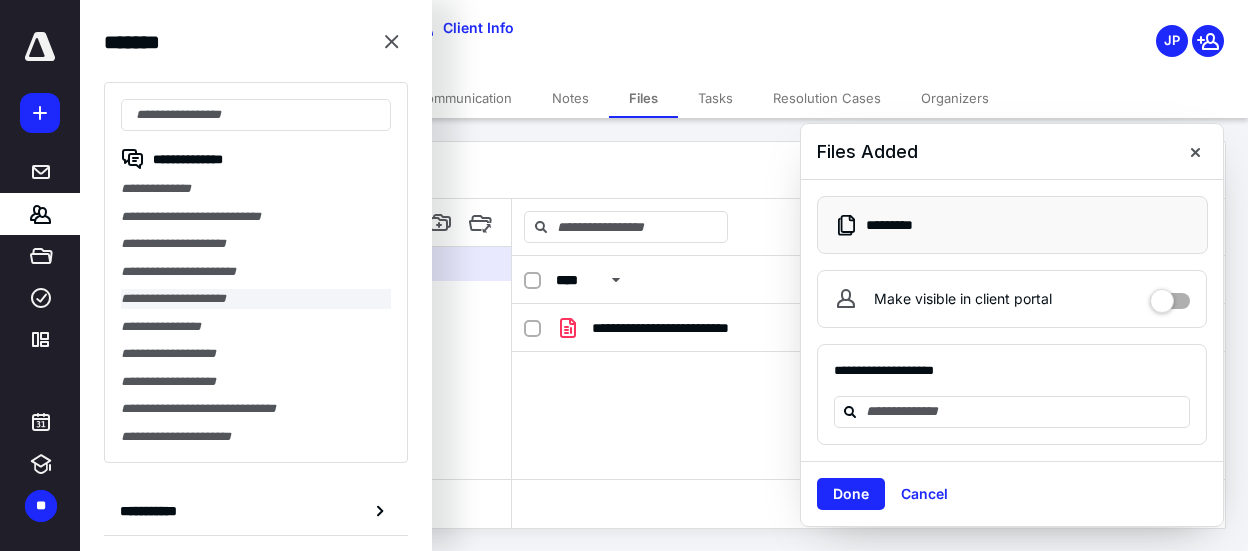 click on "**********" at bounding box center [256, 299] 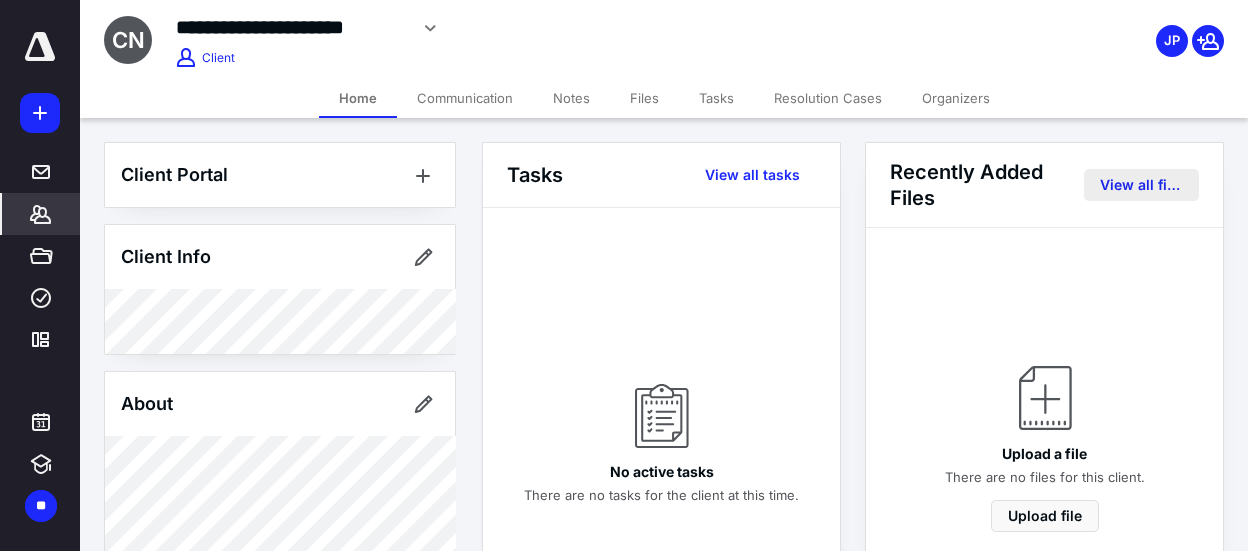 click on "View all files" at bounding box center (1141, 185) 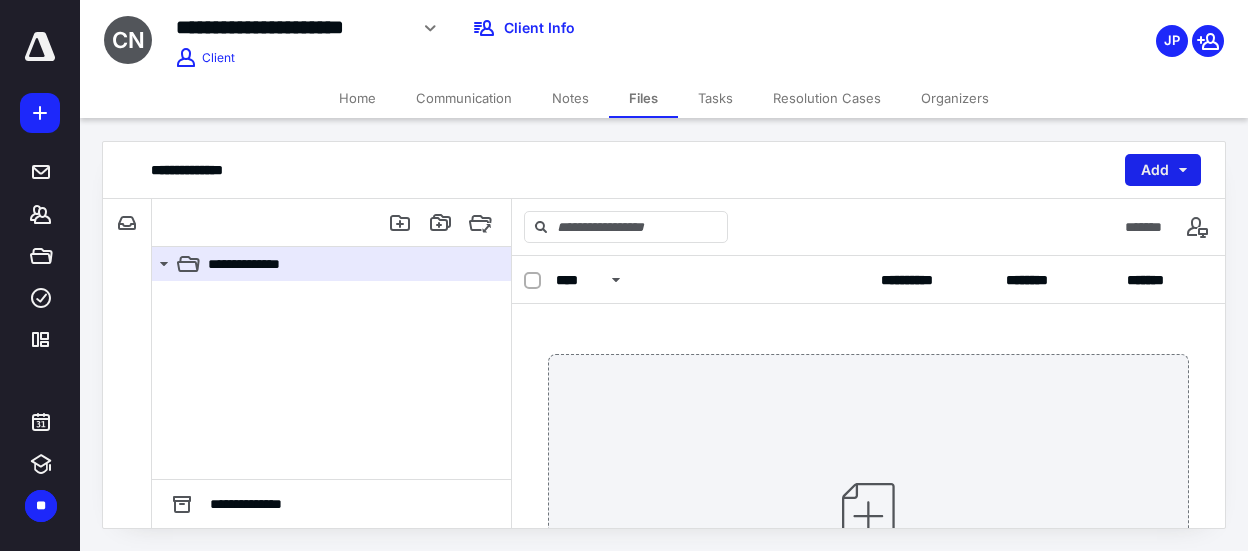 click on "Add" at bounding box center (1163, 170) 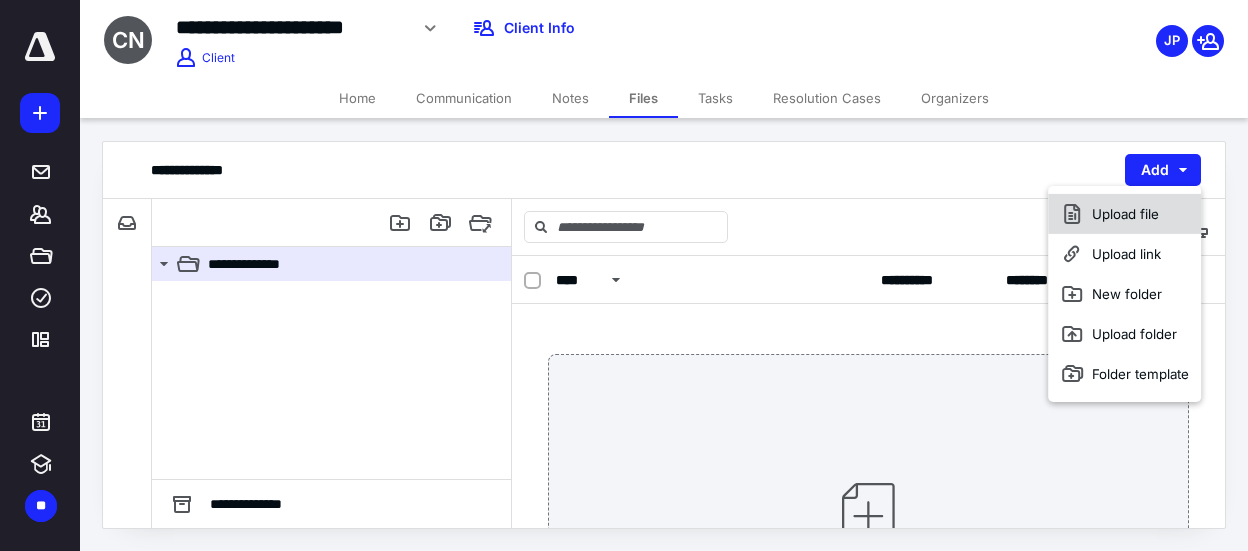 click on "Upload file" at bounding box center [1124, 214] 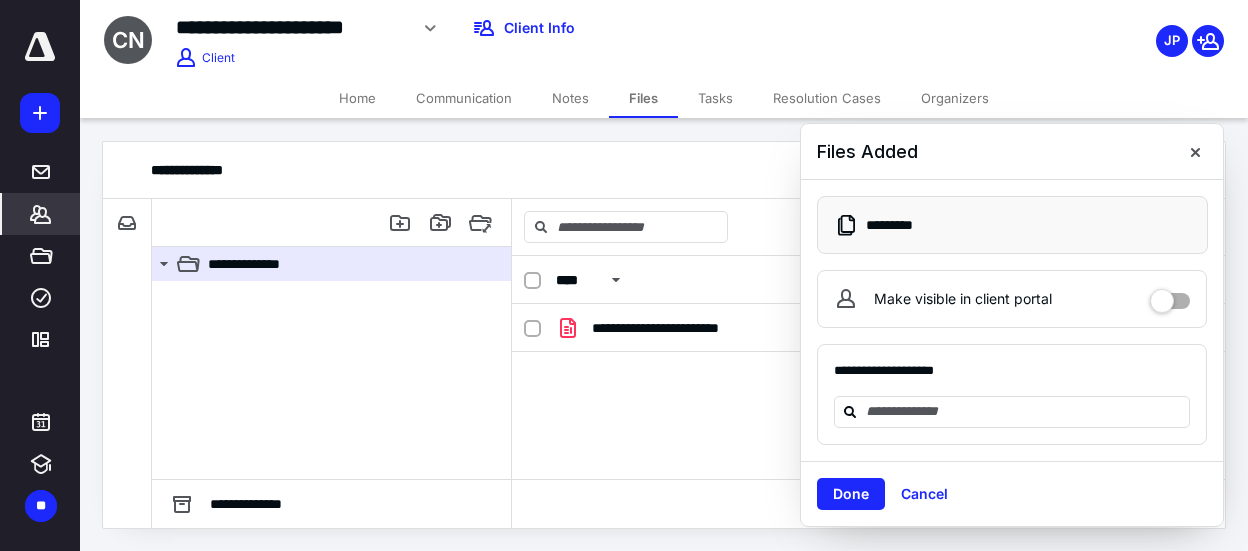 click 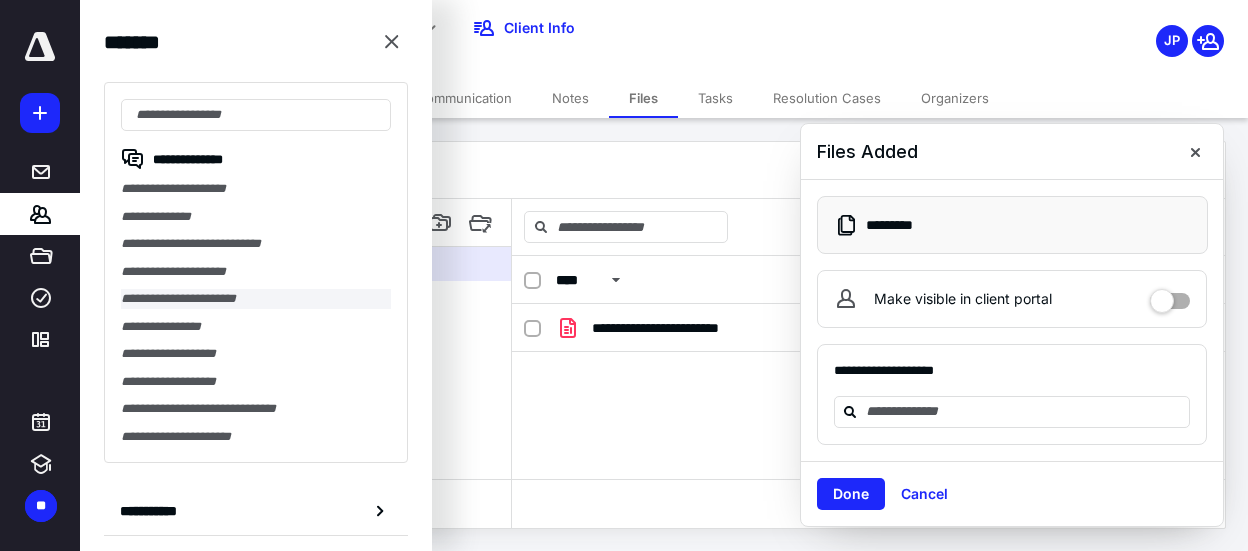 click on "**********" at bounding box center [256, 299] 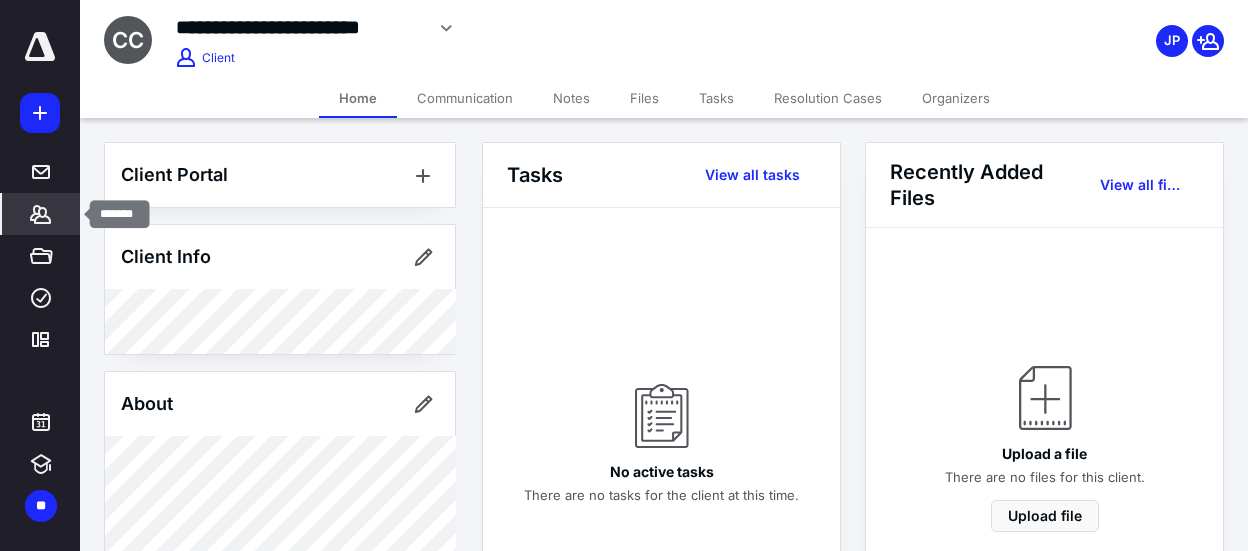 click 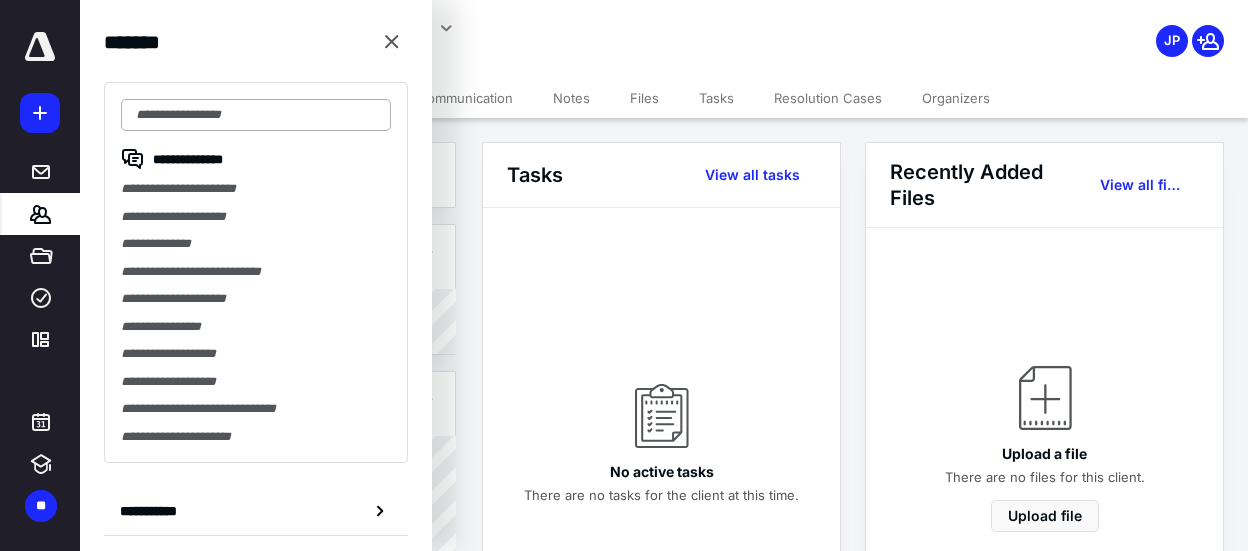 click at bounding box center (256, 115) 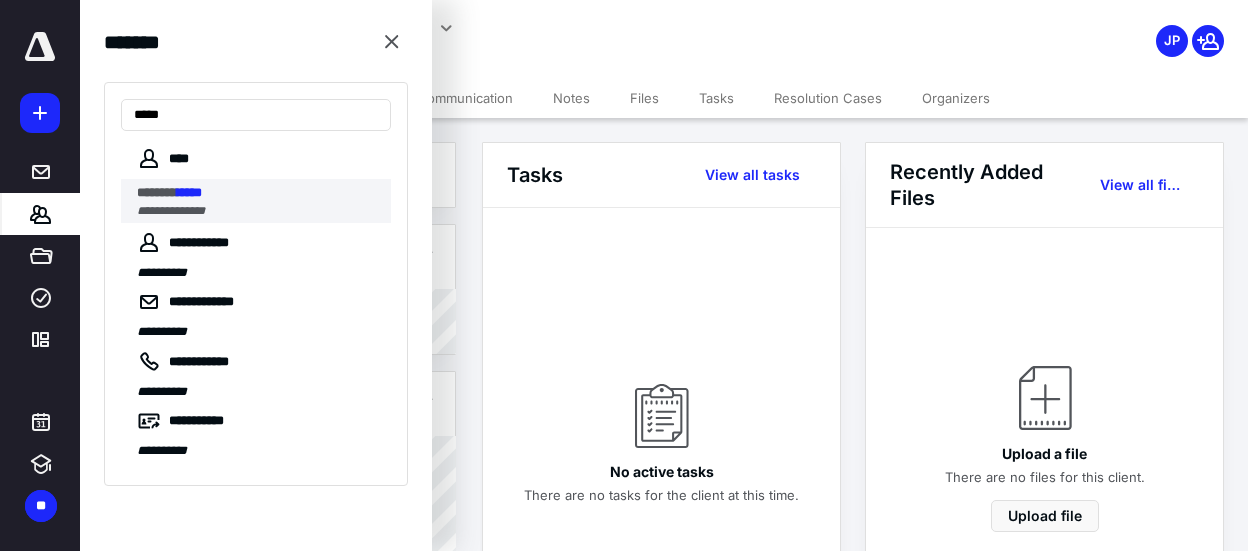 type on "*****" 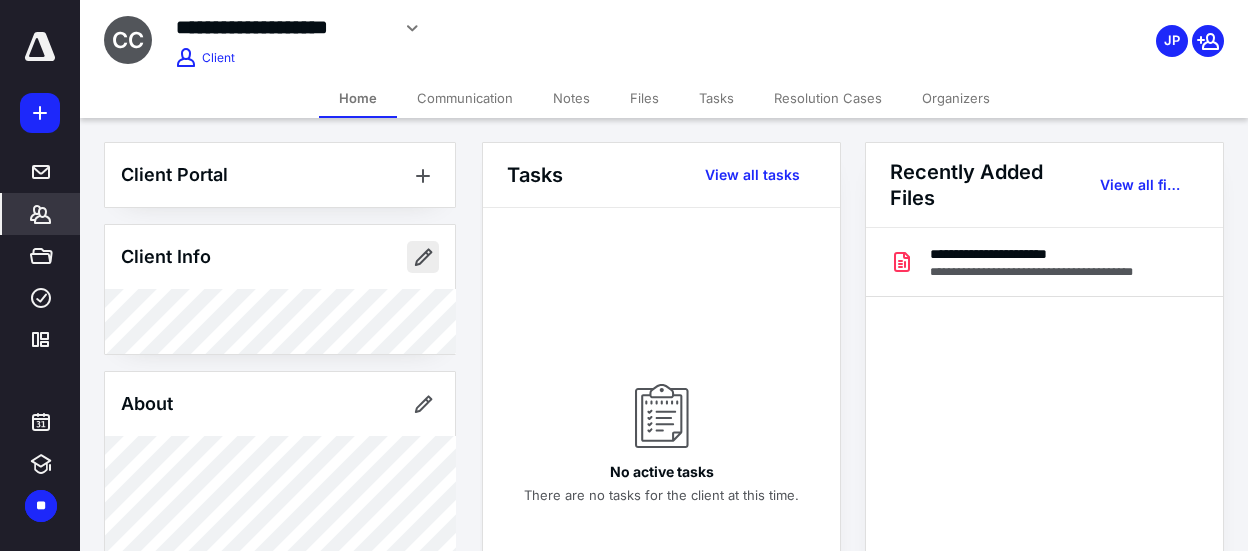 click at bounding box center (423, 257) 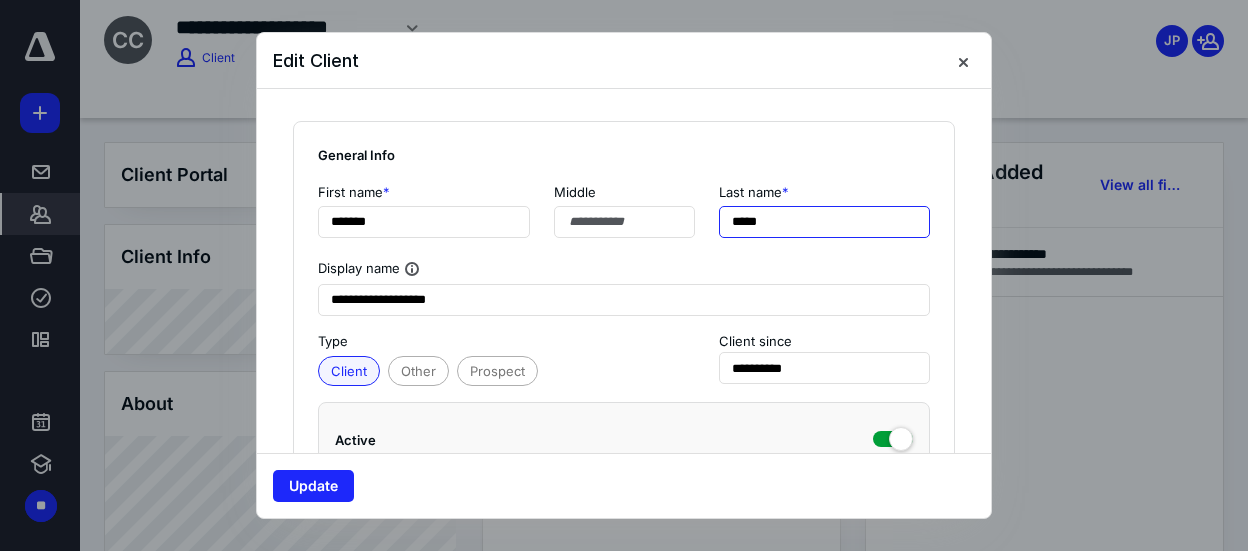 drag, startPoint x: 773, startPoint y: 222, endPoint x: 728, endPoint y: 216, distance: 45.39824 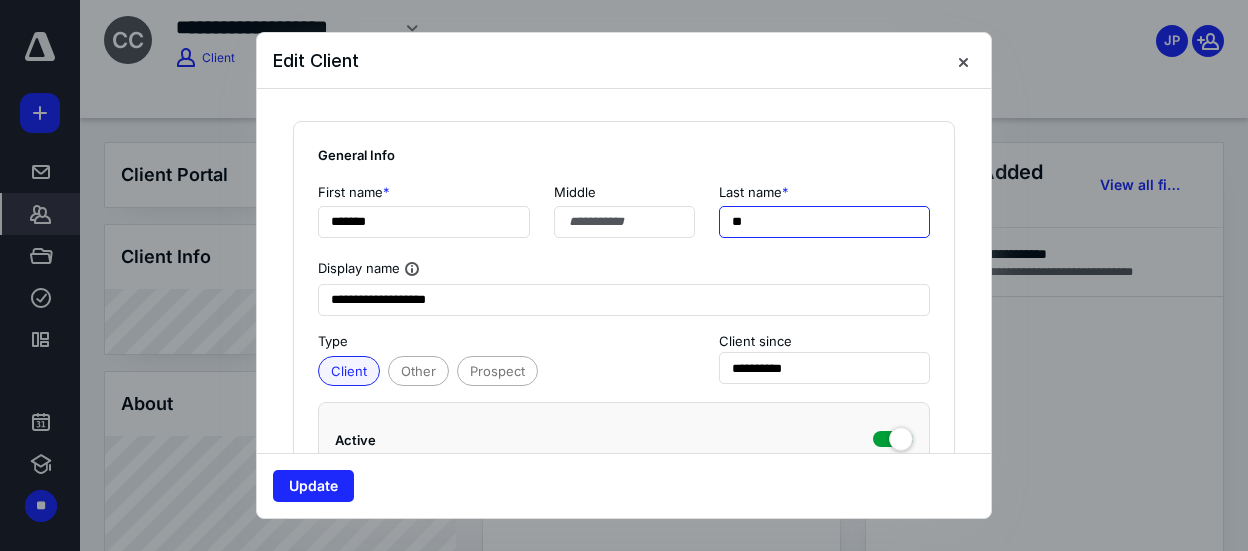 type on "*" 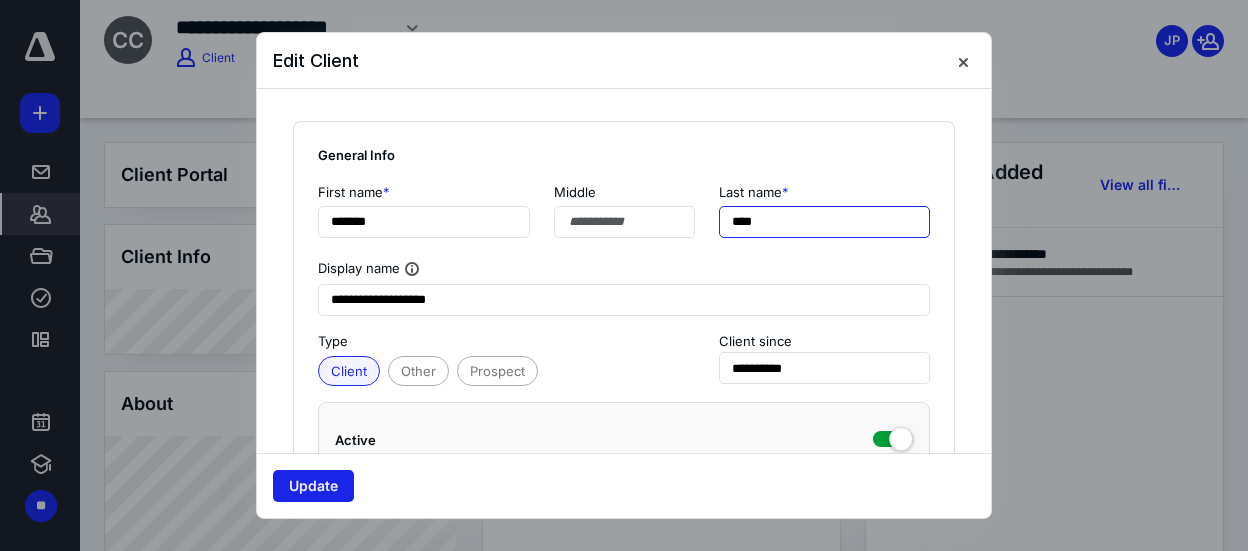 type on "****" 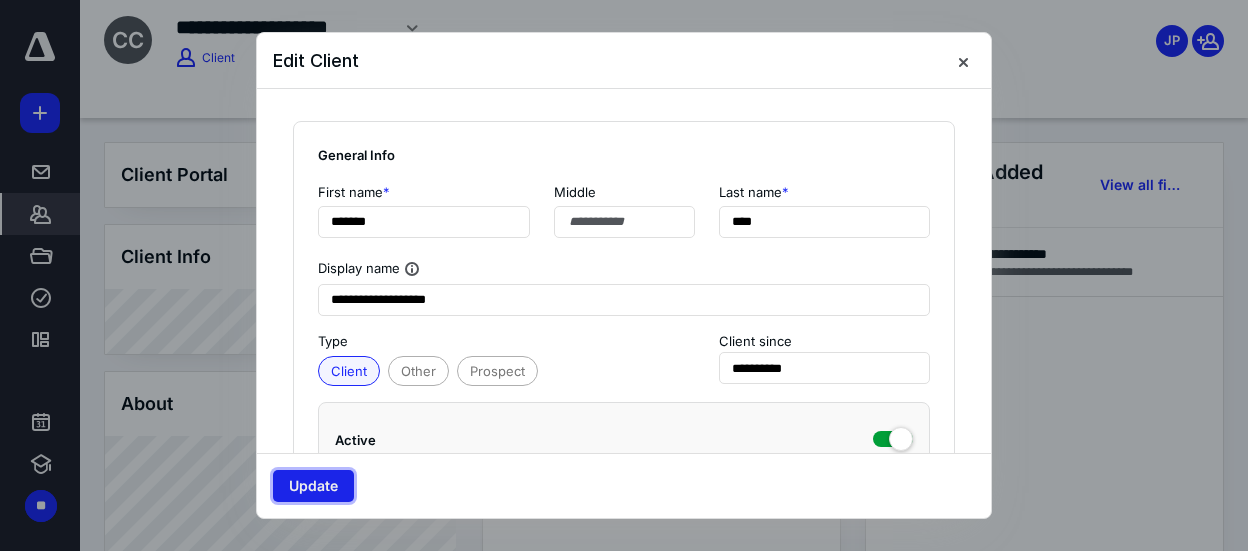 click on "Update" at bounding box center (313, 486) 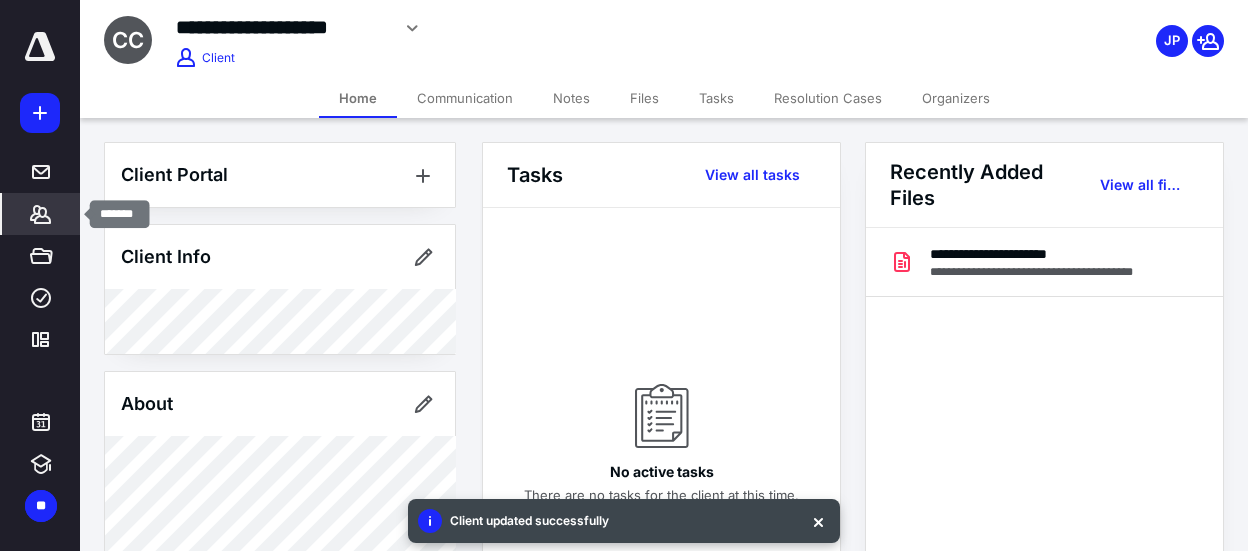 click 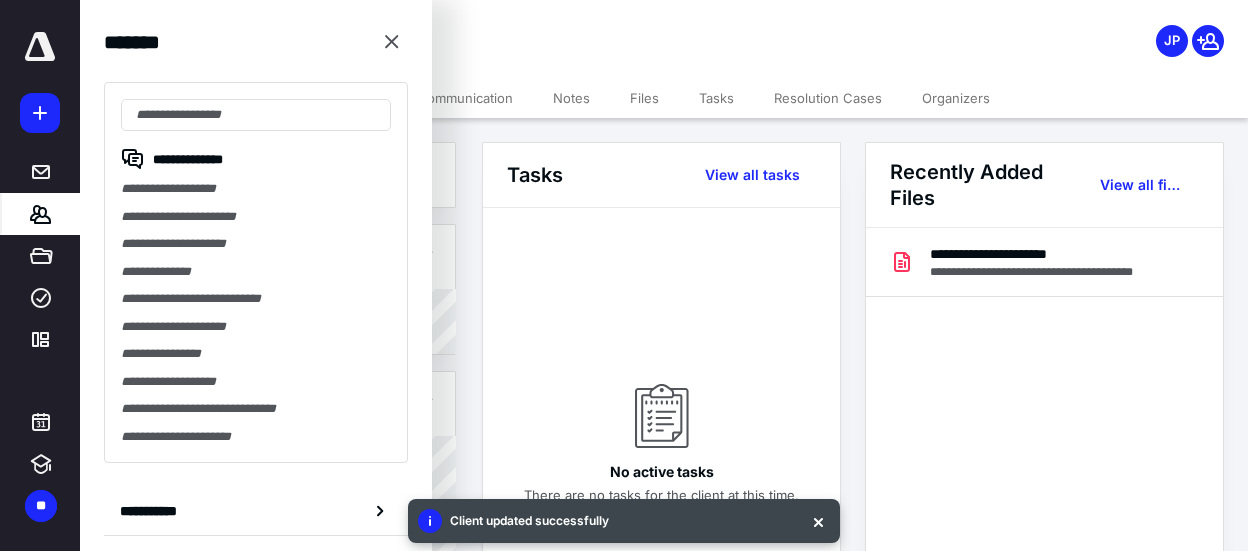 click on "Client updated successfully" at bounding box center [624, 521] 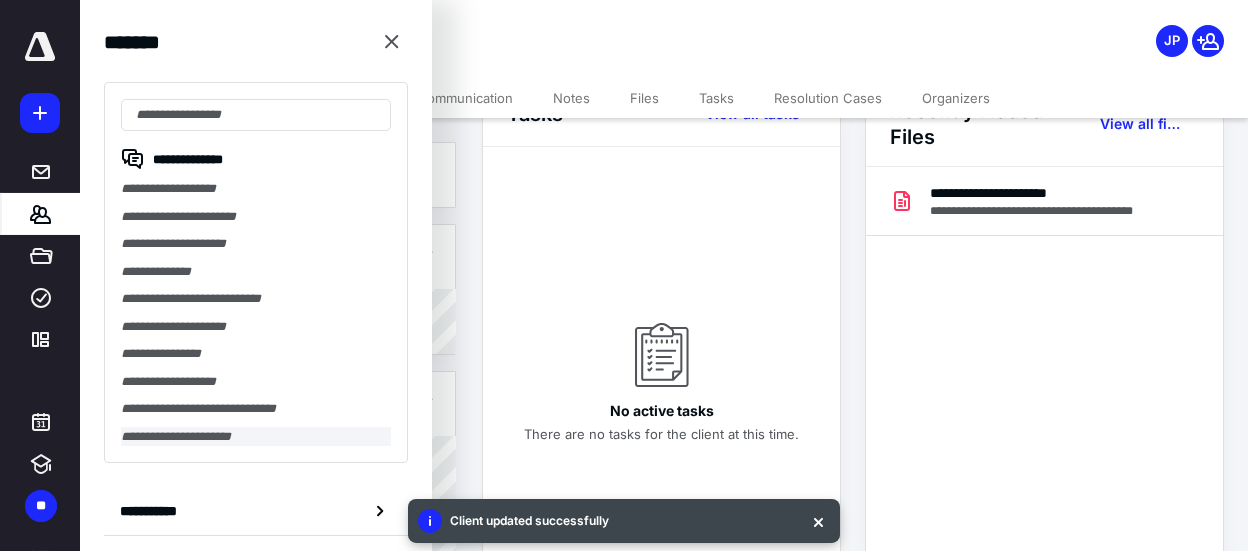scroll, scrollTop: 0, scrollLeft: 0, axis: both 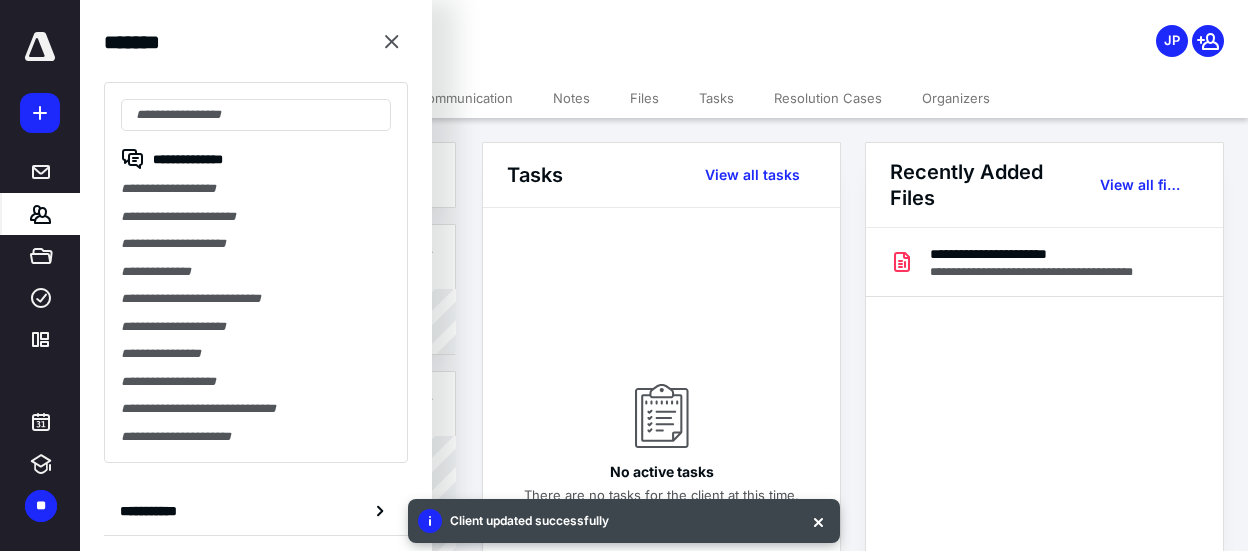 click on "Client updated successfully" at bounding box center [624, 521] 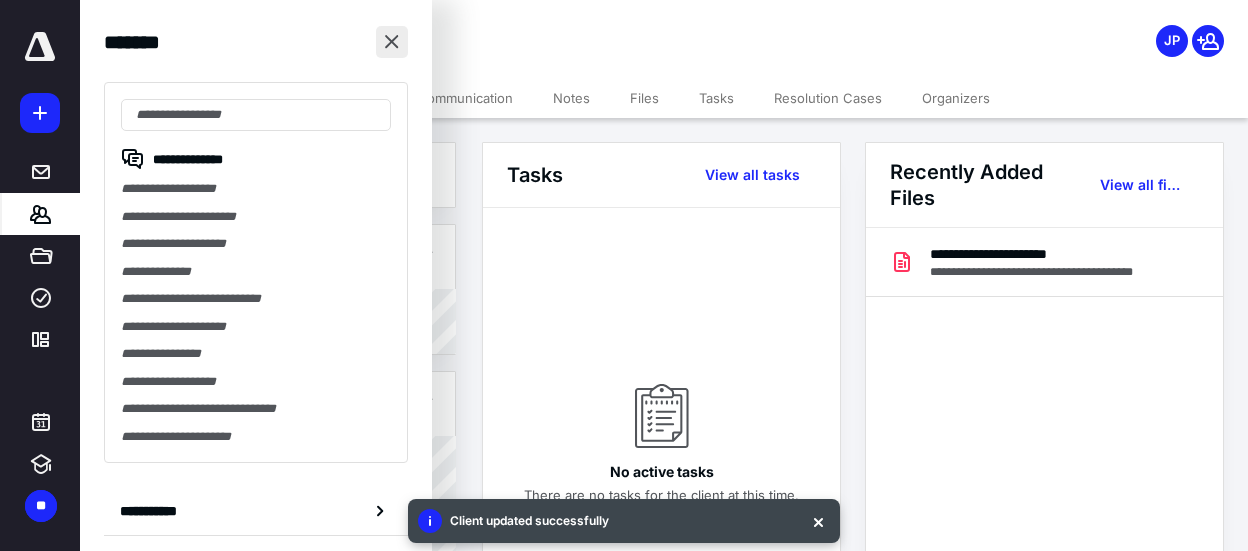 click at bounding box center [392, 42] 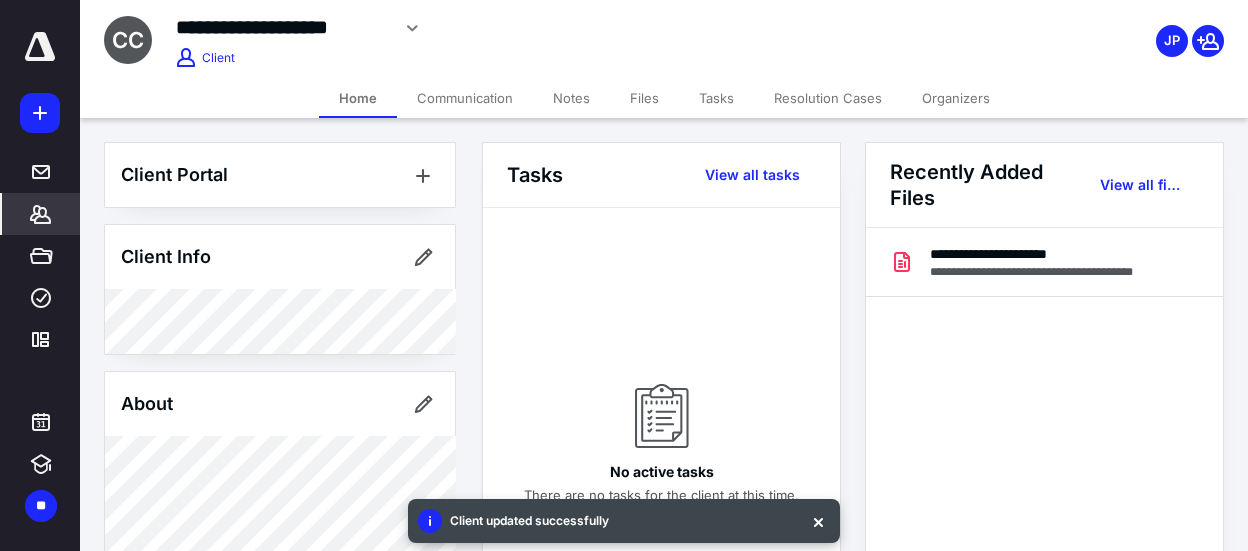 click 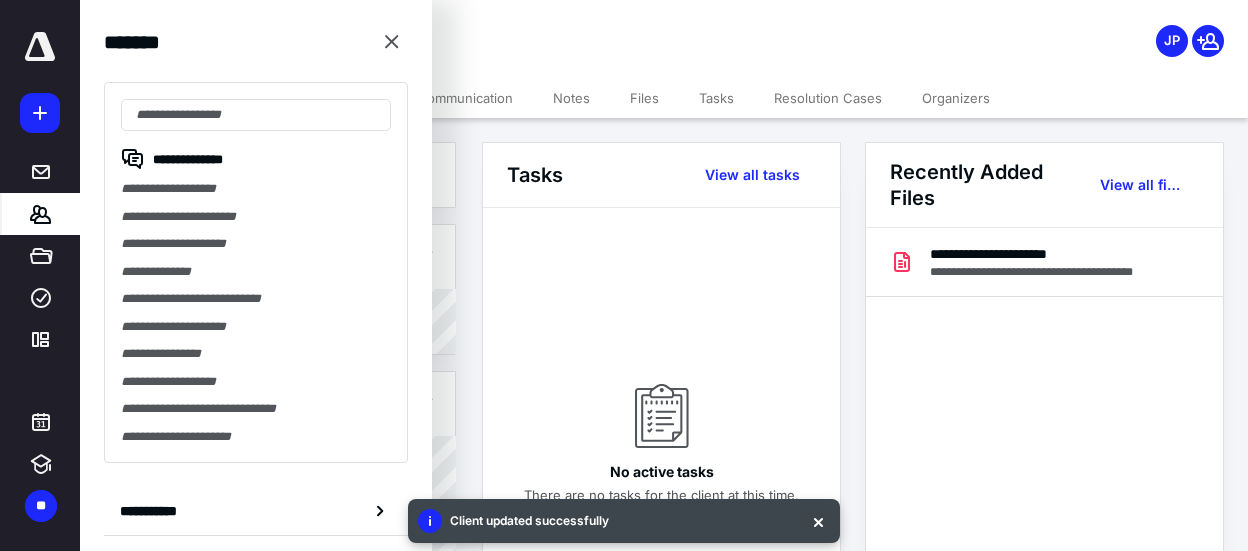 click on "Client updated successfully" at bounding box center [624, 521] 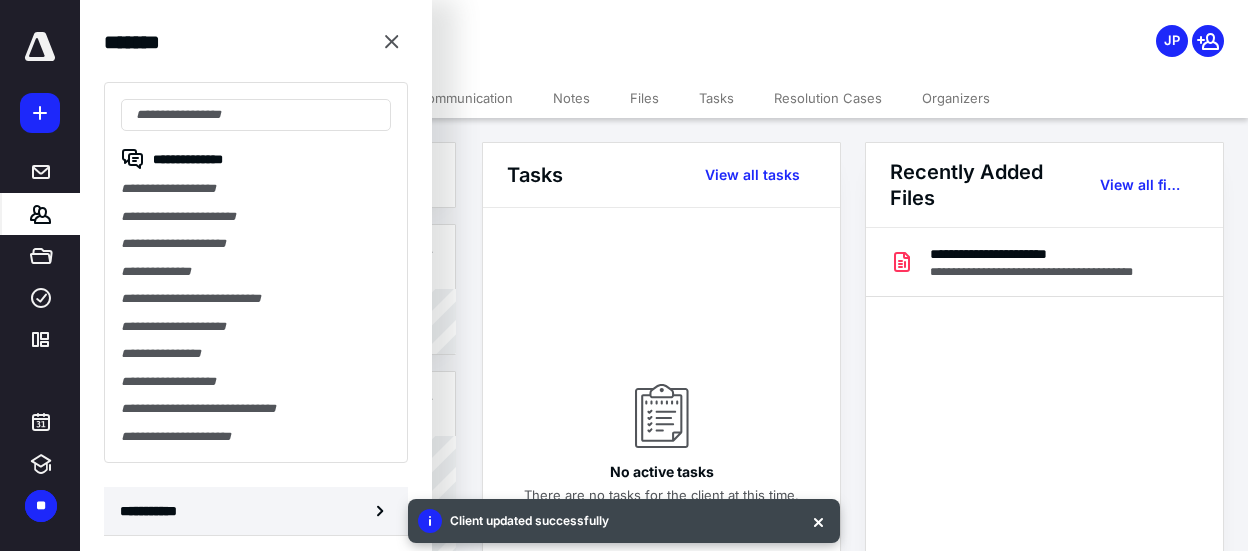 click on "**********" at bounding box center (256, 511) 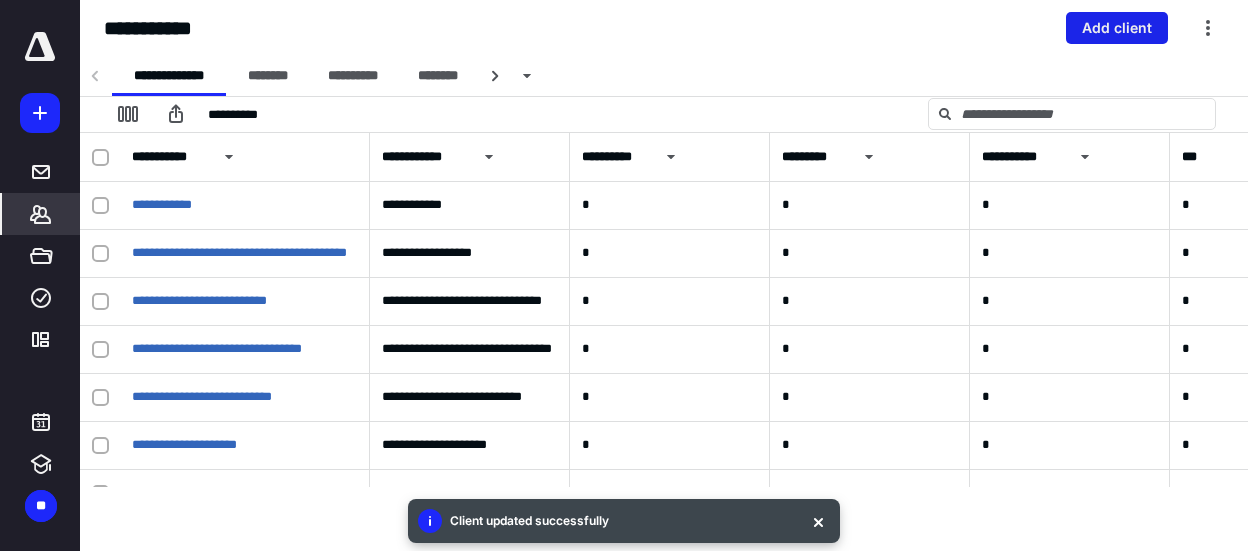 click on "Add client" at bounding box center [1117, 28] 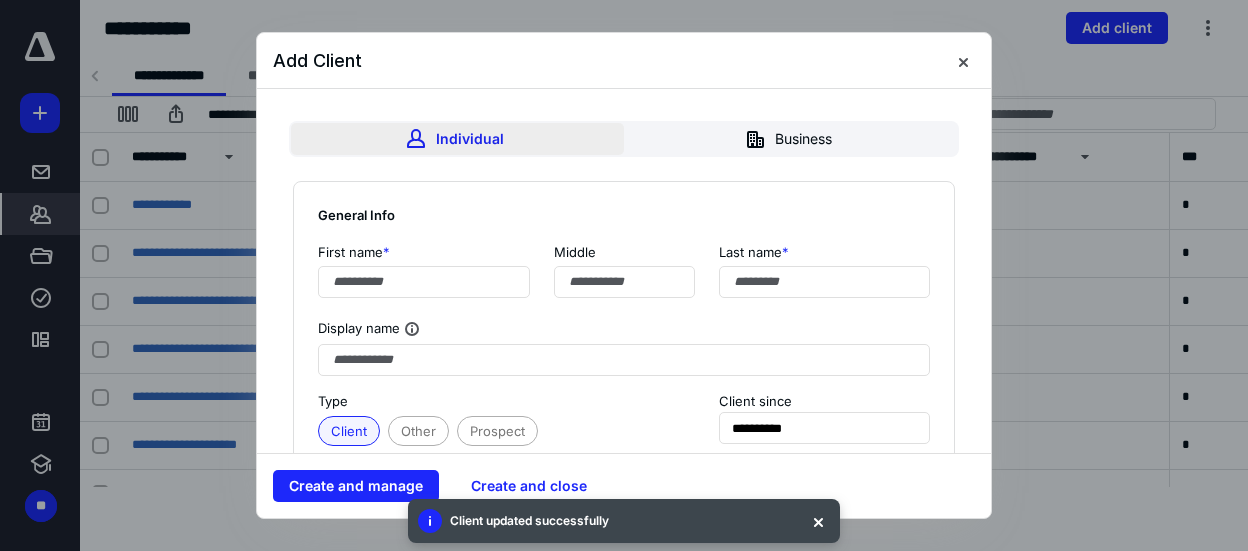 click on "Individual" at bounding box center (457, 139) 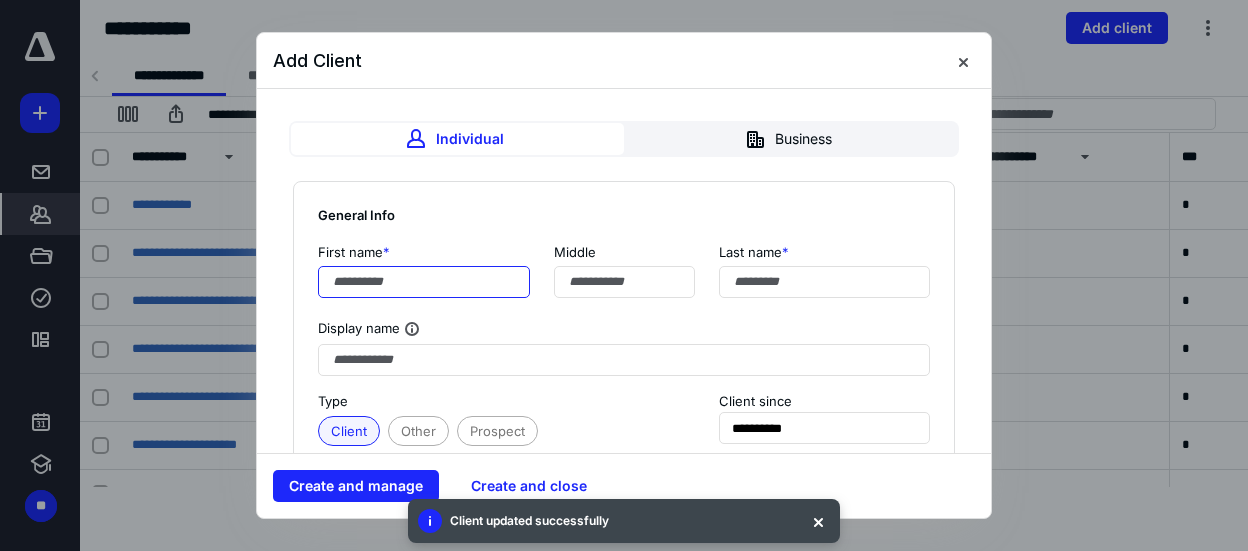 click at bounding box center [424, 282] 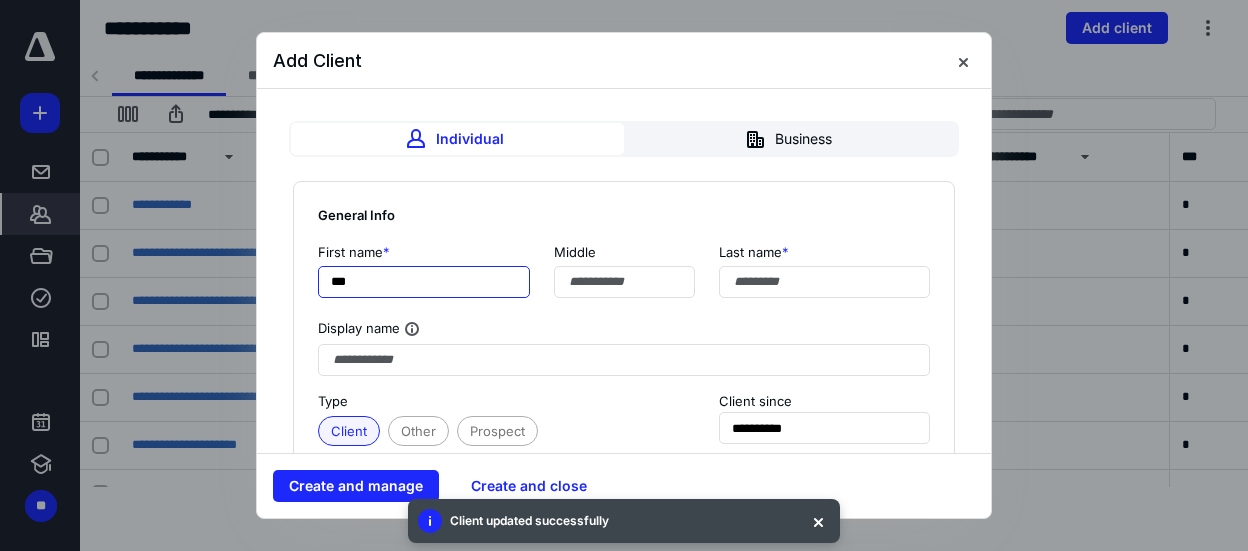 type on "***" 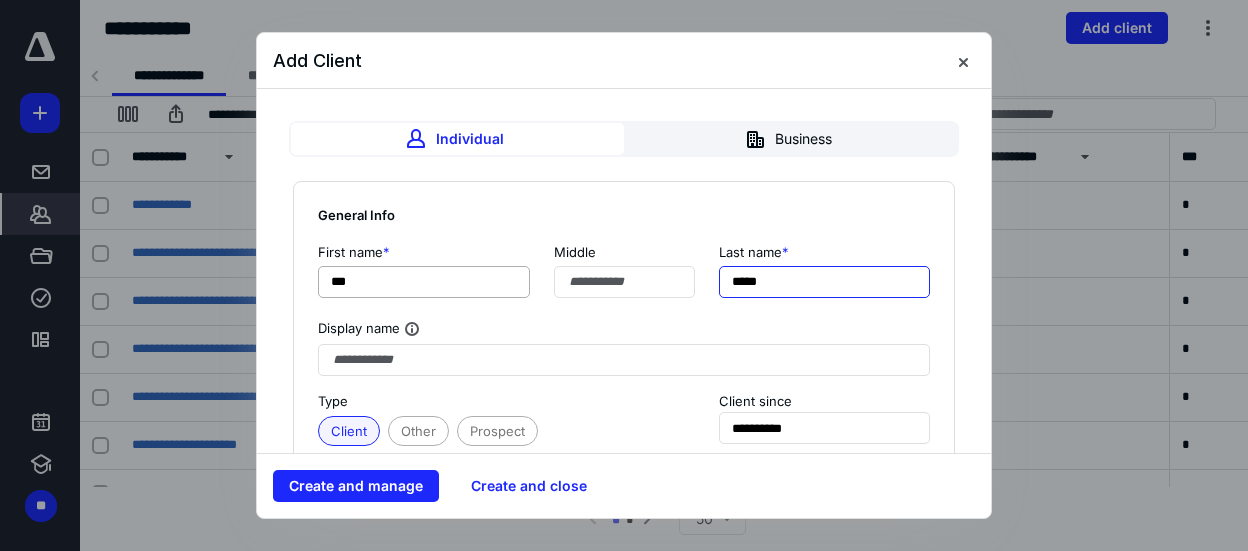 type on "*****" 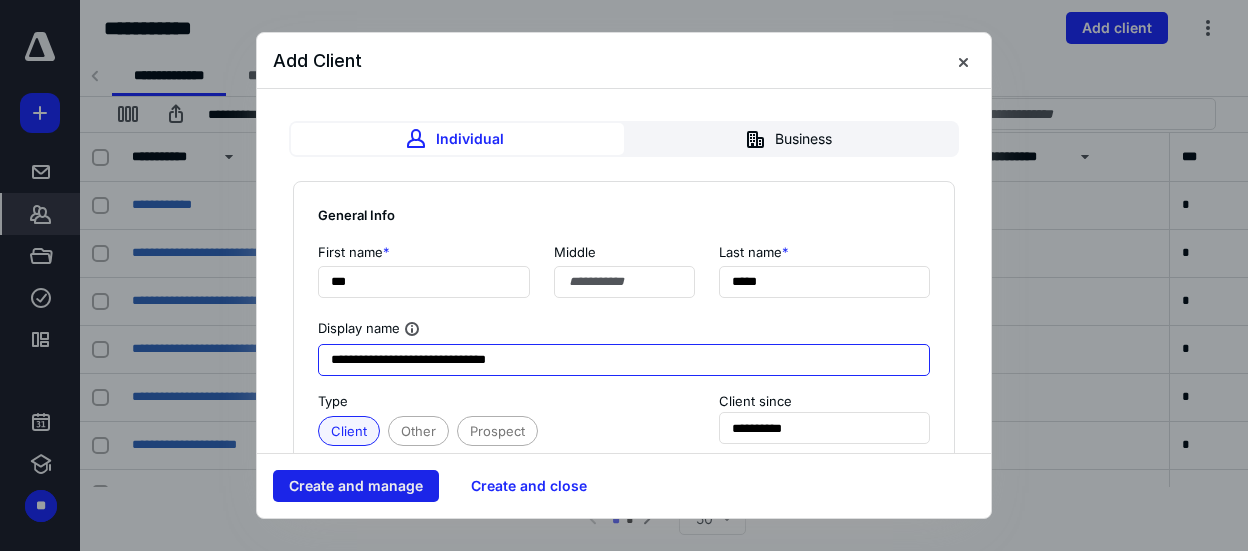 type on "**********" 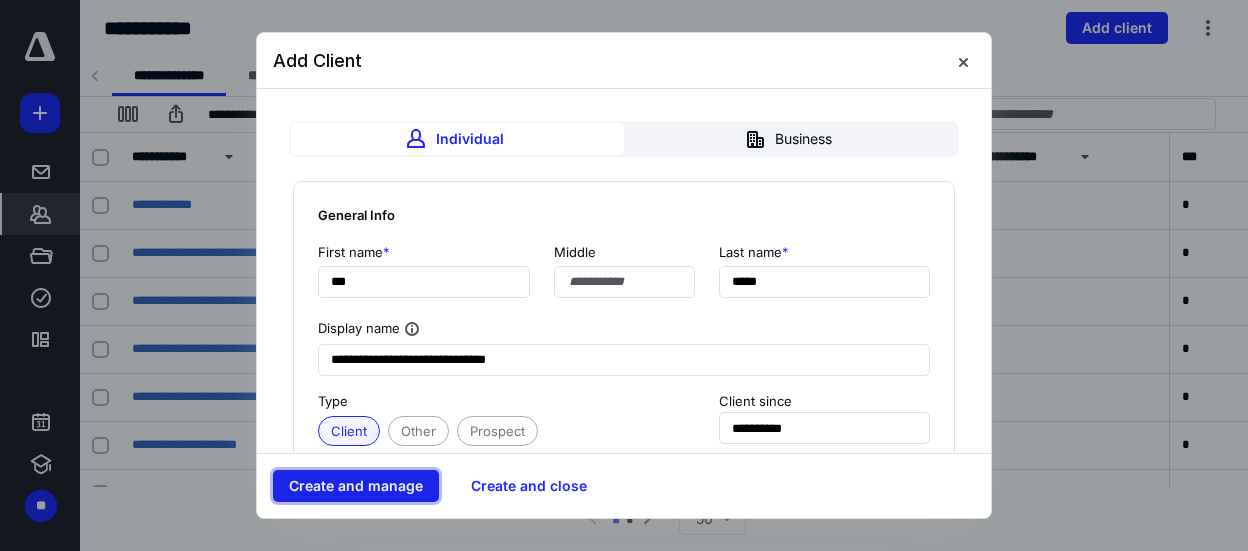 click on "Create and manage" at bounding box center [356, 486] 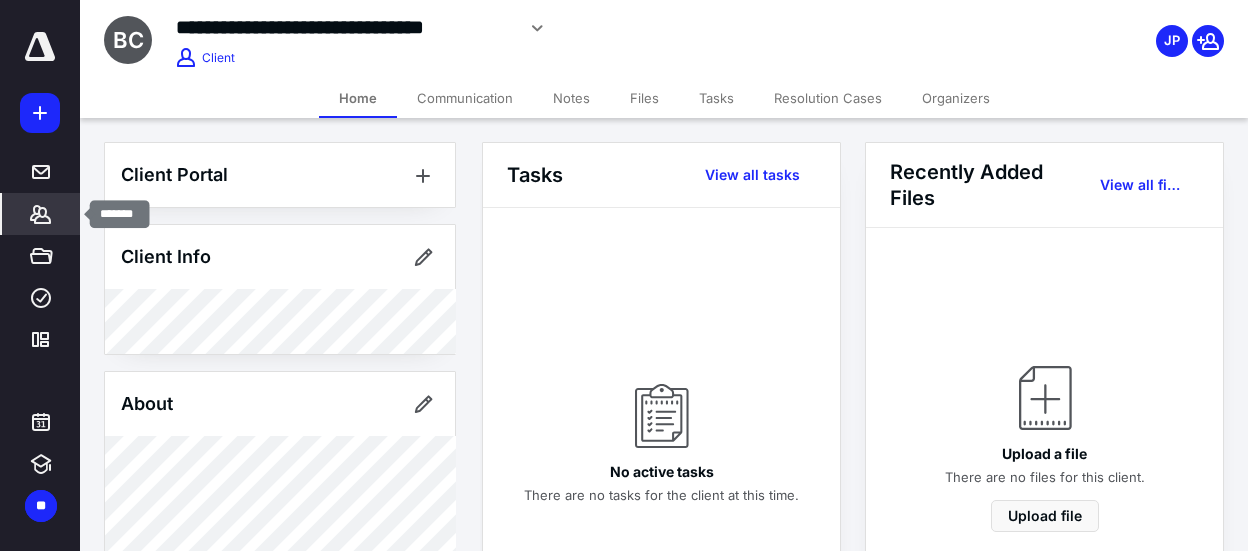 click 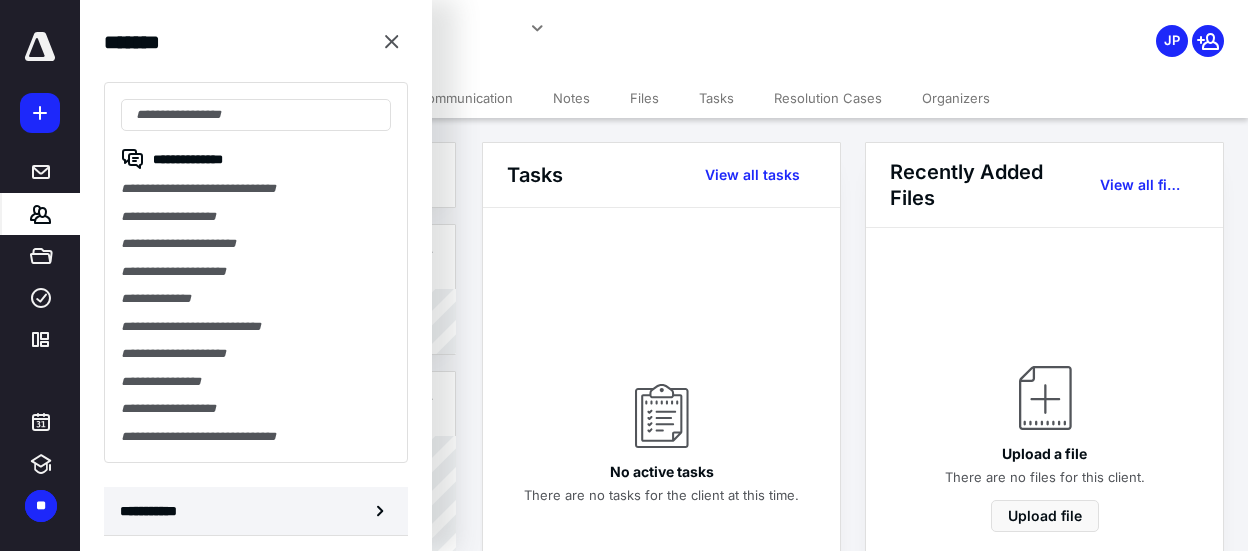 click on "**********" at bounding box center [256, 511] 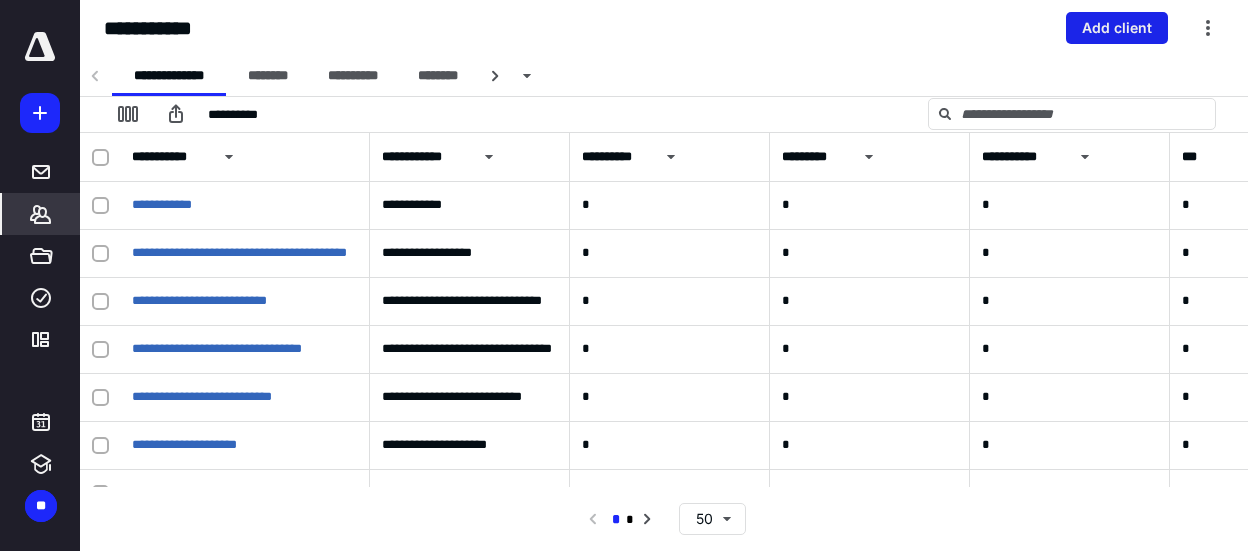 click on "Add client" at bounding box center [1117, 28] 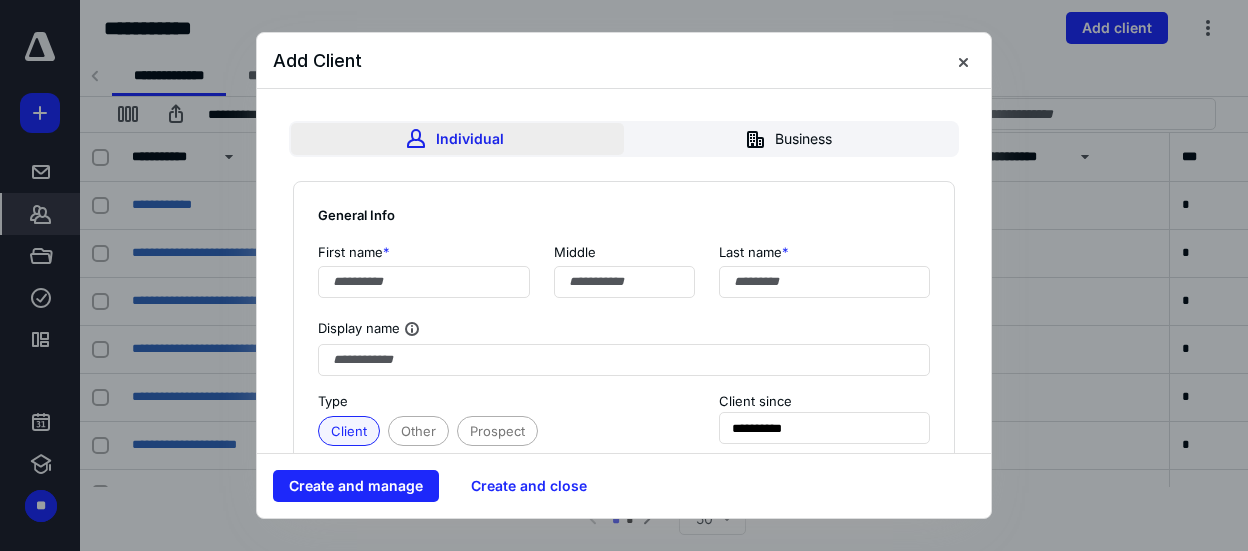 click on "Individual" at bounding box center [457, 139] 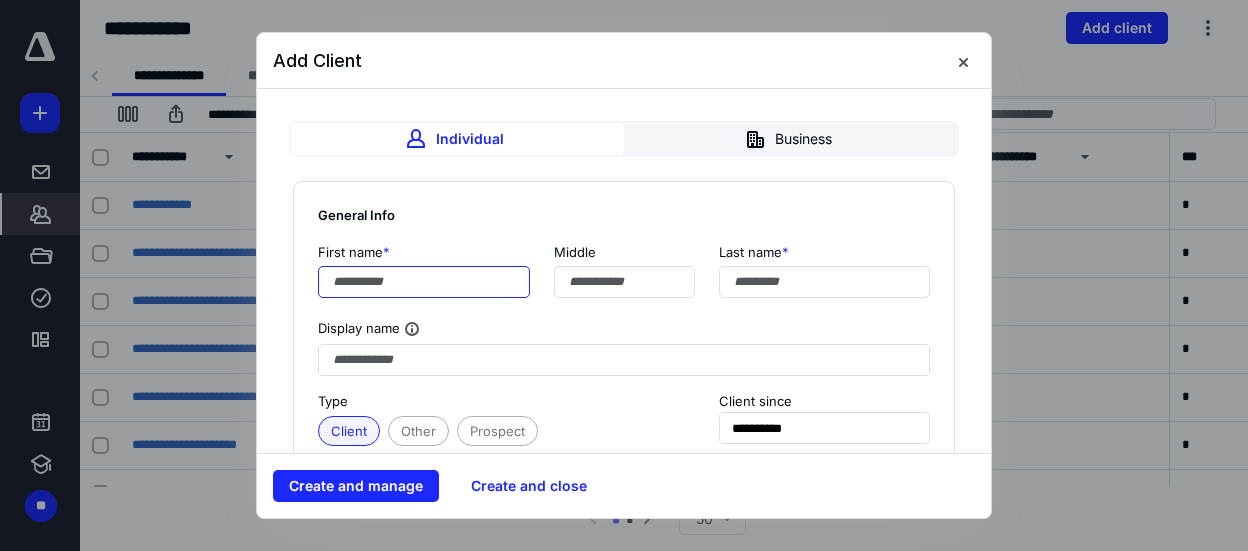 click at bounding box center (424, 282) 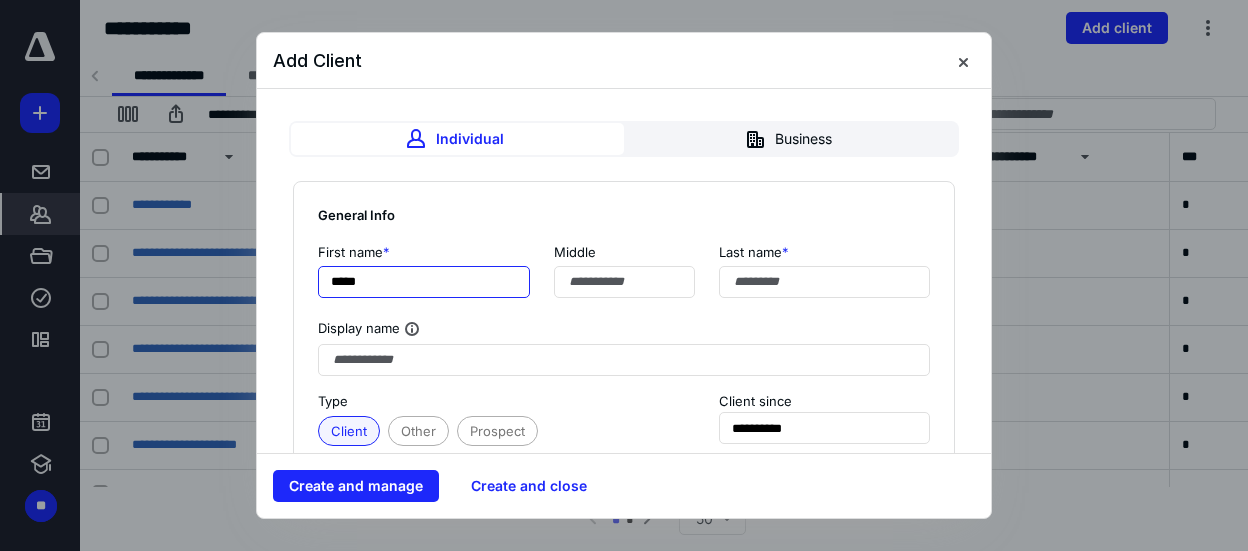 type on "*****" 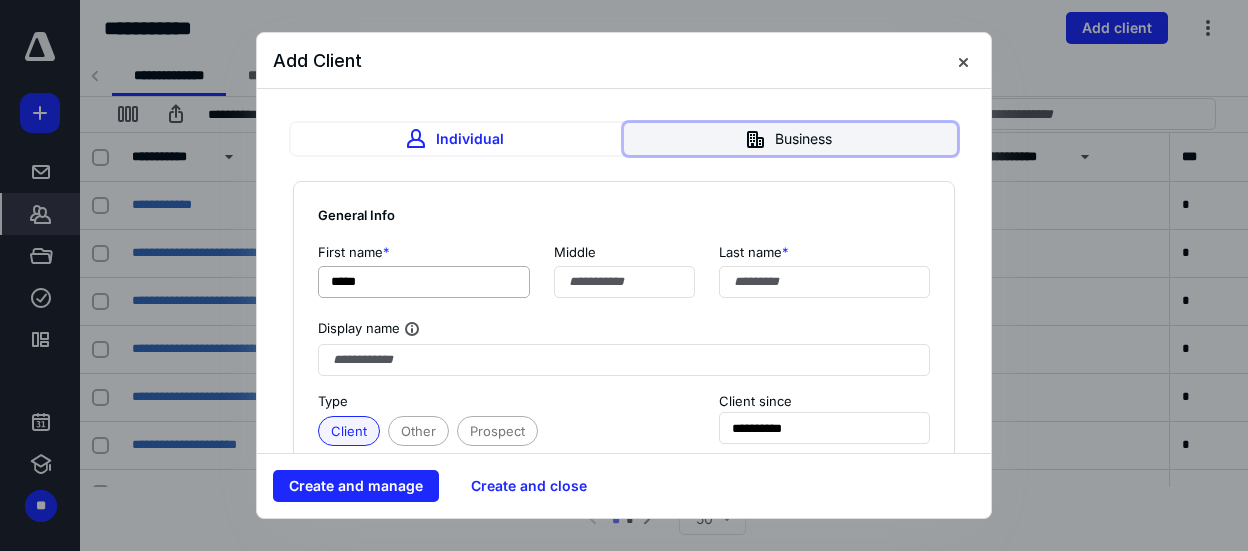 type 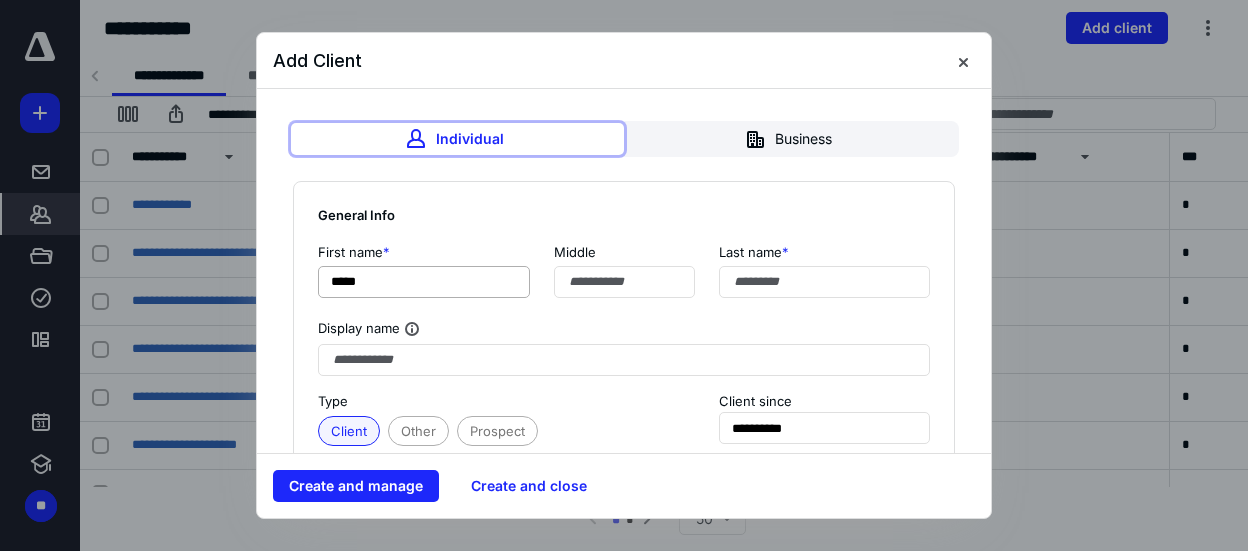 type 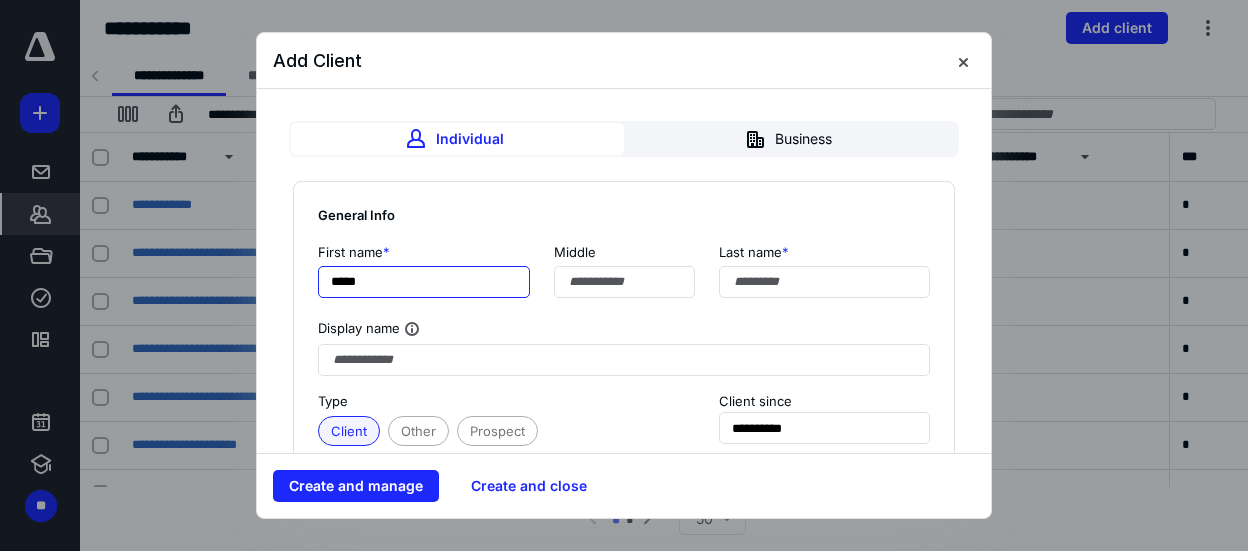 drag, startPoint x: 341, startPoint y: 280, endPoint x: 254, endPoint y: 278, distance: 87.02299 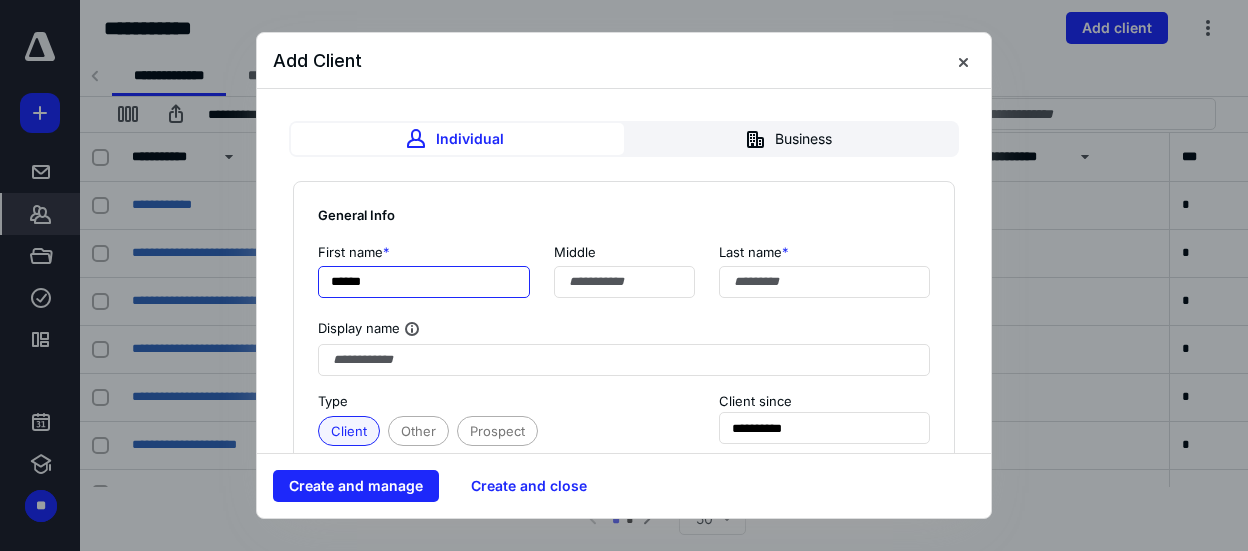 type on "******" 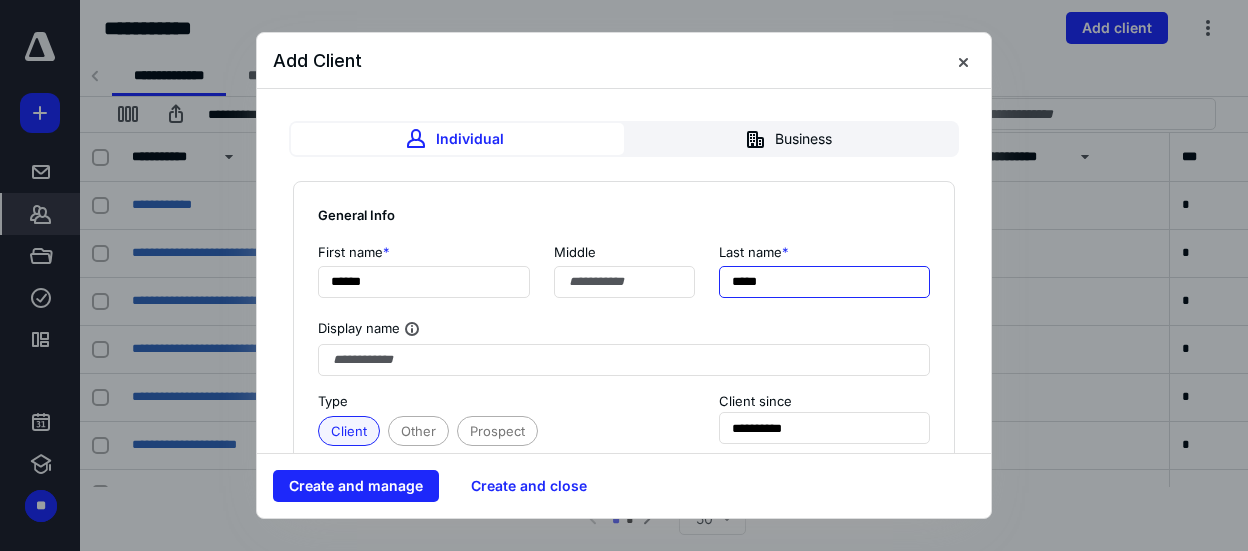 type on "*****" 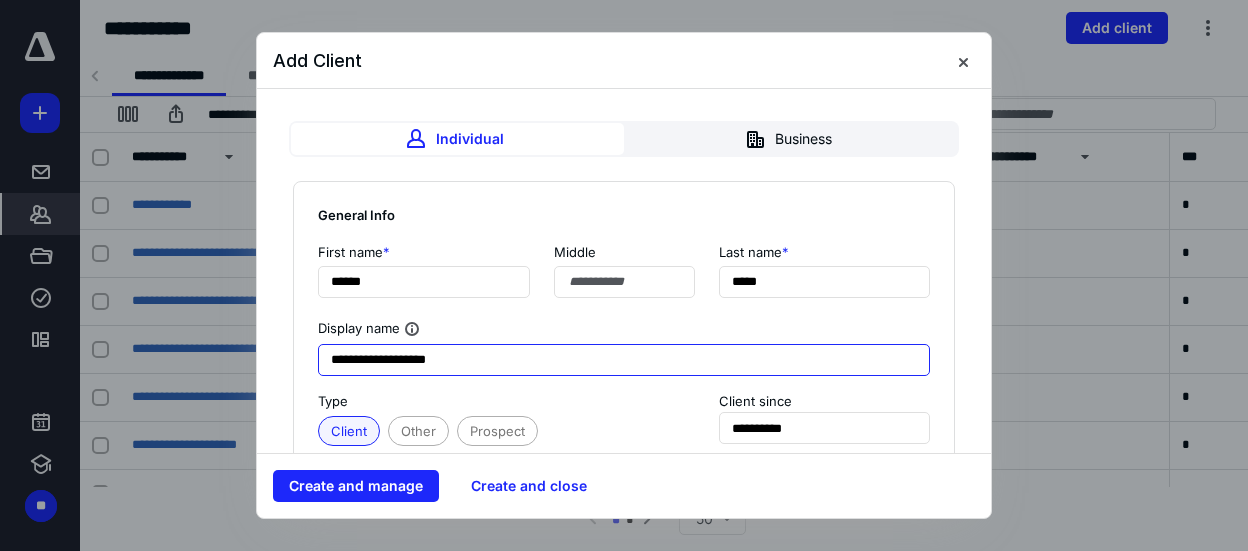 type on "**********" 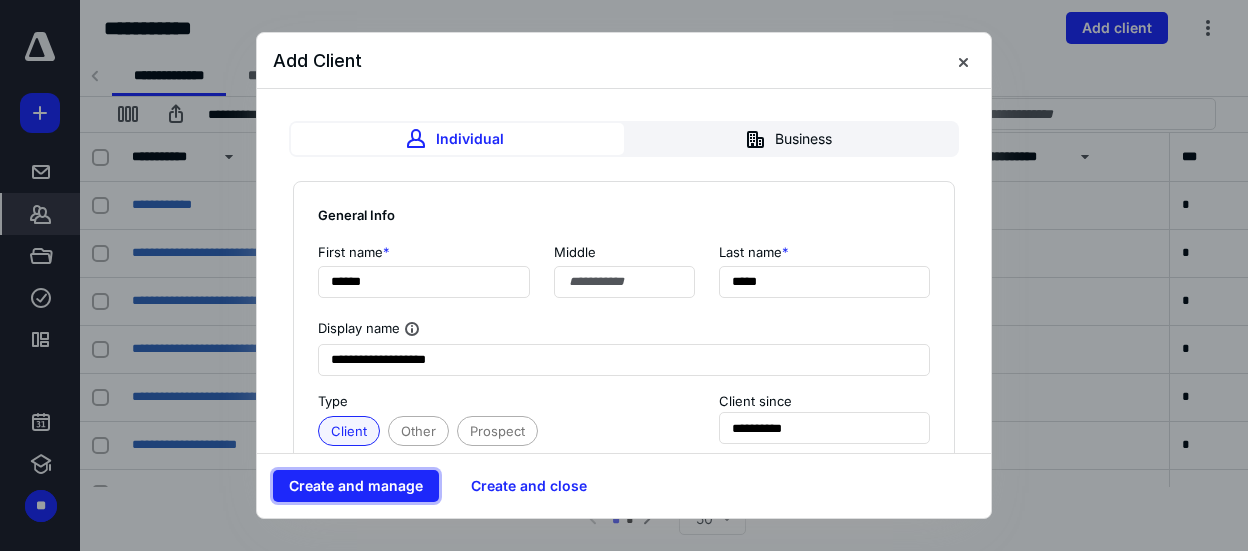 click on "Create and manage" at bounding box center (356, 486) 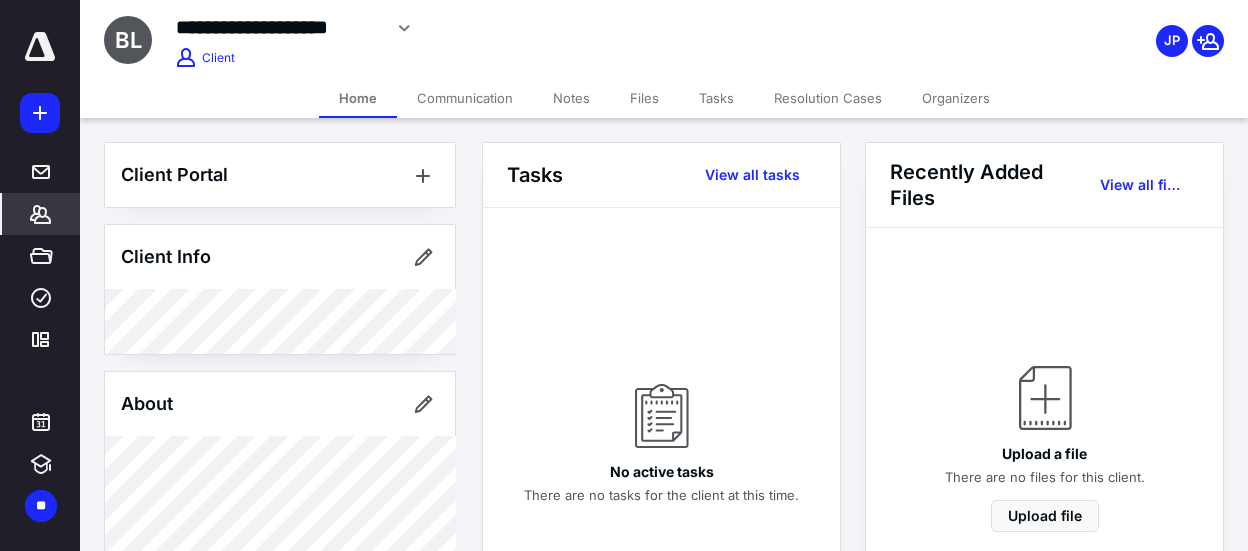 click 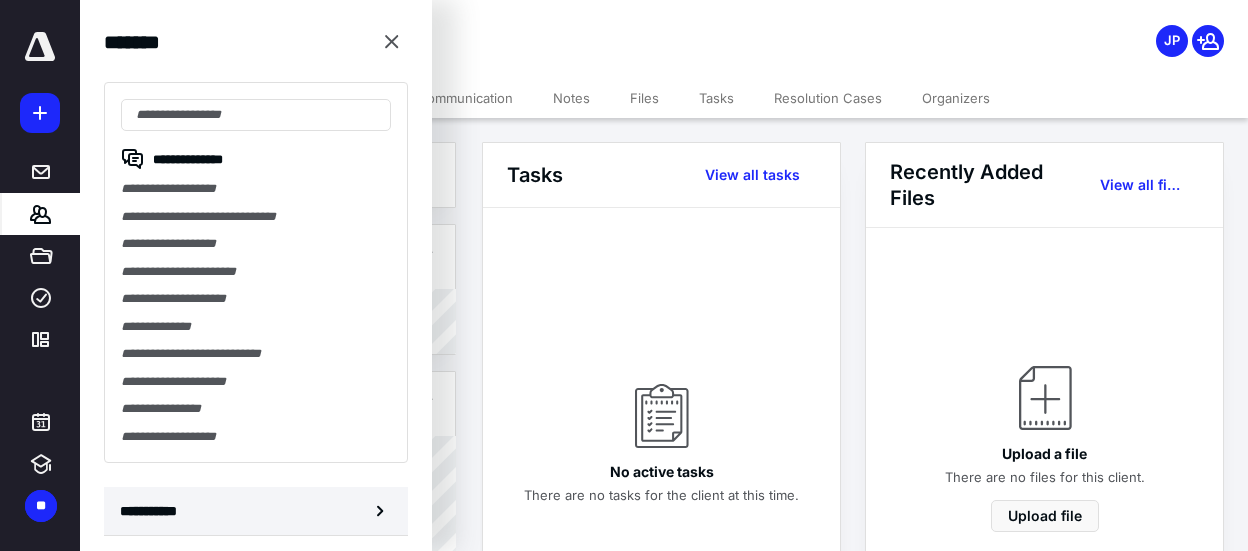 click on "**********" at bounding box center (153, 511) 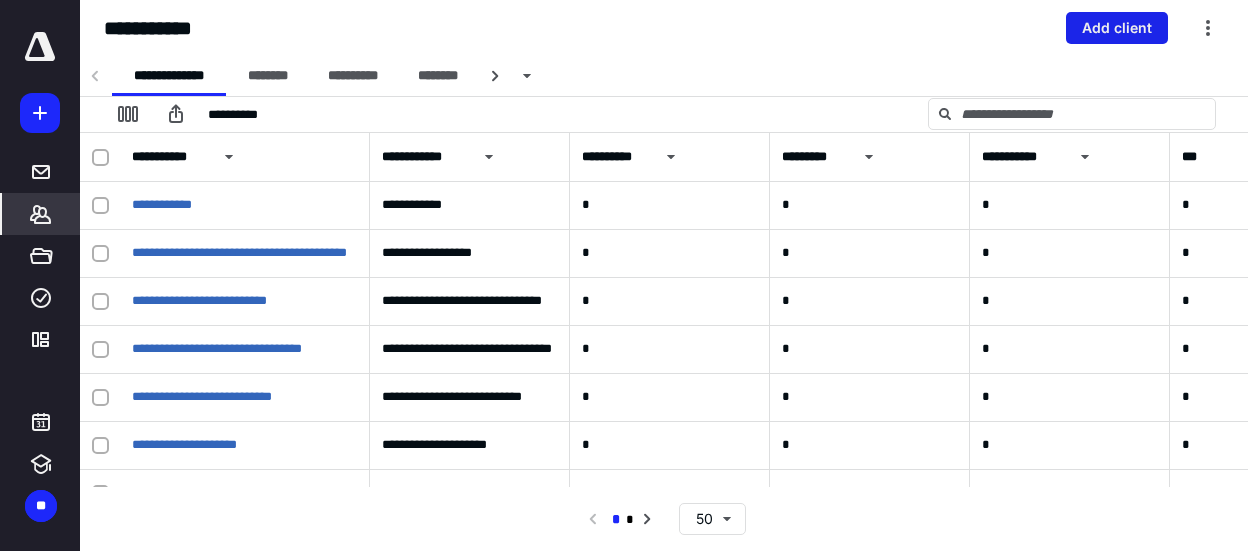 click on "Add client" at bounding box center [1117, 28] 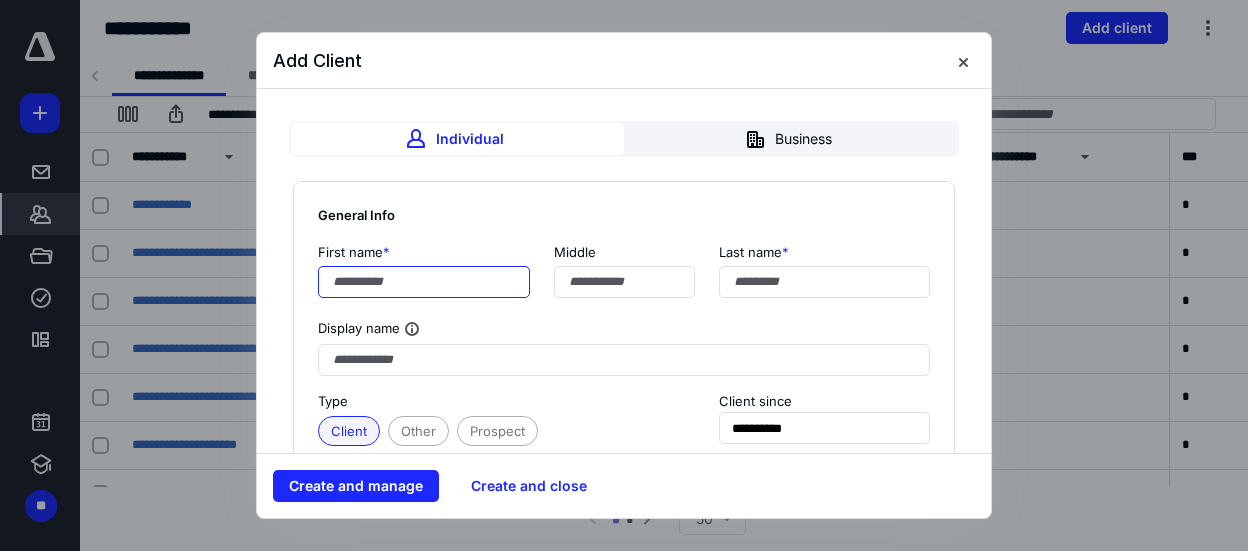 click at bounding box center (424, 282) 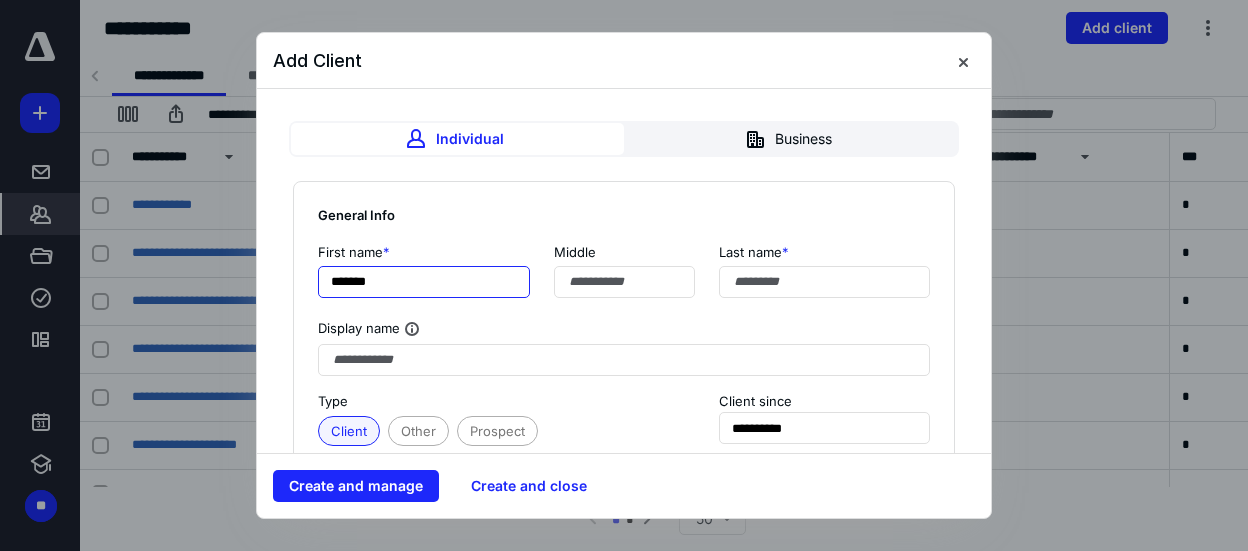 type on "*******" 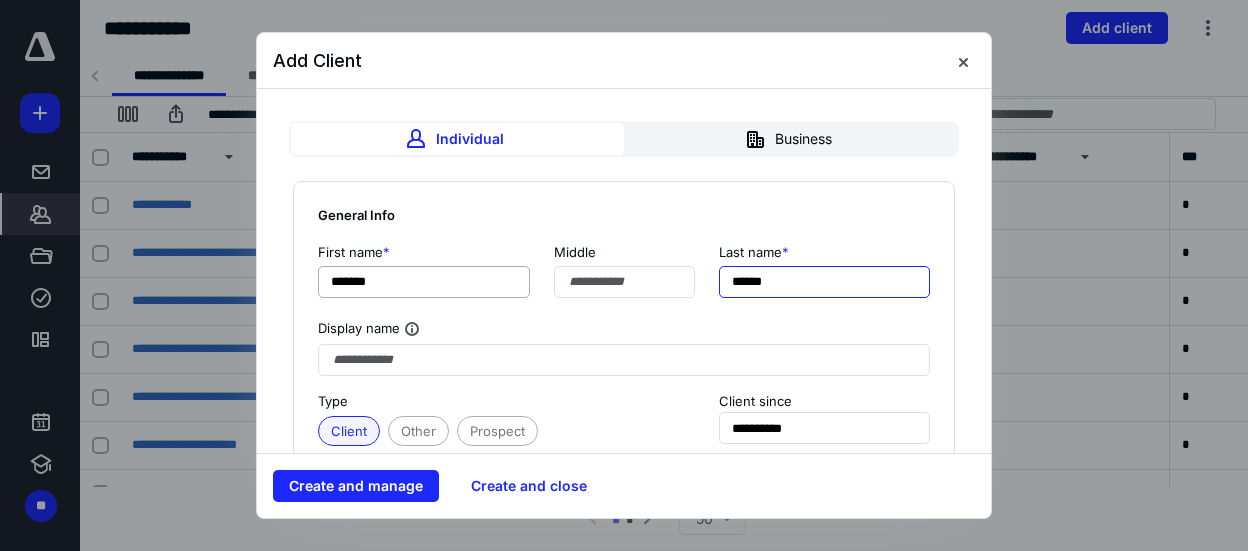 type on "******" 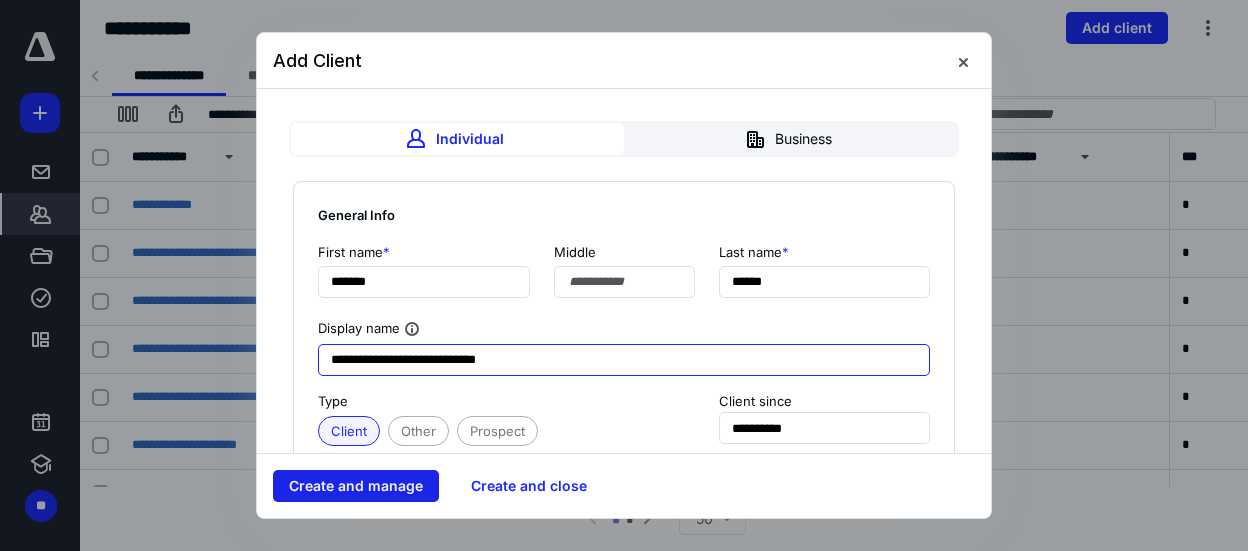 type on "**********" 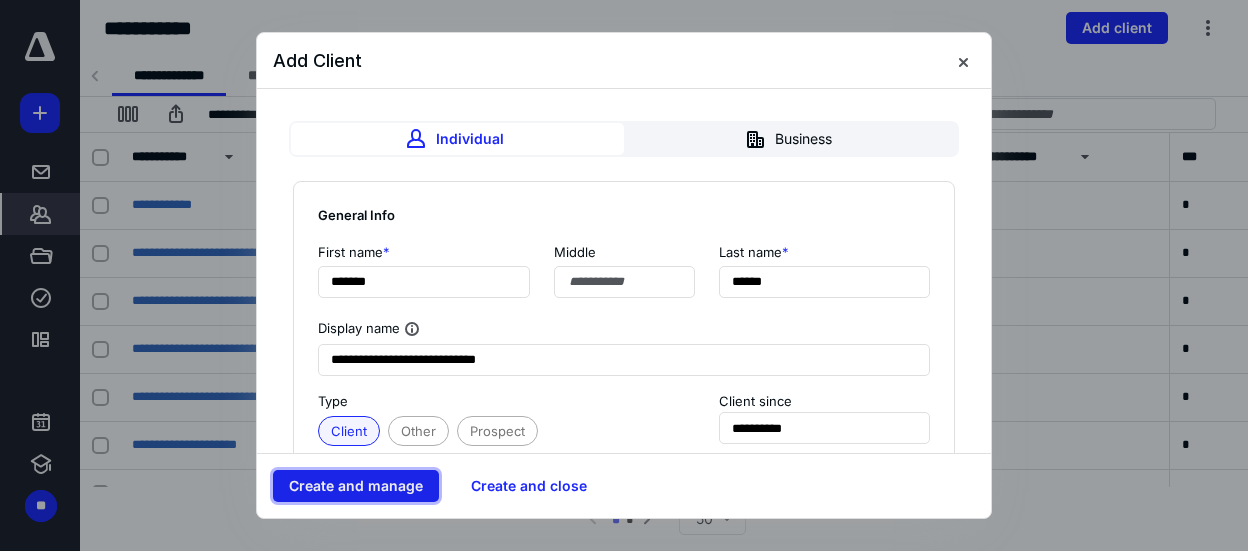 click on "Create and manage" at bounding box center (356, 486) 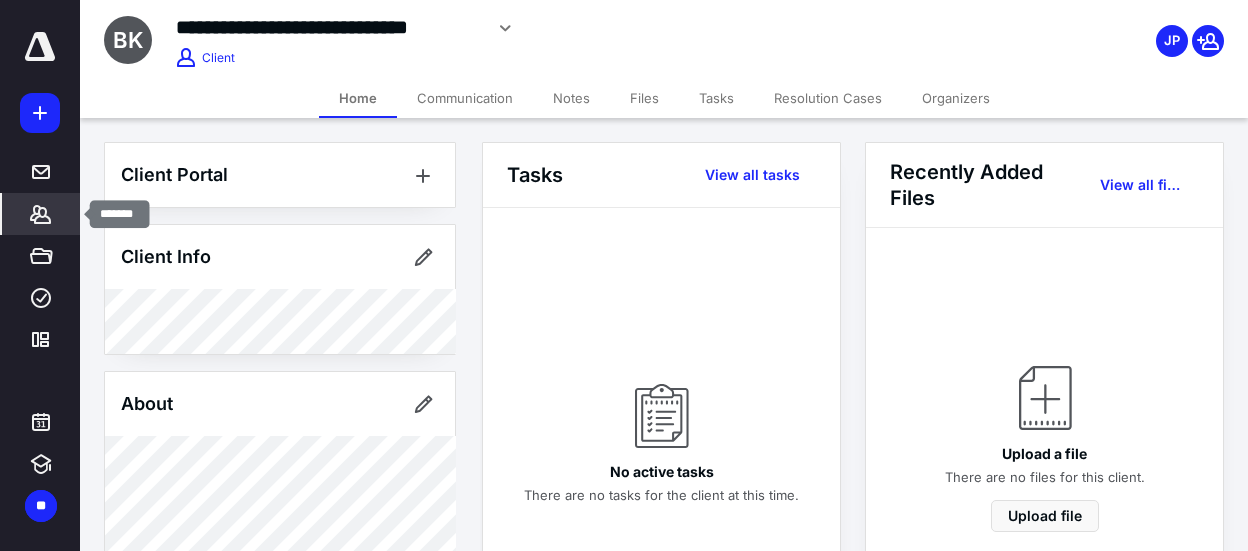 click 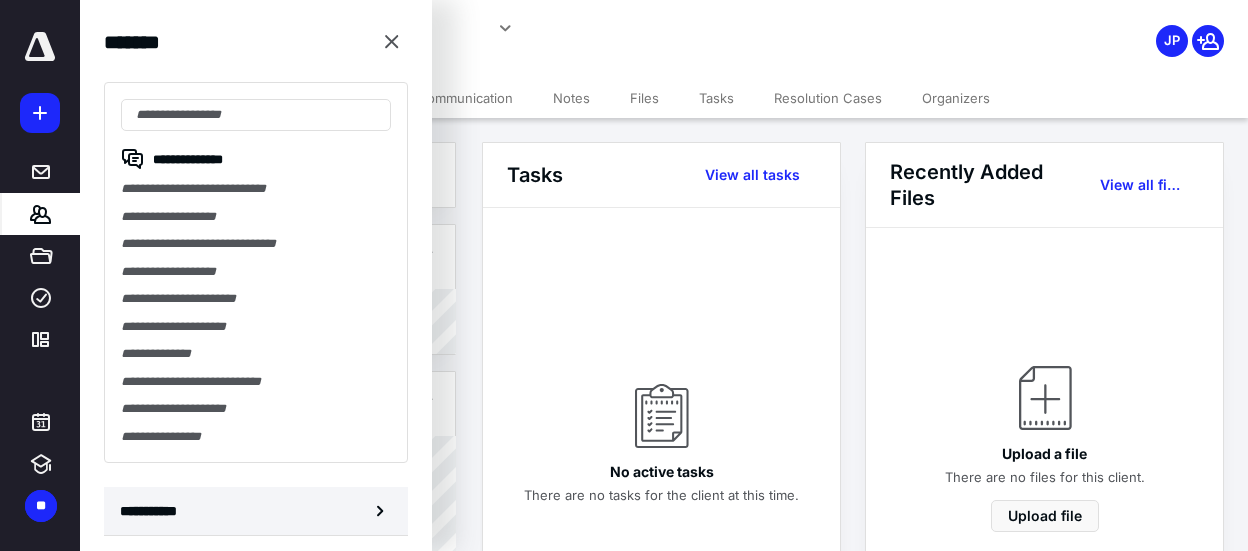 click on "**********" at bounding box center (153, 511) 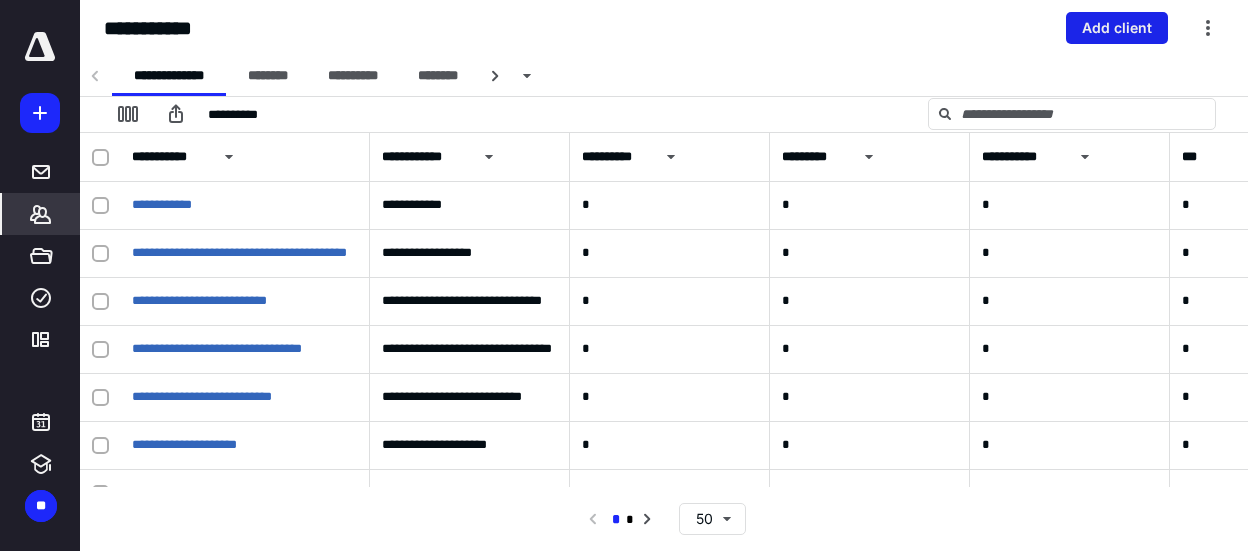 click on "Add client" at bounding box center [1117, 28] 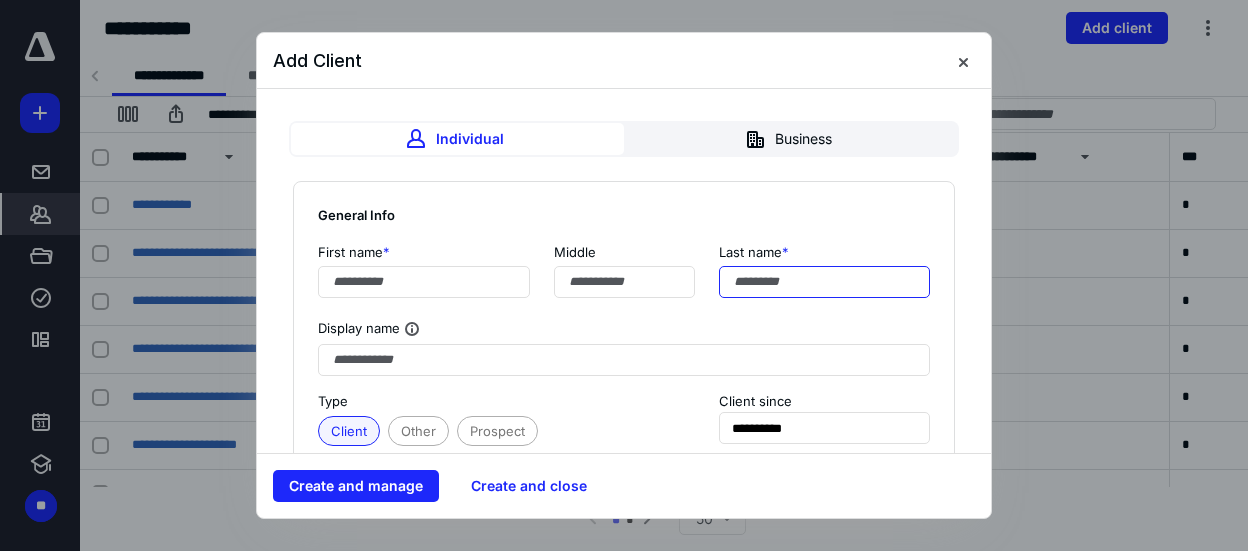 click at bounding box center (825, 282) 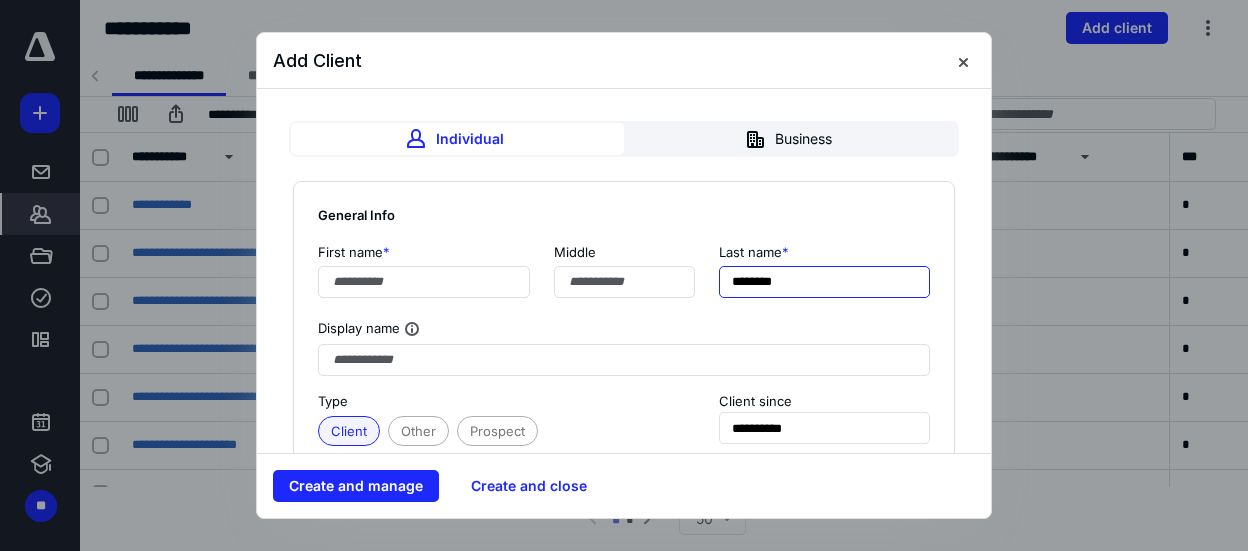 type on "********" 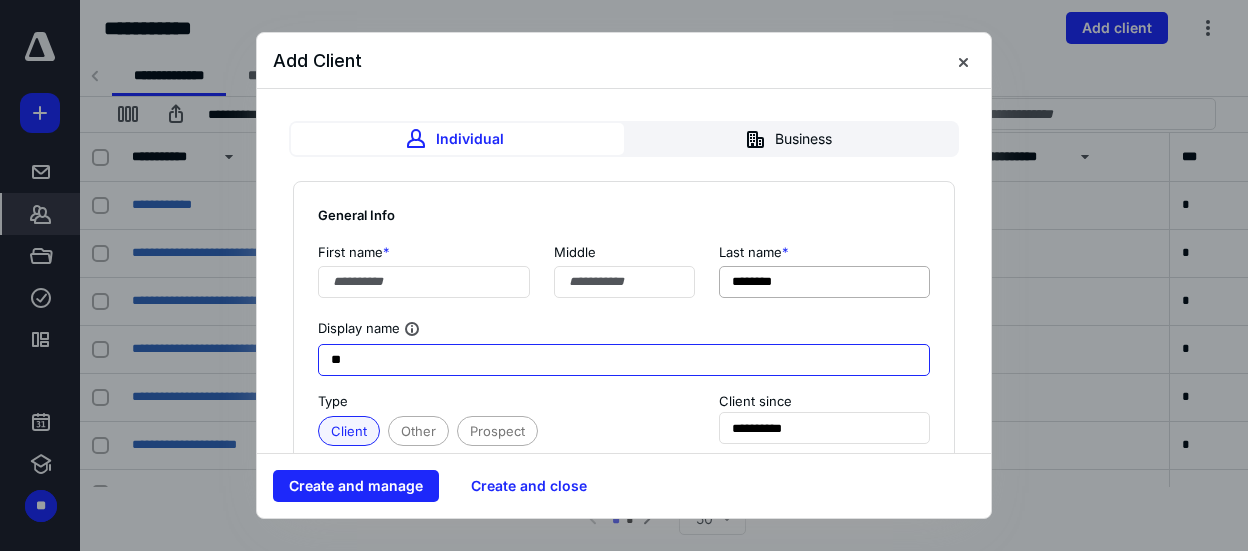 type on "*" 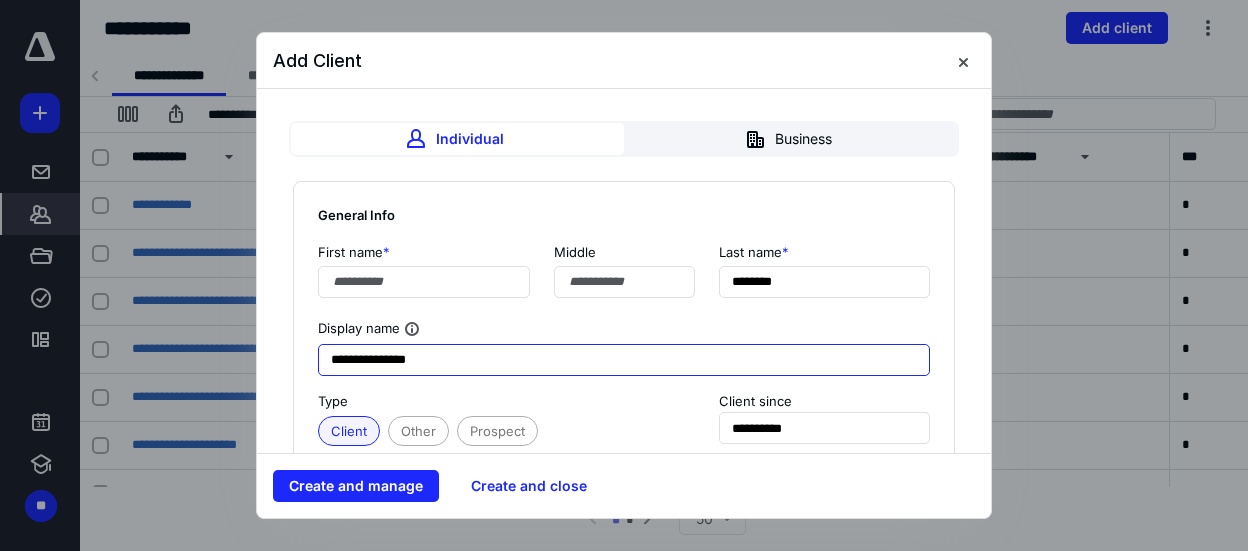 click on "**********" at bounding box center (624, 360) 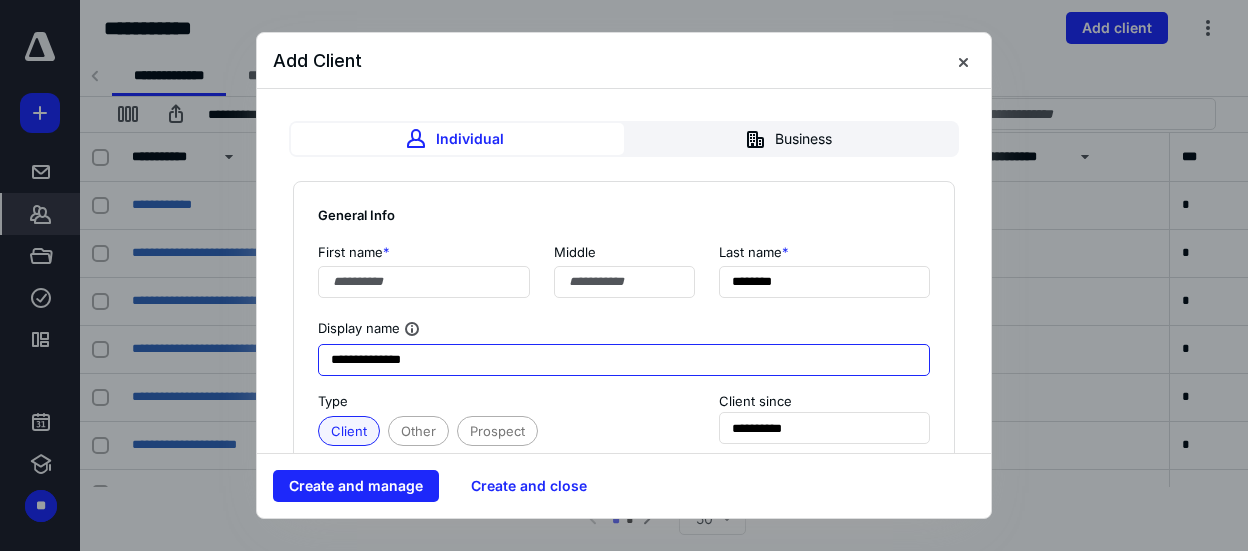 type on "**********" 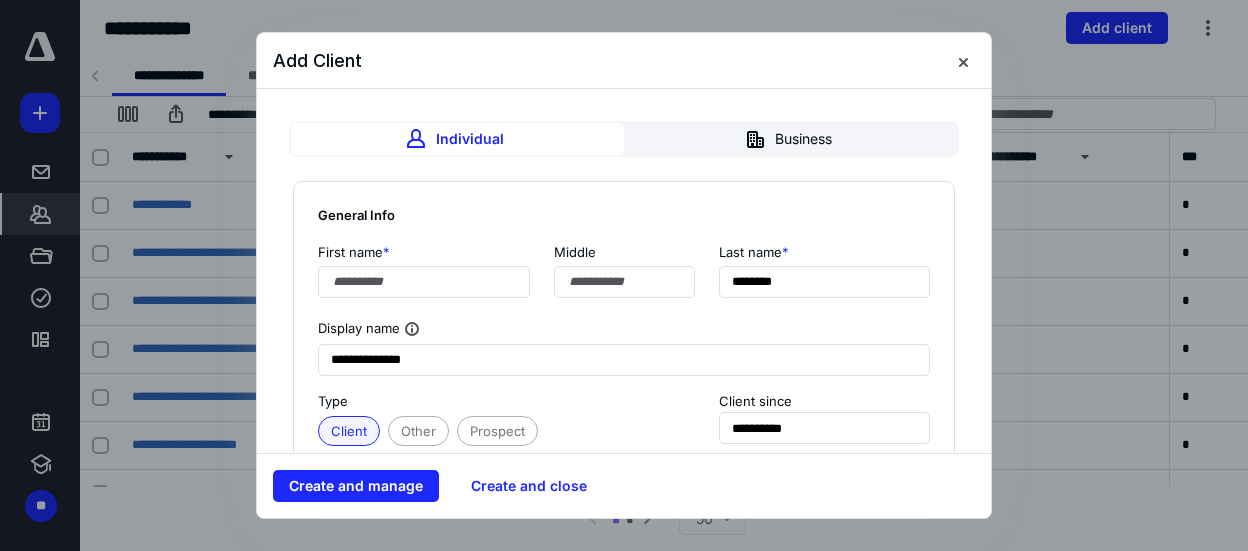 click on "Create and manage Create and close" at bounding box center [624, 485] 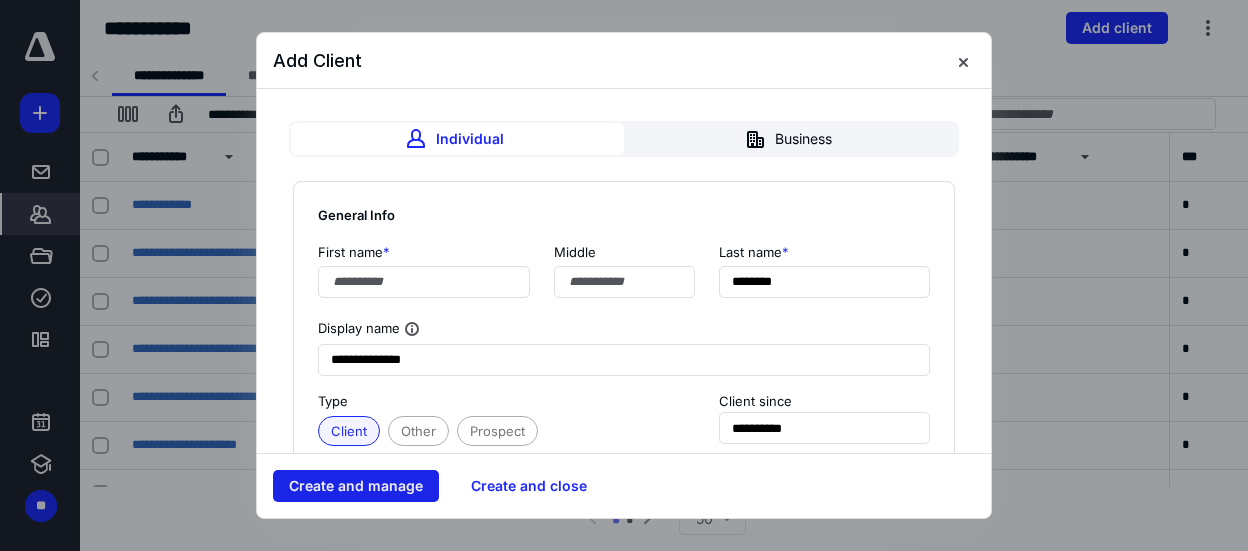 click on "Create and manage" at bounding box center [356, 486] 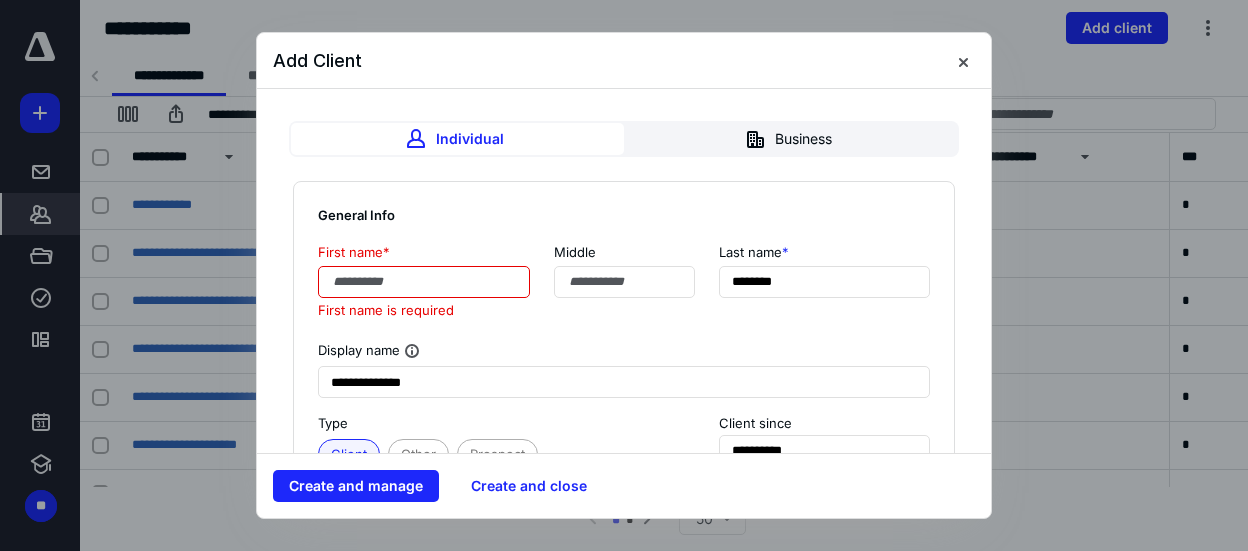 click at bounding box center (424, 282) 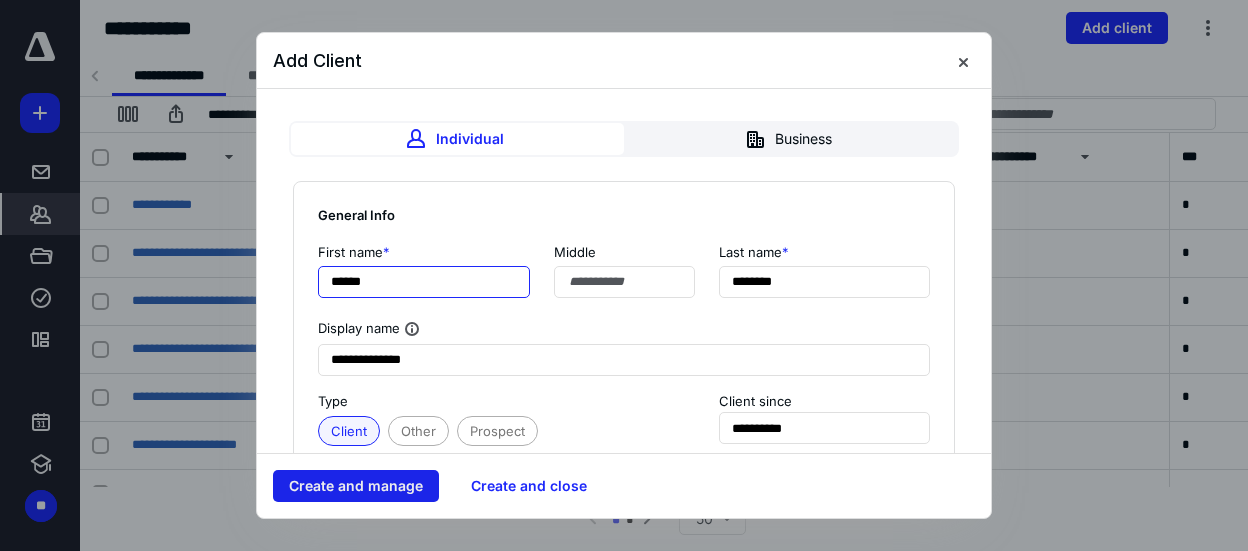 type on "******" 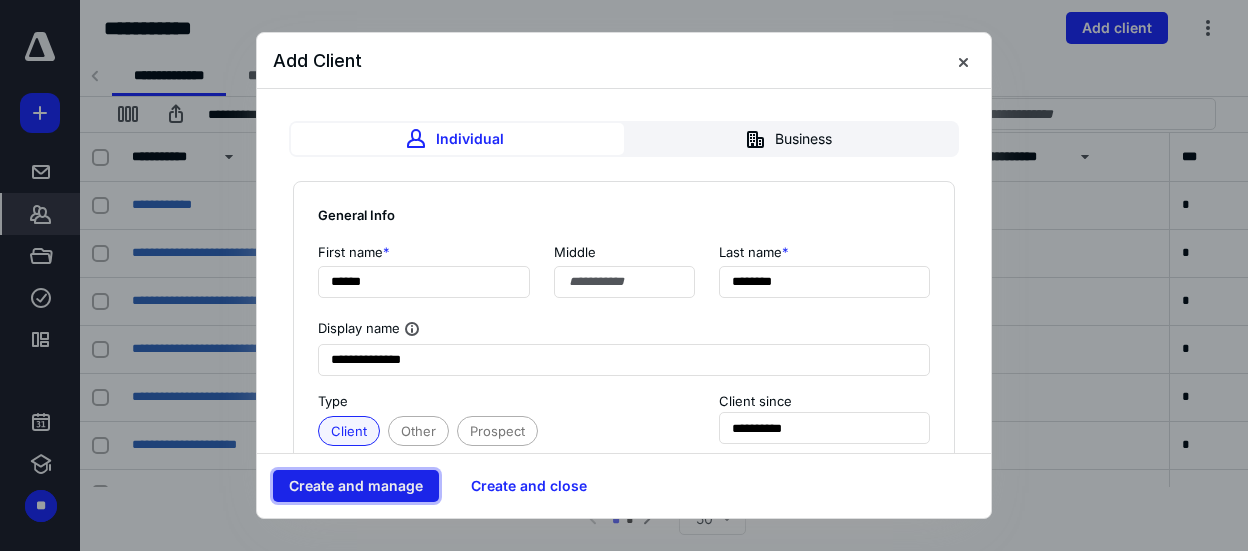 click on "Create and manage" at bounding box center (356, 486) 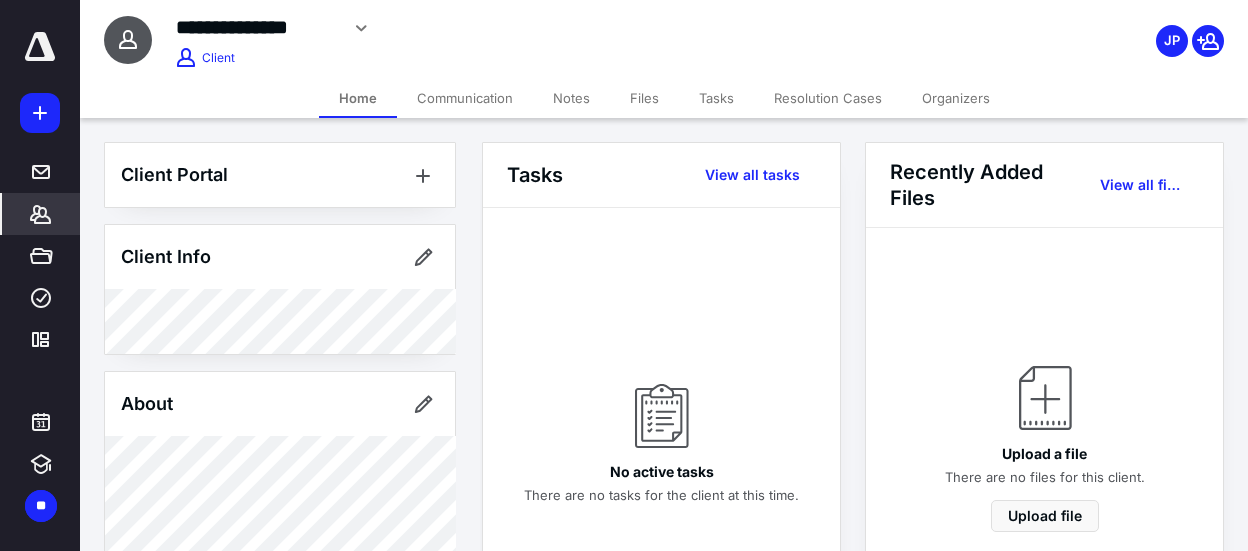 click 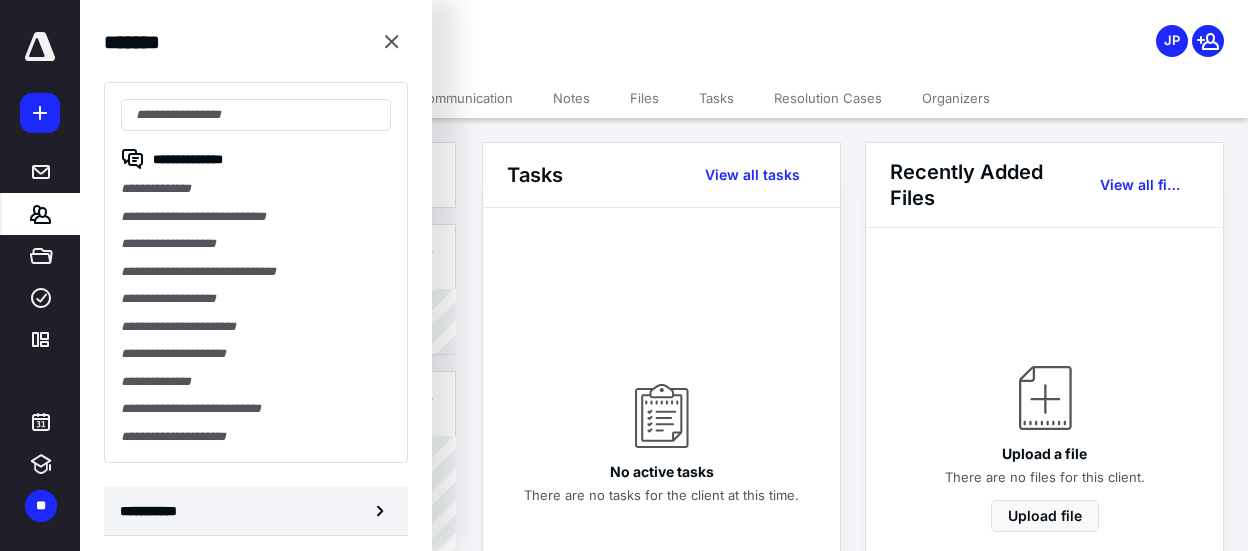 click on "**********" at bounding box center [153, 511] 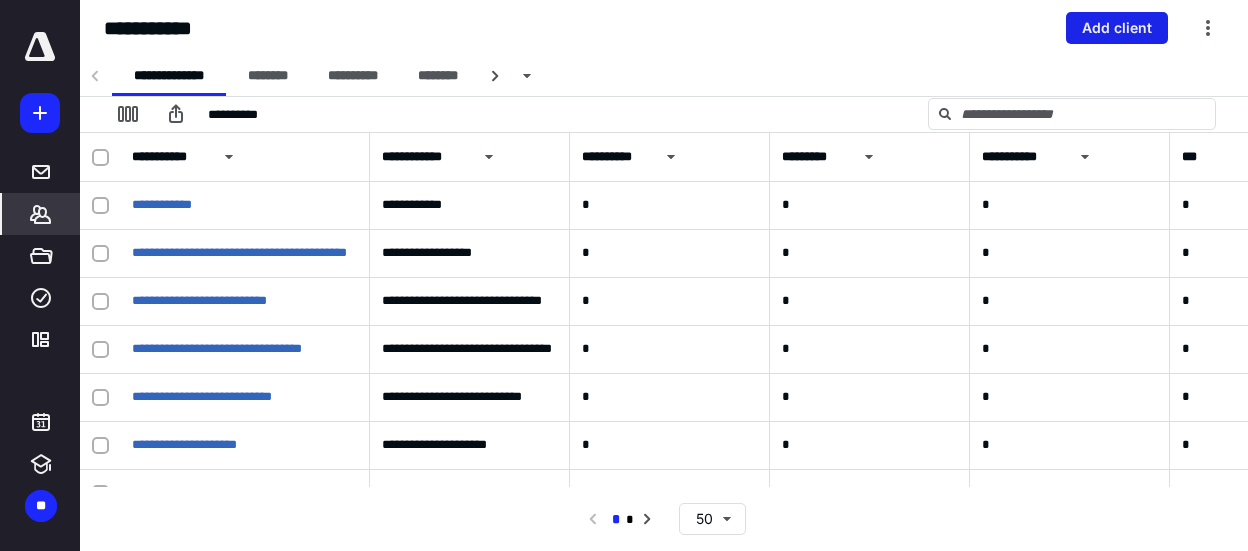 click on "Add client" at bounding box center (1117, 28) 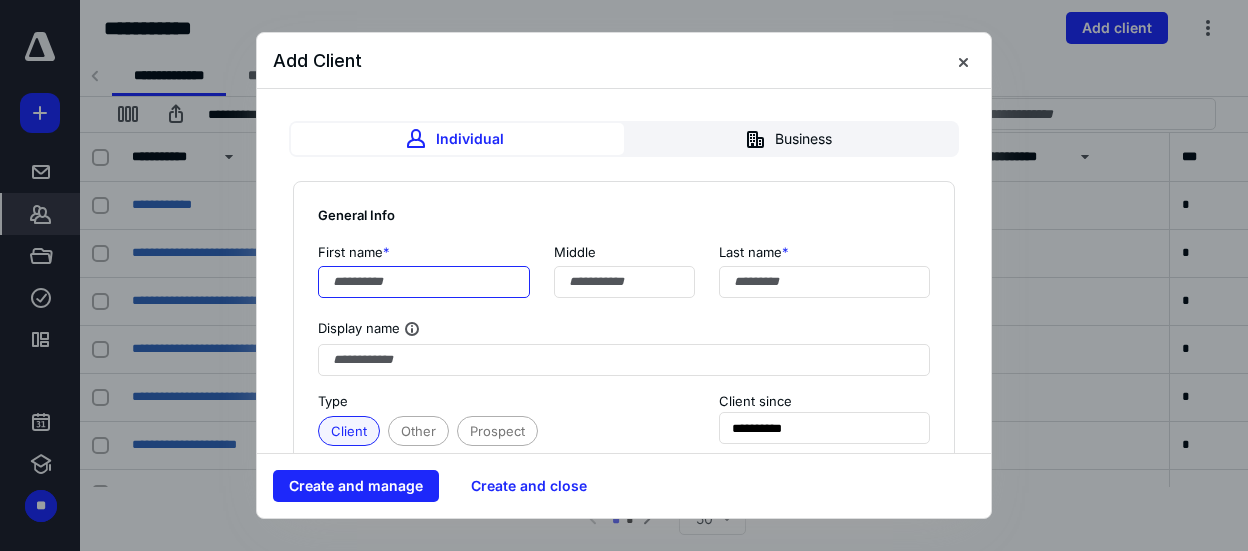 click at bounding box center (424, 282) 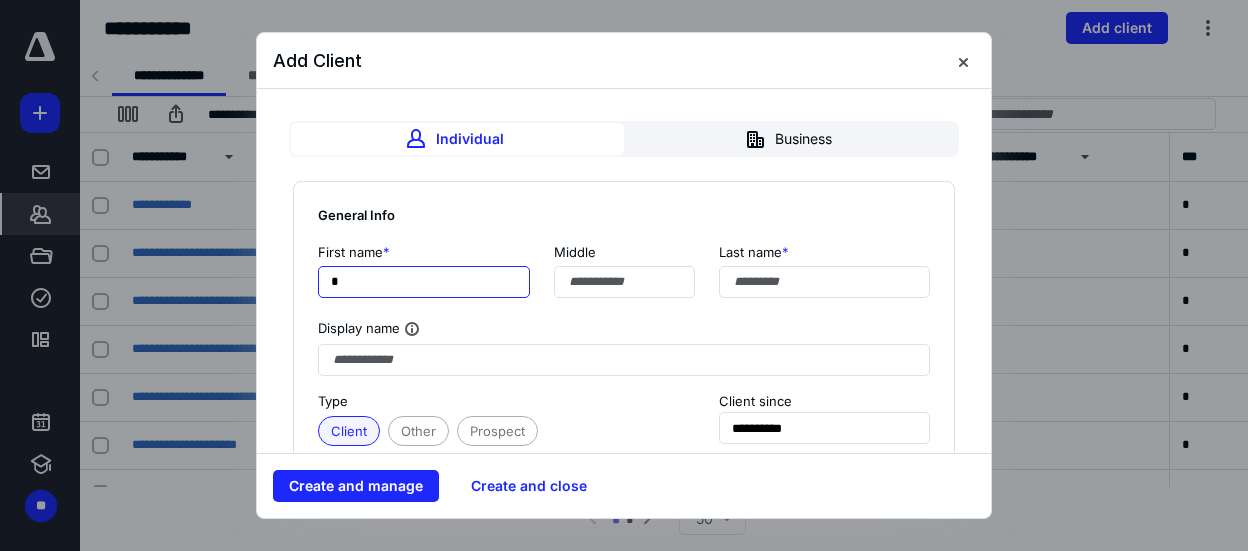 type on "*" 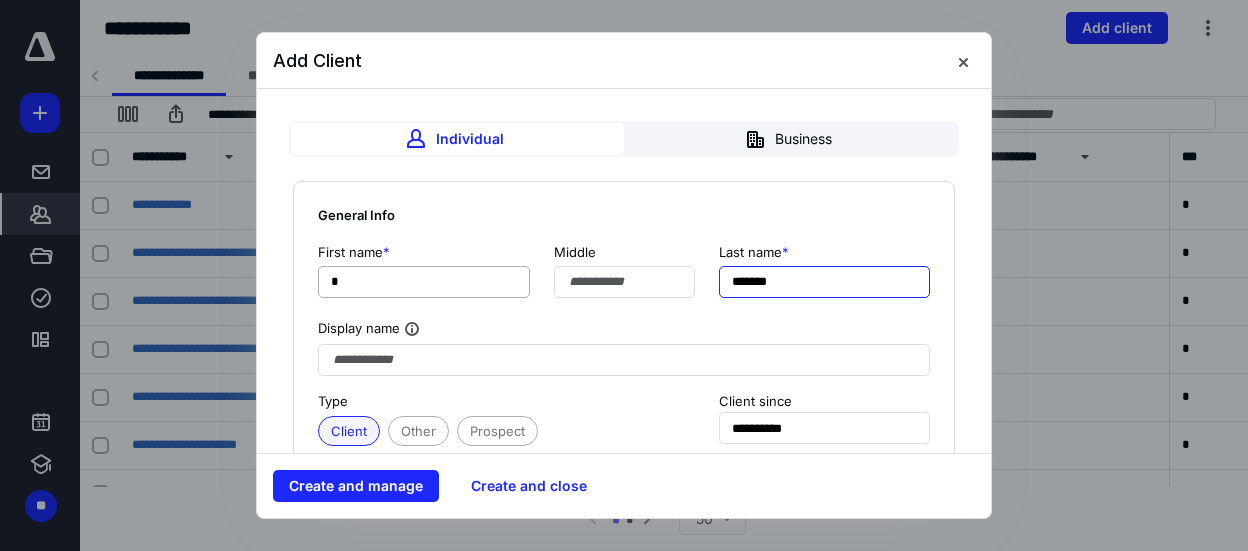 type on "*******" 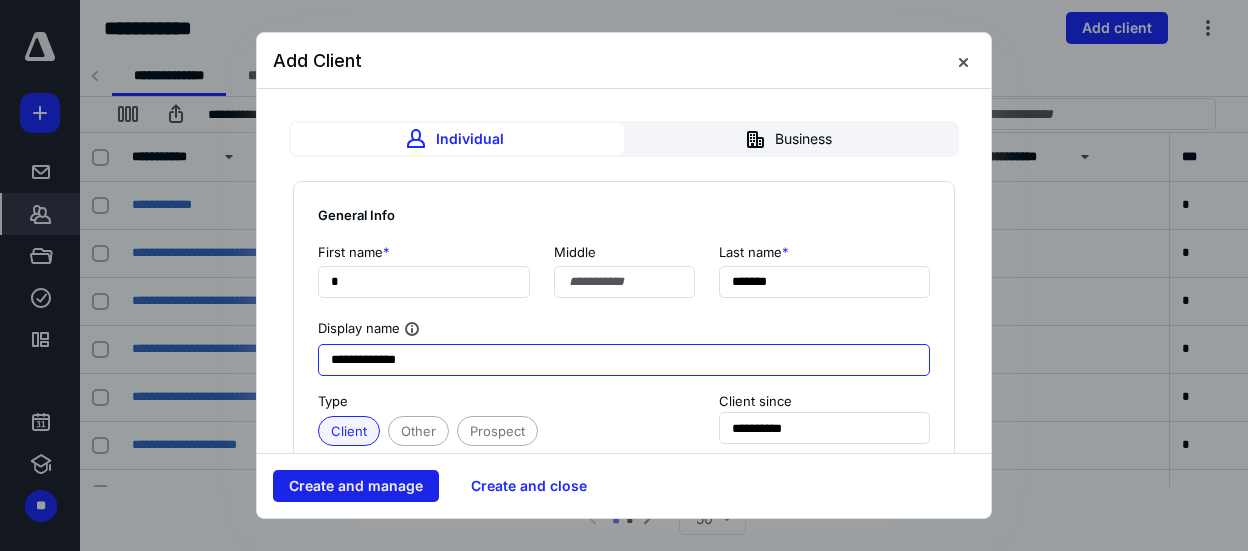 type on "**********" 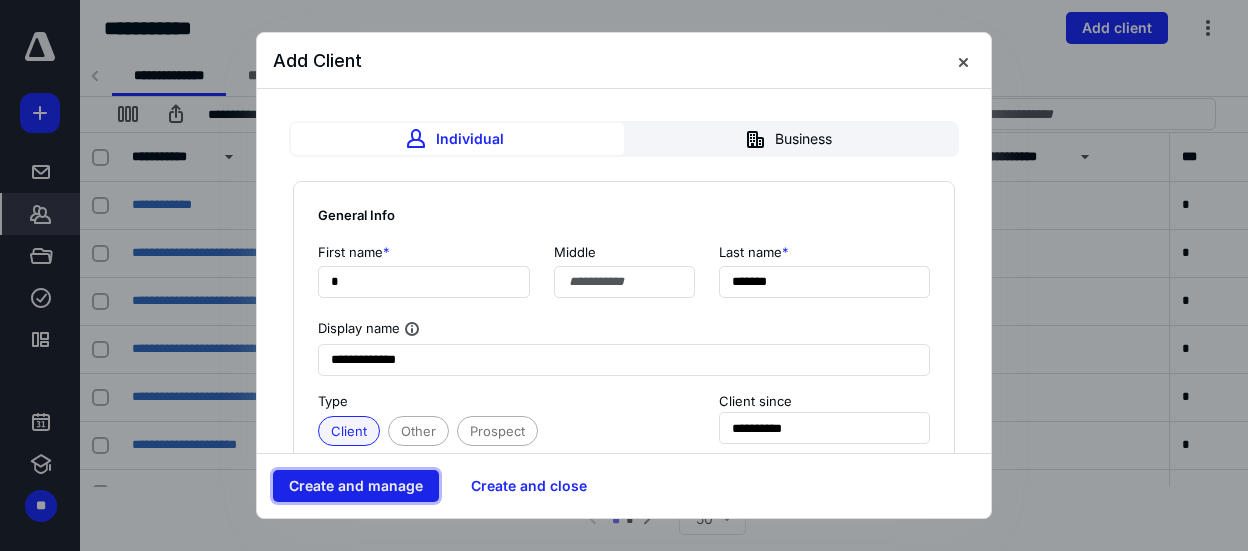 click on "Create and manage" at bounding box center (356, 486) 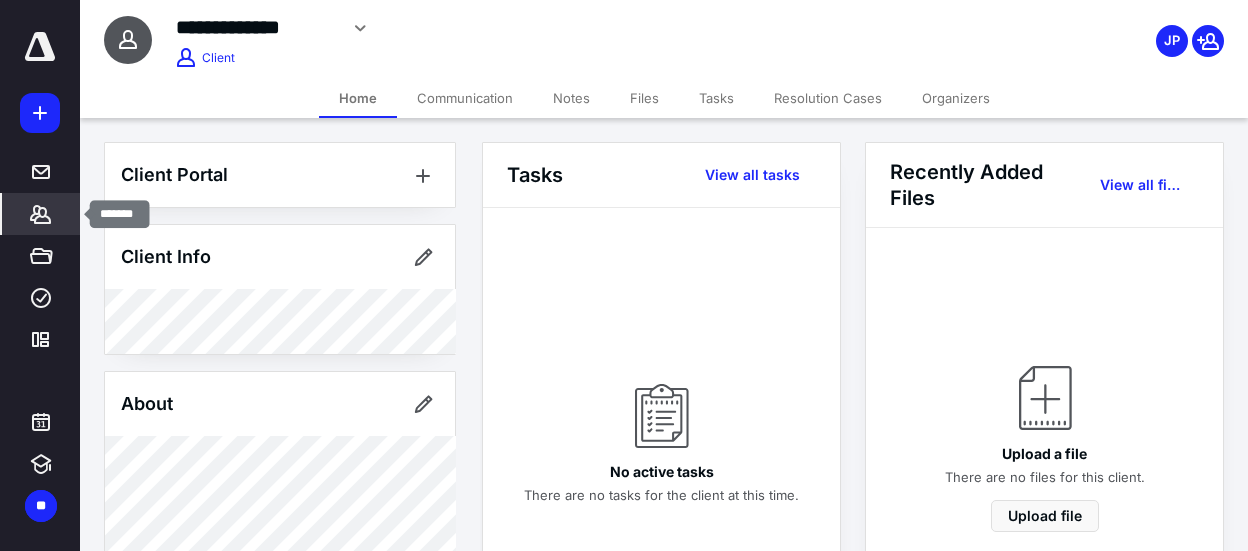 click on "*******" at bounding box center (41, 214) 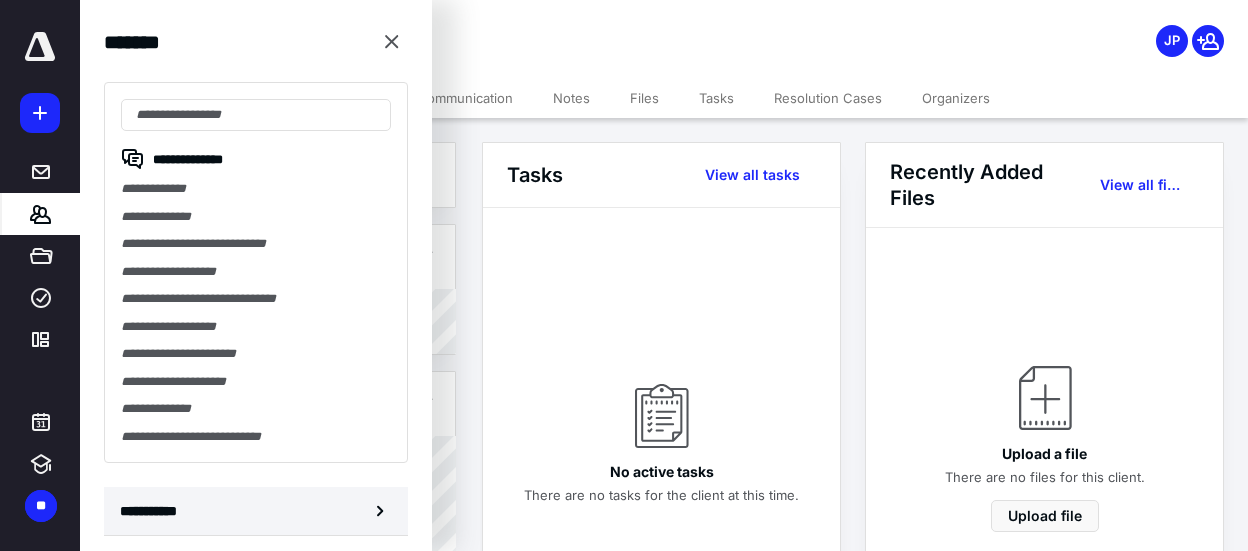 click on "**********" at bounding box center (153, 511) 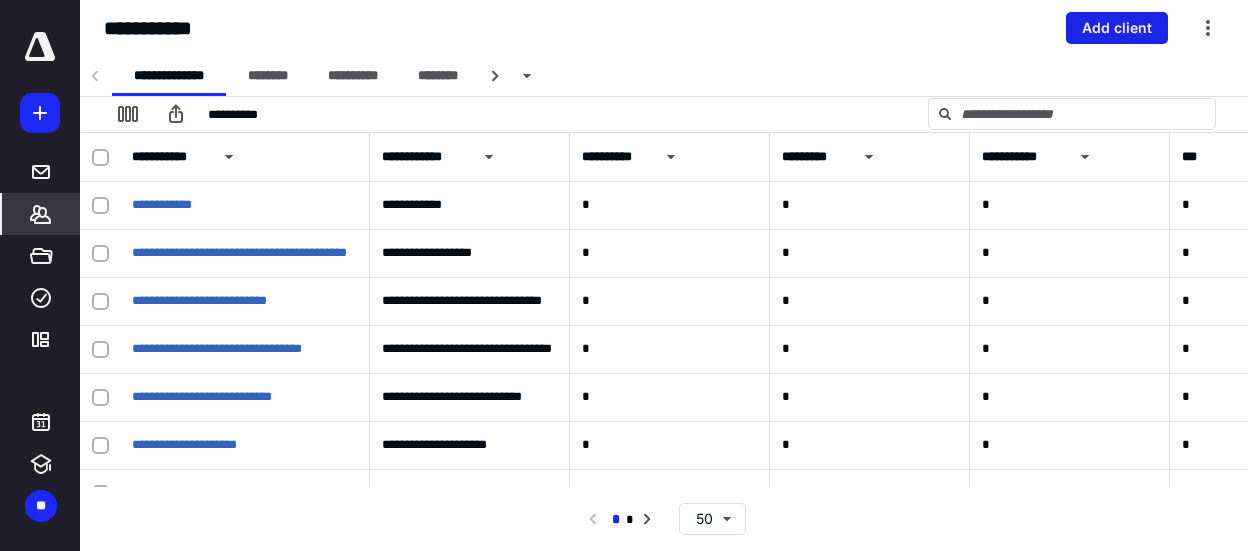 click on "Add client" at bounding box center [1117, 28] 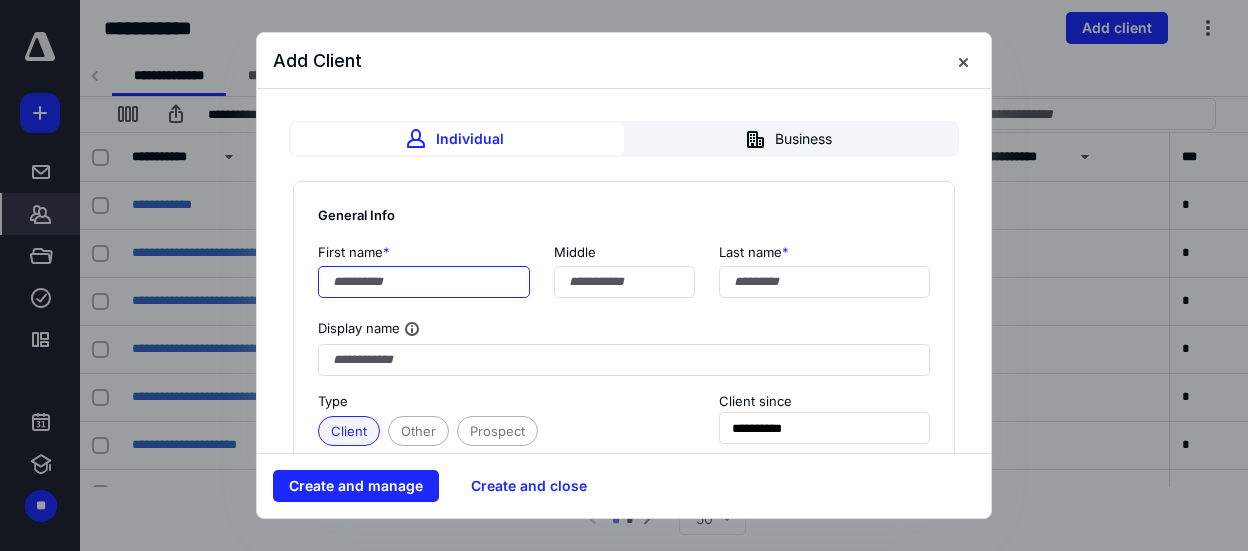 click at bounding box center [424, 282] 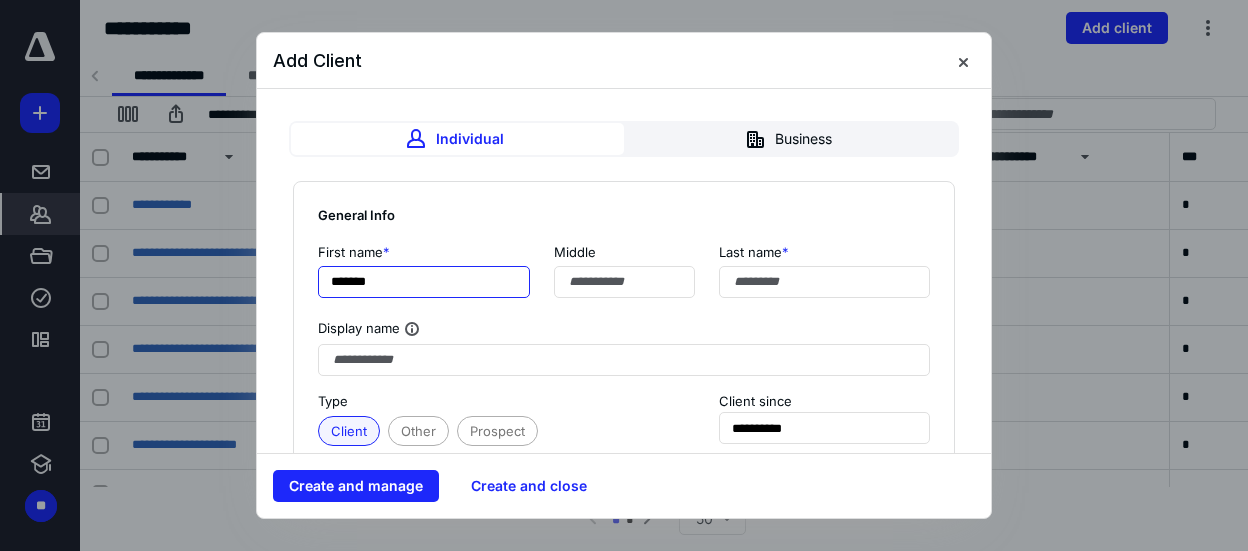 type on "*******" 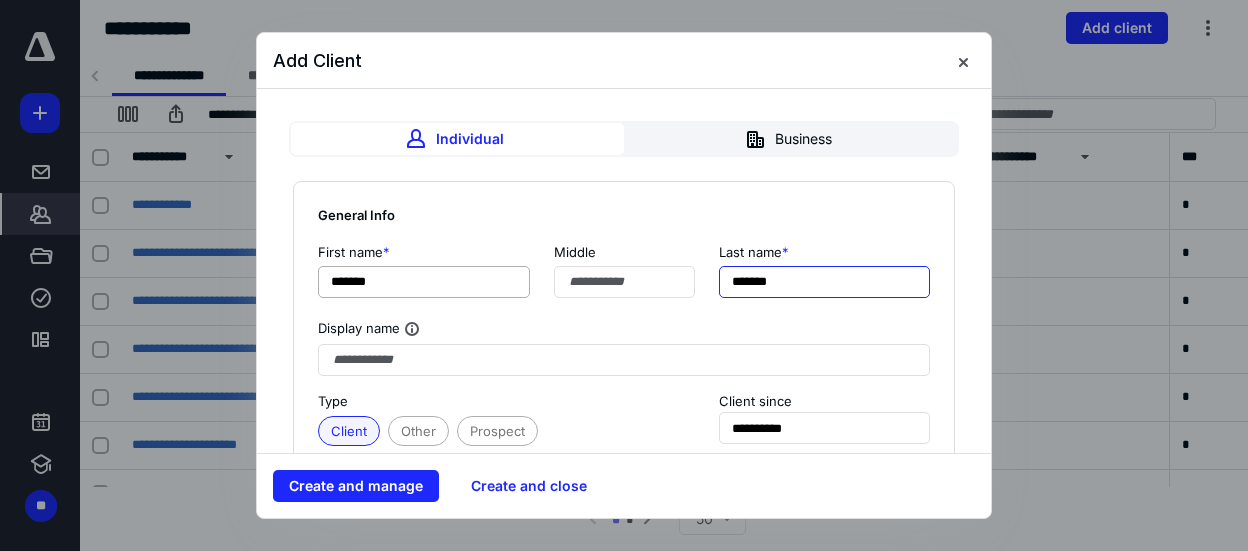 type on "*******" 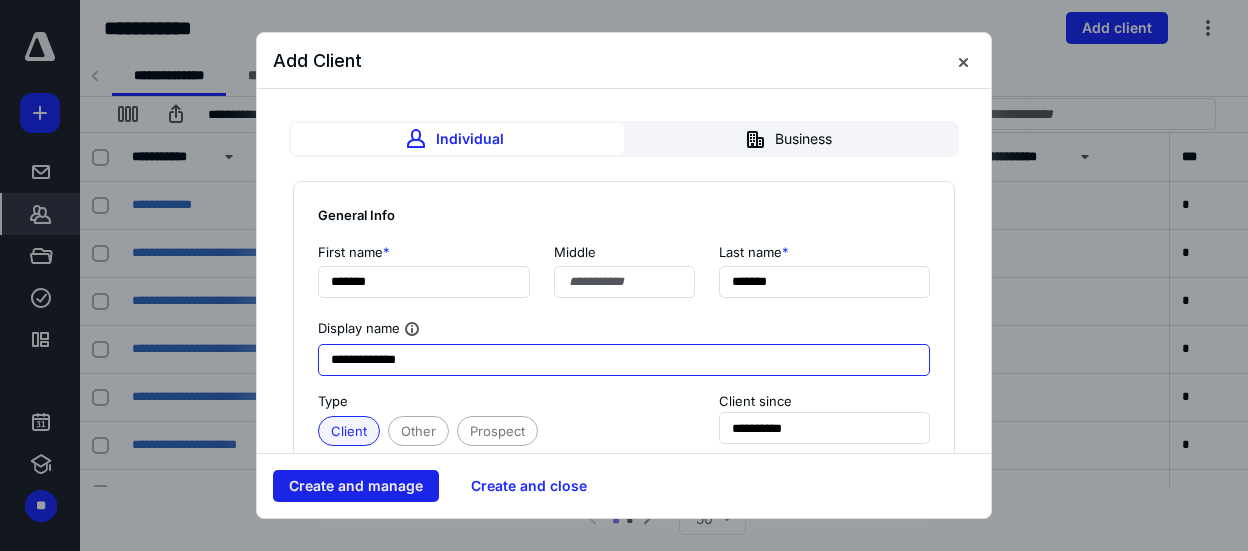 type on "**********" 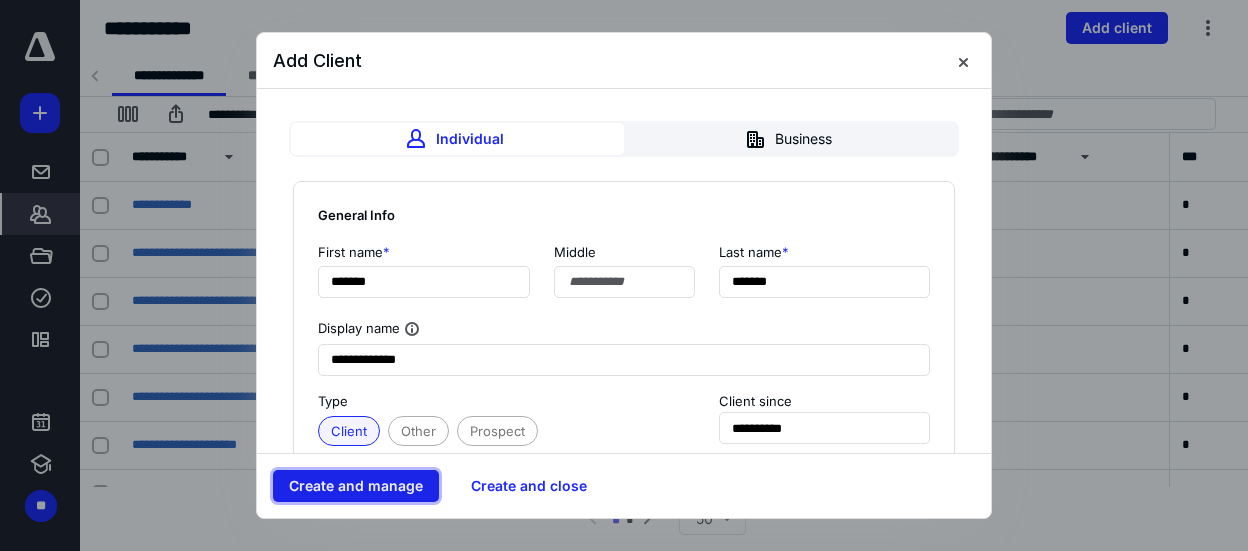 click on "Create and manage" at bounding box center [356, 486] 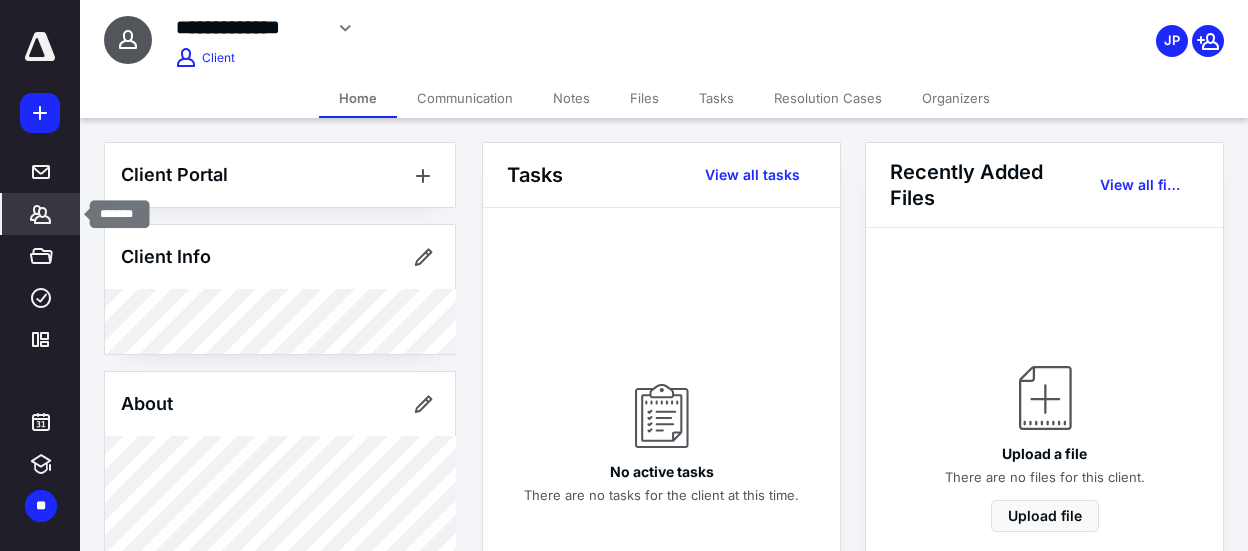 click 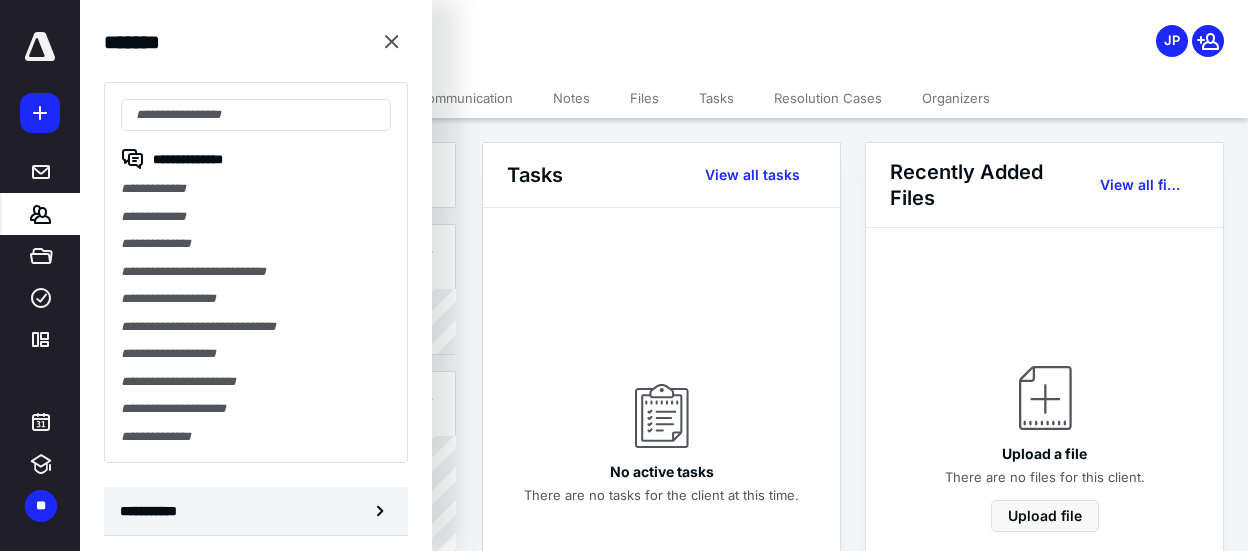 click on "**********" at bounding box center (153, 511) 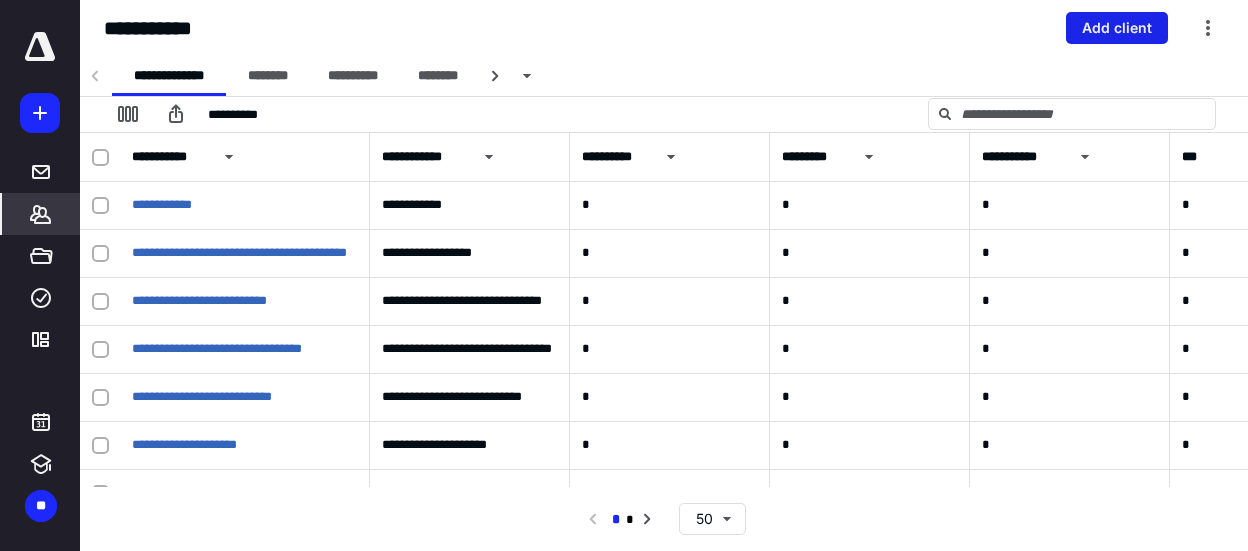 click on "Add client" at bounding box center [1117, 28] 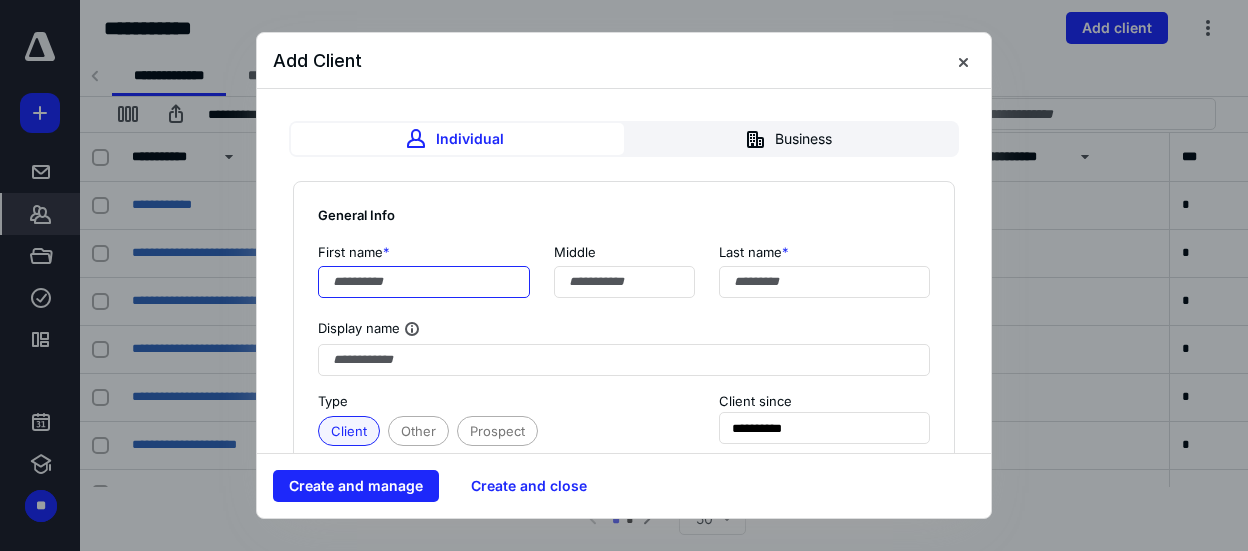 click at bounding box center [424, 282] 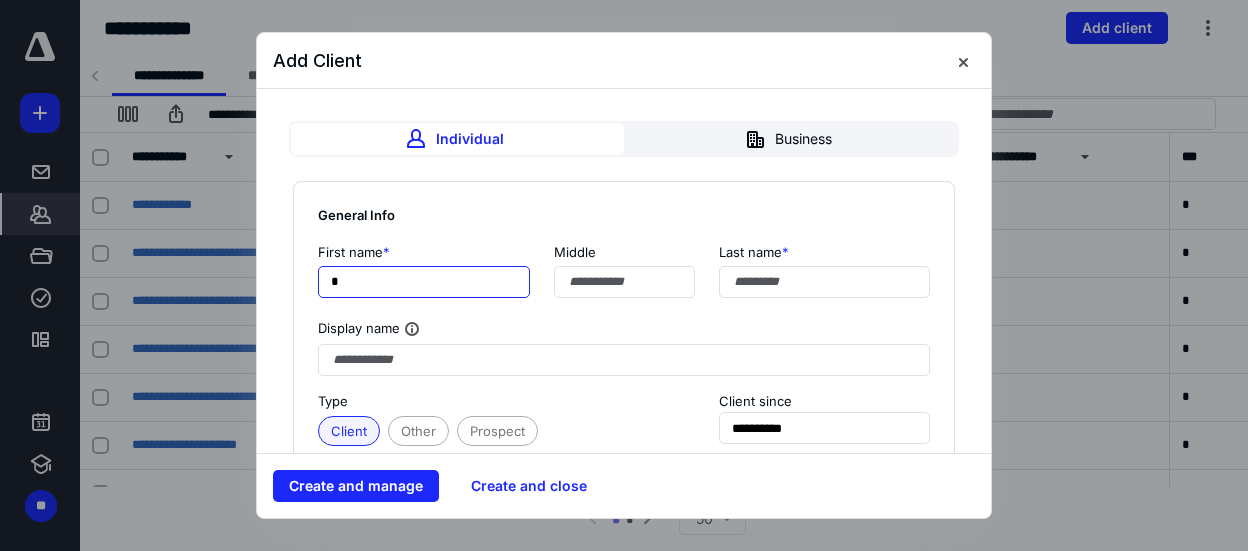 type on "*" 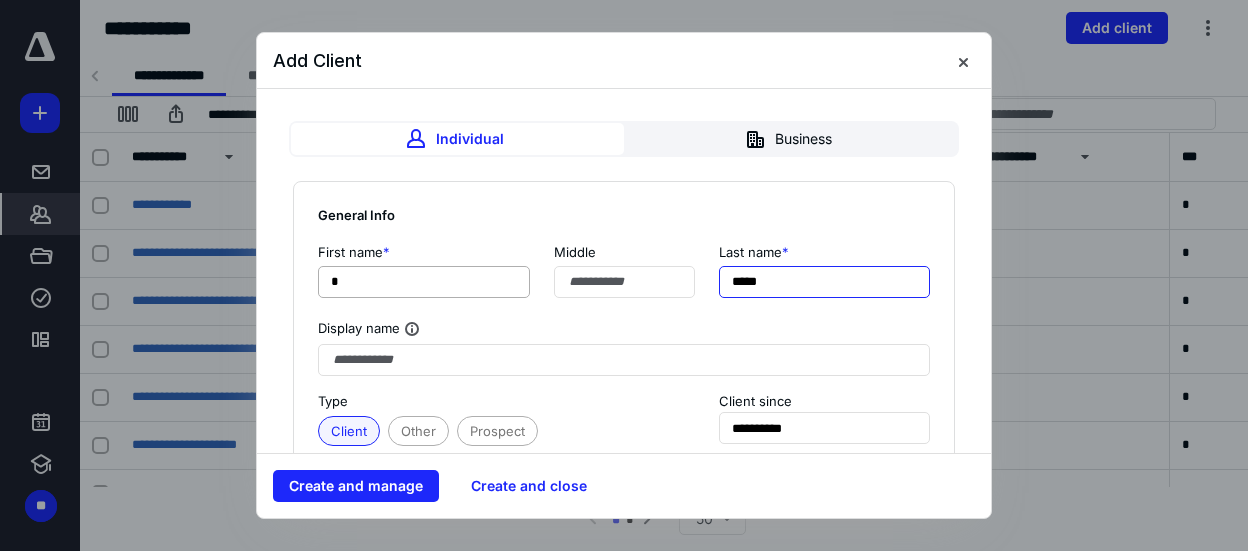 type on "*****" 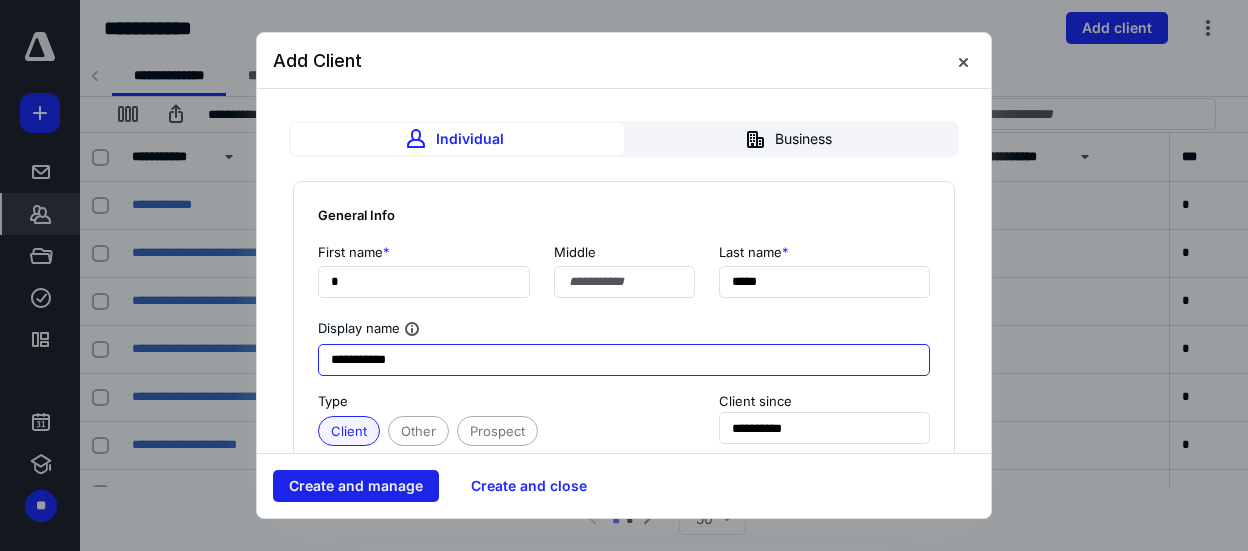 type on "**********" 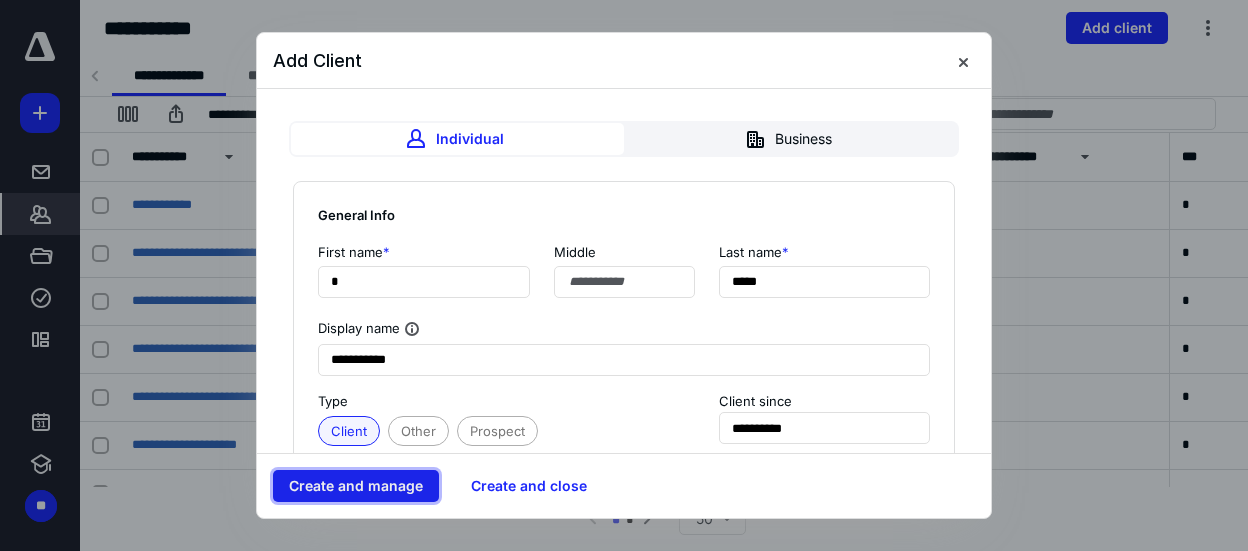 click on "Create and manage" at bounding box center [356, 486] 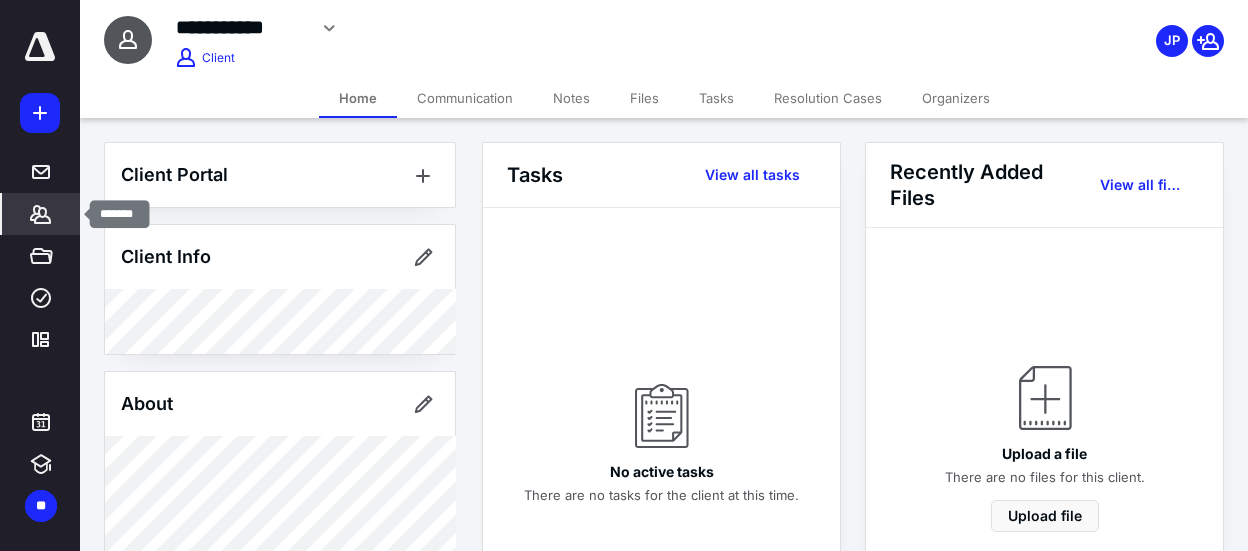 click on "*******" at bounding box center [41, 214] 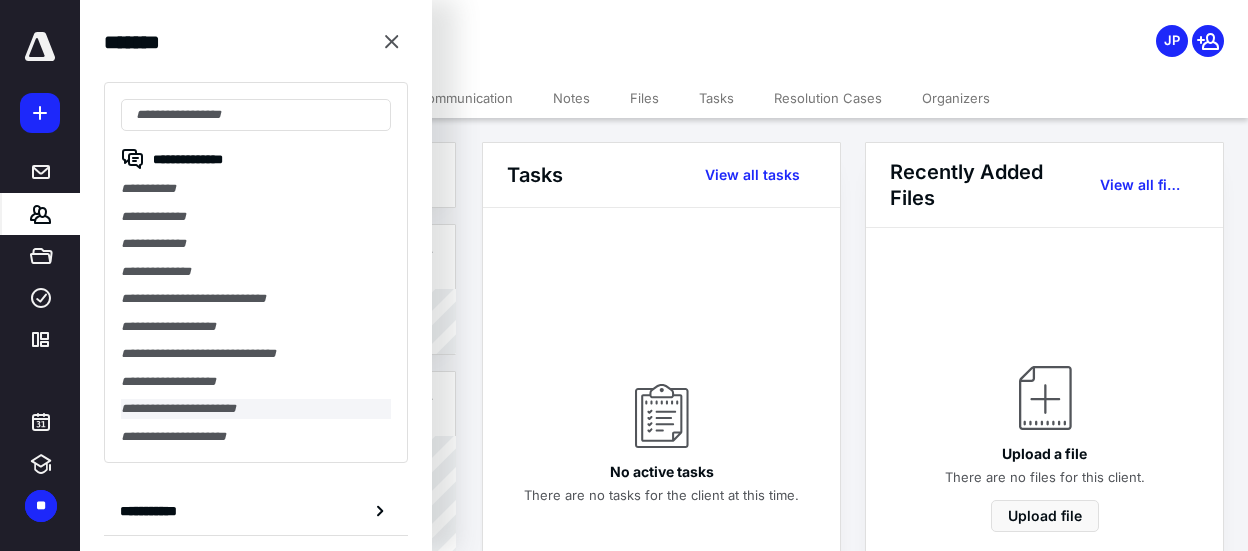 click on "**********" at bounding box center [256, 409] 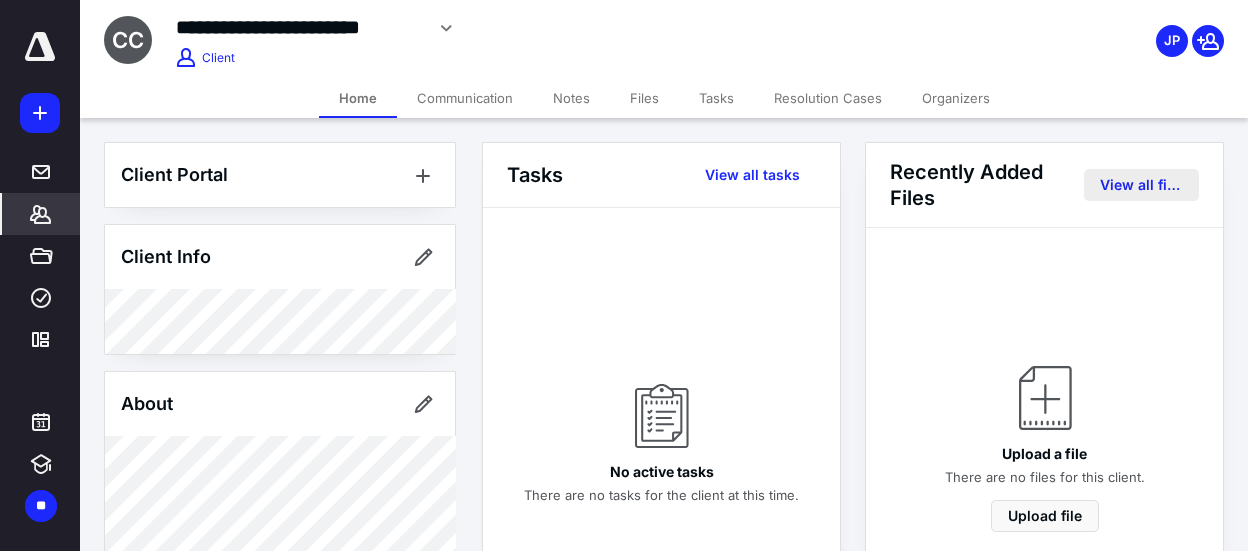 click on "View all files" at bounding box center (1141, 185) 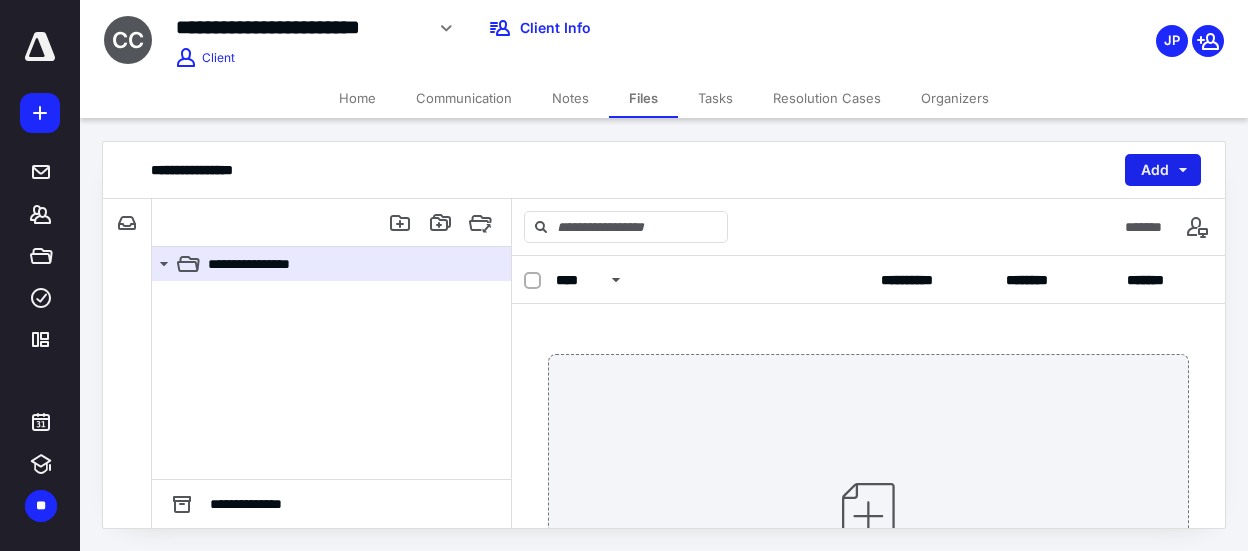 click on "Add" at bounding box center [1163, 170] 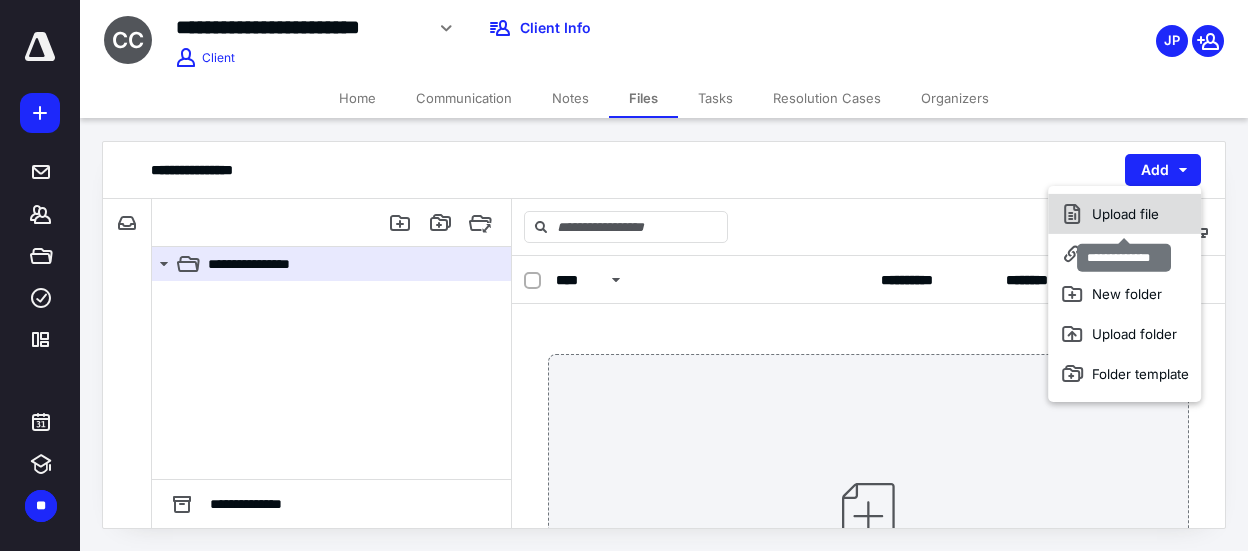 click on "Upload file" at bounding box center [1124, 214] 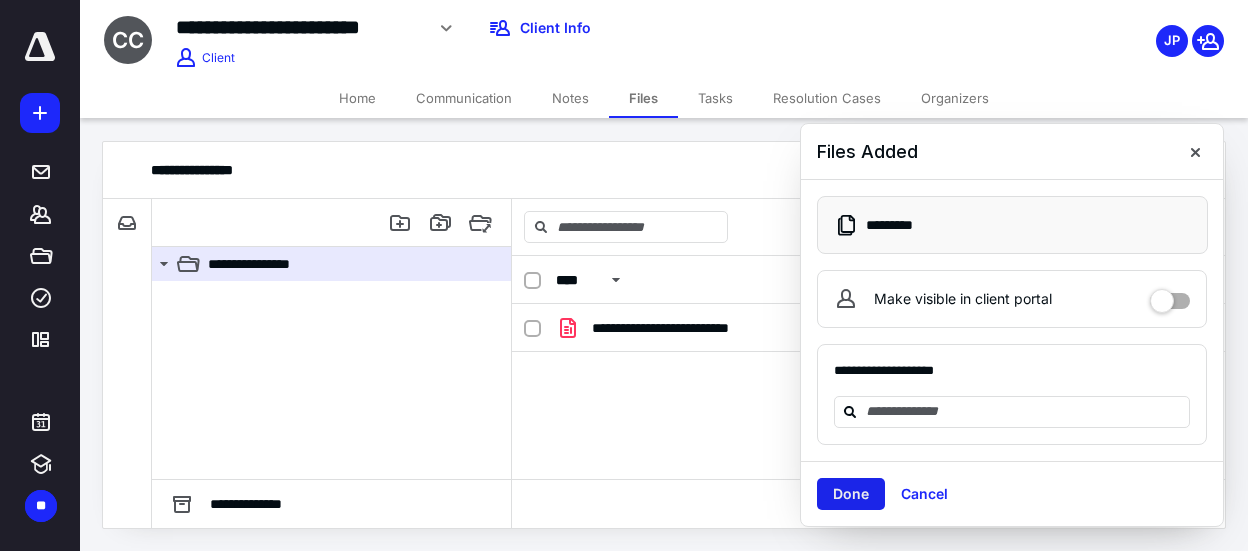 click on "Done" at bounding box center [851, 494] 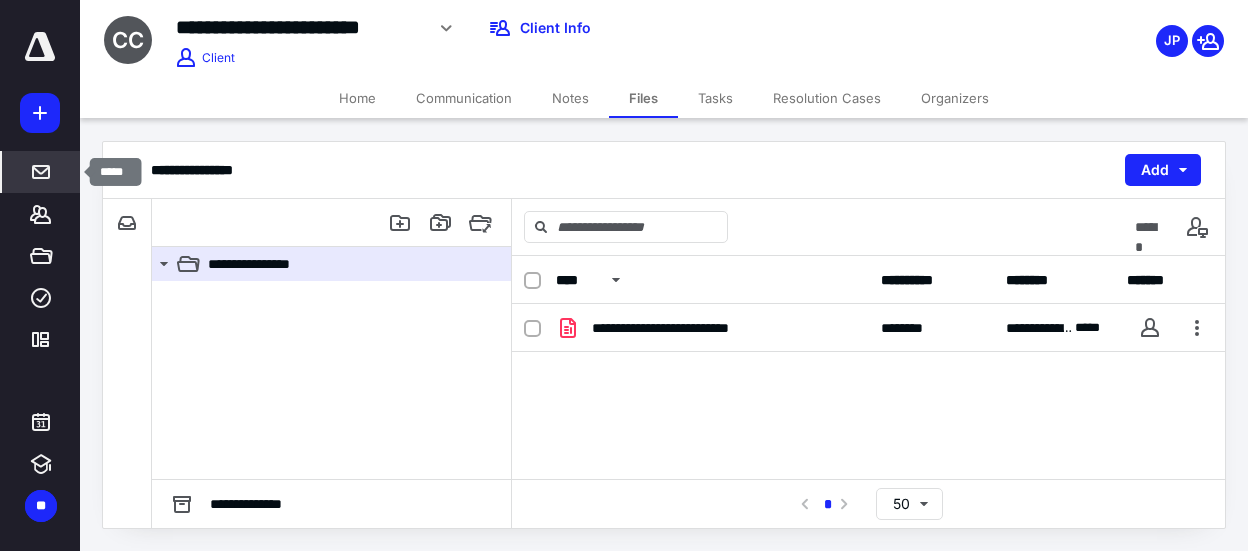 click on "*****" at bounding box center [41, 172] 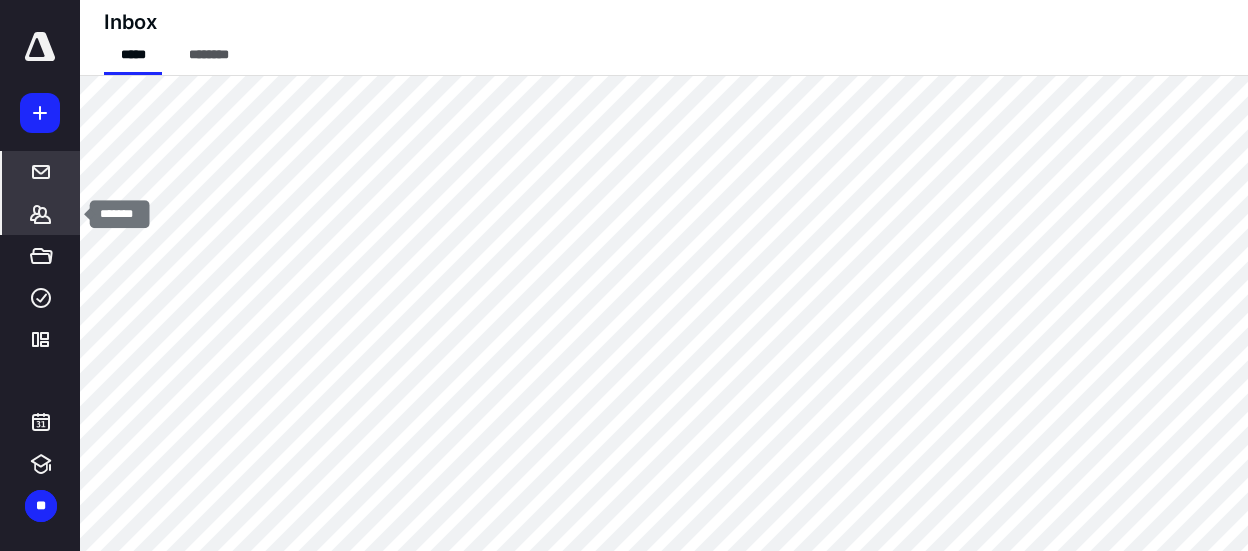 click 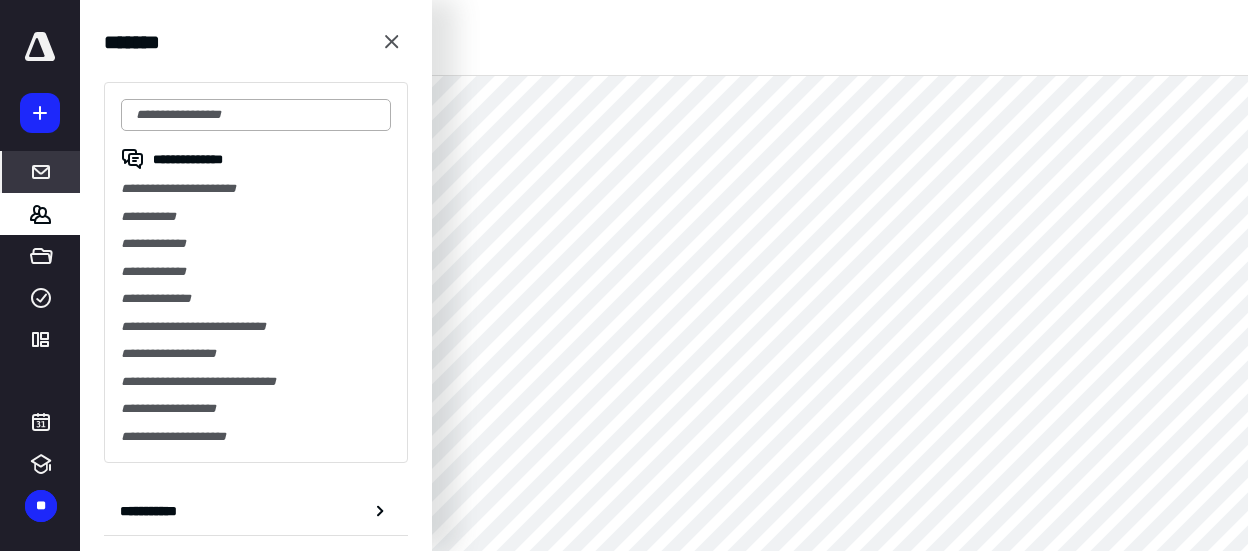 click at bounding box center [256, 115] 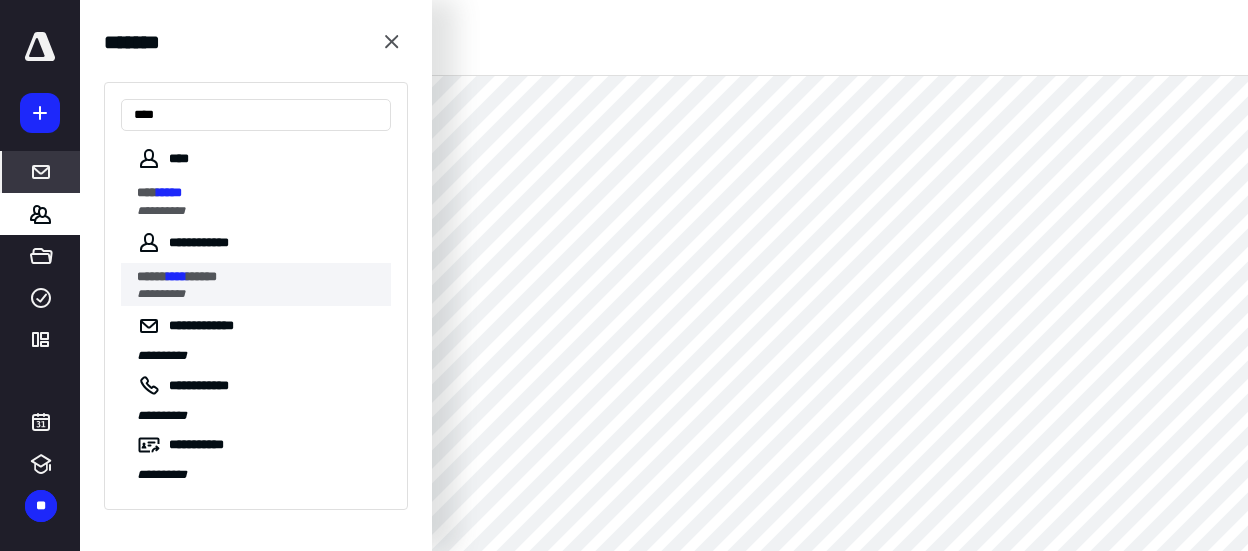 type on "****" 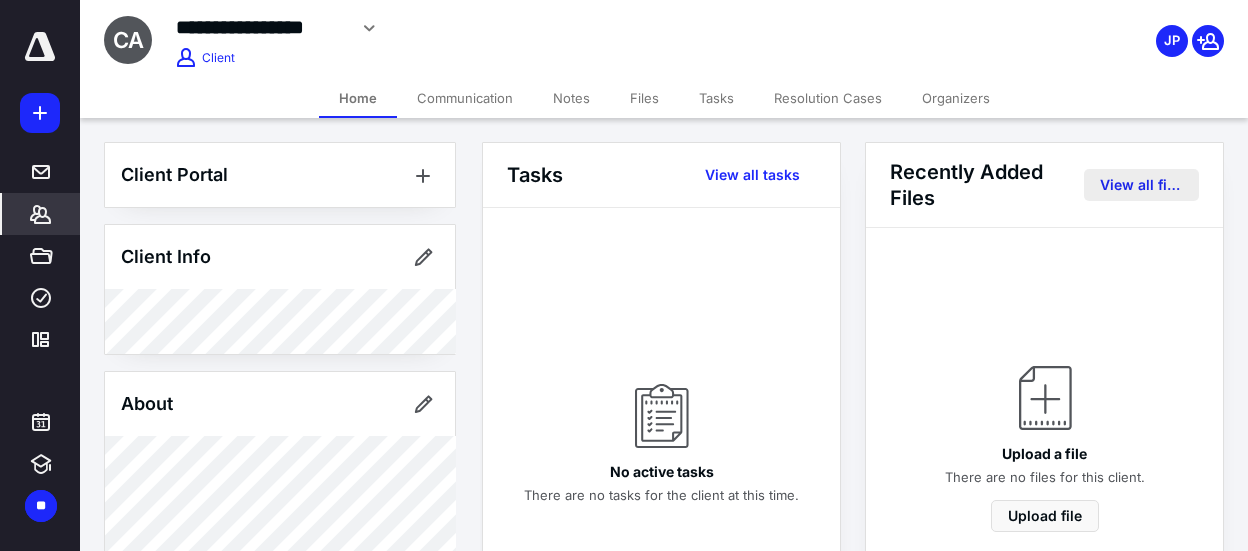 click on "View all files" at bounding box center [1141, 185] 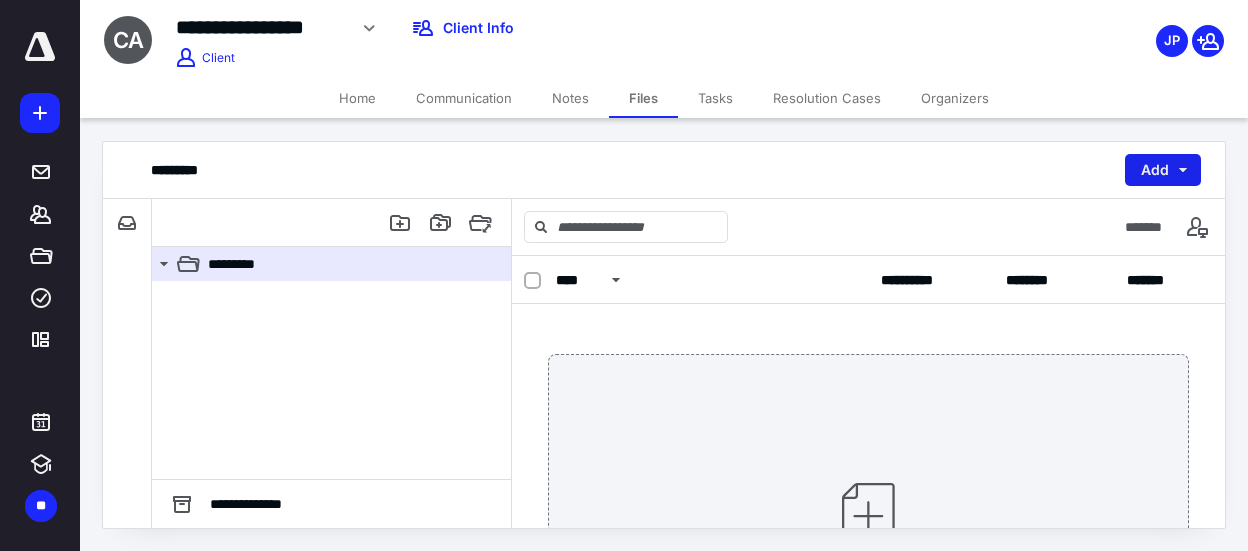 click on "Add" at bounding box center (1163, 170) 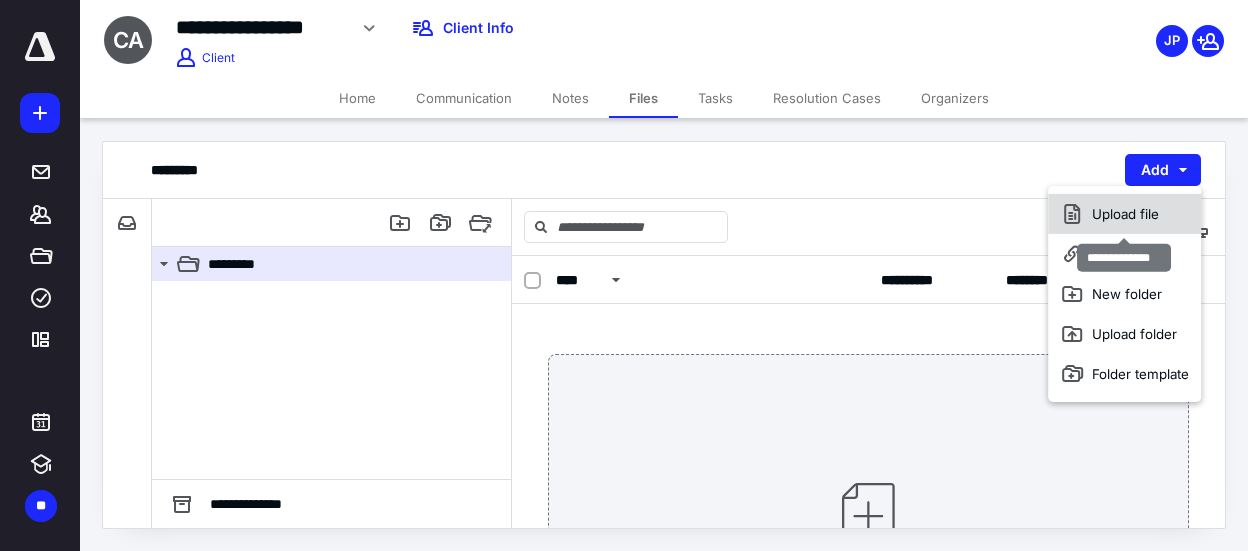 click on "Upload file" at bounding box center (1124, 214) 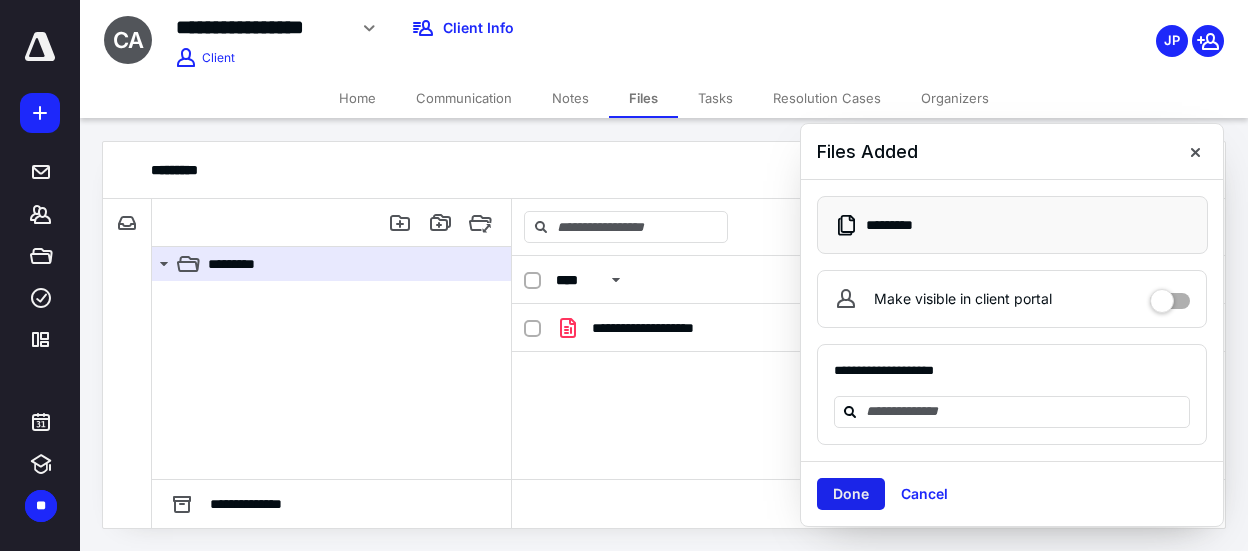 click on "Done" at bounding box center (851, 494) 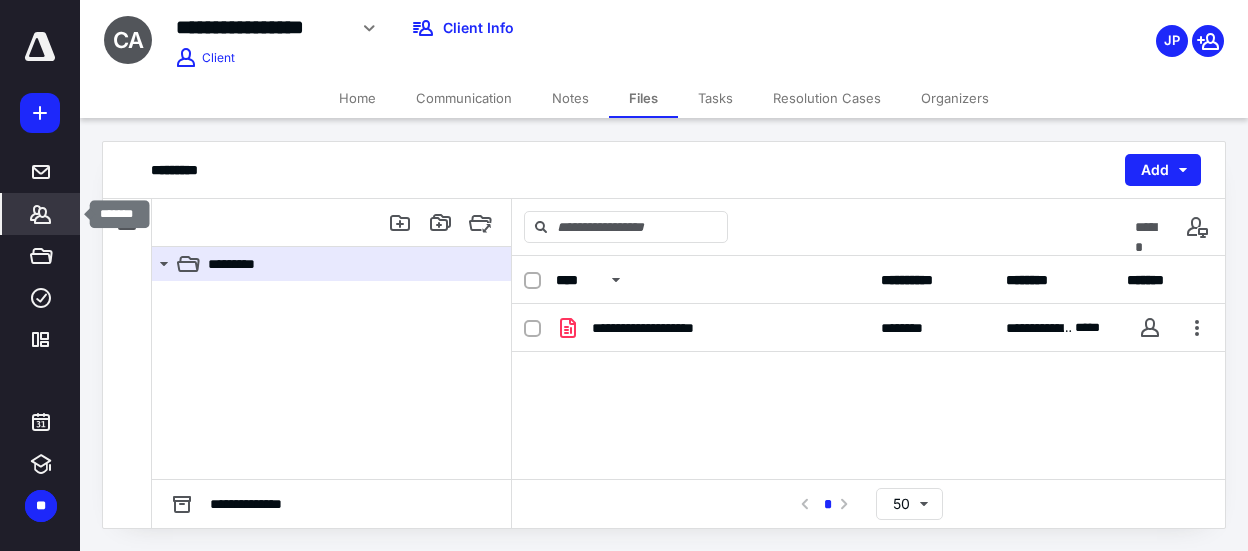 click 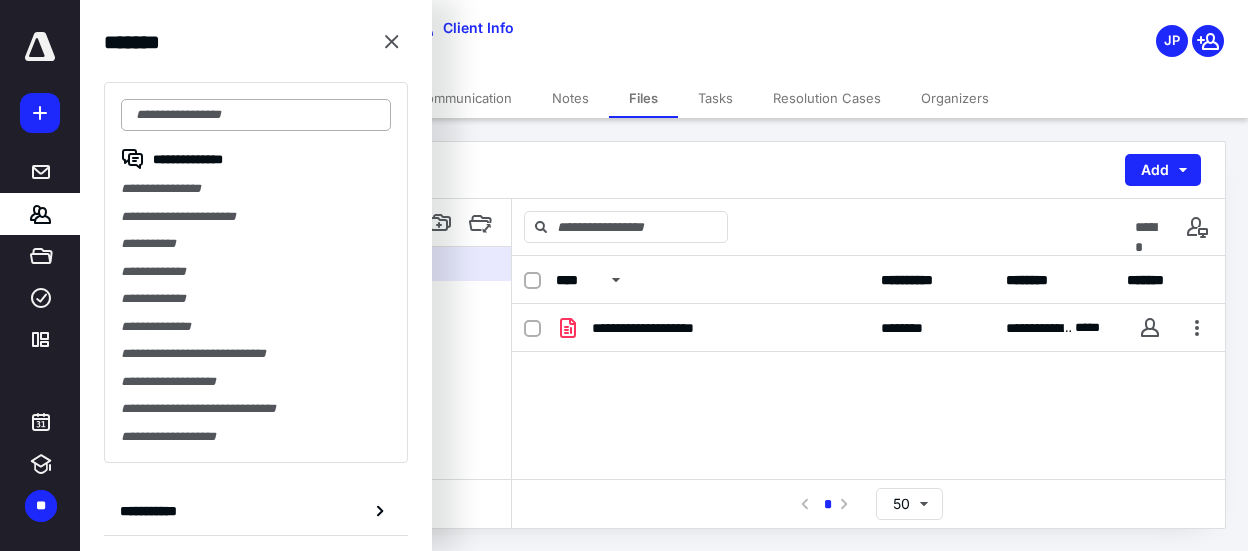 click at bounding box center (256, 115) 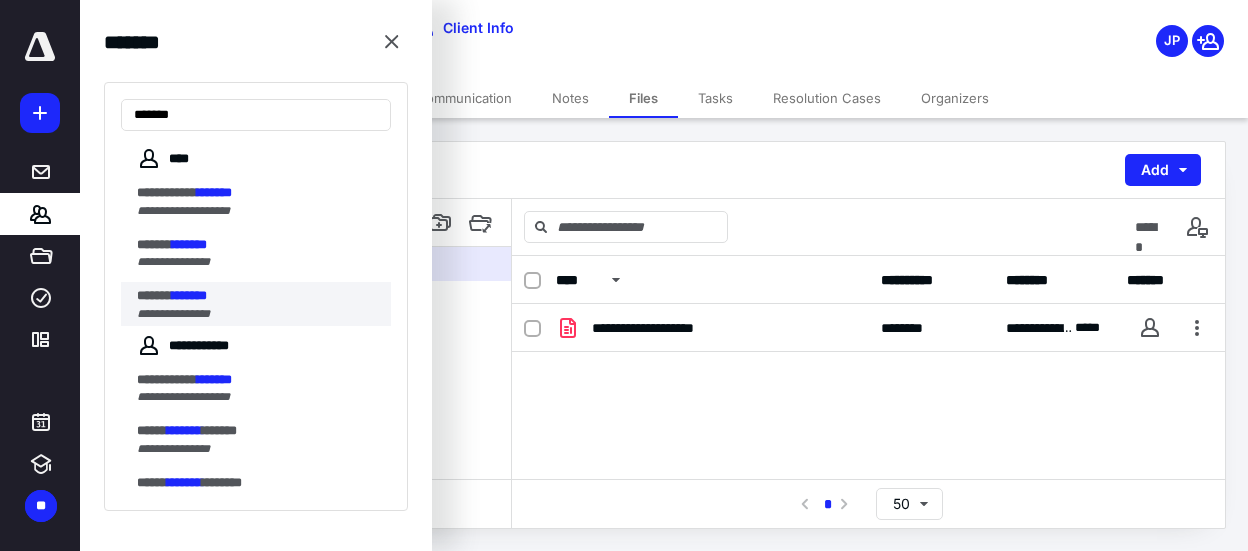 type on "*******" 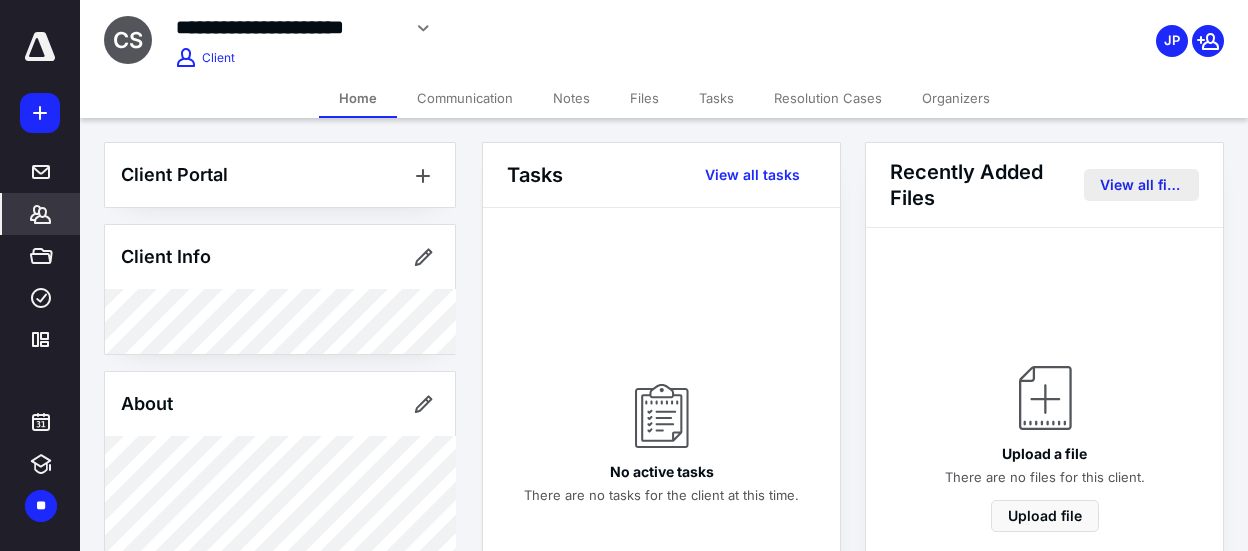 click on "View all files" at bounding box center (1141, 185) 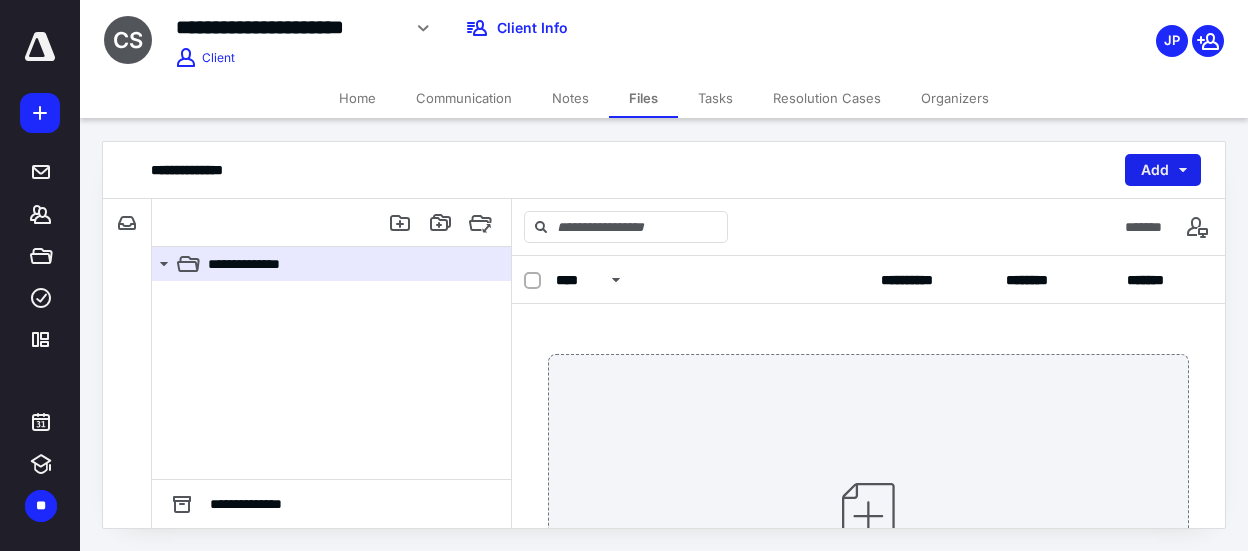 click on "Add" at bounding box center (1163, 170) 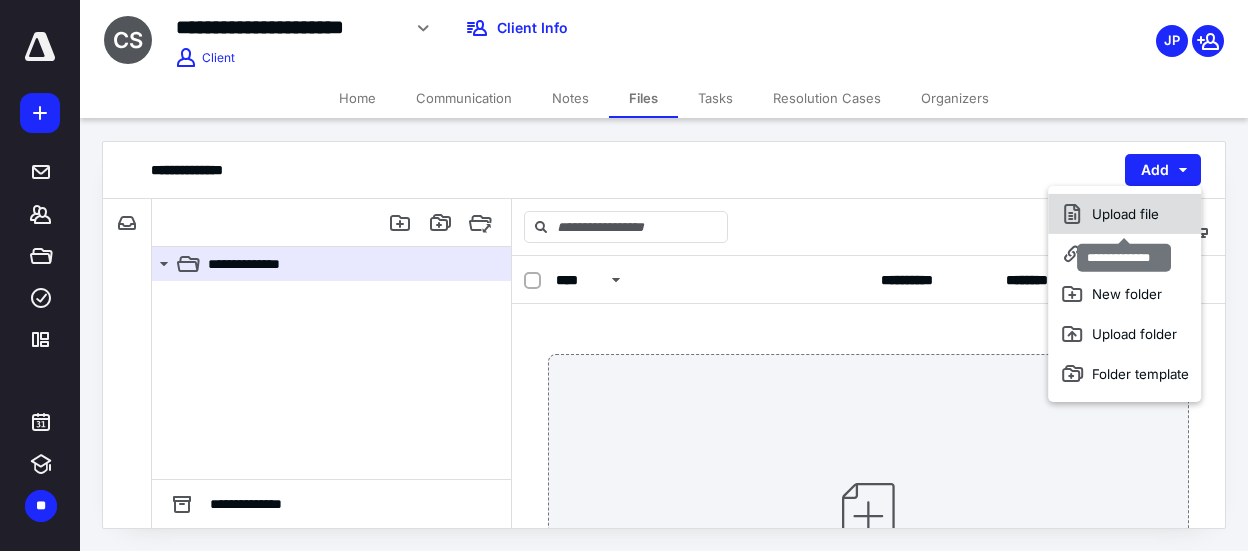 click on "Upload file" at bounding box center (1124, 214) 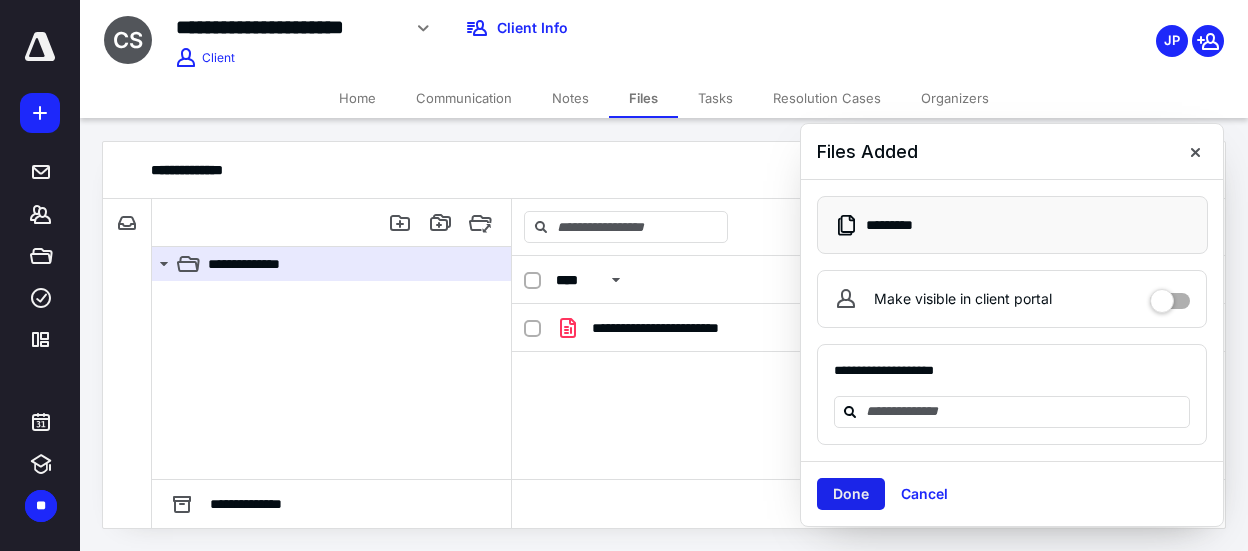 click on "Done" at bounding box center (851, 494) 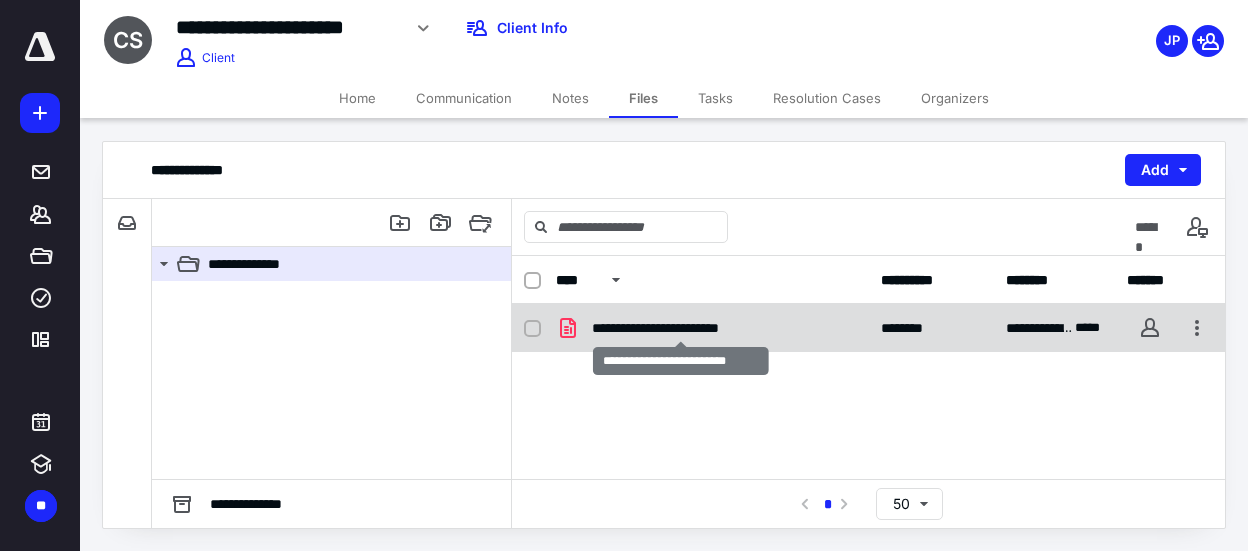 click on "**********" at bounding box center (682, 328) 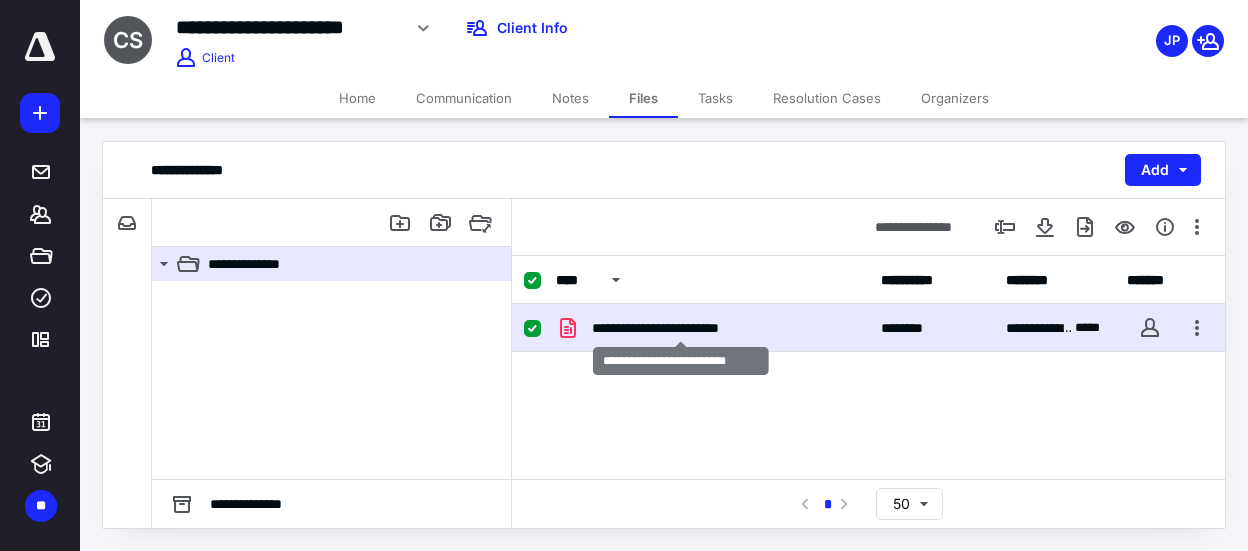click on "**********" at bounding box center [682, 328] 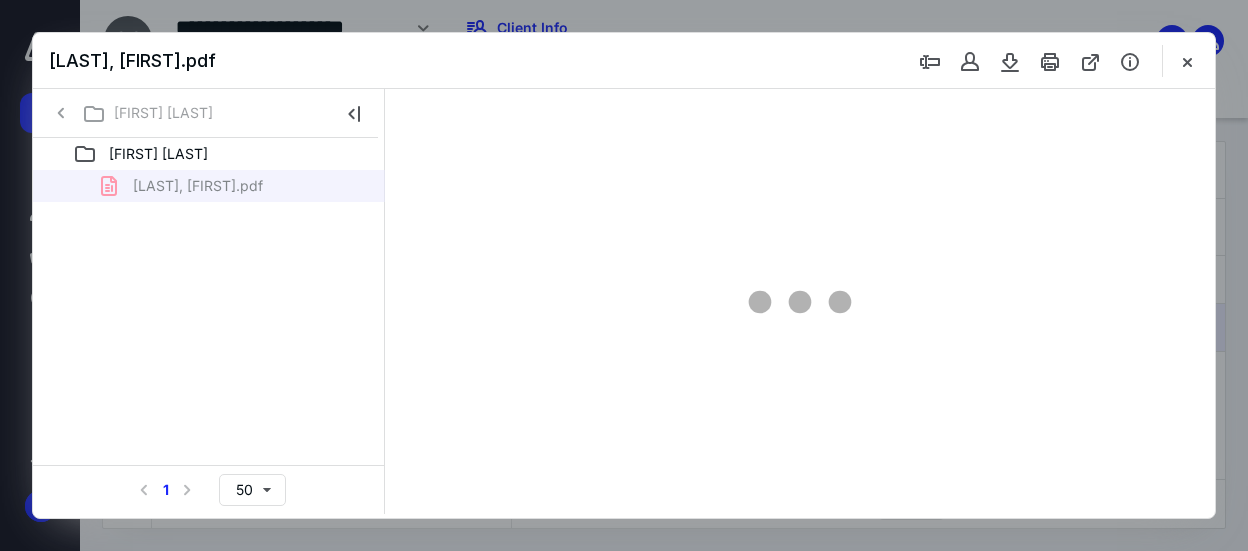 type on "47" 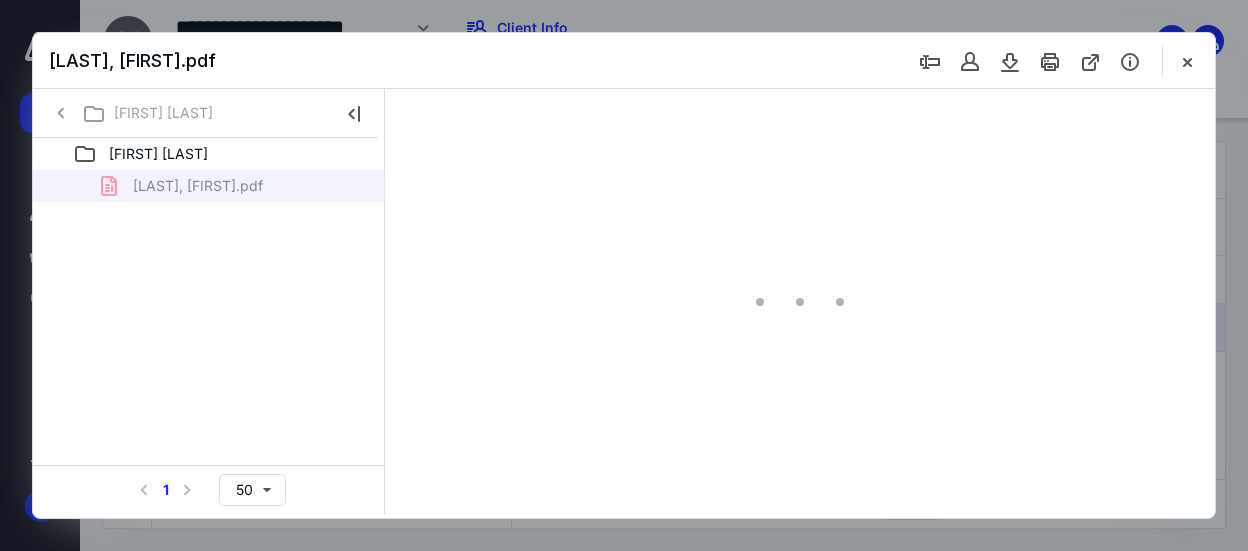 scroll, scrollTop: 0, scrollLeft: 0, axis: both 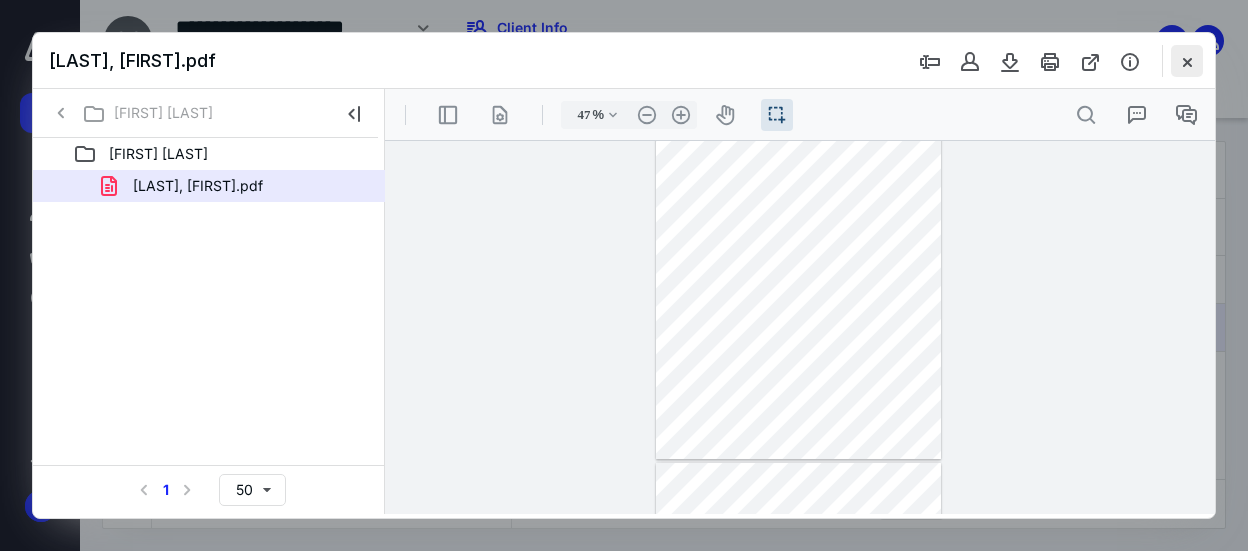 click at bounding box center (1187, 61) 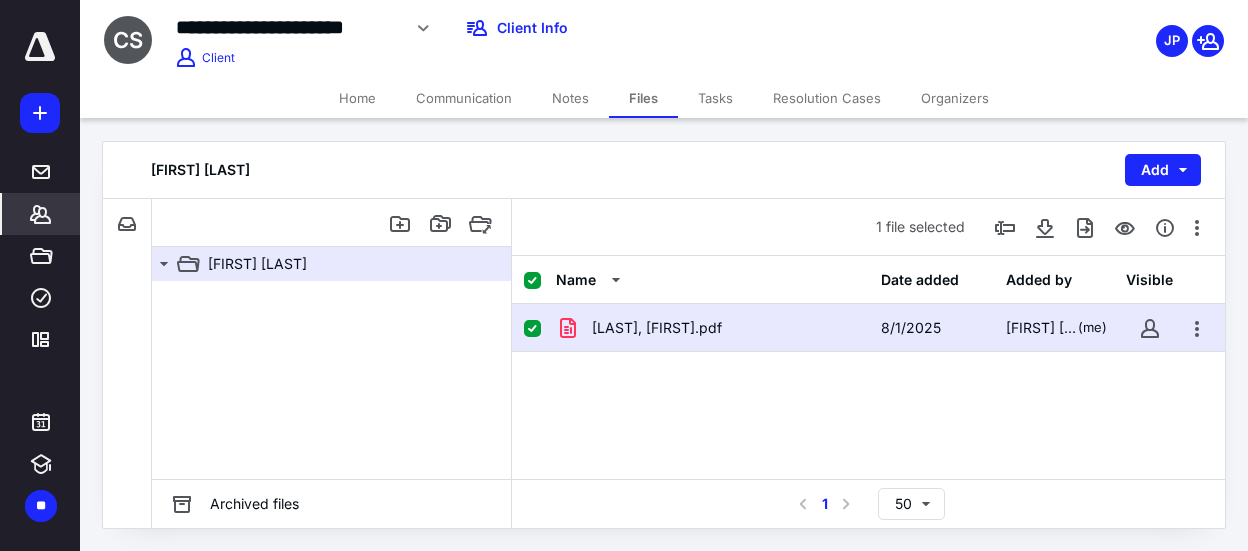 click on "*******" at bounding box center (41, 214) 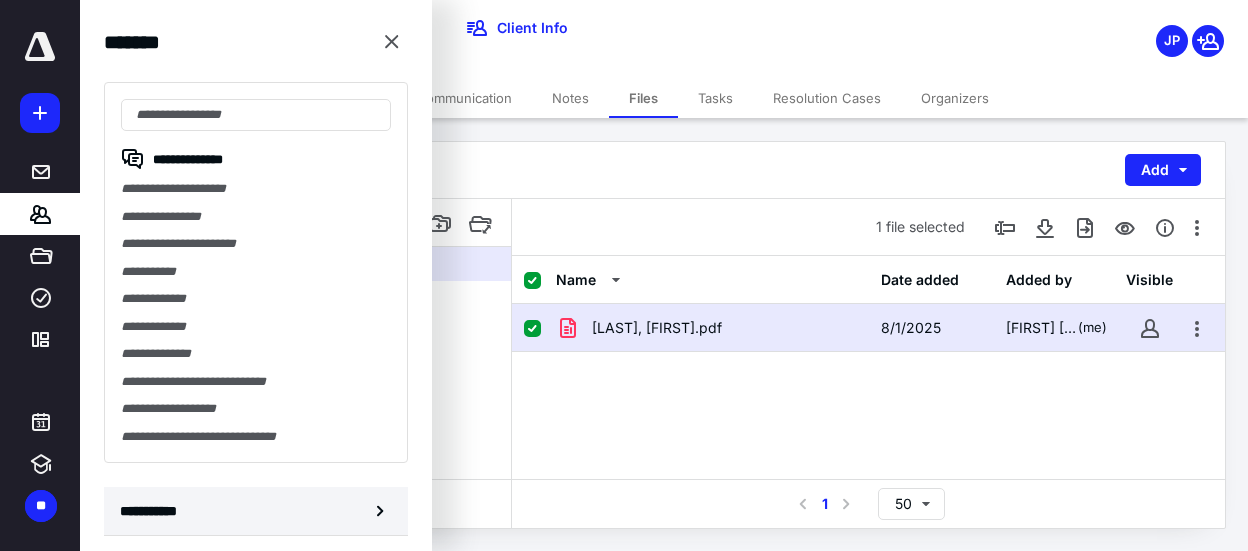 click on "**********" at bounding box center (153, 511) 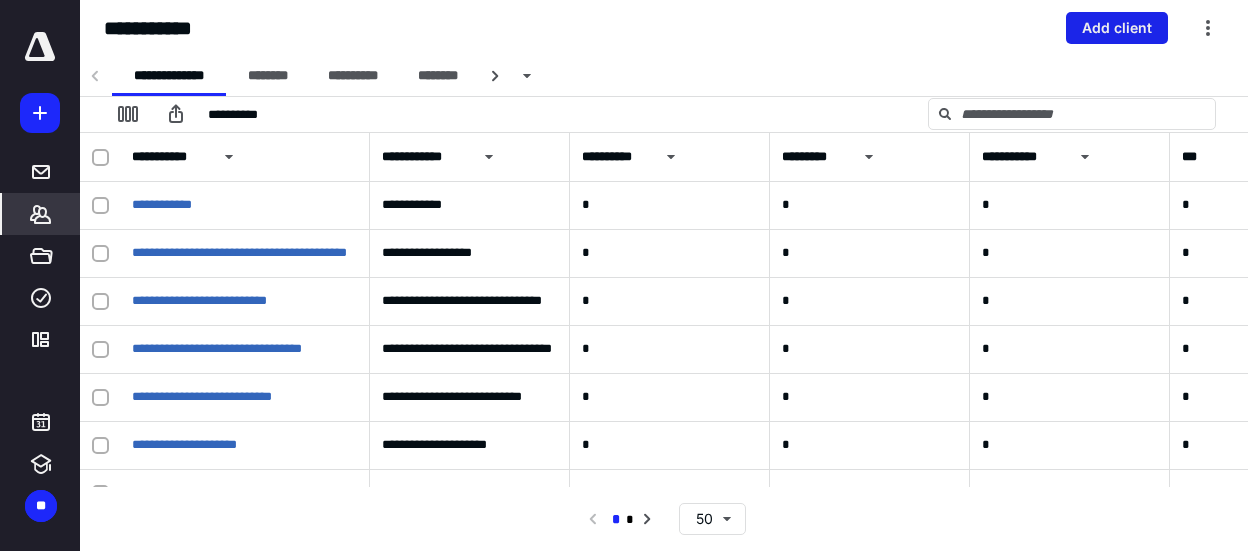 click on "Add client" at bounding box center [1117, 28] 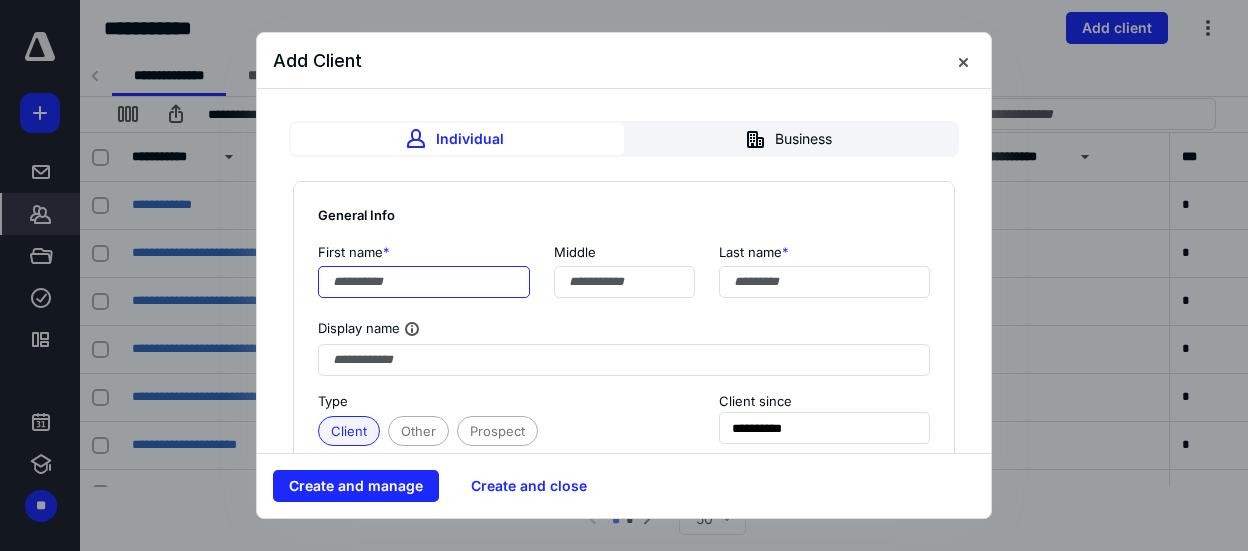 click at bounding box center [424, 282] 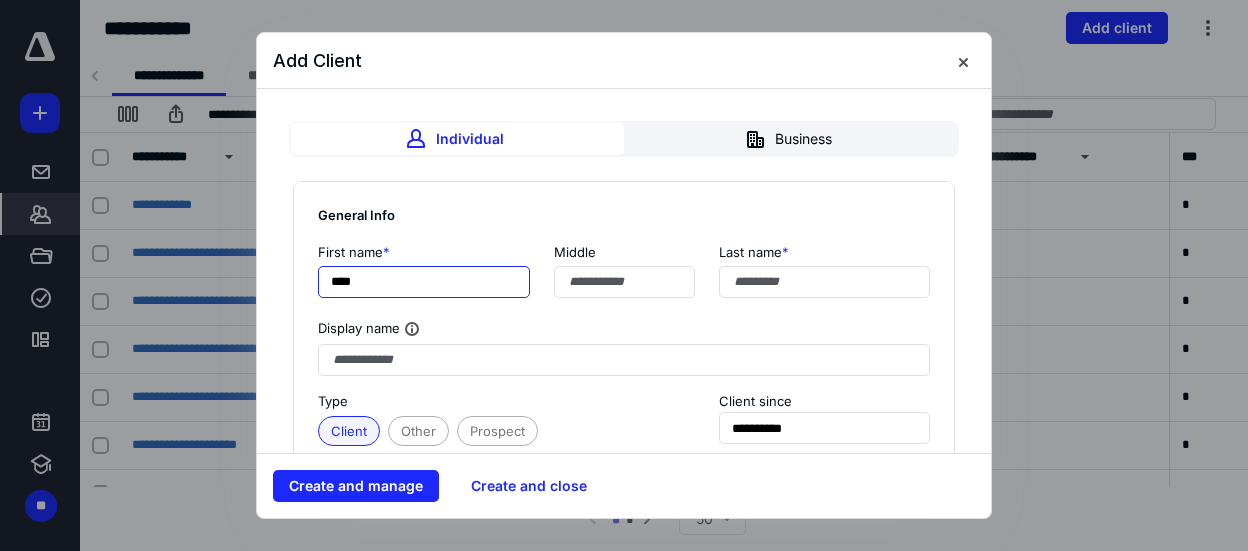 type on "****" 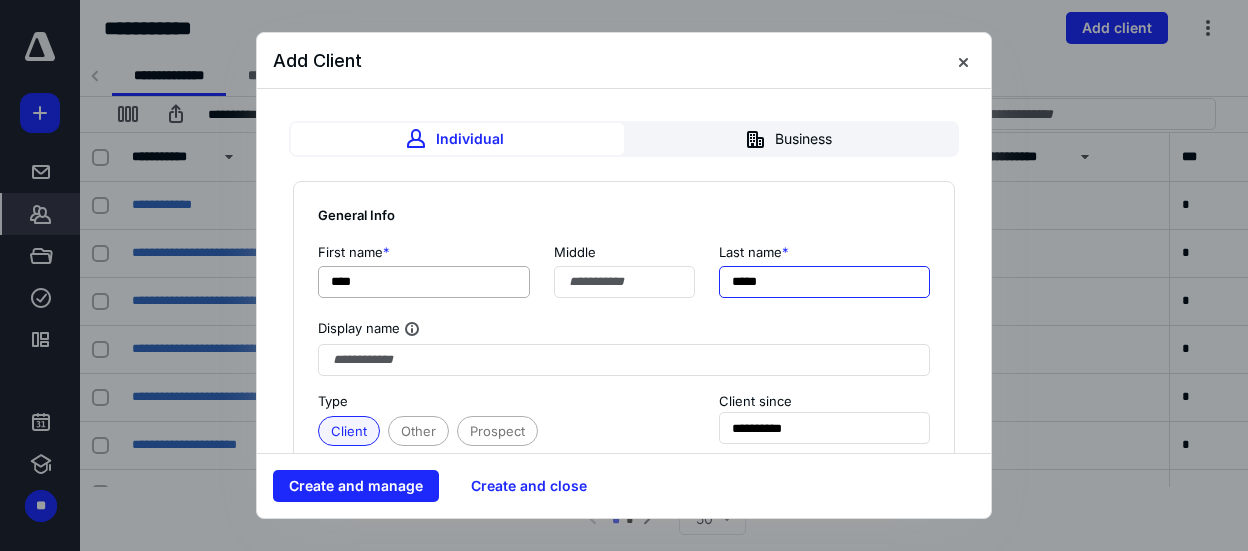 type on "*****" 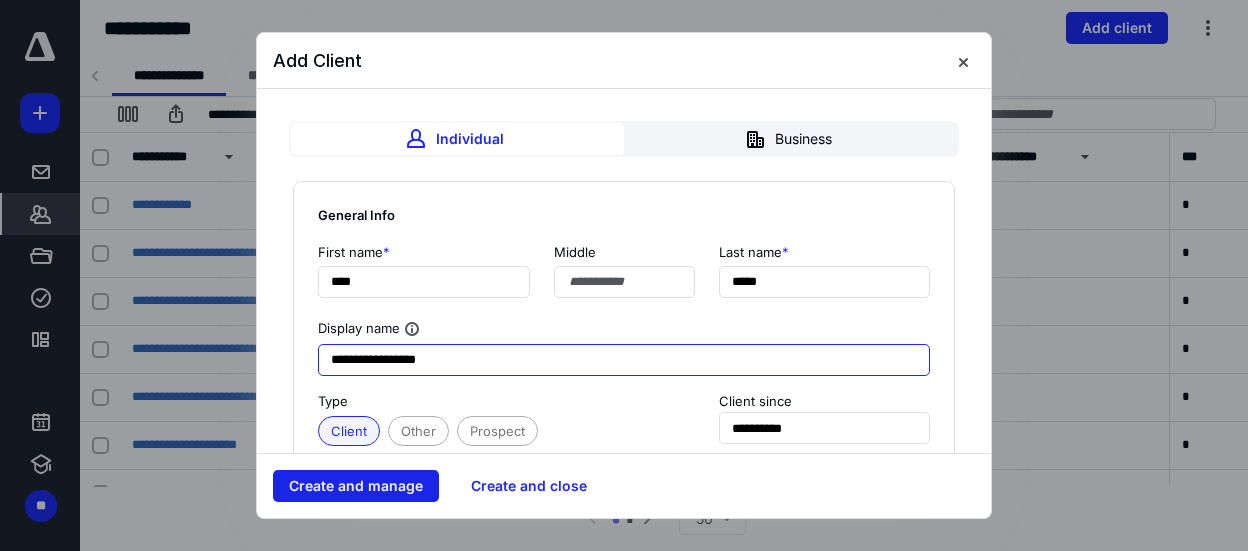 type on "**********" 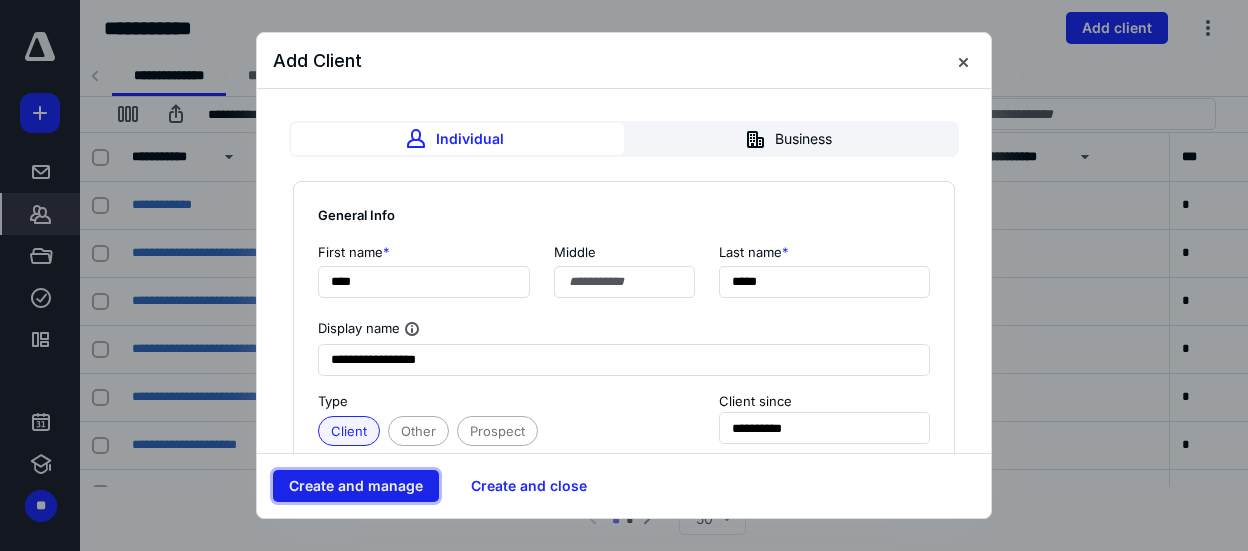 click on "Create and manage" at bounding box center (356, 486) 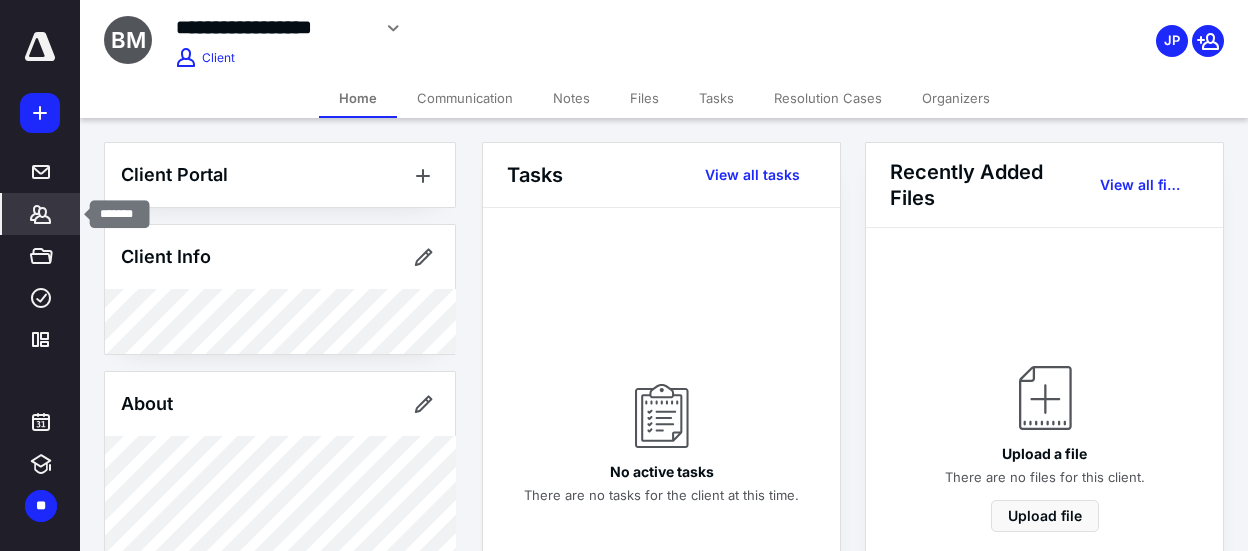 click 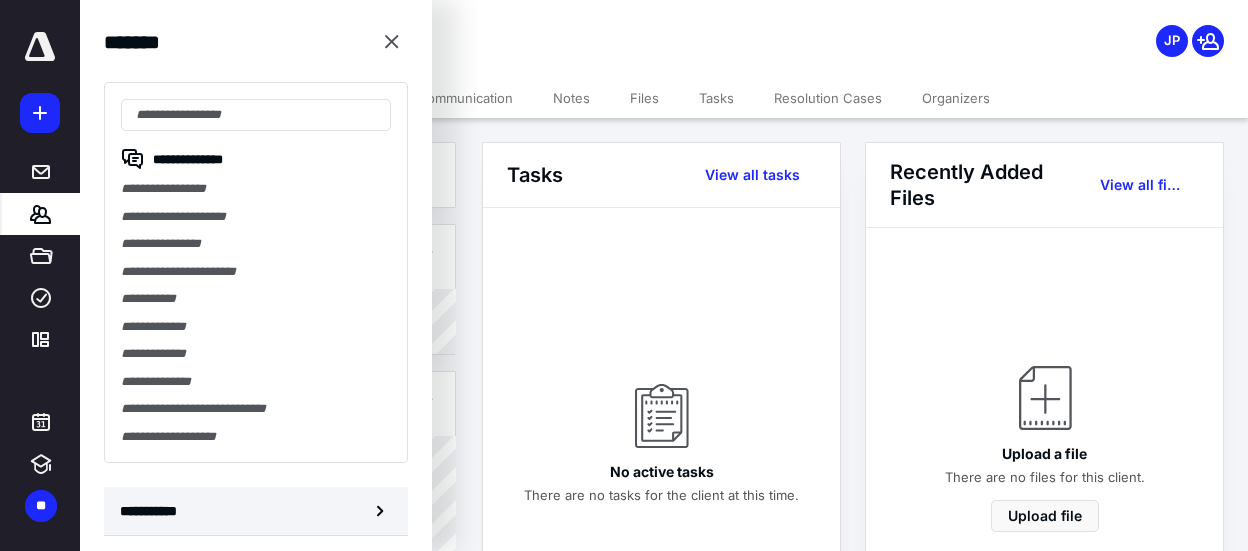 click on "**********" at bounding box center (256, 511) 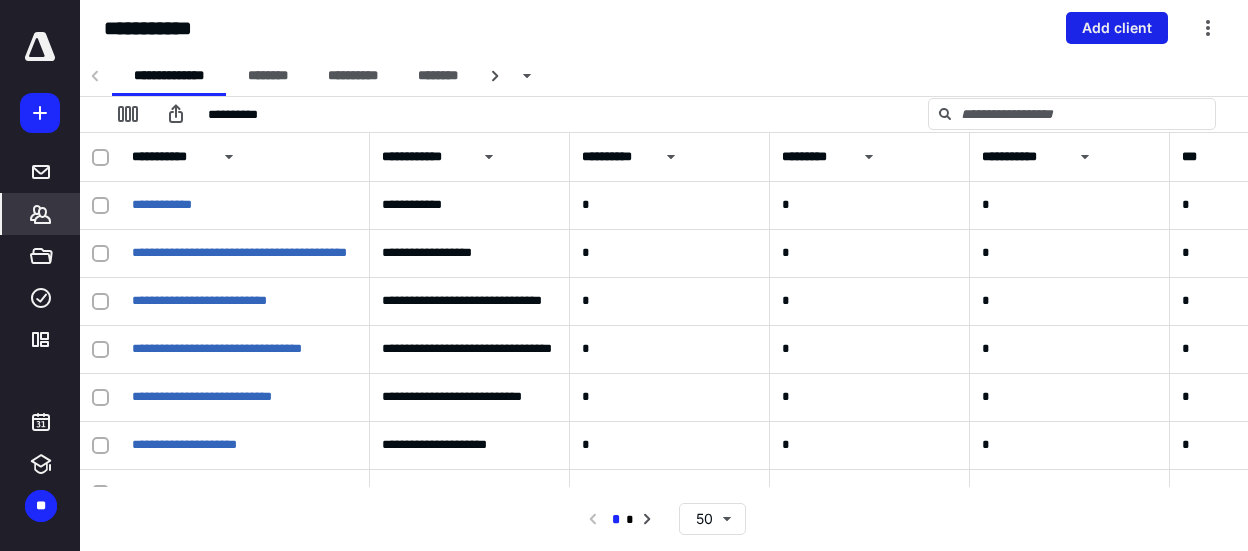 click on "Add client" at bounding box center (1117, 28) 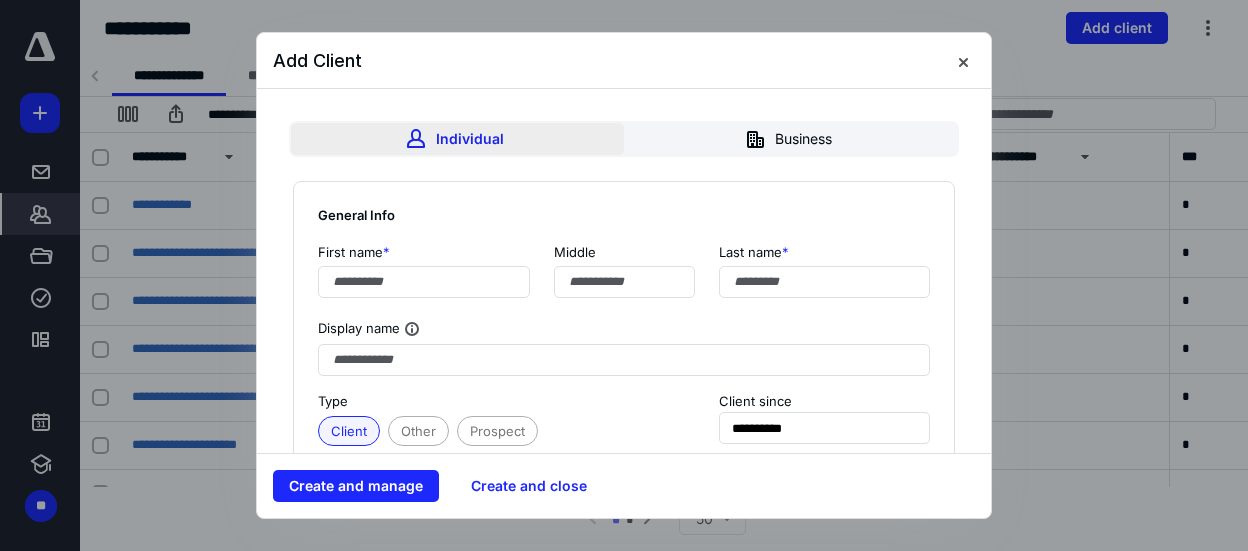 click on "Individual" at bounding box center [457, 139] 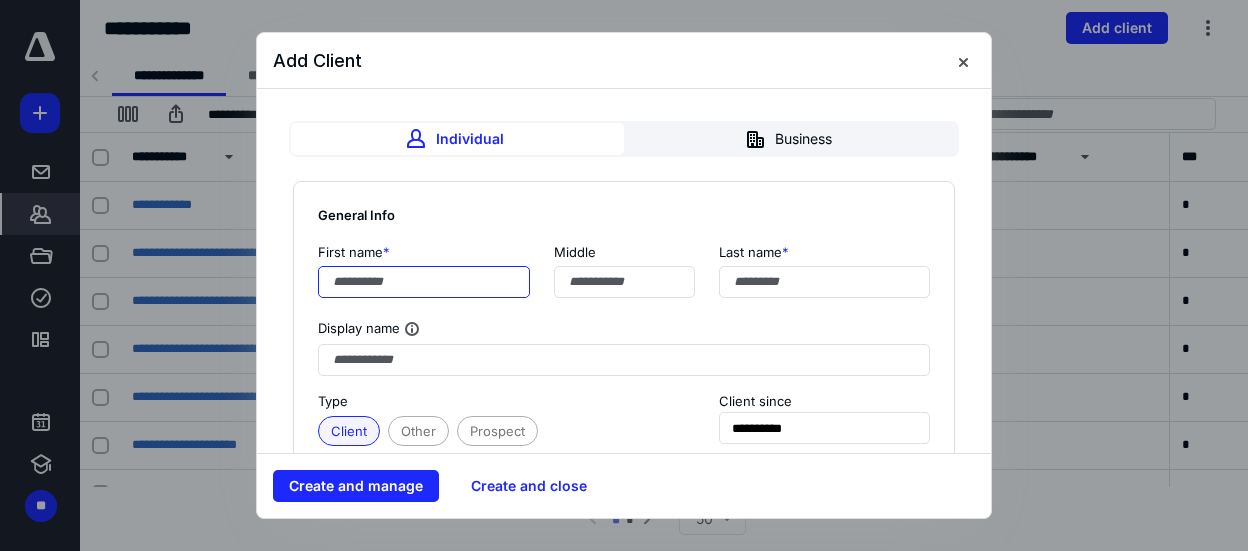 click at bounding box center [424, 282] 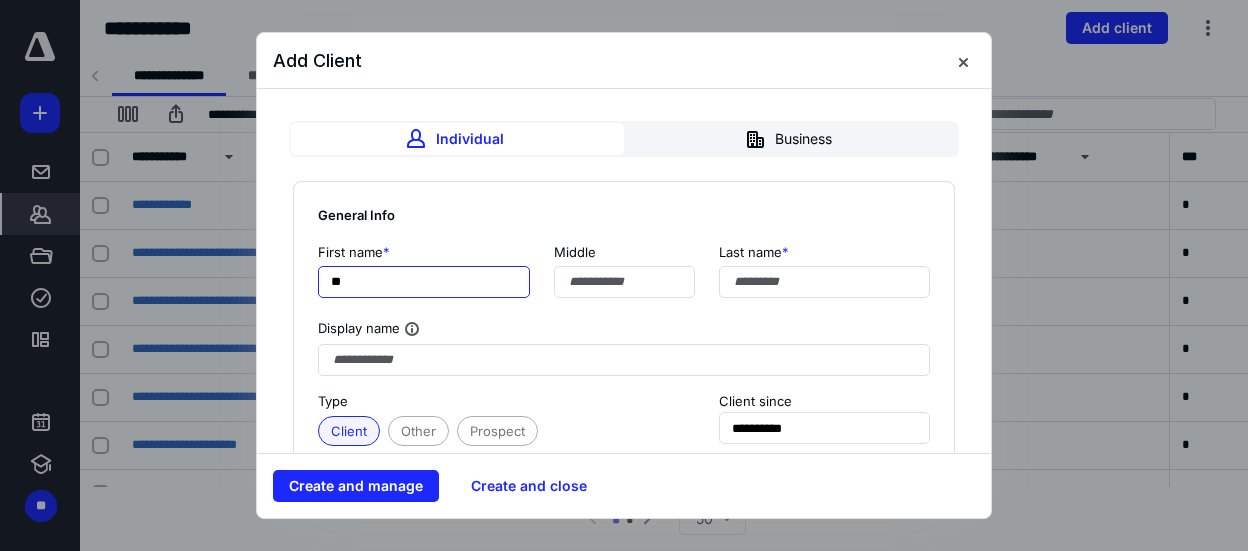 type on "*" 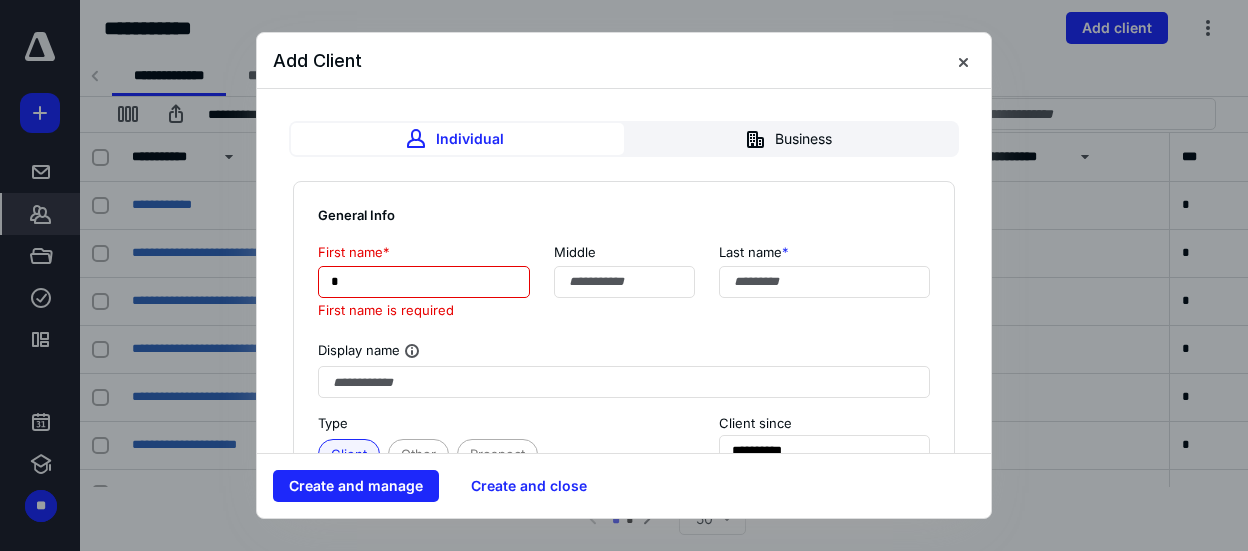 type on "*" 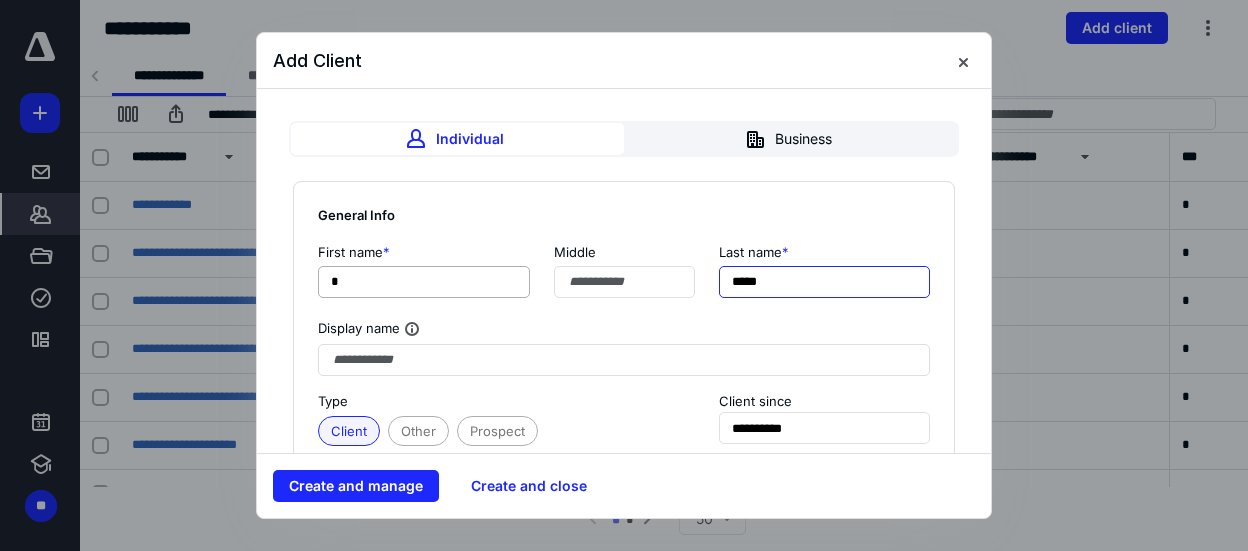 type on "*****" 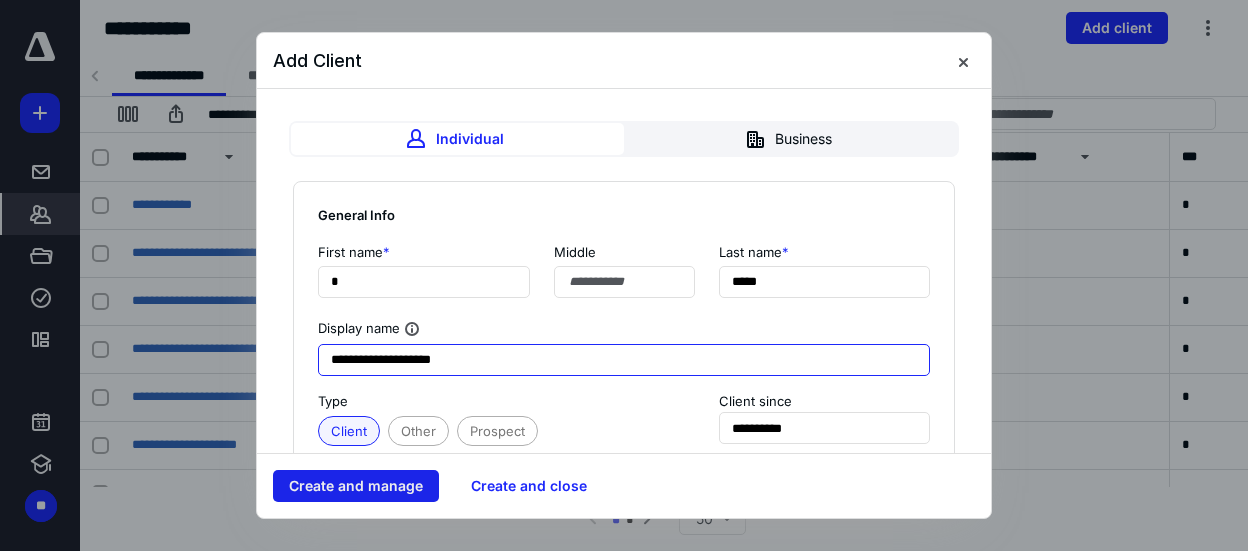 type on "**********" 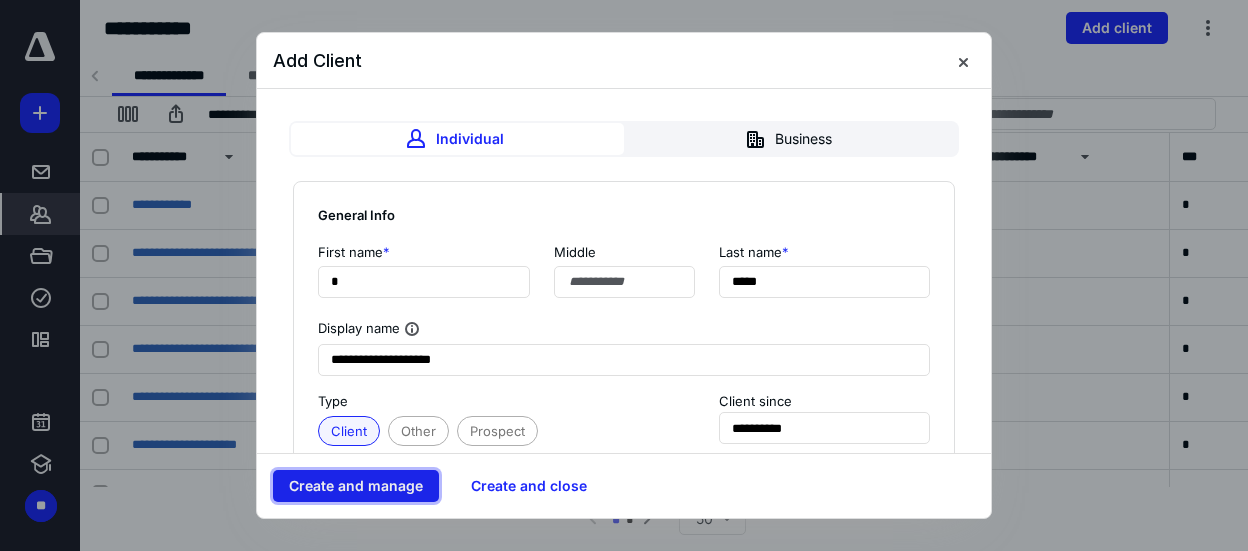 click on "Create and manage" at bounding box center (356, 486) 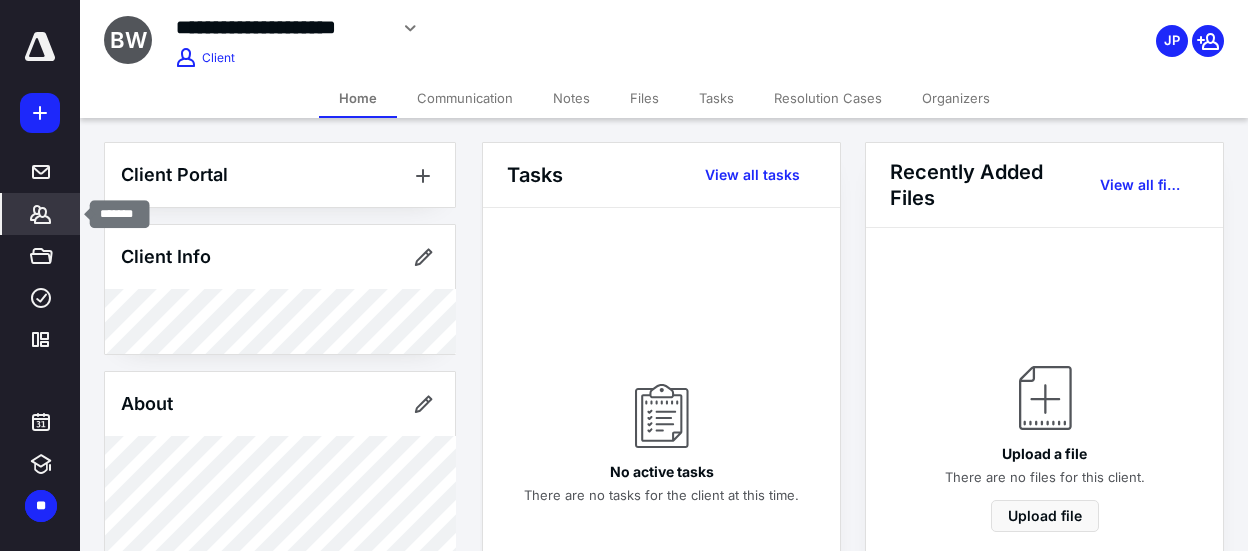click 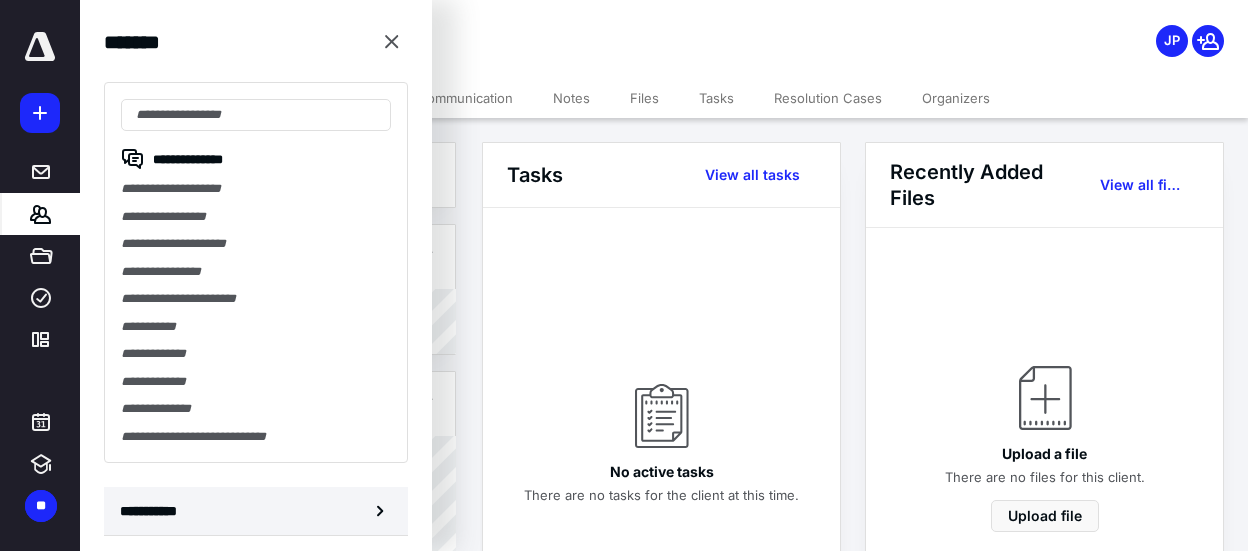 click on "**********" at bounding box center [256, 511] 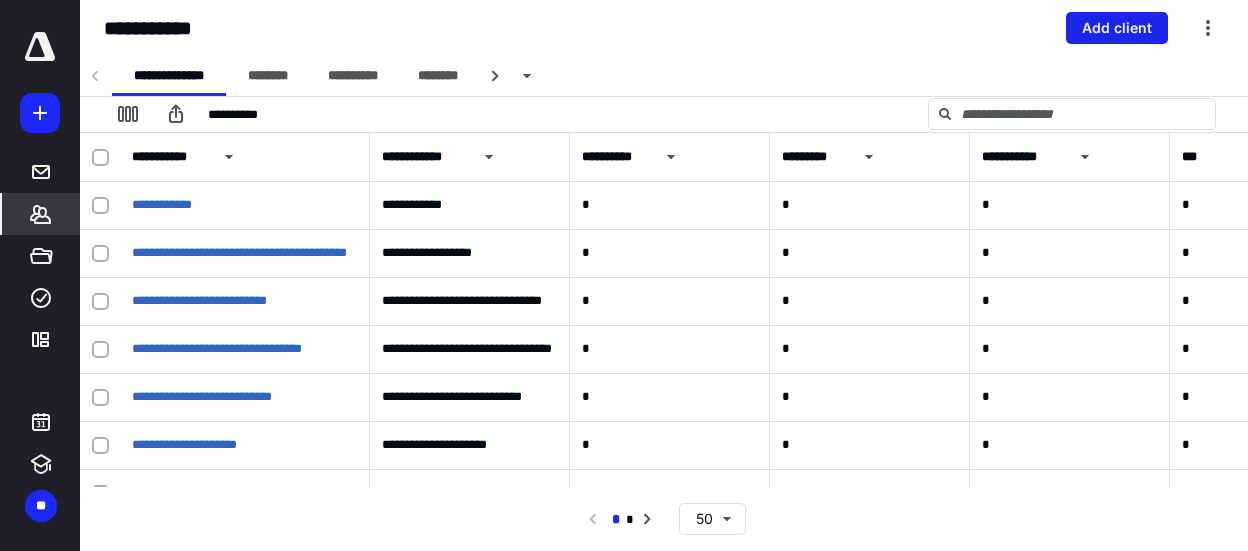 click on "Add client" at bounding box center [1117, 28] 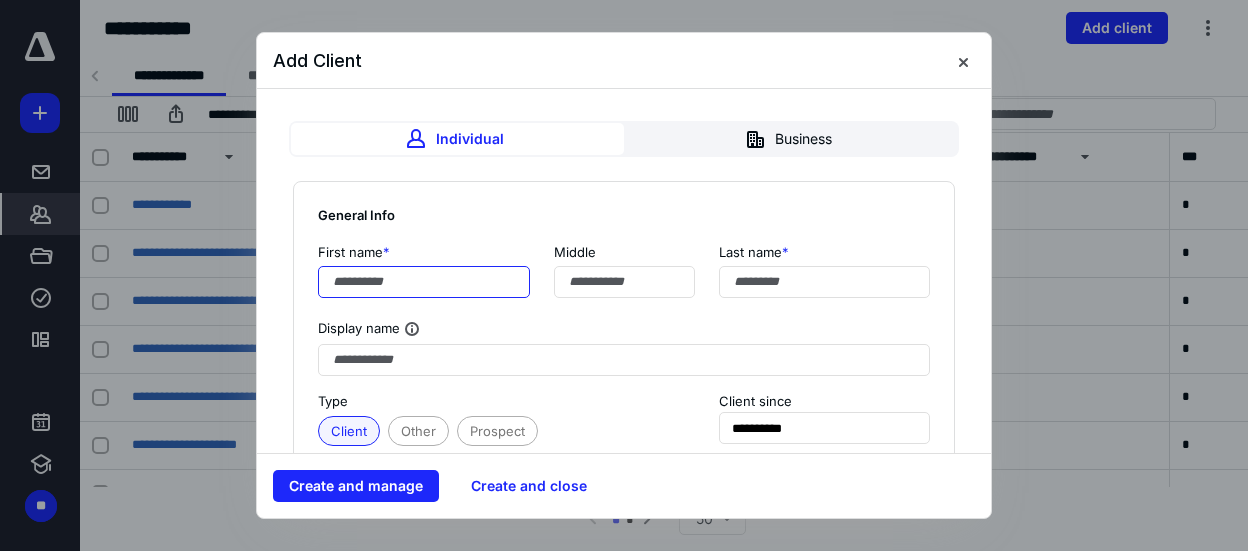 drag, startPoint x: 464, startPoint y: 278, endPoint x: 467, endPoint y: 266, distance: 12.369317 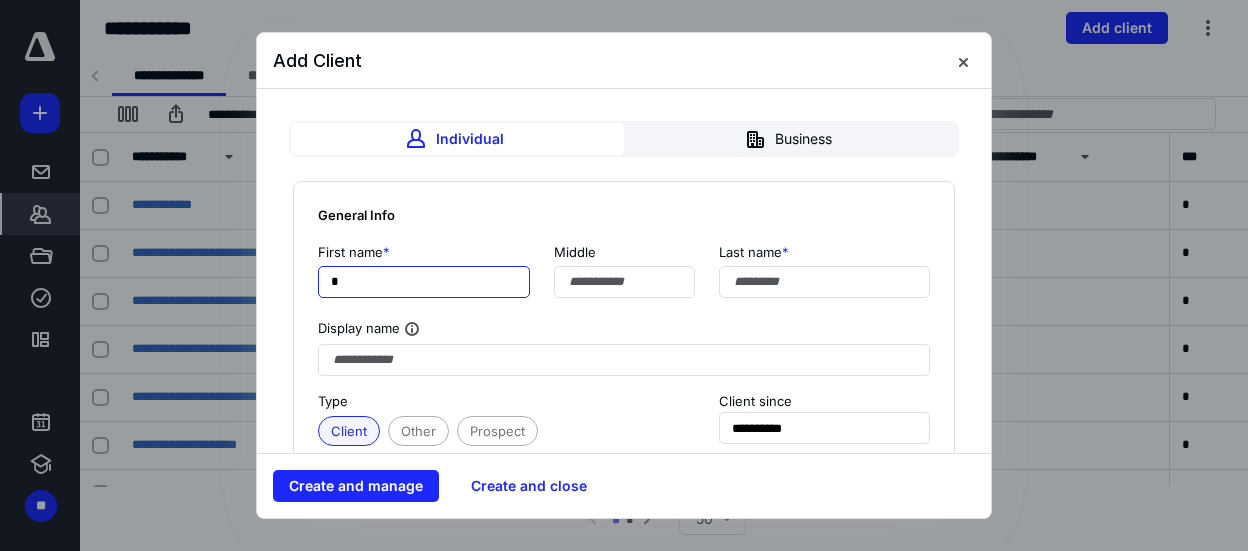 type on "*" 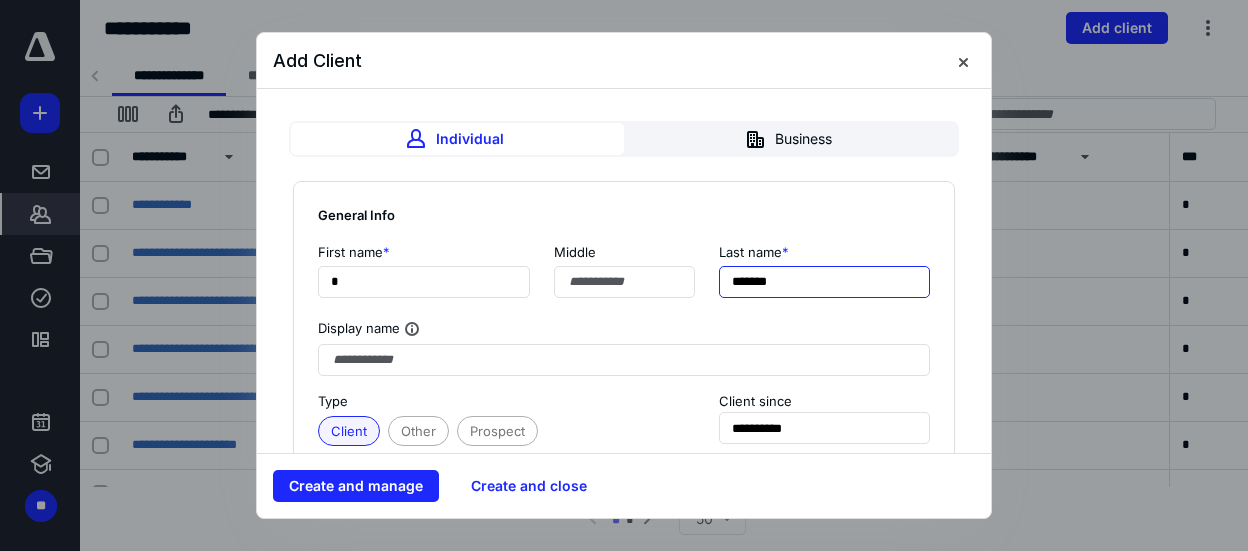 type on "*******" 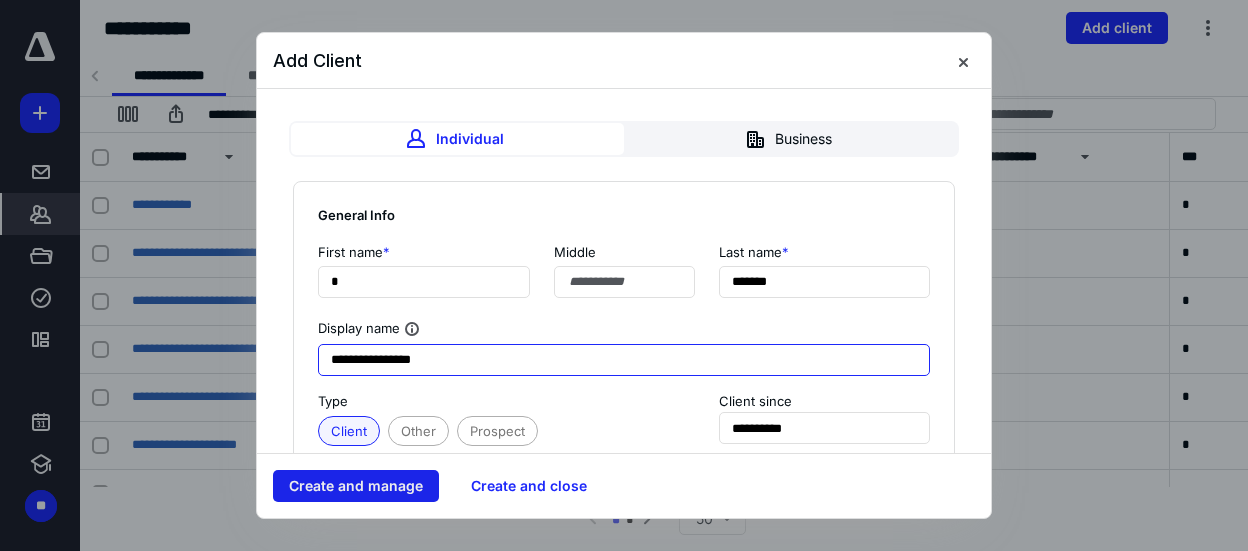 type on "**********" 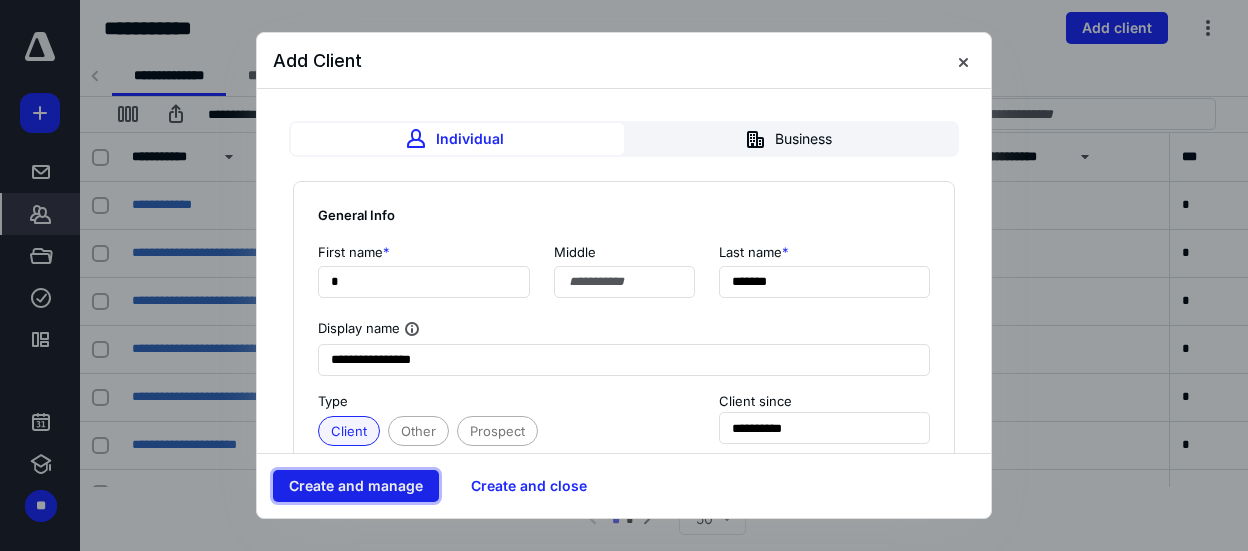 click on "Create and manage" at bounding box center (356, 486) 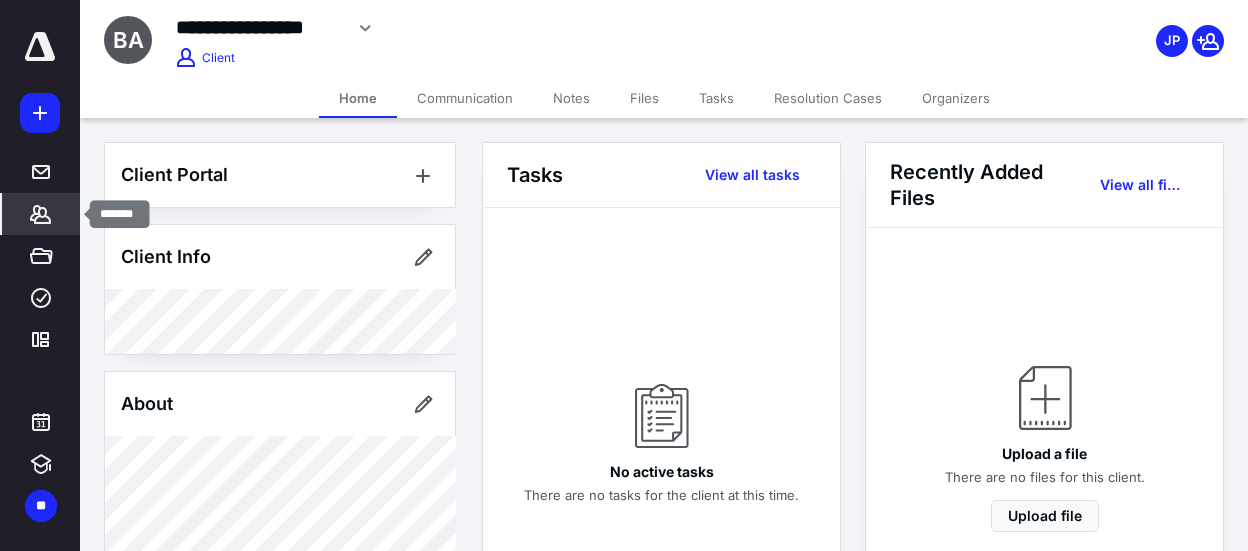 click 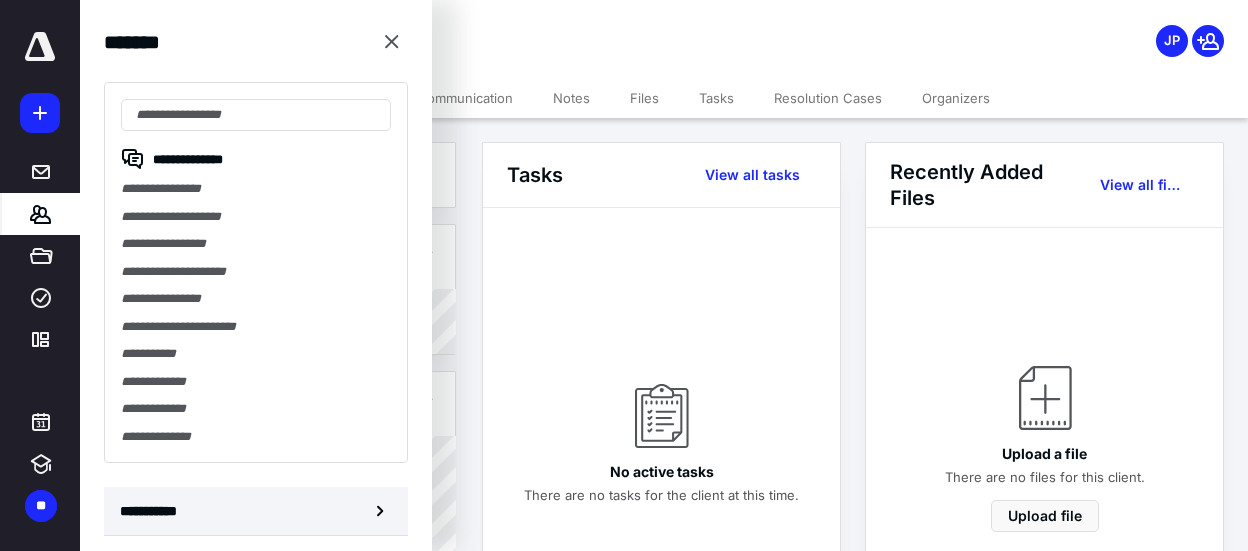 click on "**********" at bounding box center [153, 511] 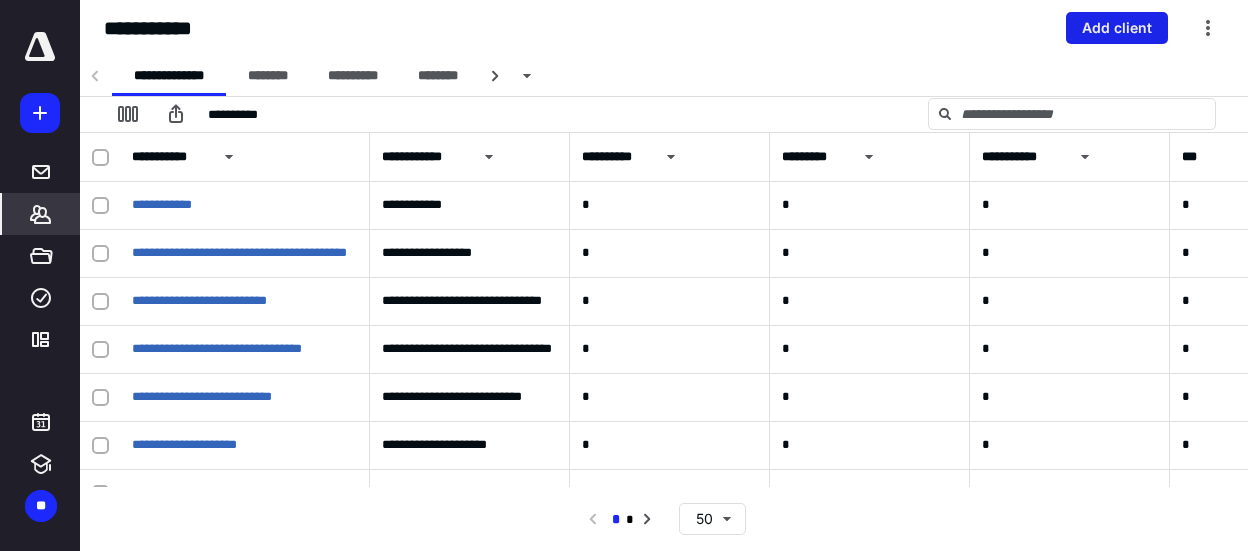 click on "Add client" at bounding box center (1117, 28) 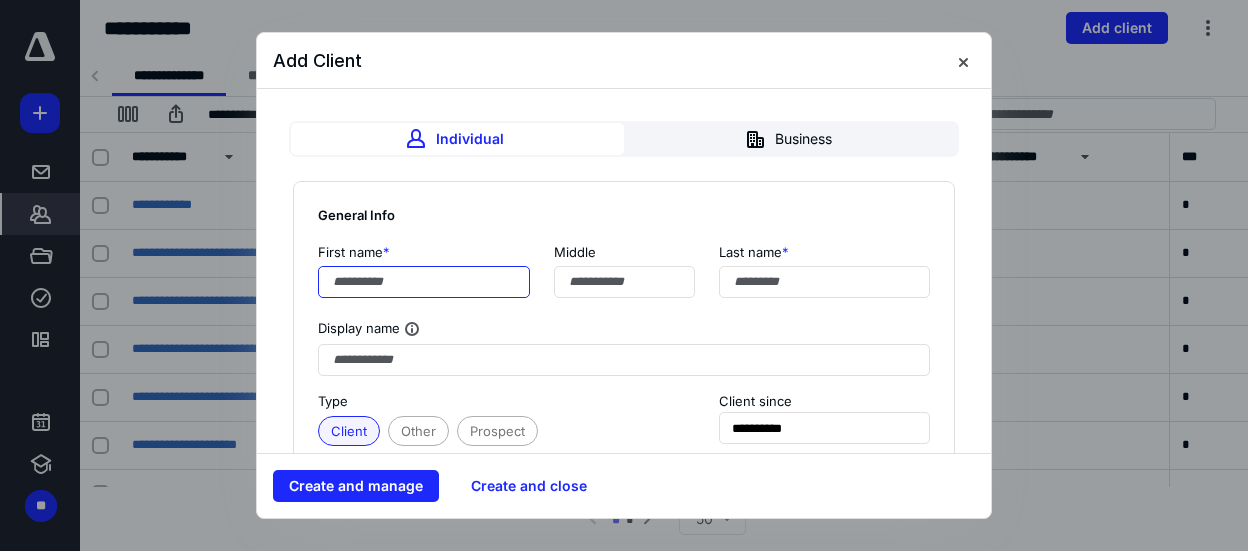 click at bounding box center (424, 282) 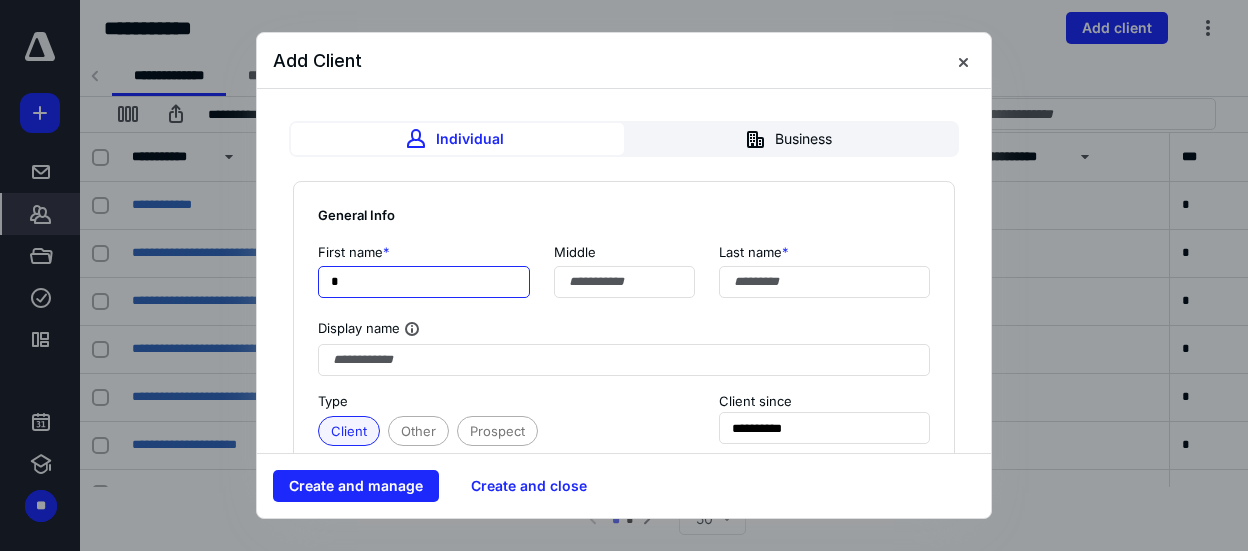 type on "*" 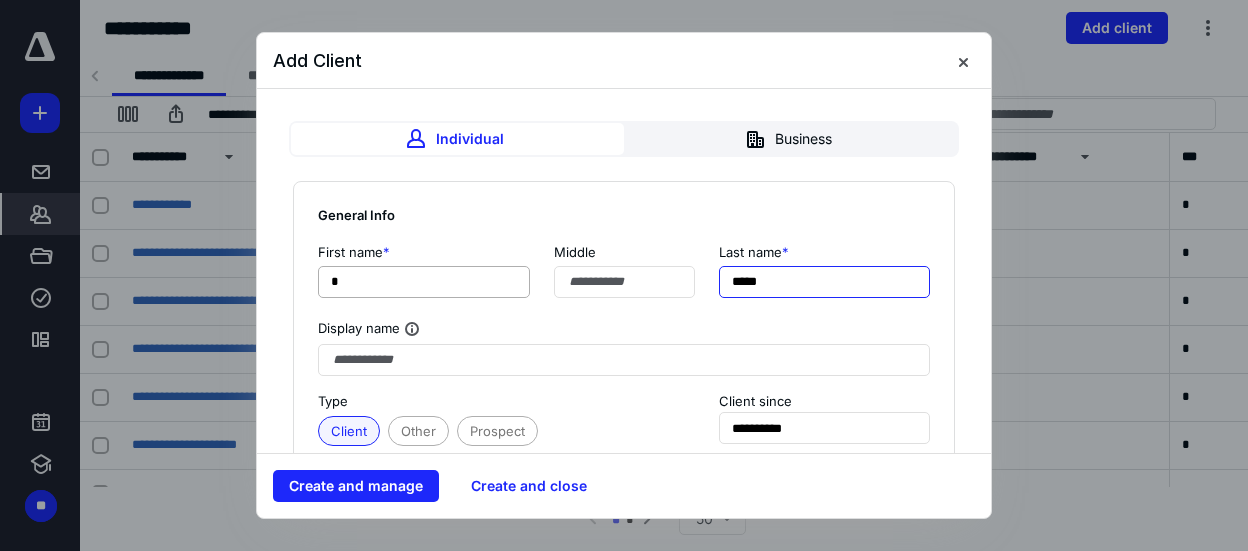 type on "*****" 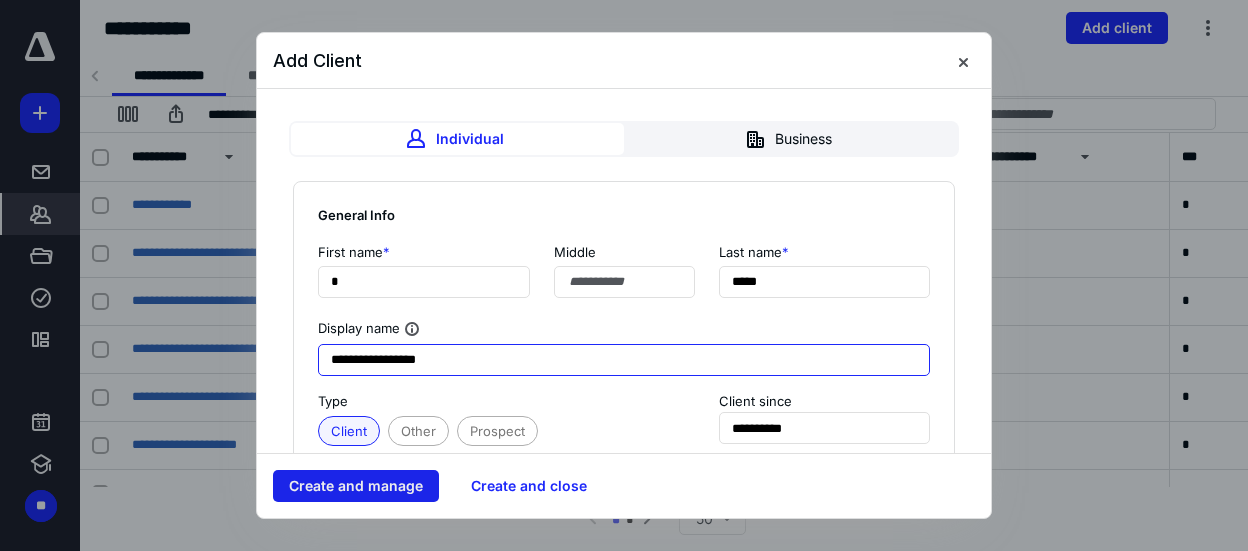 type on "**********" 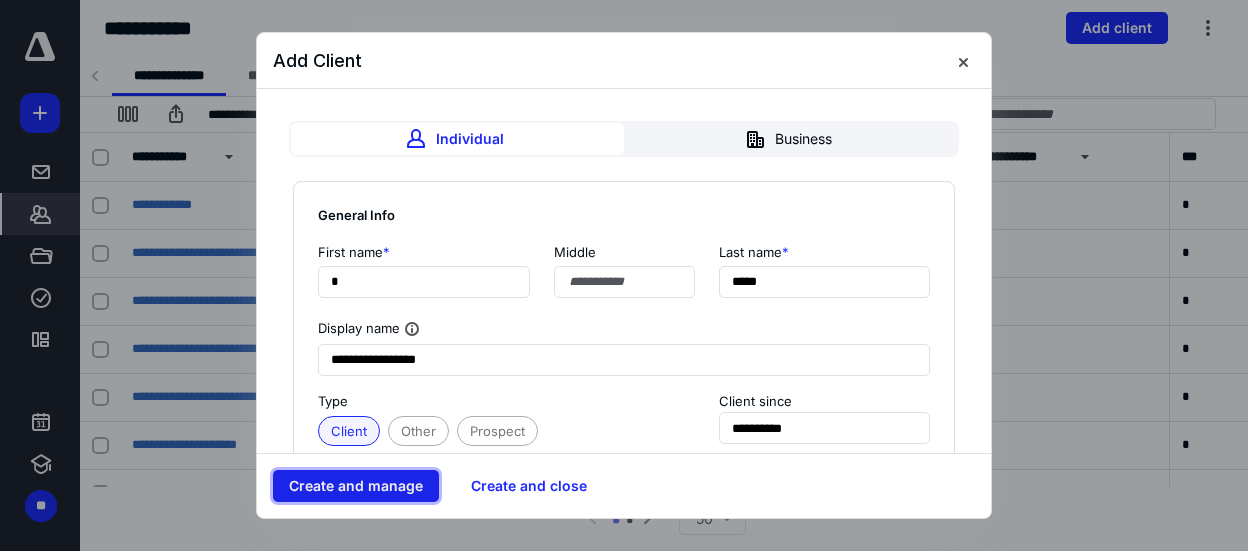 click on "Create and manage" at bounding box center (356, 486) 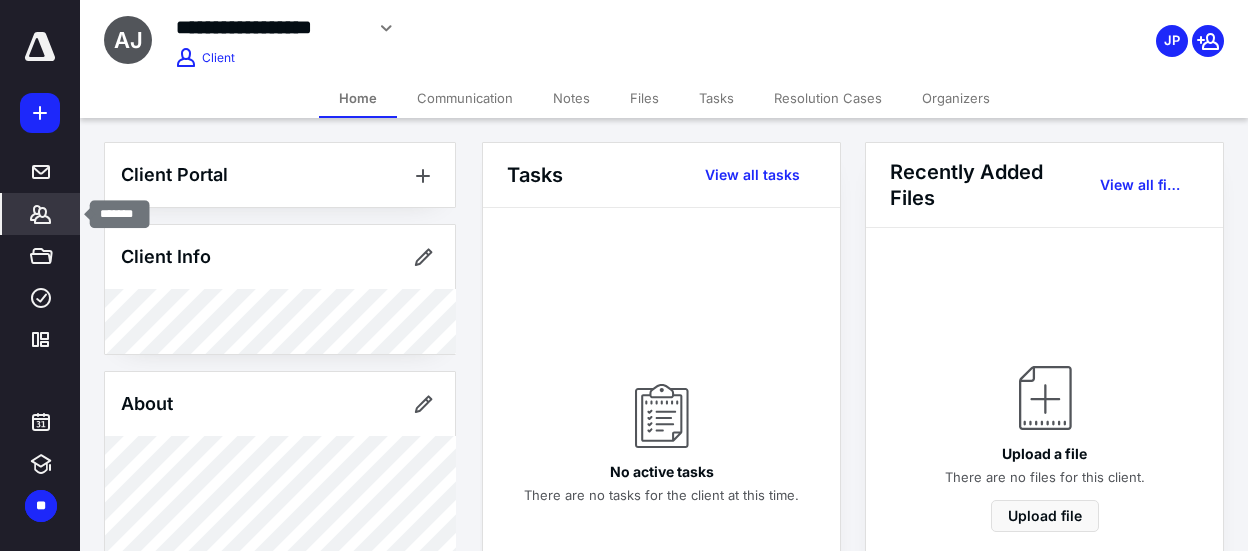 click on "*******" at bounding box center (41, 214) 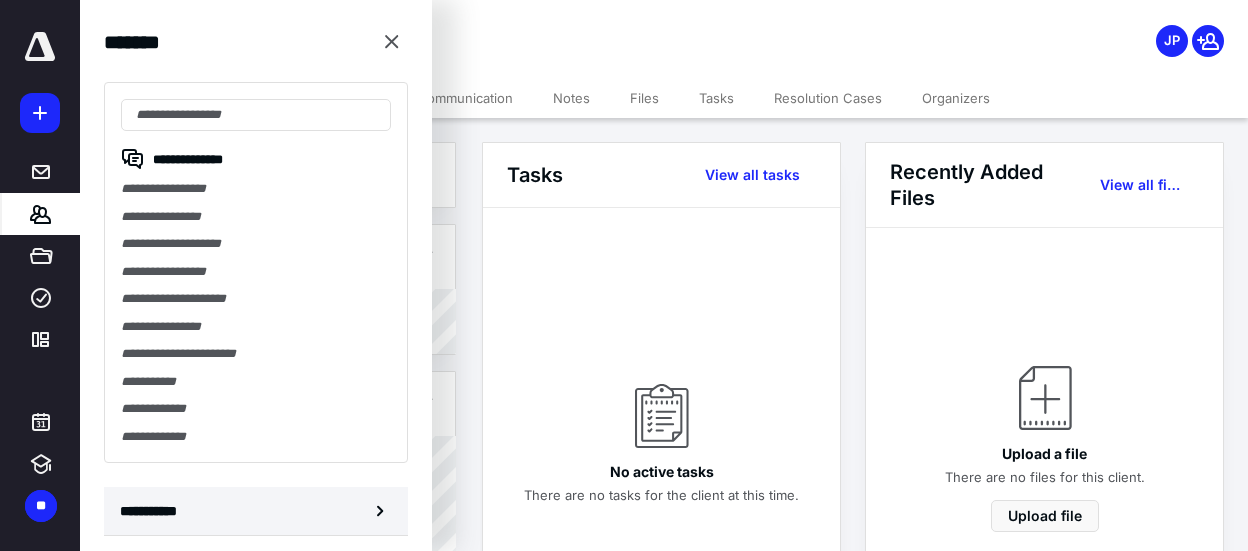 click on "**********" at bounding box center (153, 511) 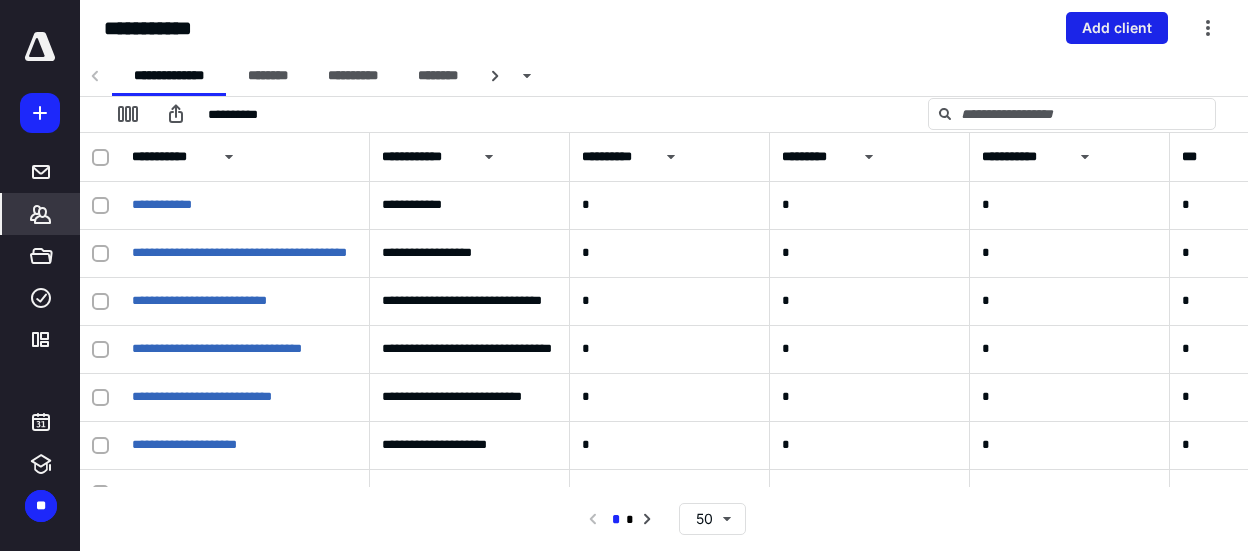 click on "Add client" at bounding box center (1117, 28) 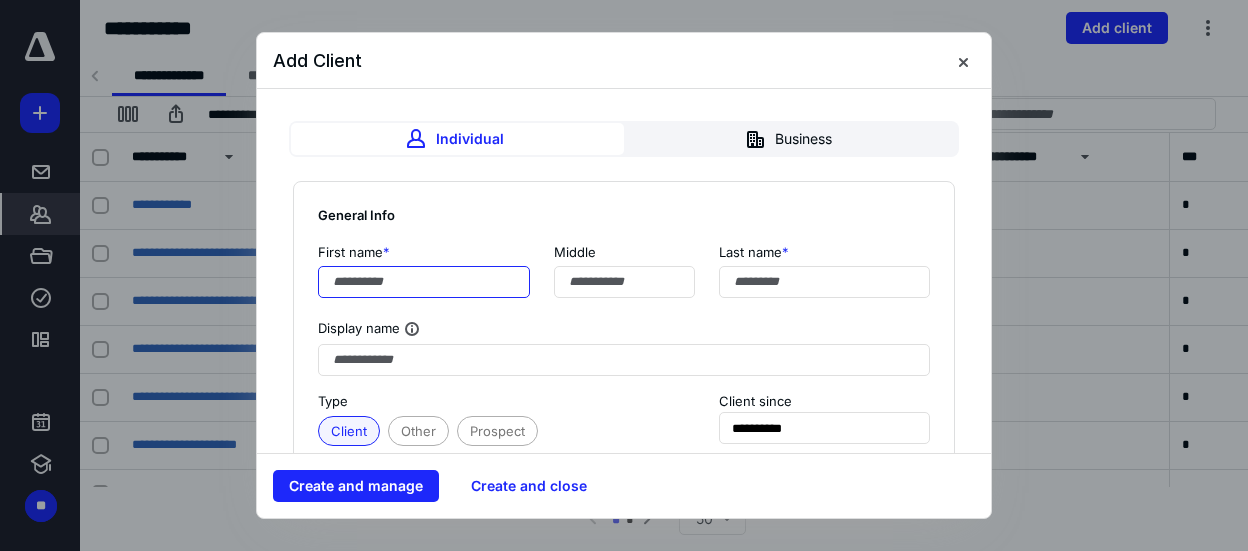 click at bounding box center (424, 282) 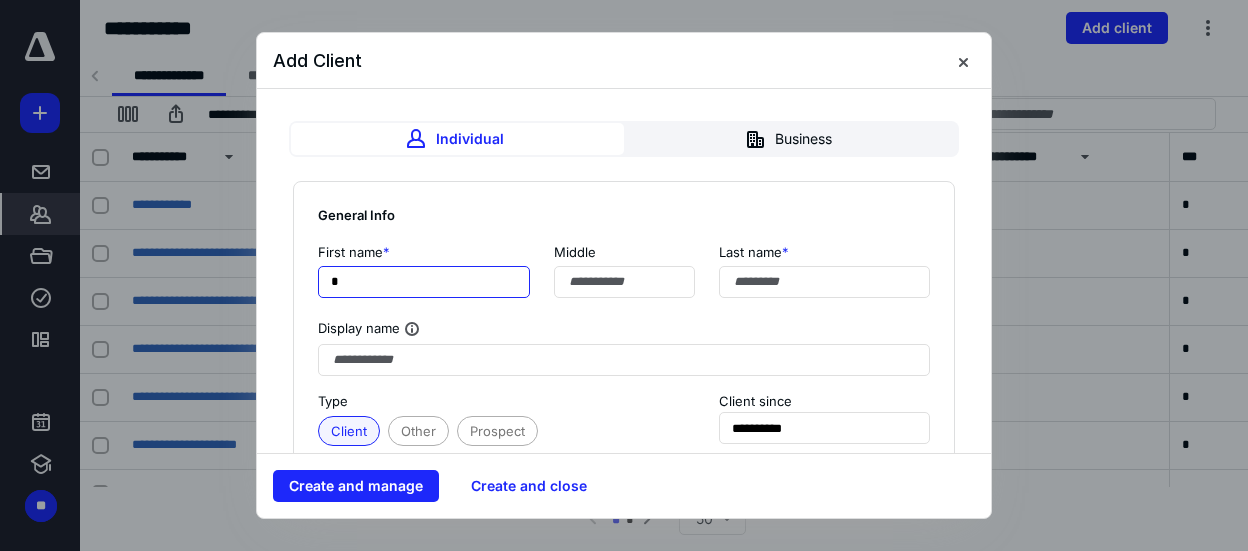 type on "*" 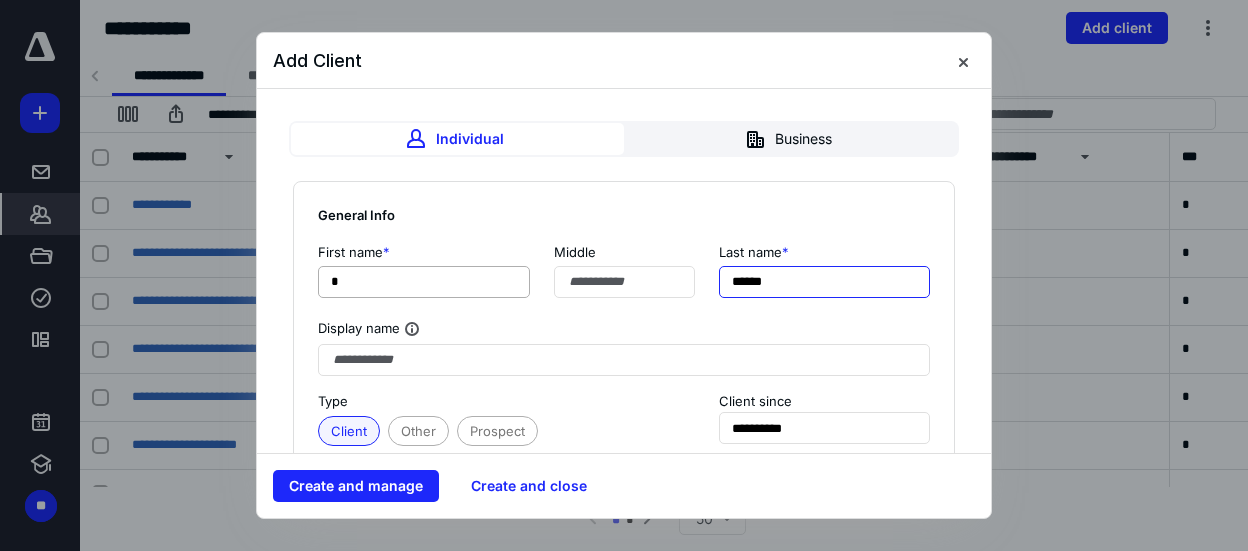 type on "******" 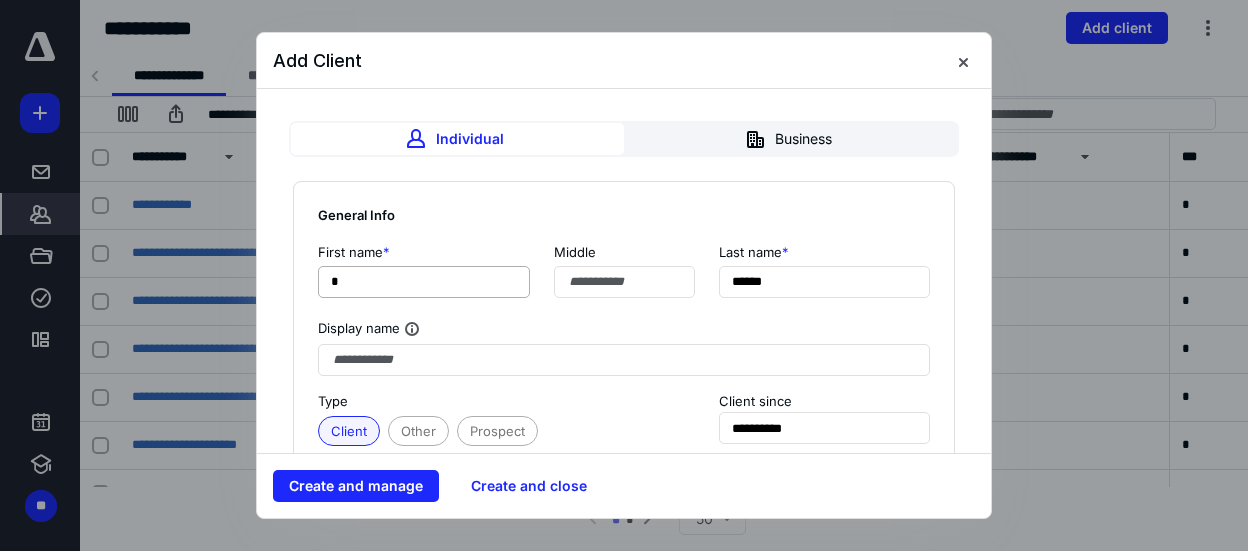 type 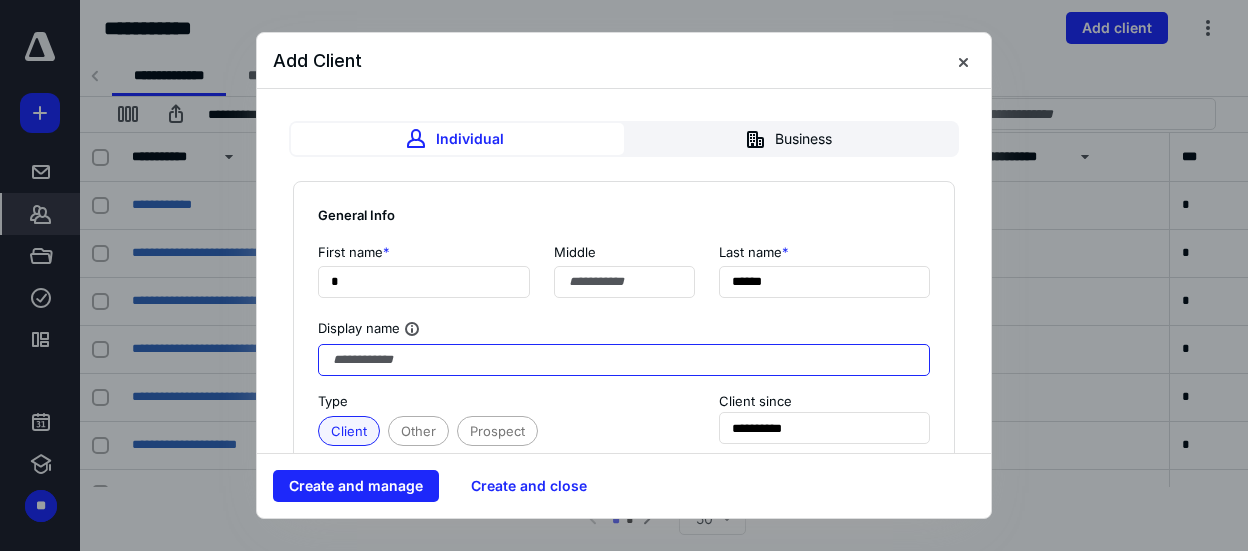 click at bounding box center (624, 360) 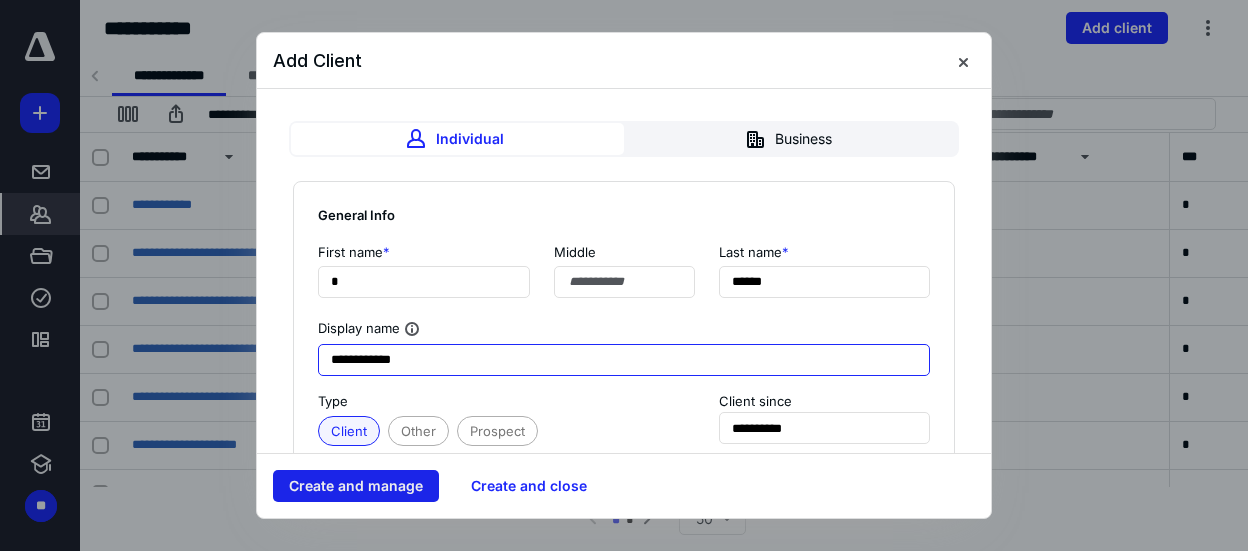 type on "**********" 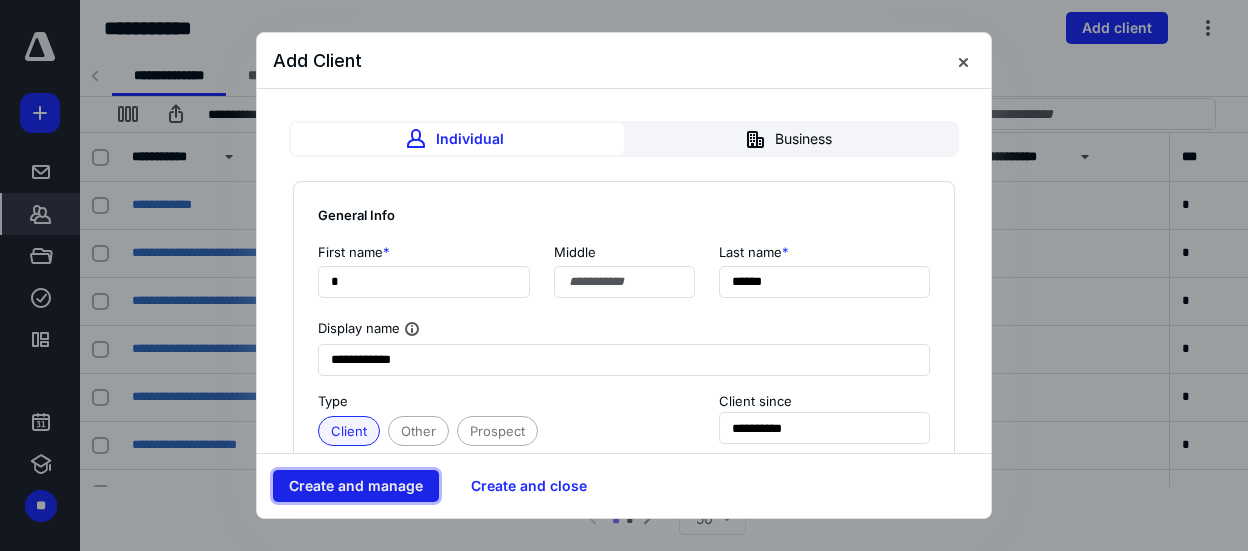 click on "Create and manage" at bounding box center (356, 486) 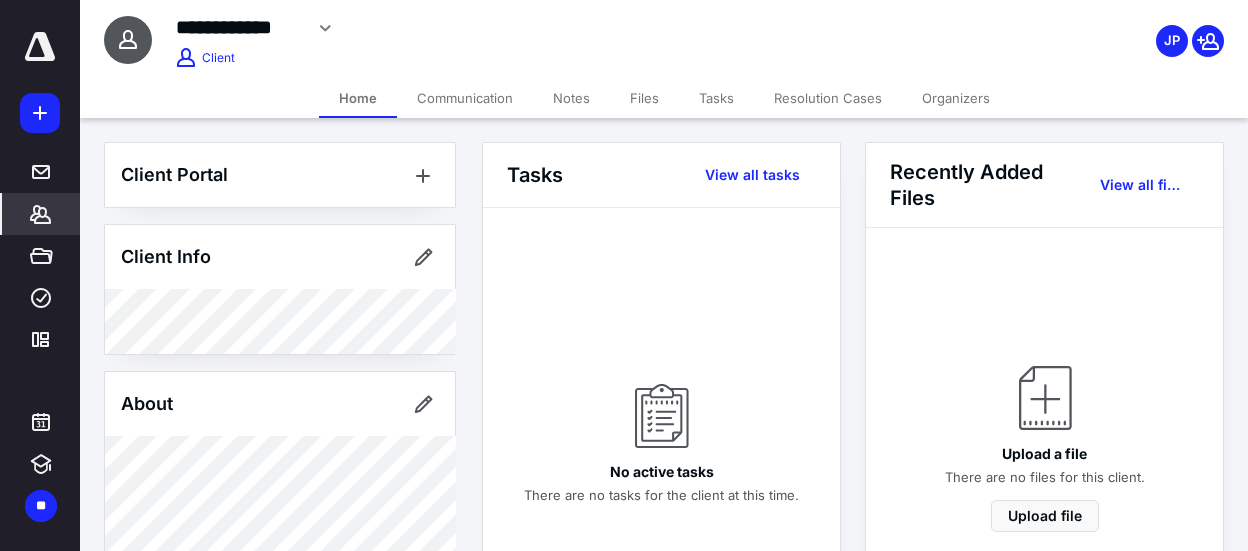 click 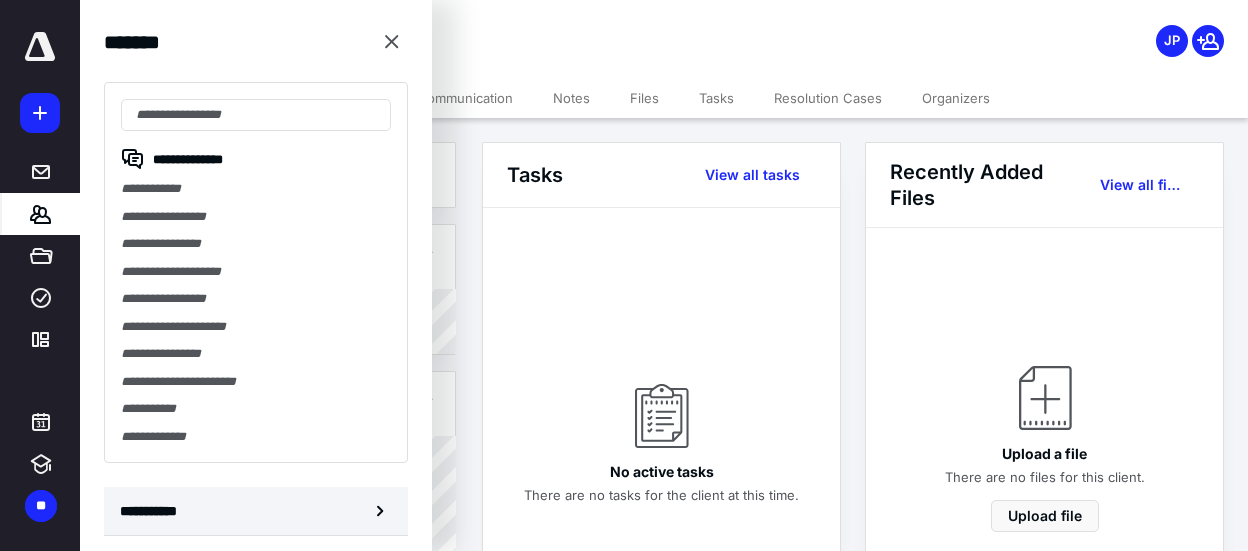 click on "**********" at bounding box center (153, 511) 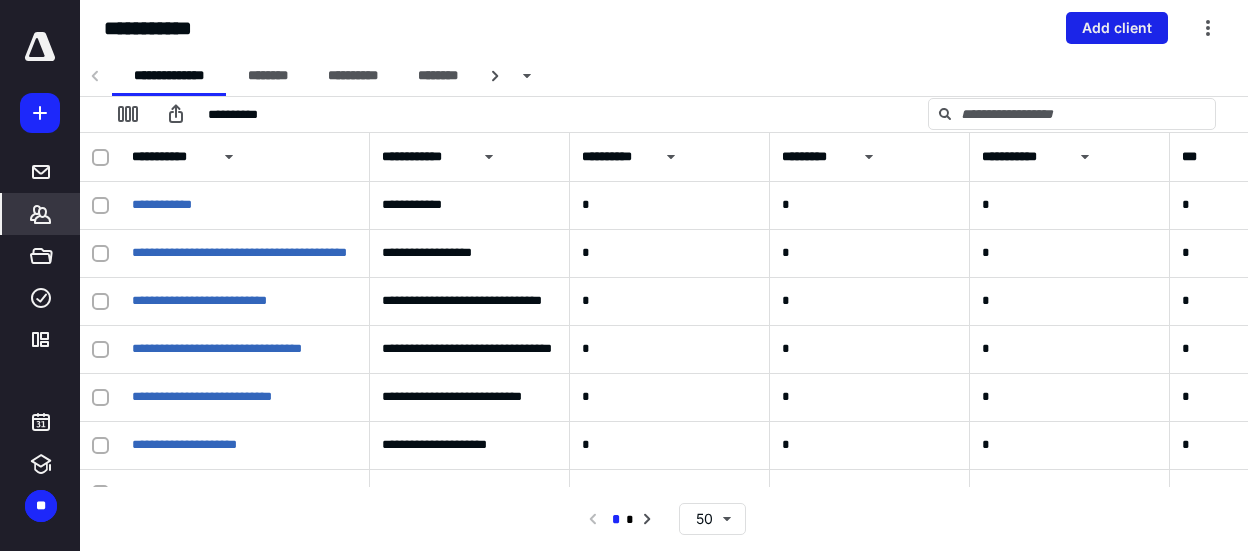 click on "Add client" at bounding box center (1117, 28) 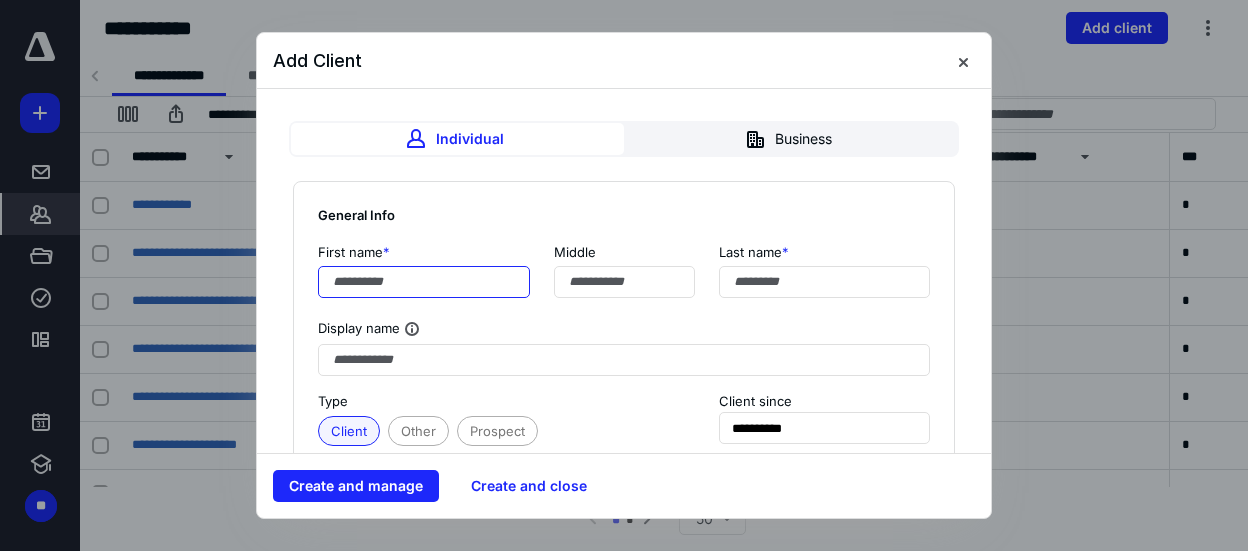 click at bounding box center (424, 282) 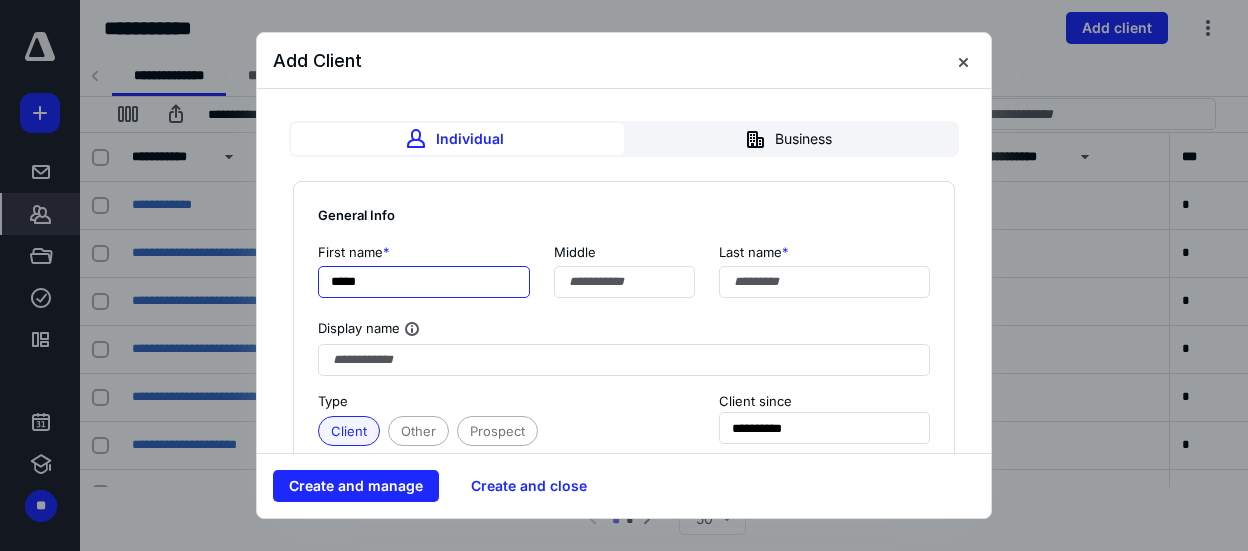 type on "*****" 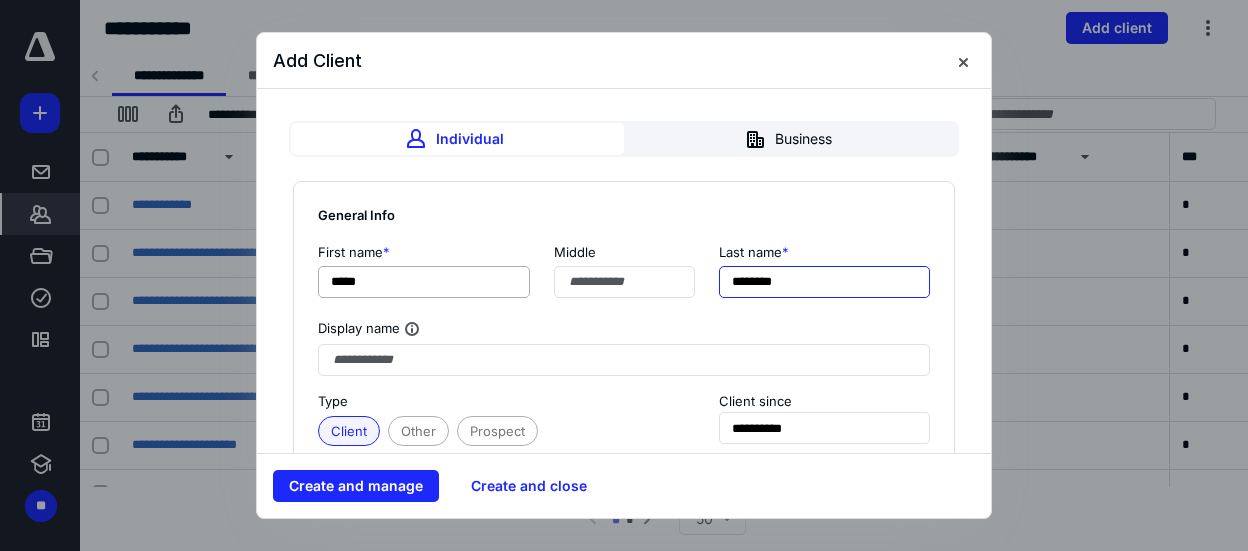 type on "********" 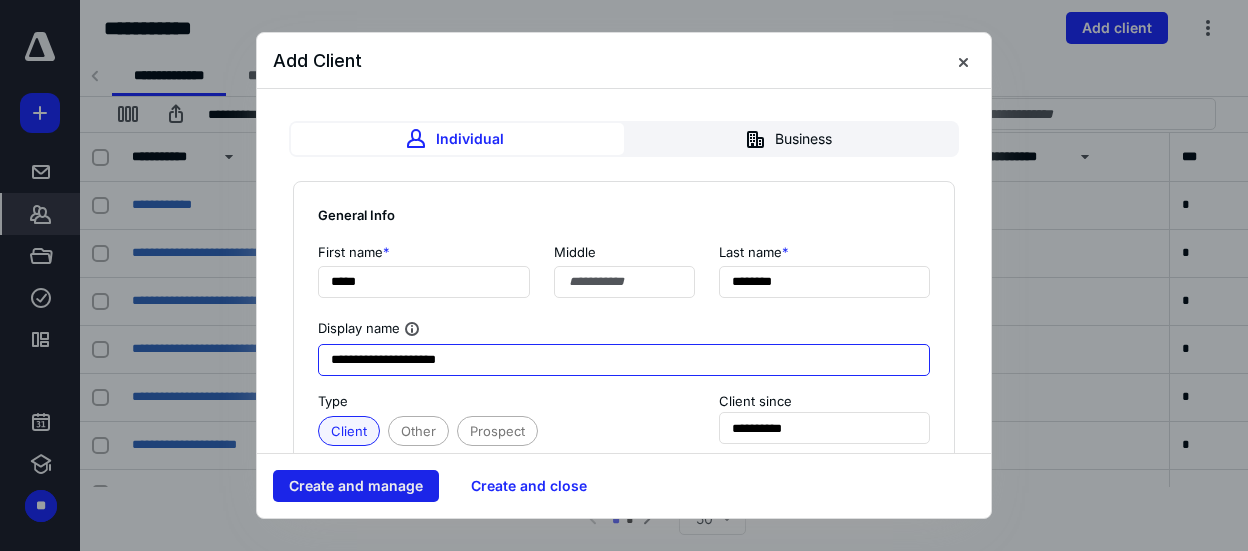 type on "**********" 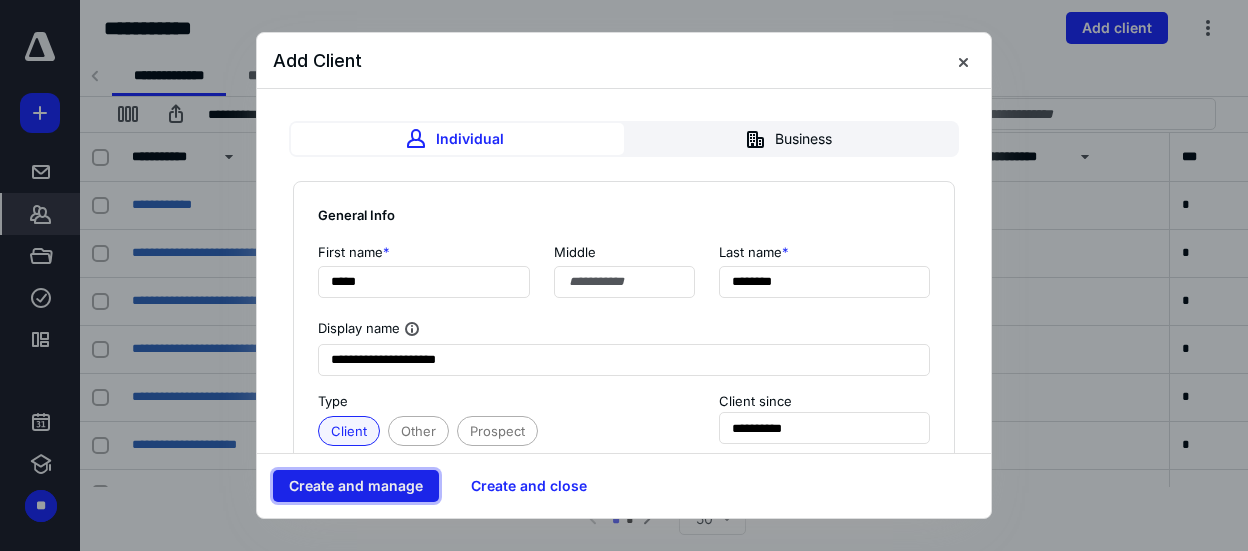click on "Create and manage" at bounding box center [356, 486] 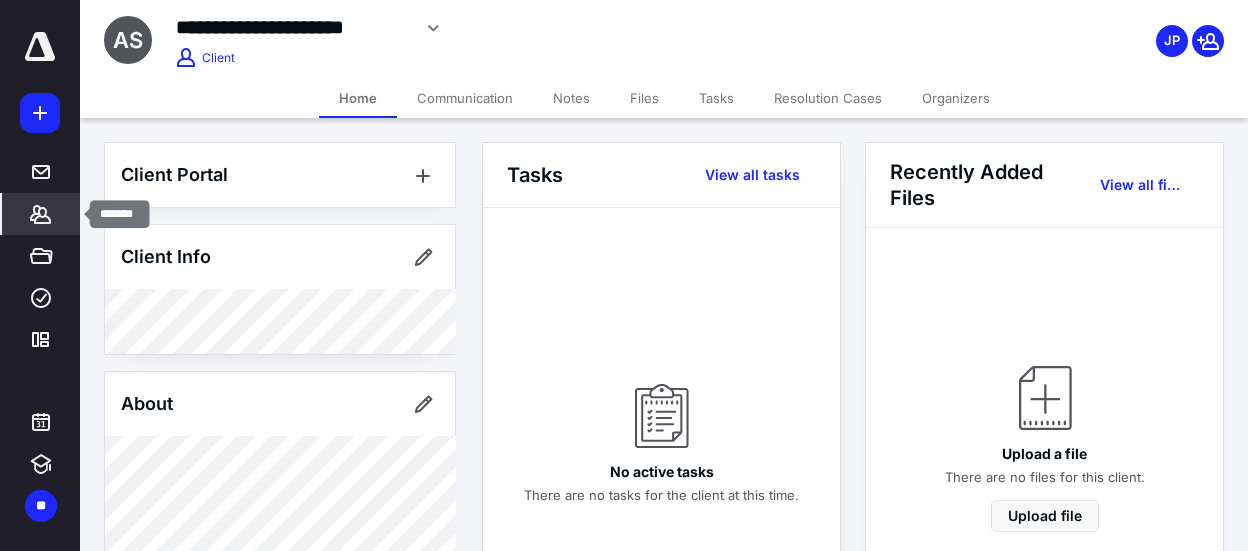 click 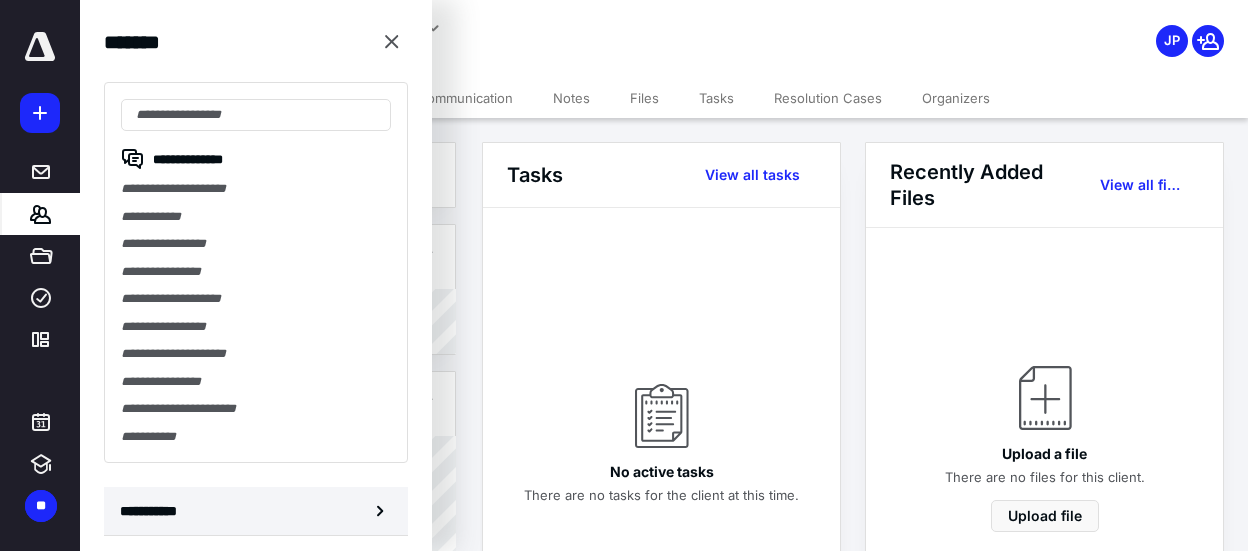 click on "**********" at bounding box center [153, 511] 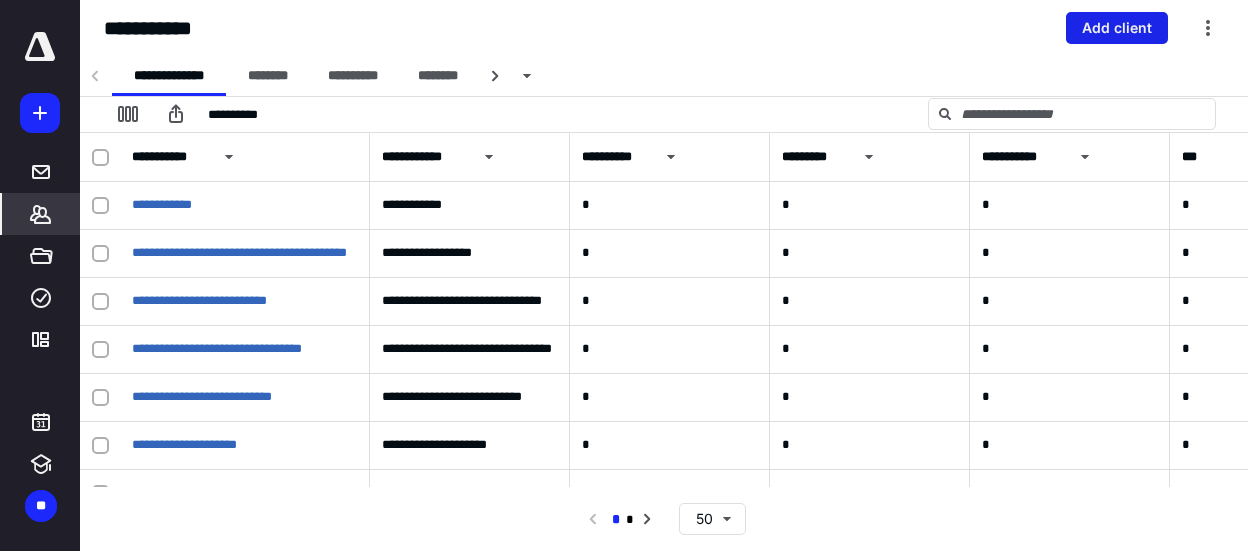 click on "Add client" at bounding box center (1117, 28) 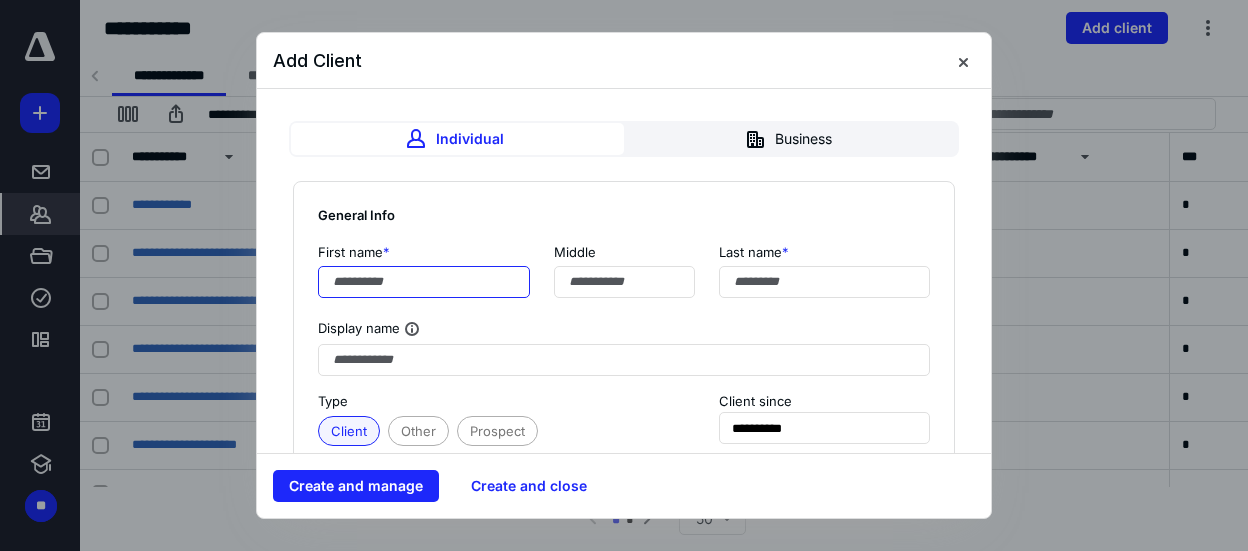 click at bounding box center [424, 282] 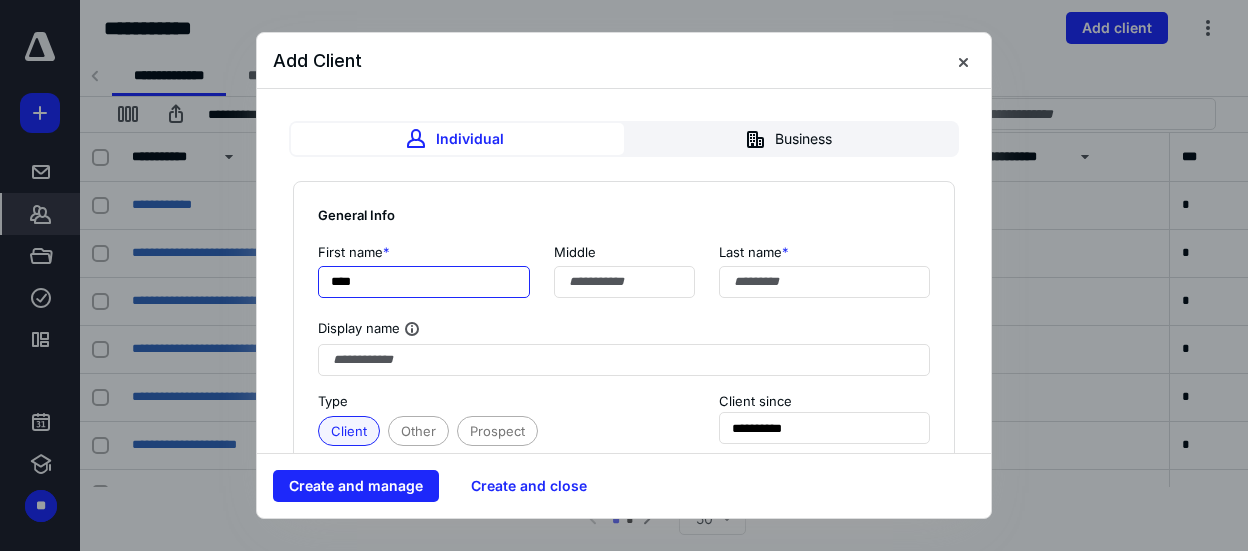 type on "****" 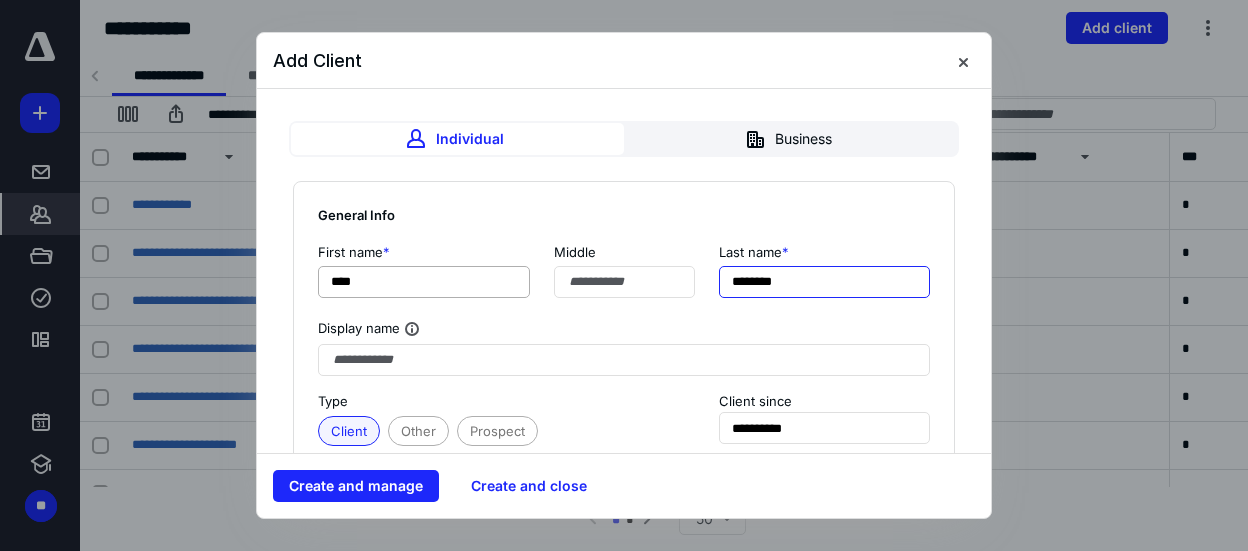 type on "********" 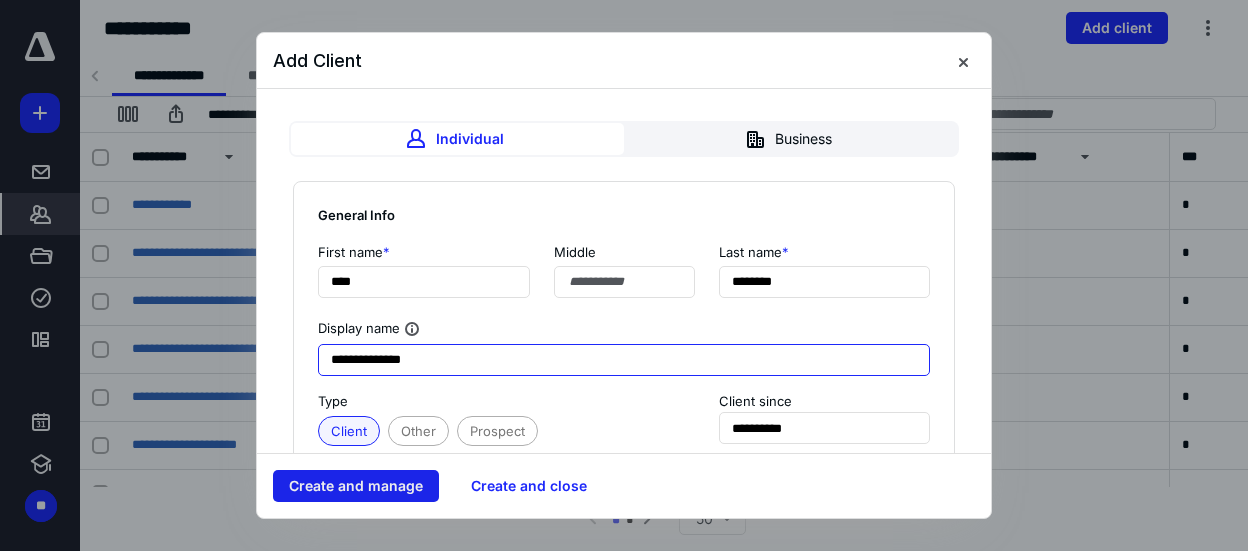 type on "**********" 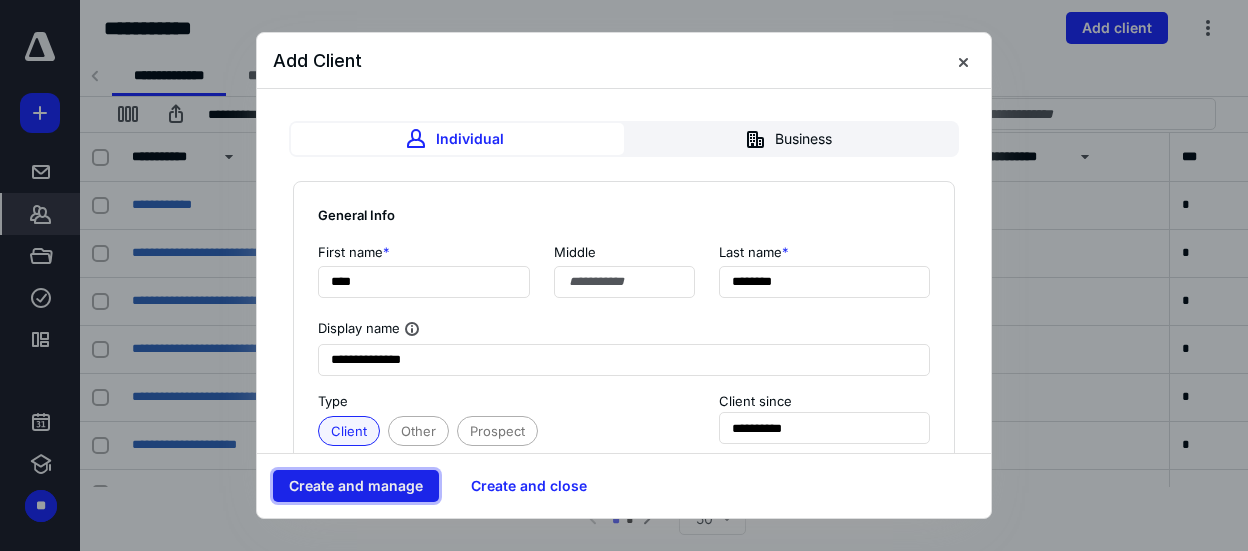 click on "Create and manage" at bounding box center (356, 486) 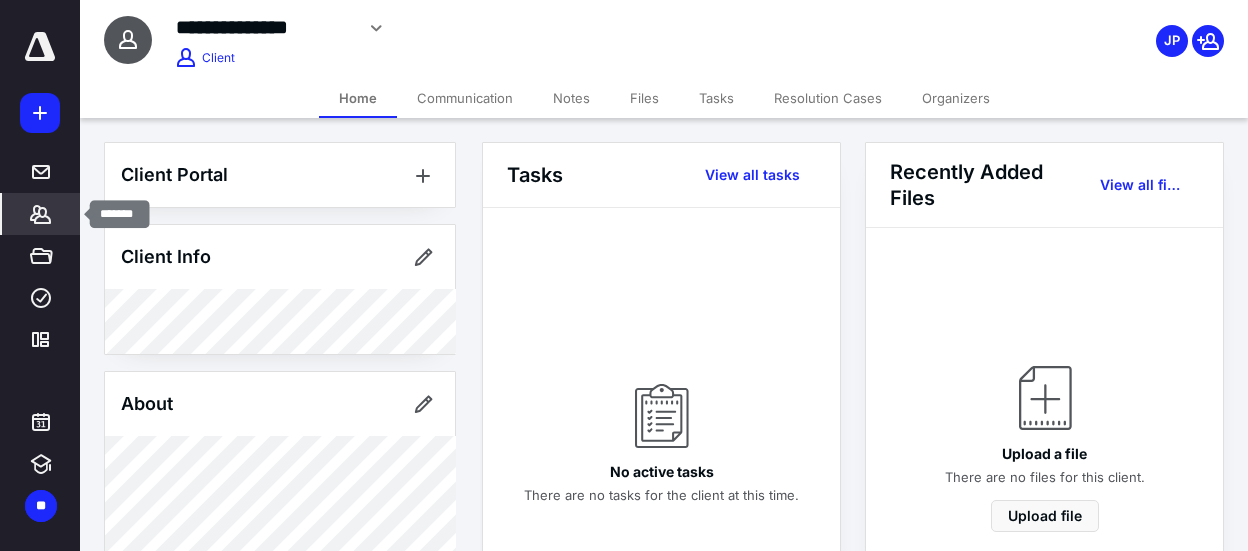 click on "*******" at bounding box center (41, 214) 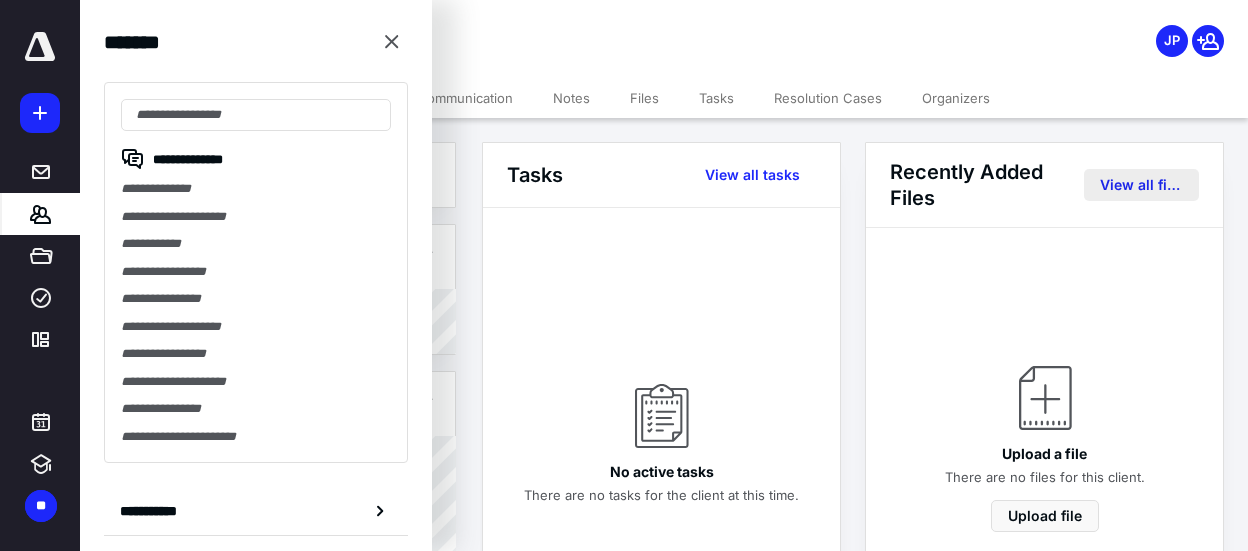click on "View all files" at bounding box center (1141, 185) 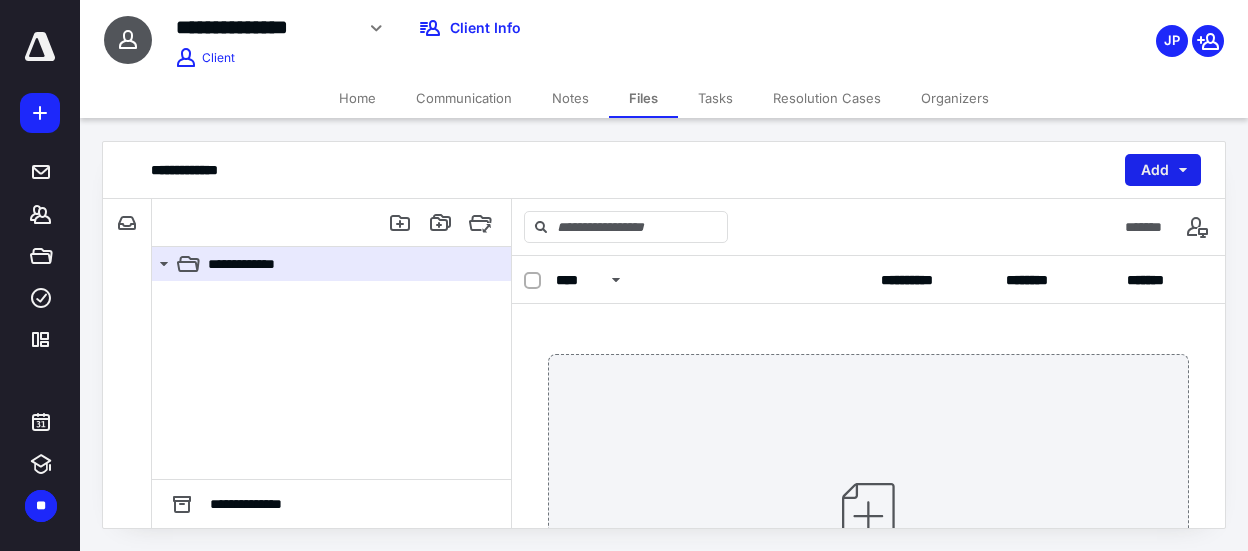click on "Add" at bounding box center [1163, 170] 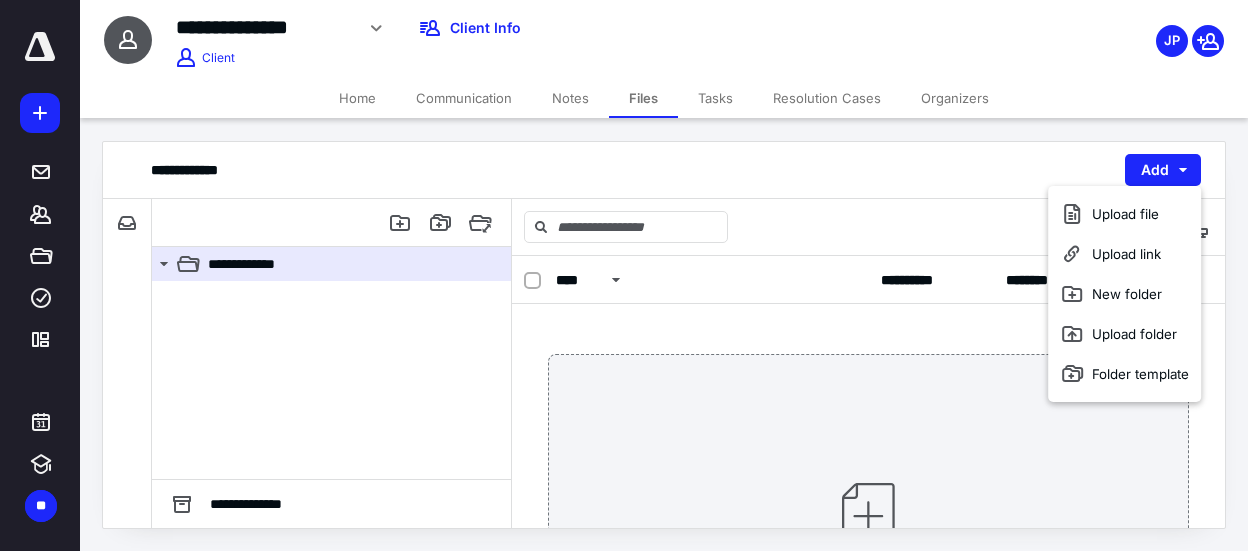 click on "**********" at bounding box center (664, 170) 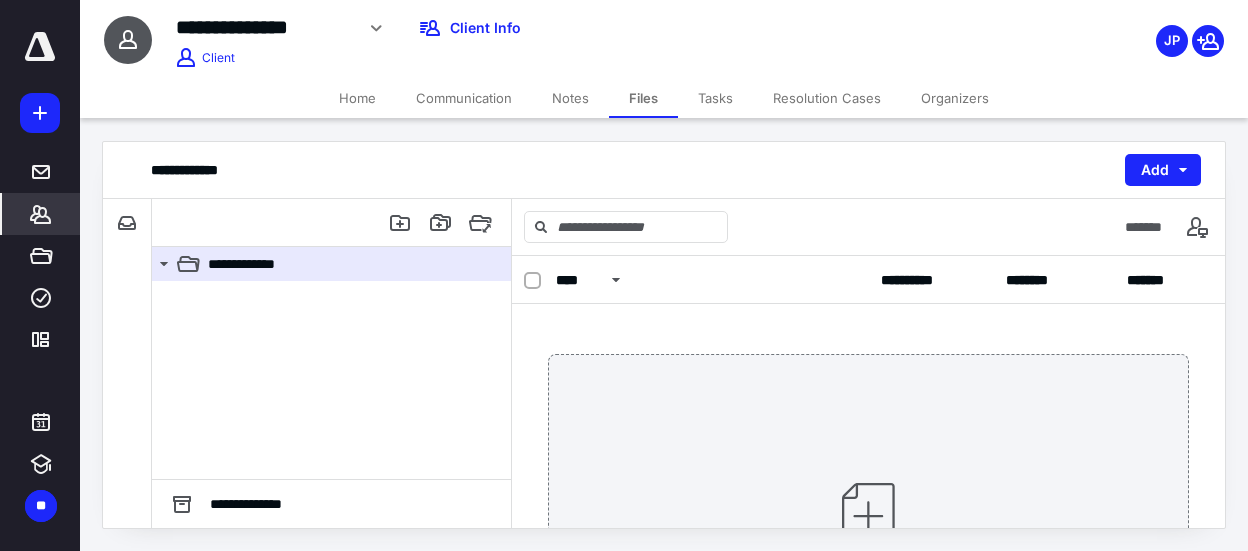 click 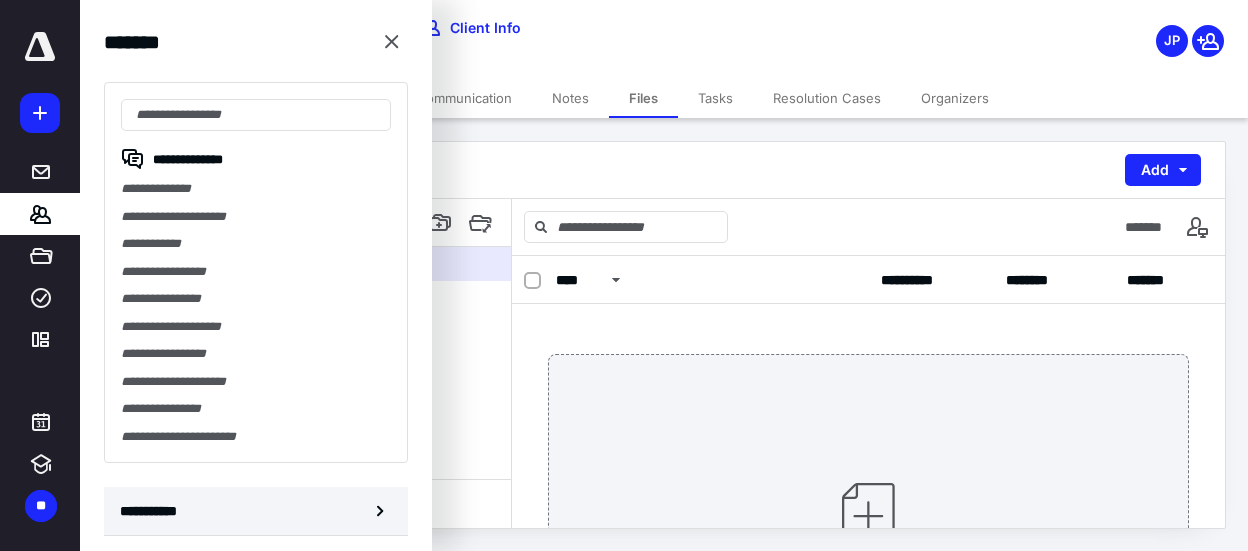 click on "**********" at bounding box center (153, 511) 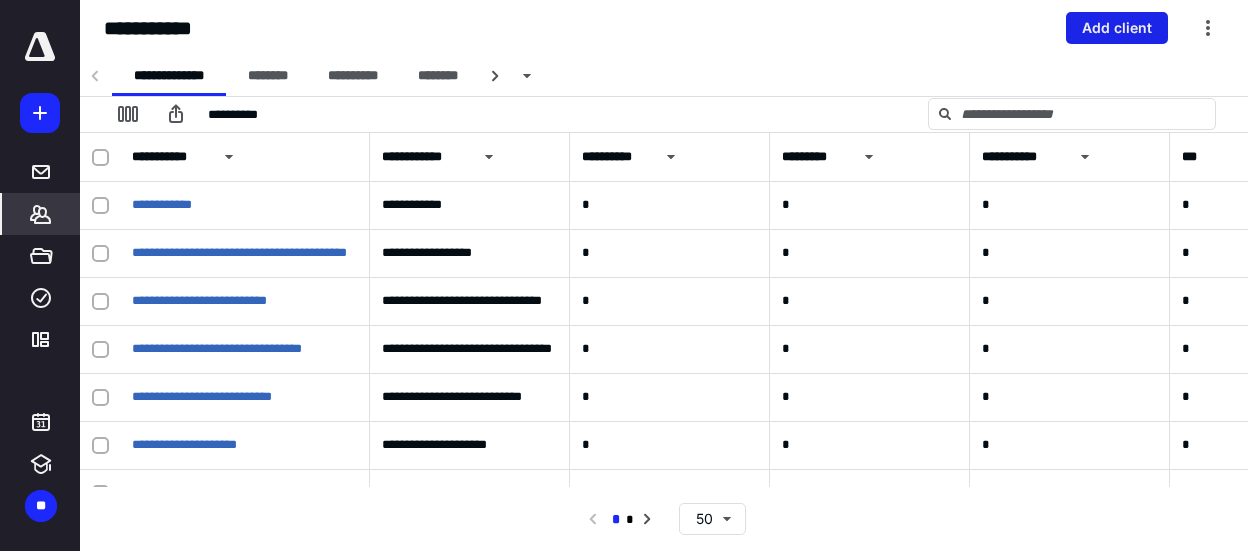 click on "Add client" at bounding box center [1117, 28] 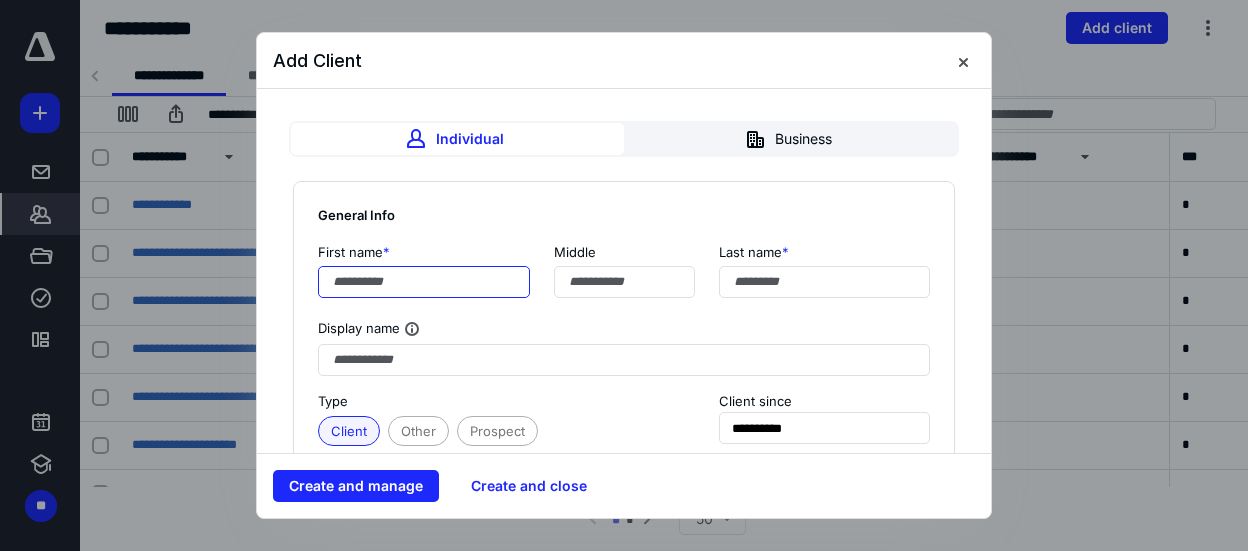 drag, startPoint x: 428, startPoint y: 289, endPoint x: 433, endPoint y: 299, distance: 11.18034 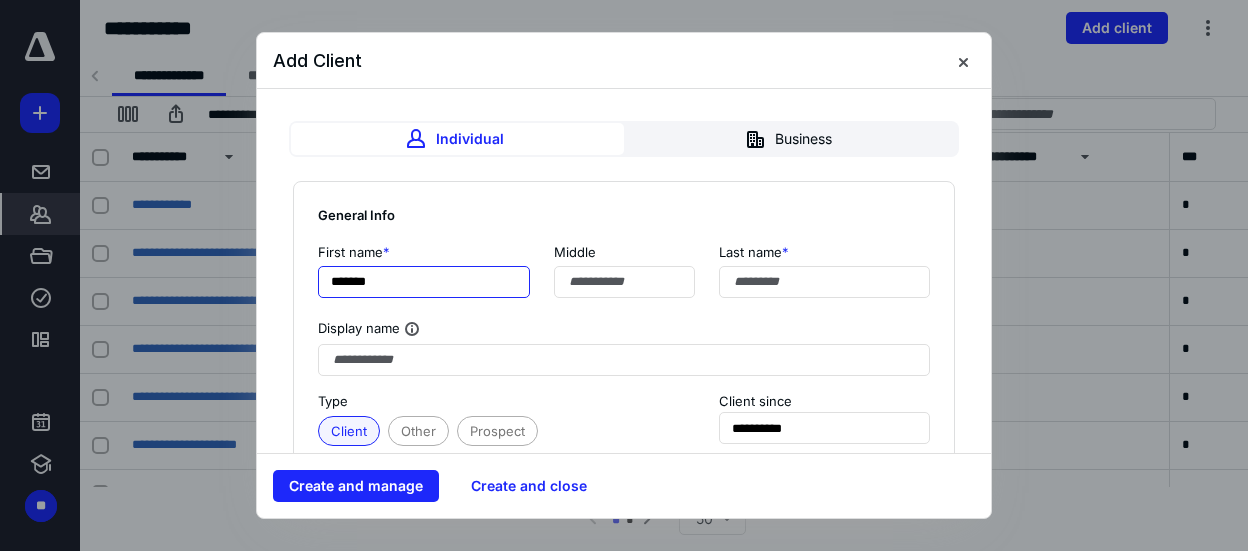 type on "*******" 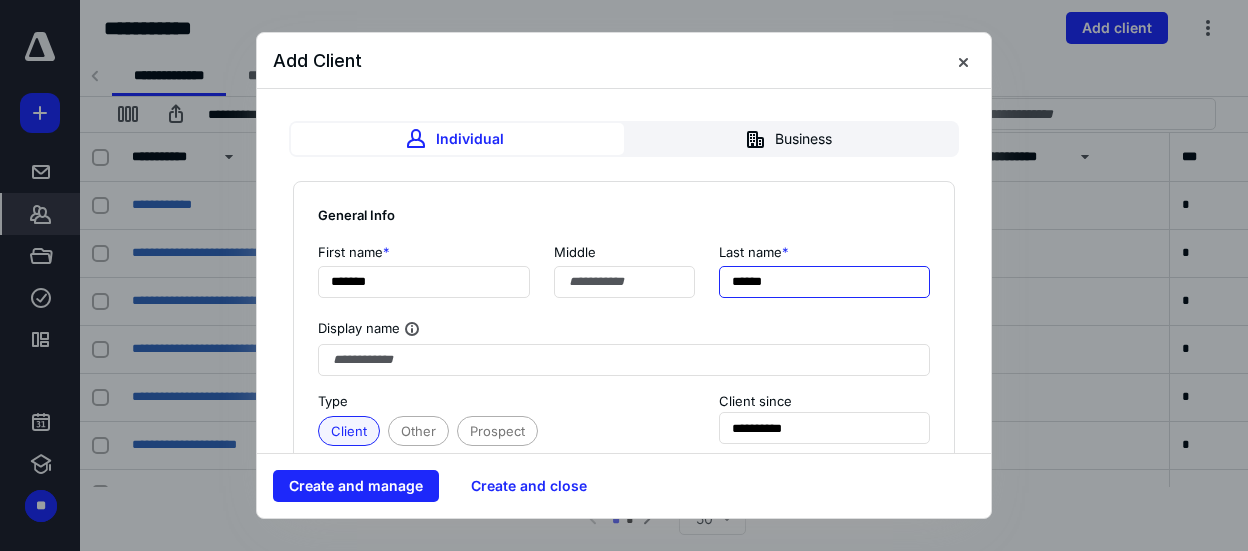 type on "******" 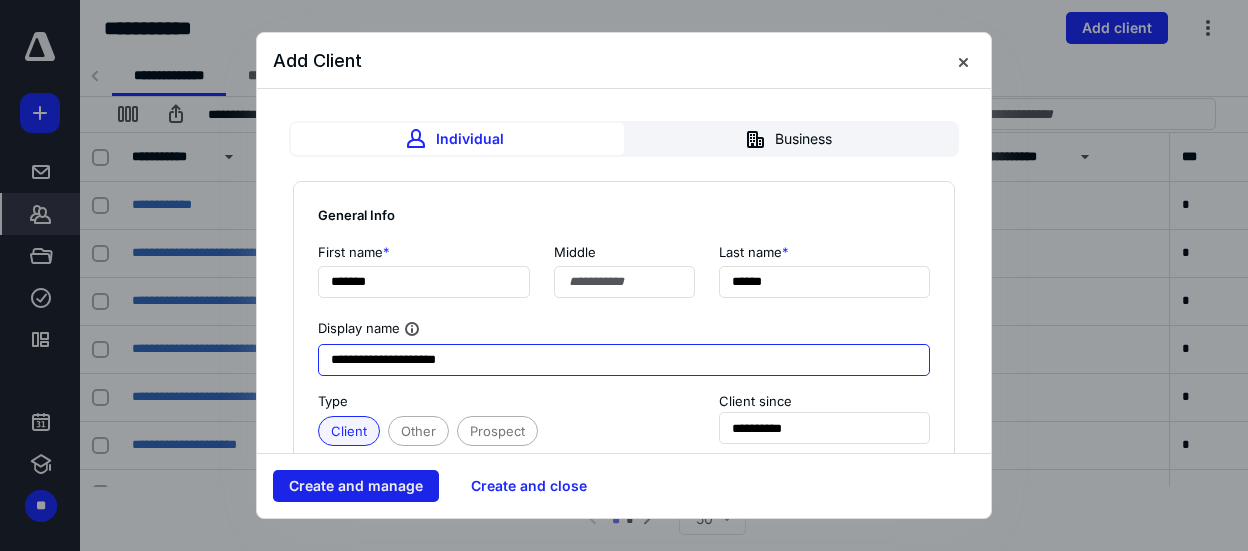 type on "**********" 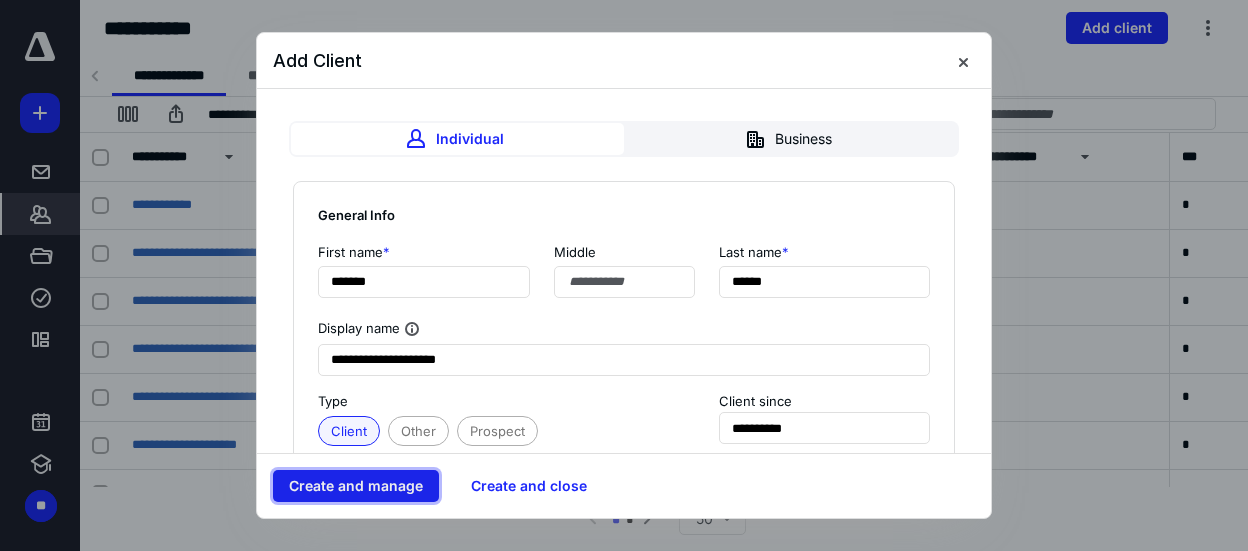 click on "Create and manage" at bounding box center [356, 486] 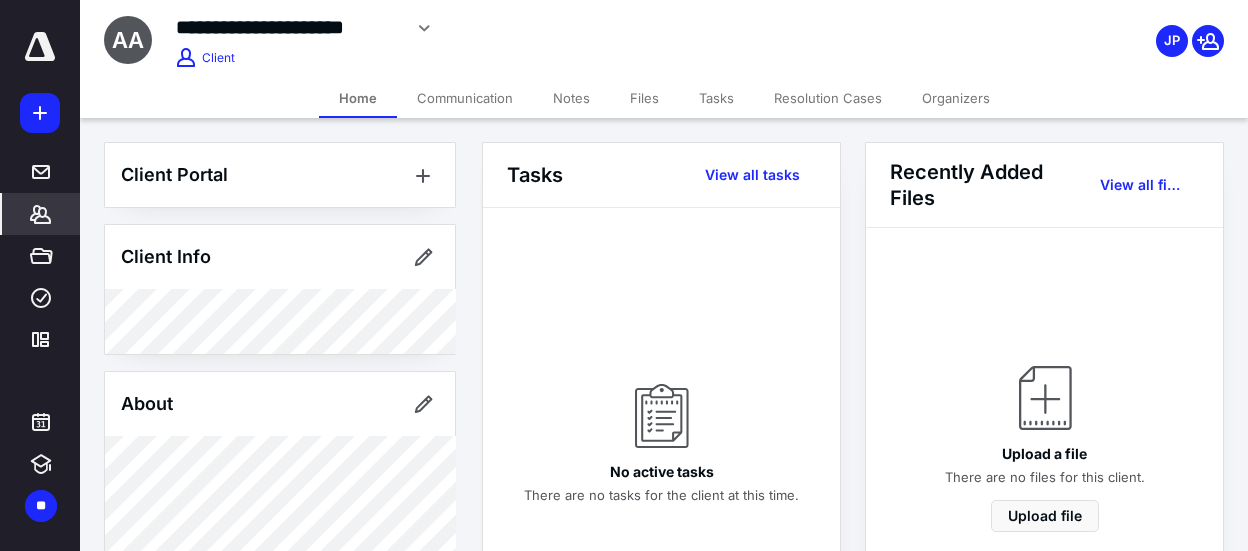 click 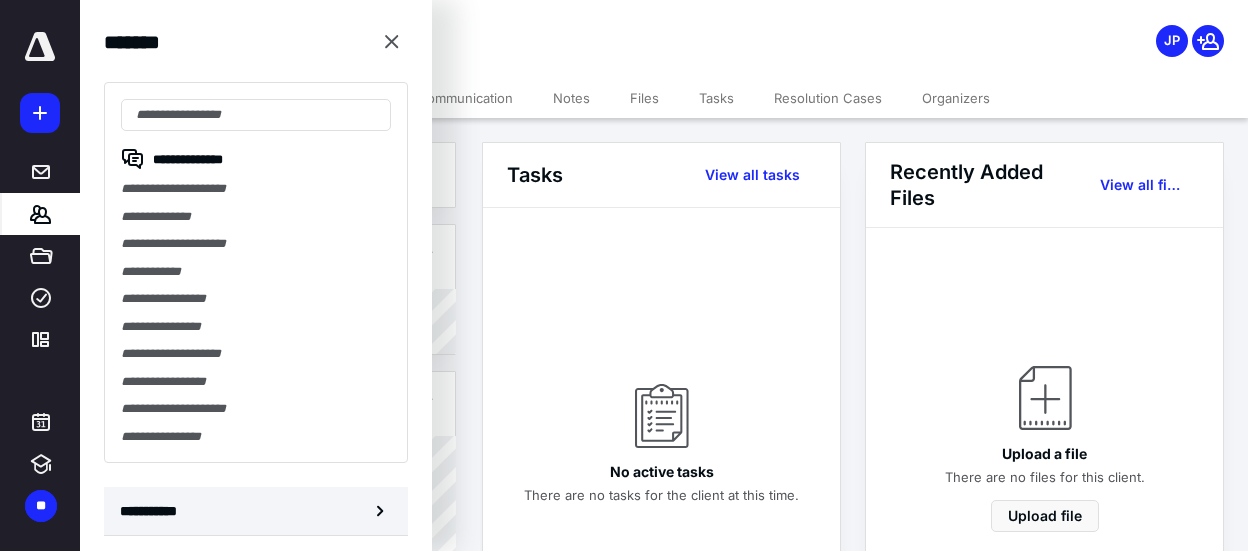click on "**********" at bounding box center [153, 511] 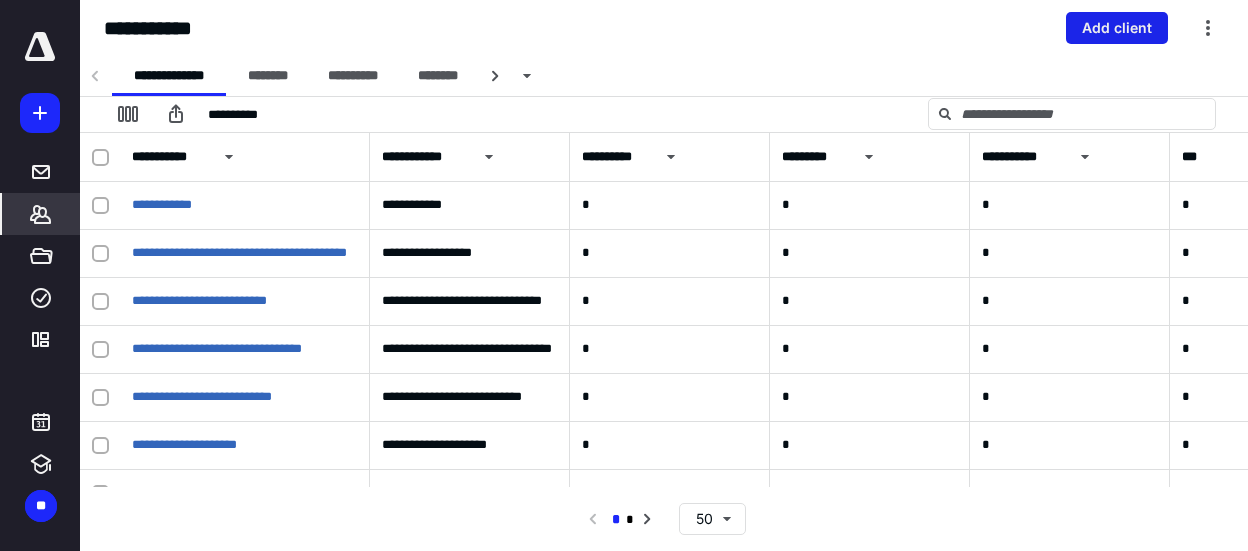 click on "Add client" at bounding box center (1117, 28) 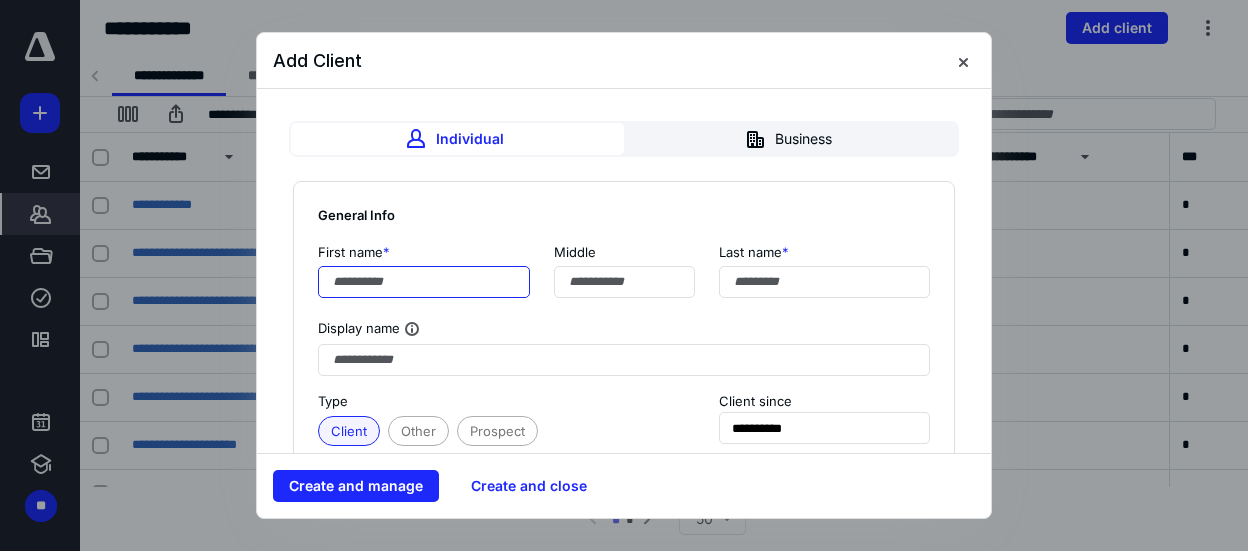 click at bounding box center [424, 282] 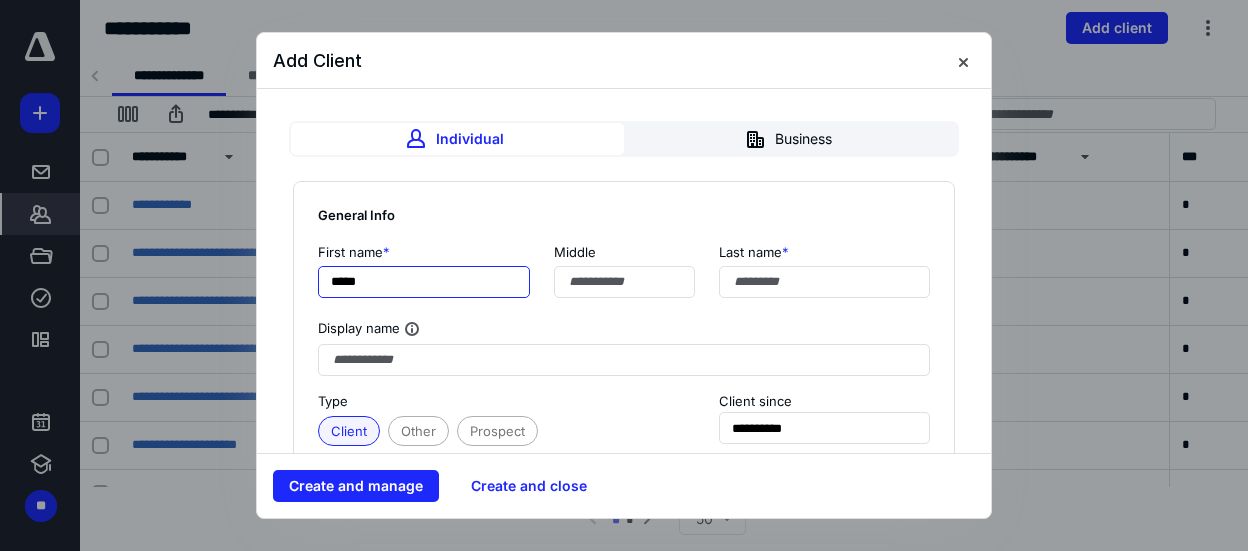 type on "*****" 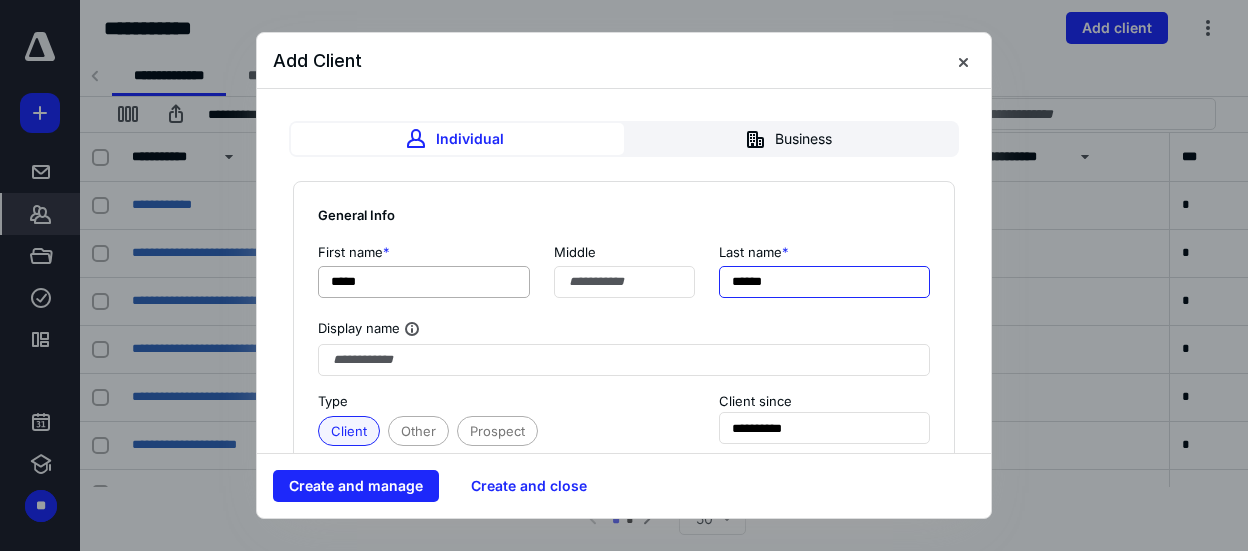 type on "******" 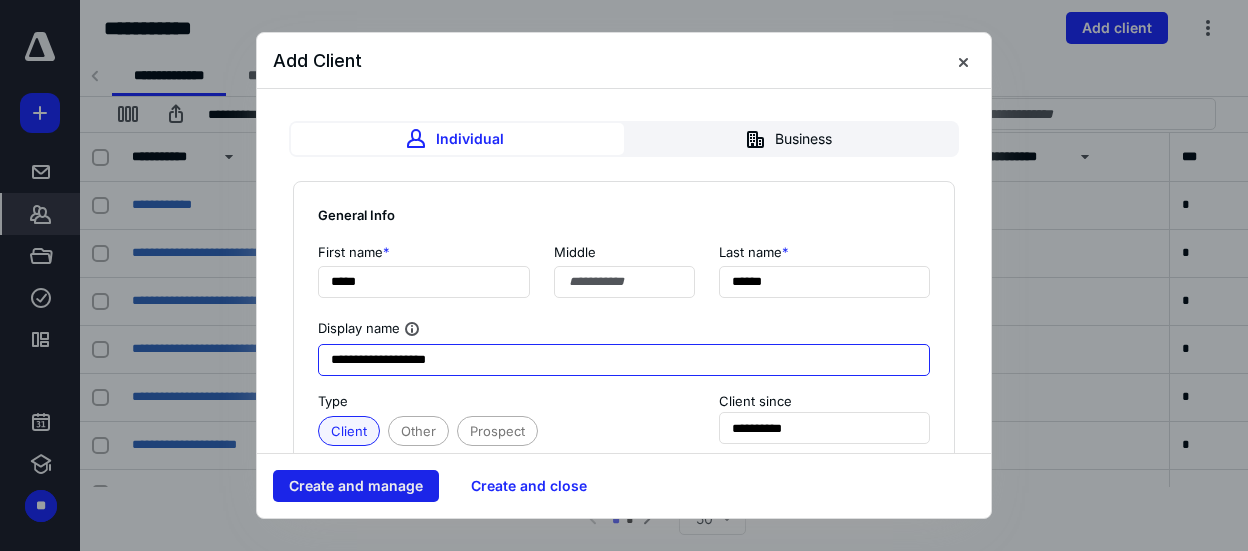 type on "**********" 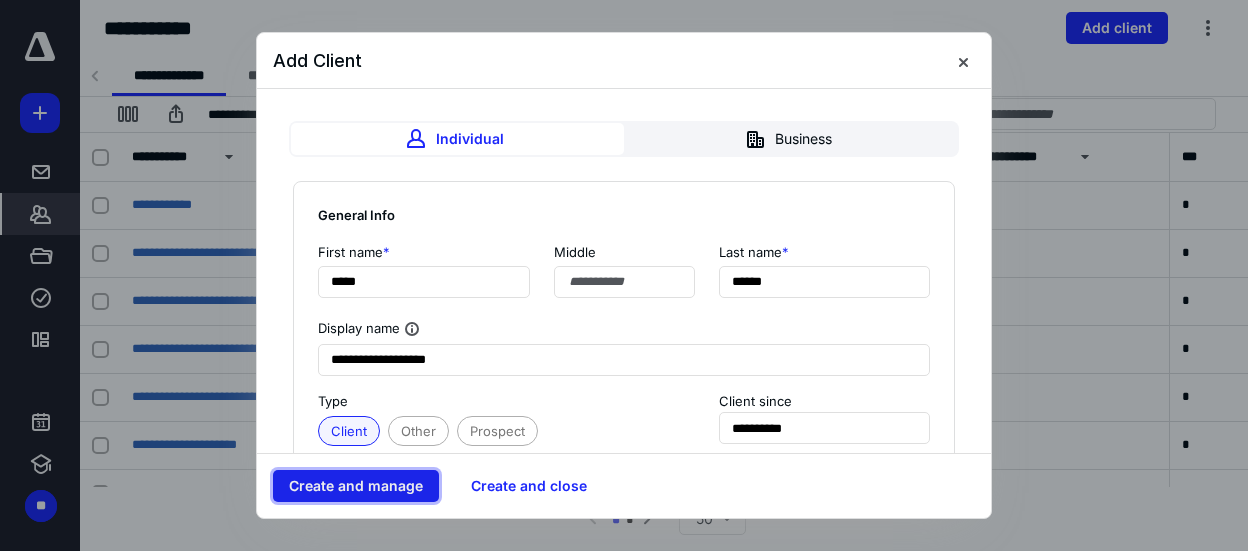 click on "Create and manage" at bounding box center (356, 486) 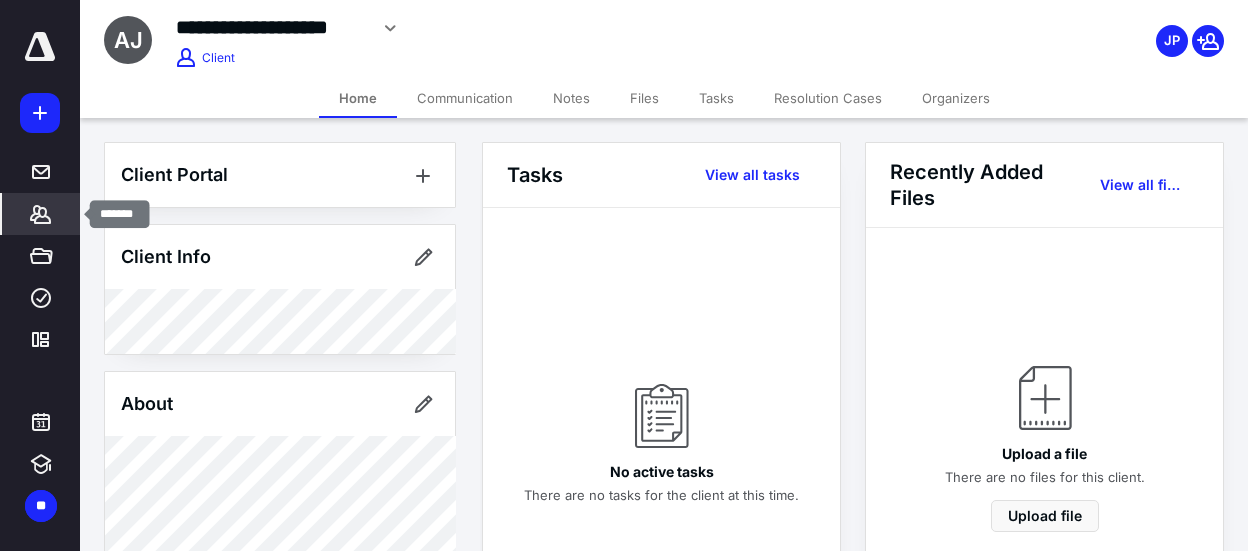 click 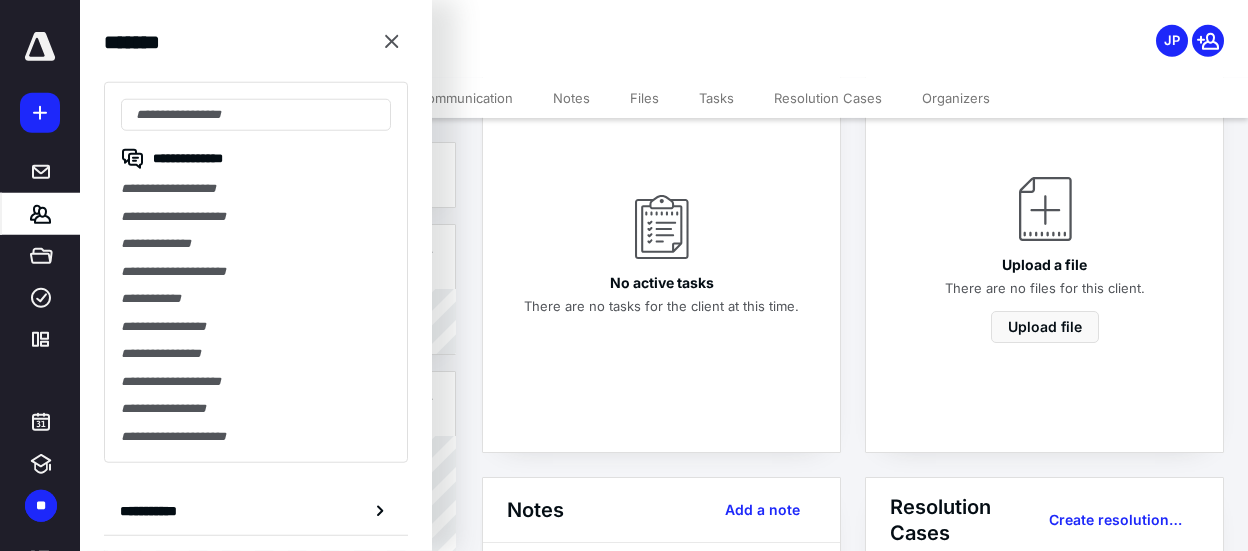 scroll, scrollTop: 315, scrollLeft: 0, axis: vertical 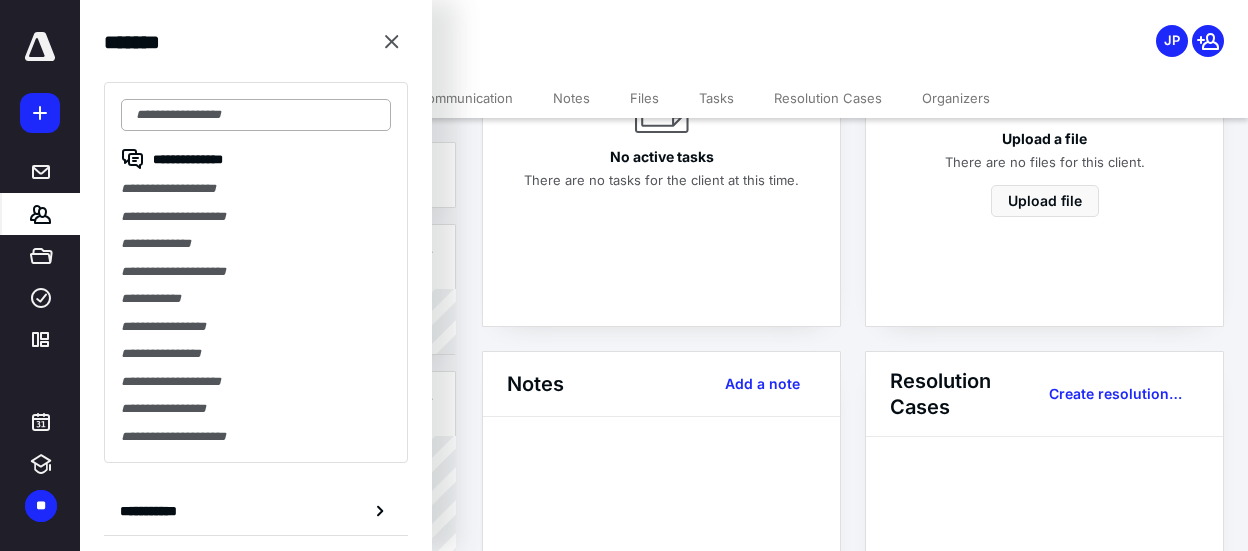click at bounding box center [256, 115] 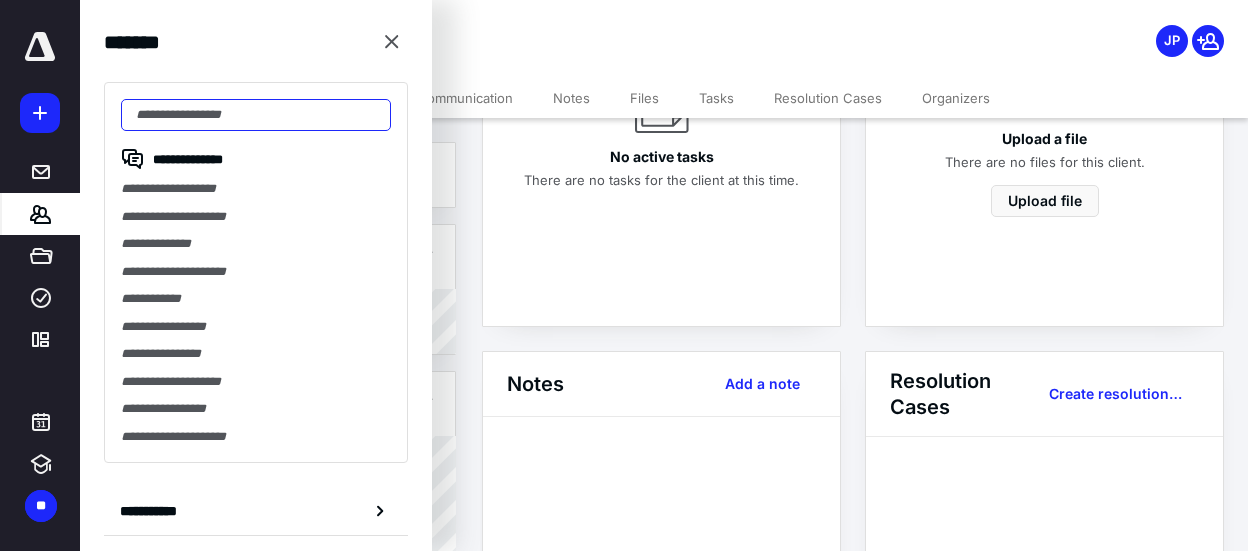 click at bounding box center (256, 115) 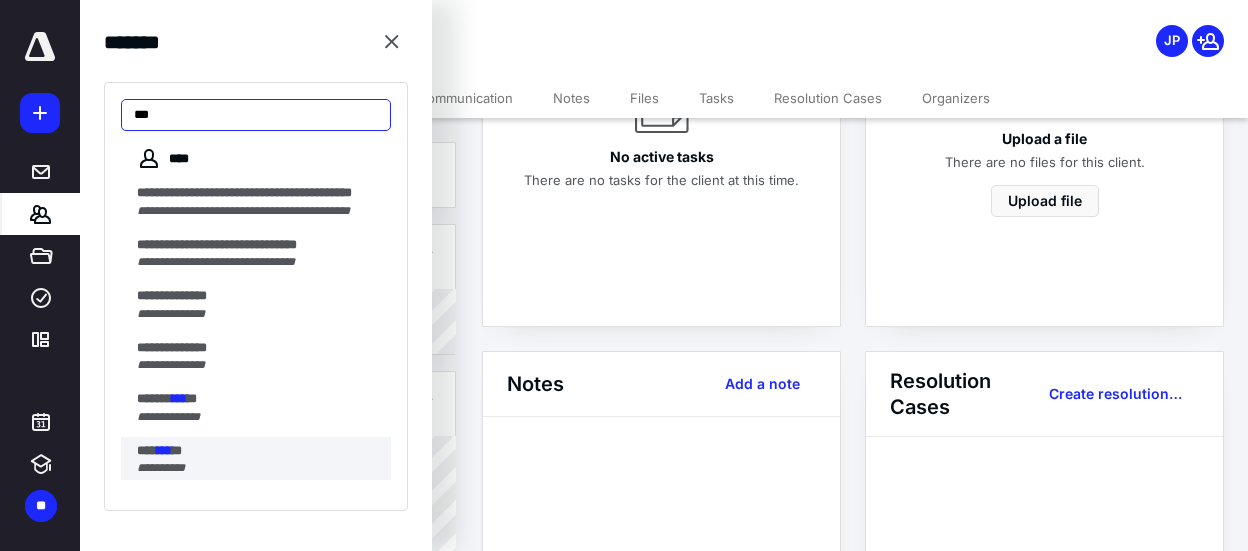 type on "***" 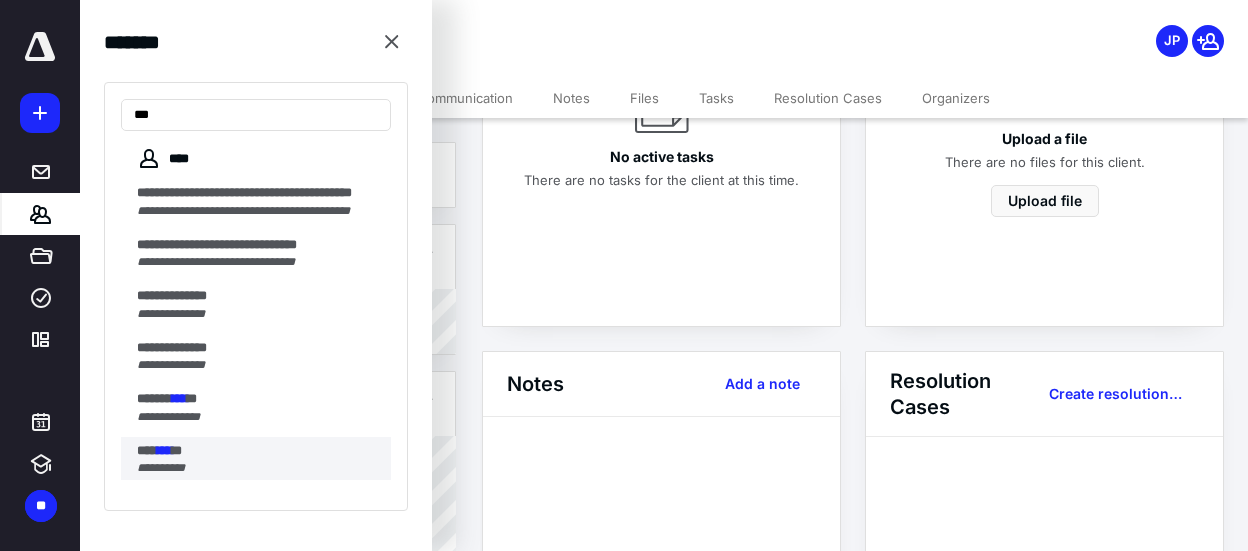 click on "**********" at bounding box center (264, 459) 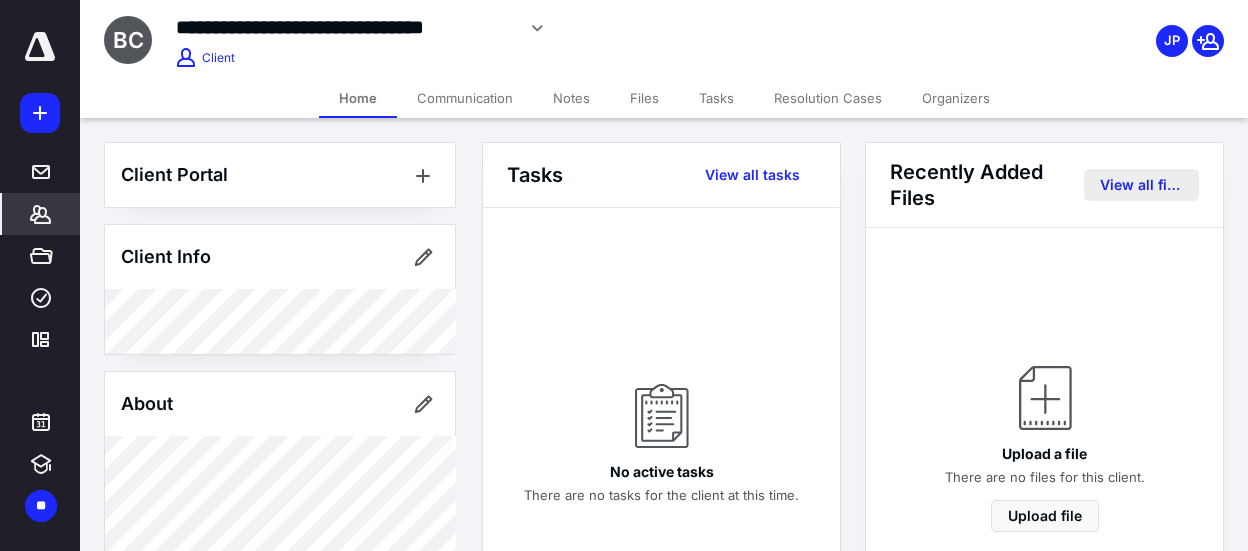 click on "View all files" at bounding box center (1141, 185) 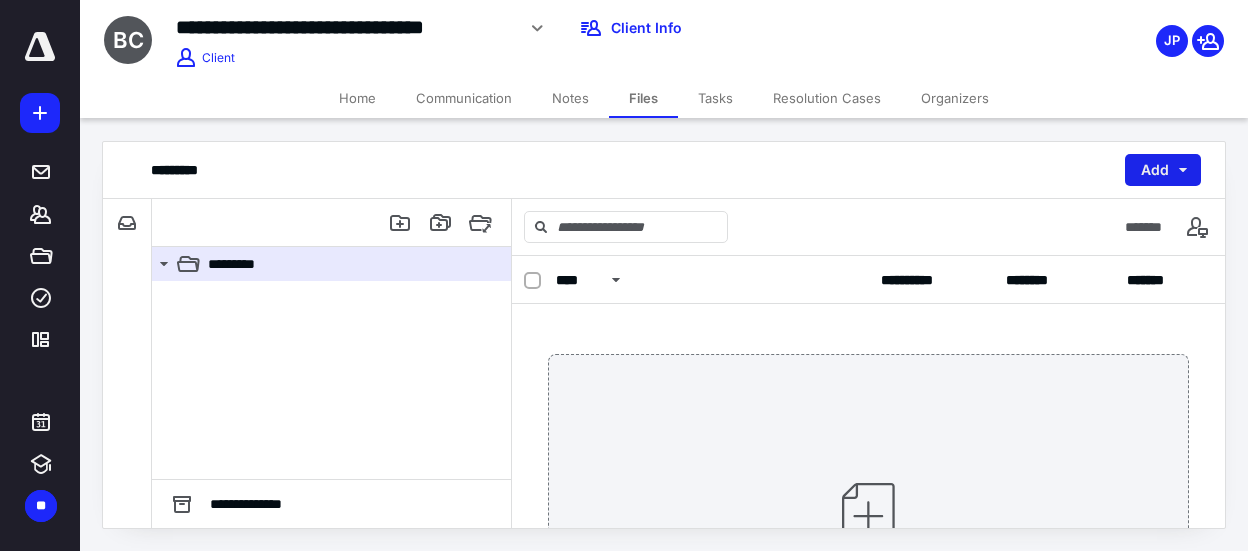 click on "Add" at bounding box center [1163, 170] 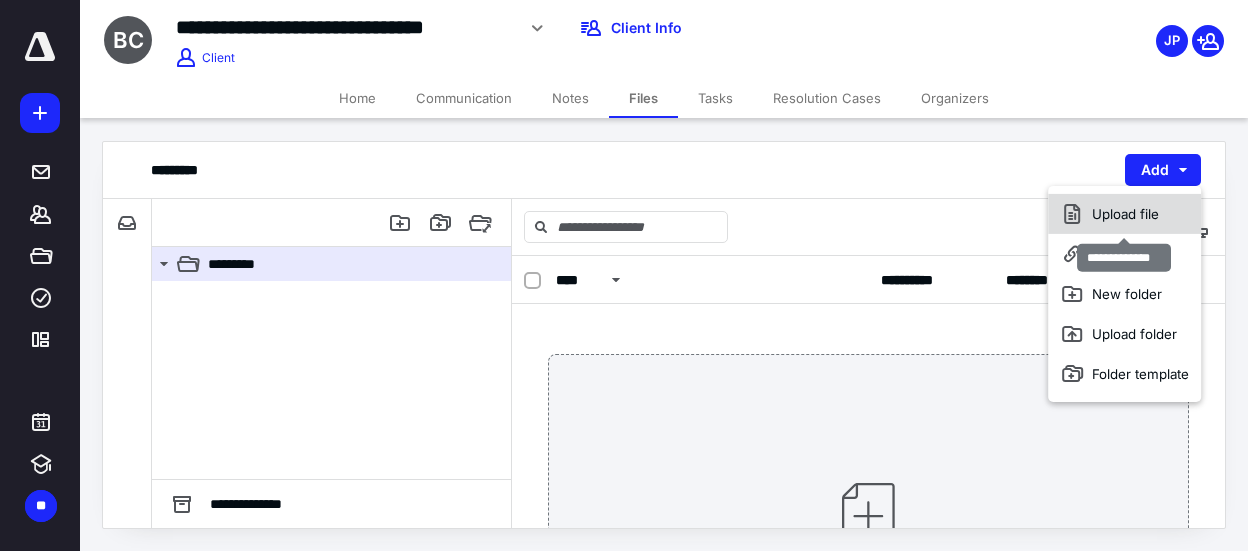 click on "Upload file" at bounding box center (1124, 214) 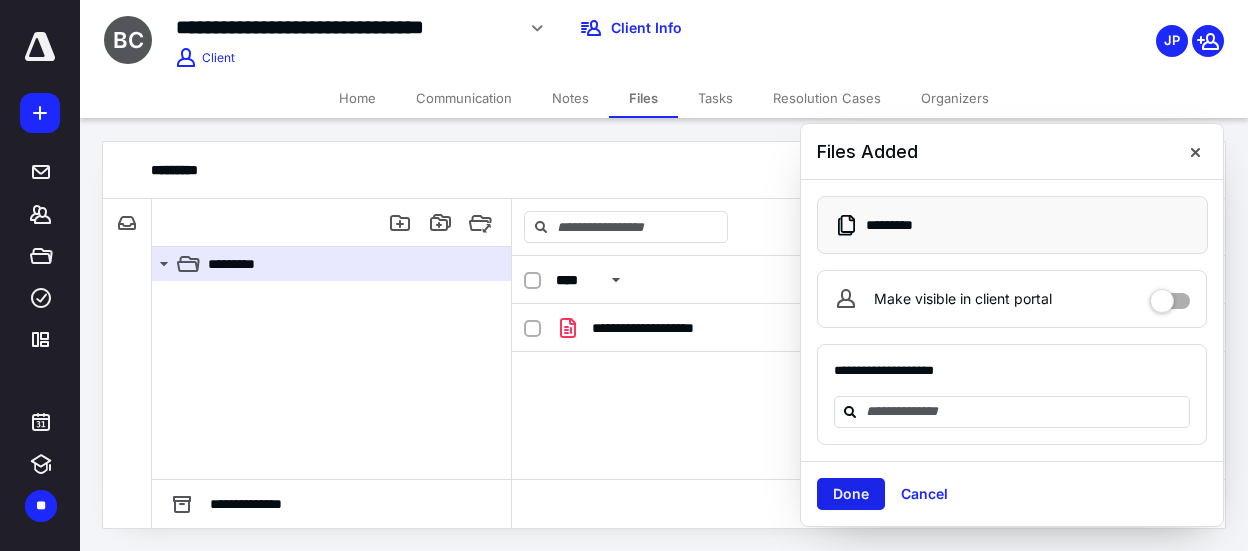 click on "Done" at bounding box center [851, 494] 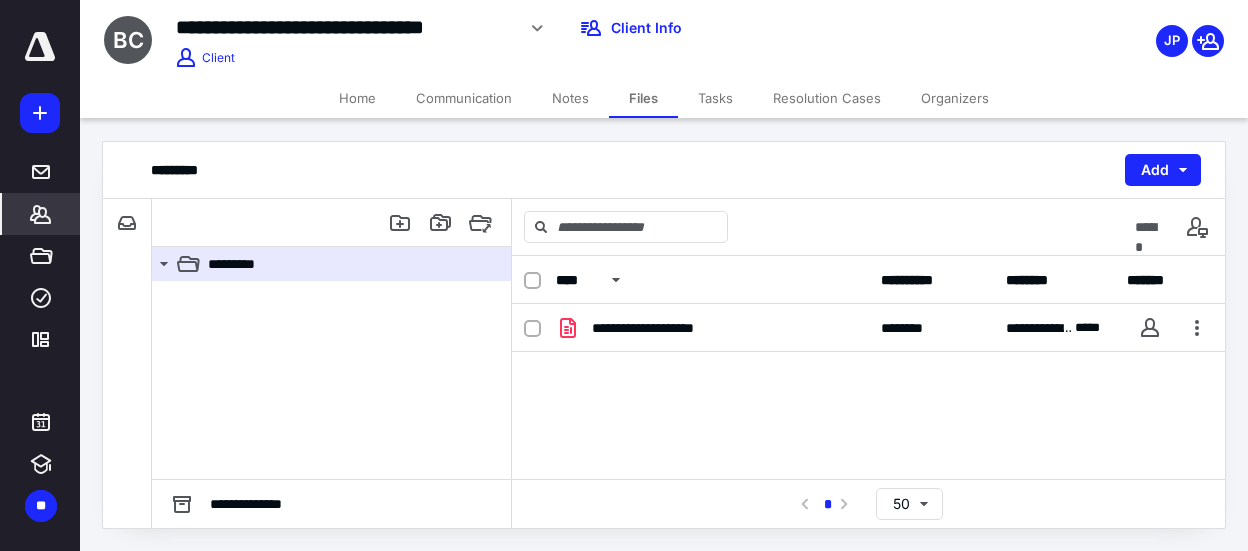click 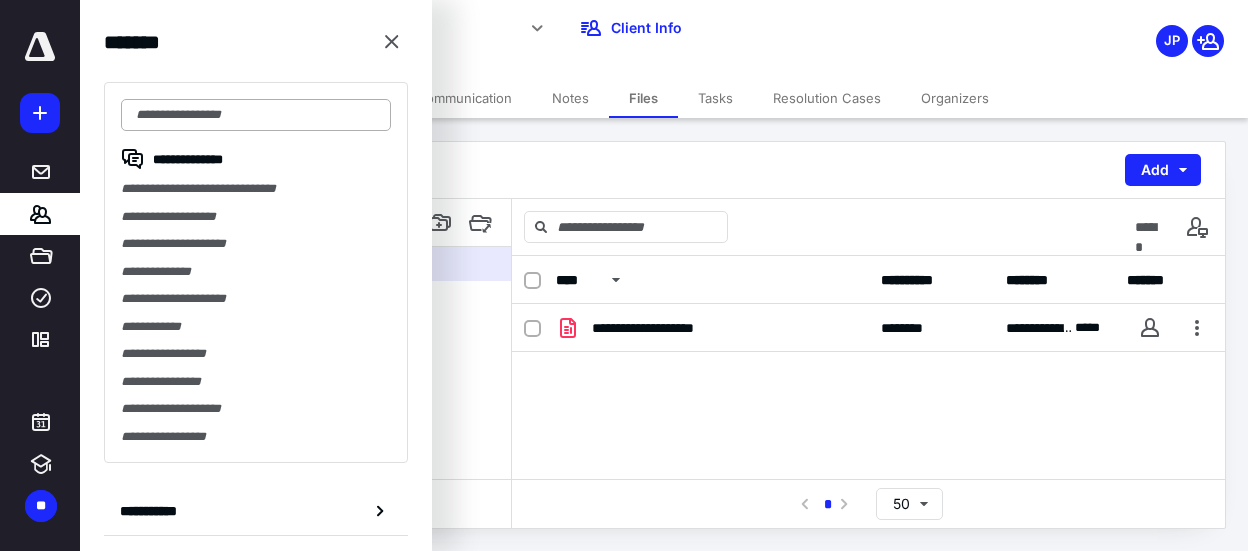 click at bounding box center [256, 115] 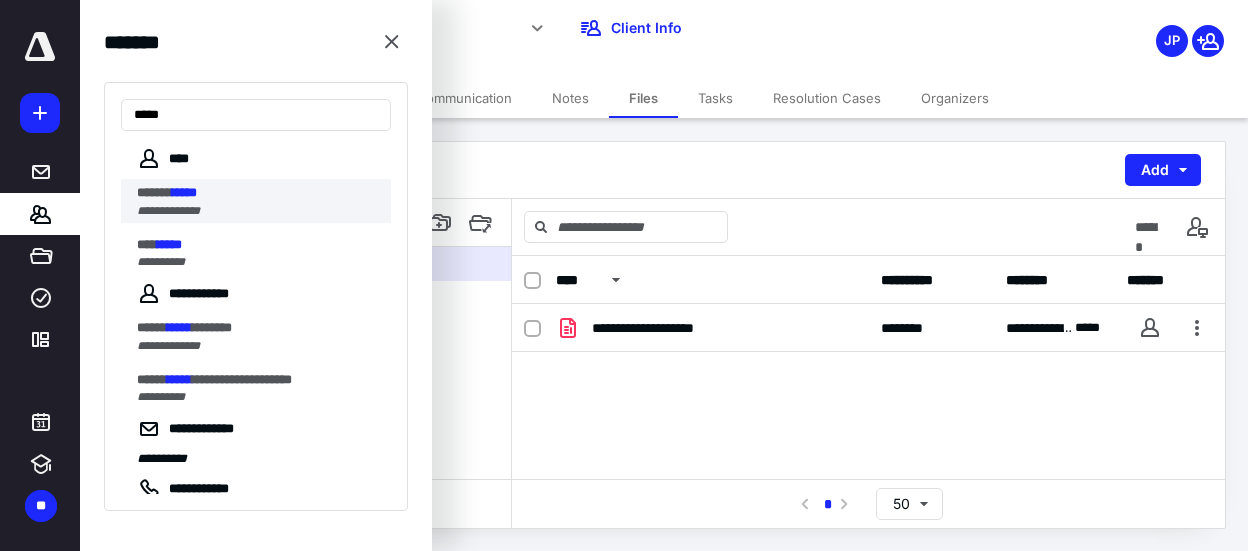 type on "*****" 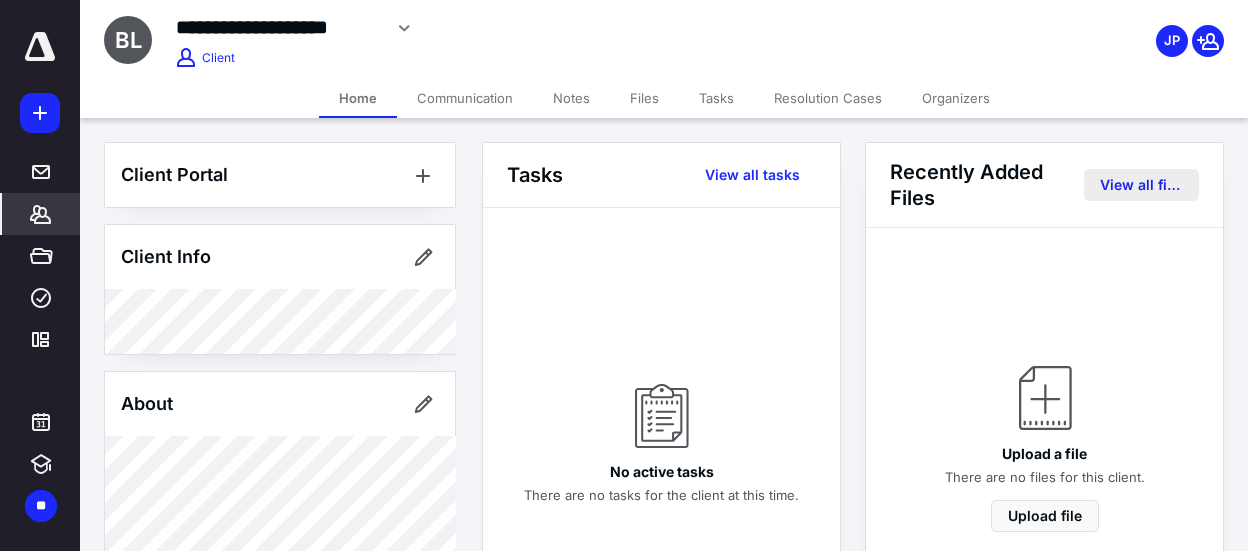 click on "View all files" at bounding box center (1141, 185) 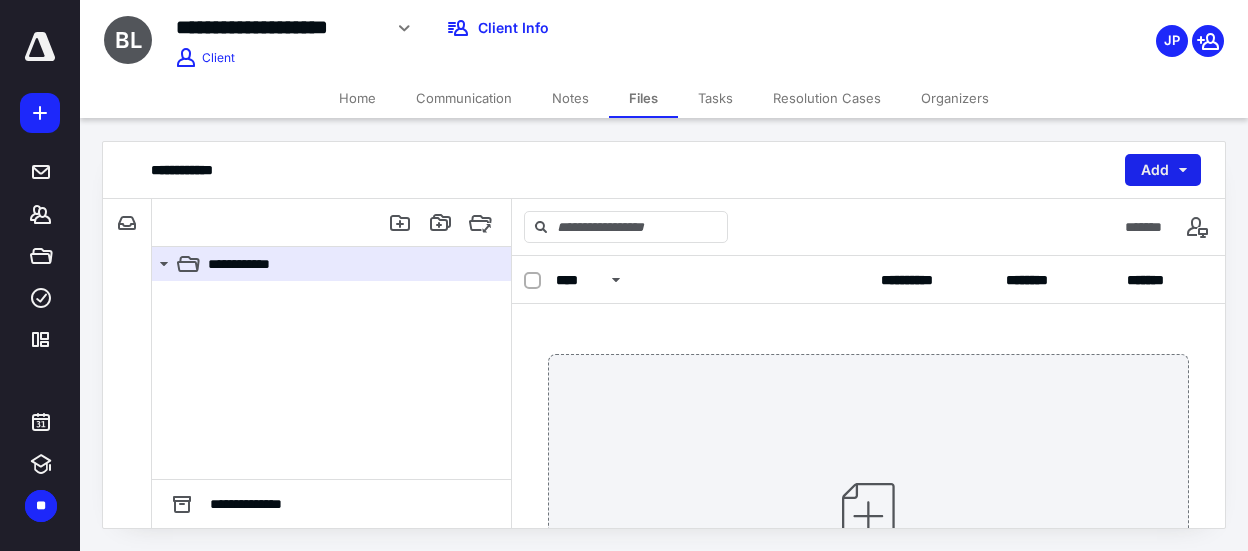click on "Add" at bounding box center [1163, 170] 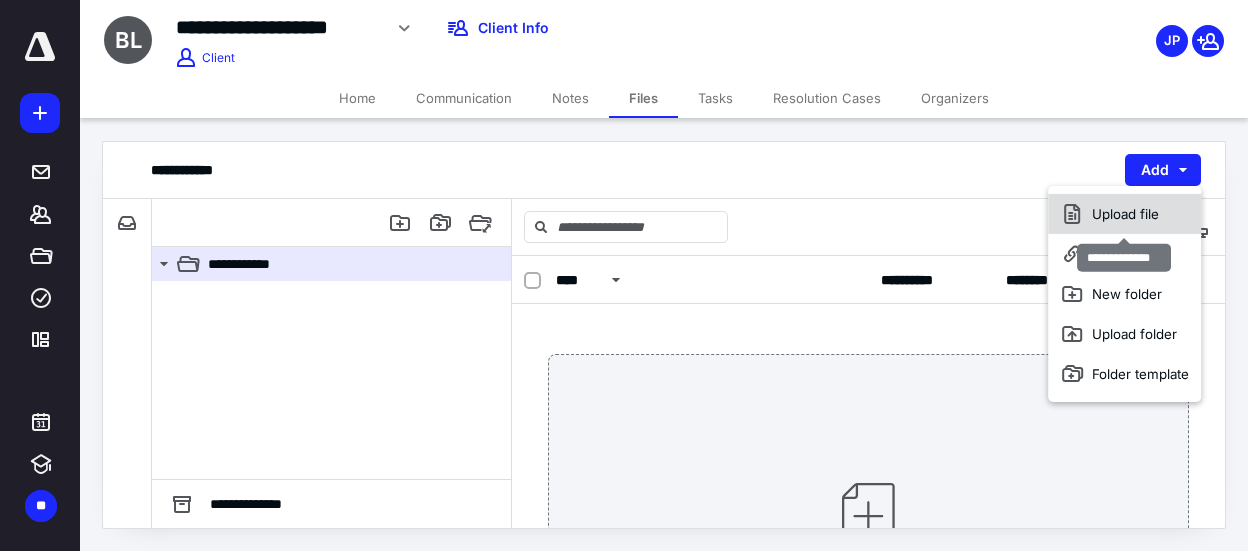 click on "Upload file" at bounding box center (1124, 214) 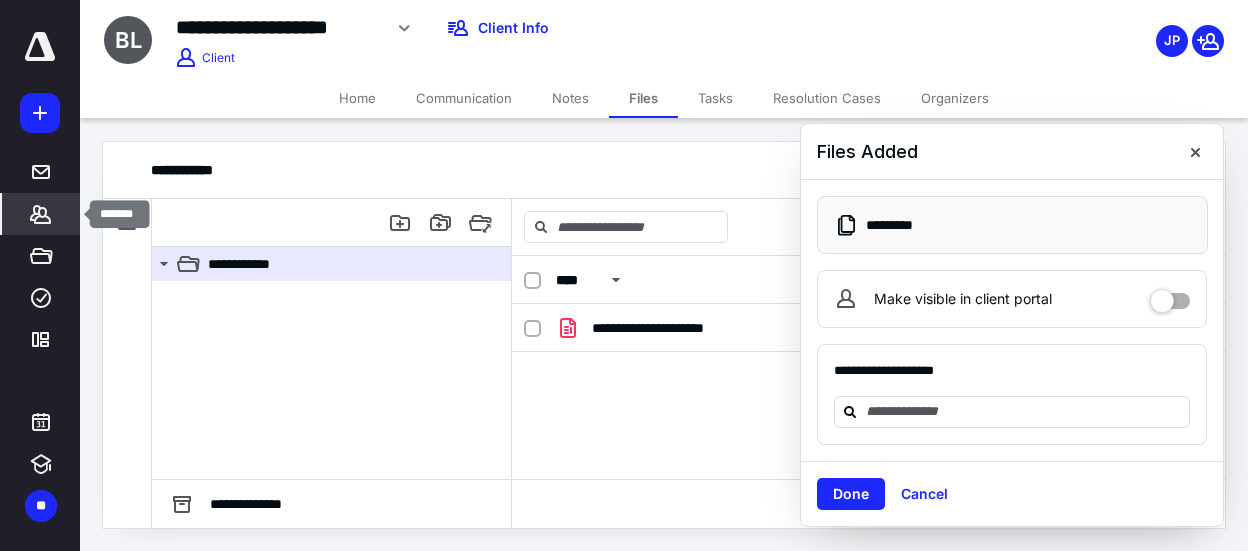 click 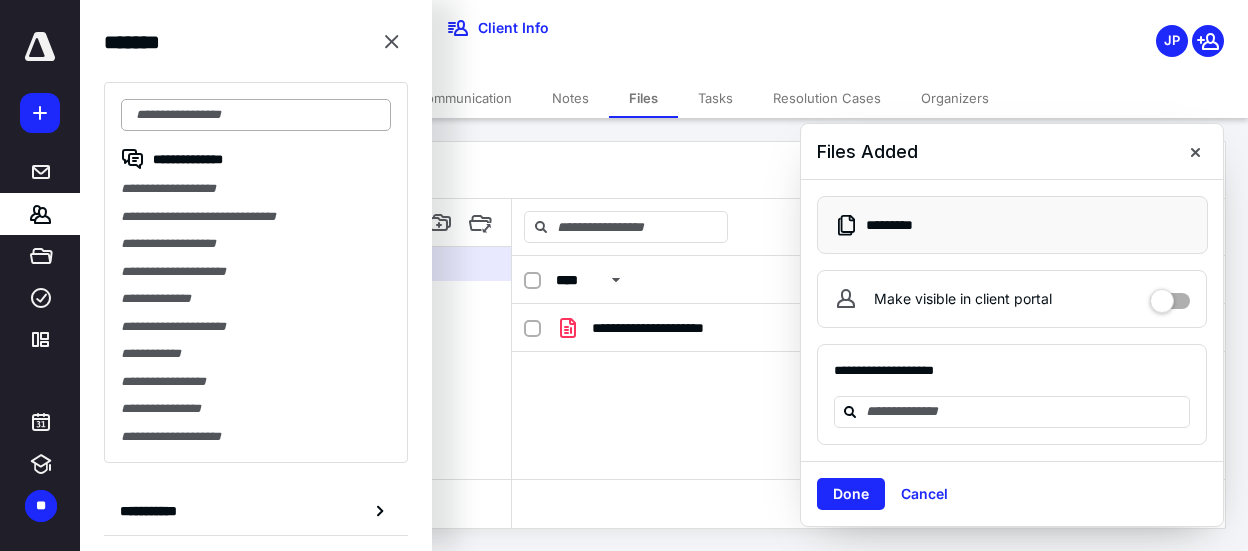 click at bounding box center [256, 115] 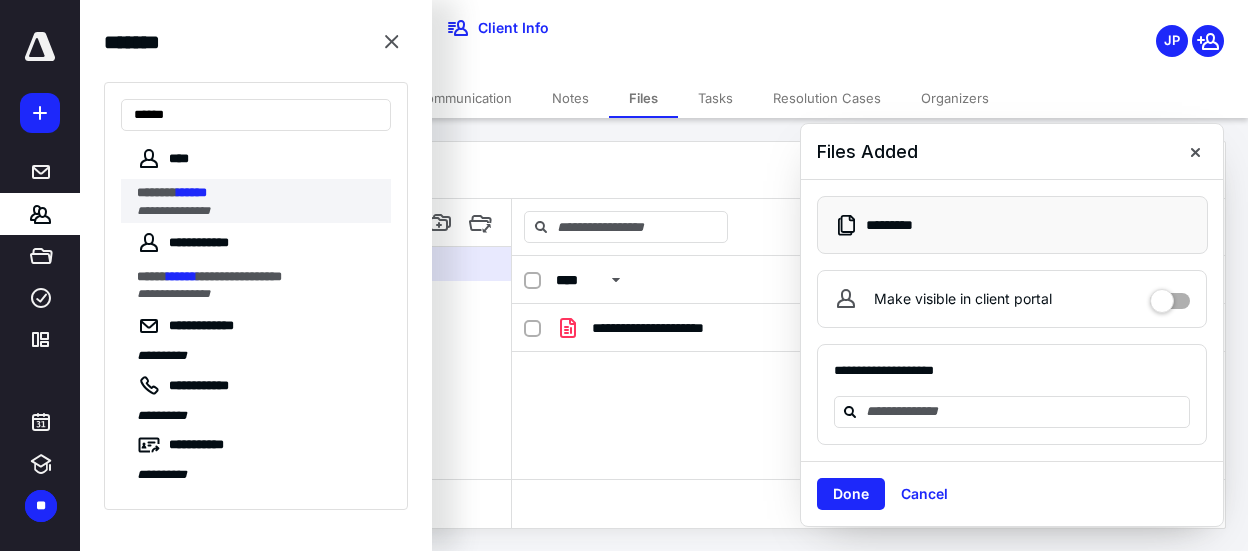 type on "******" 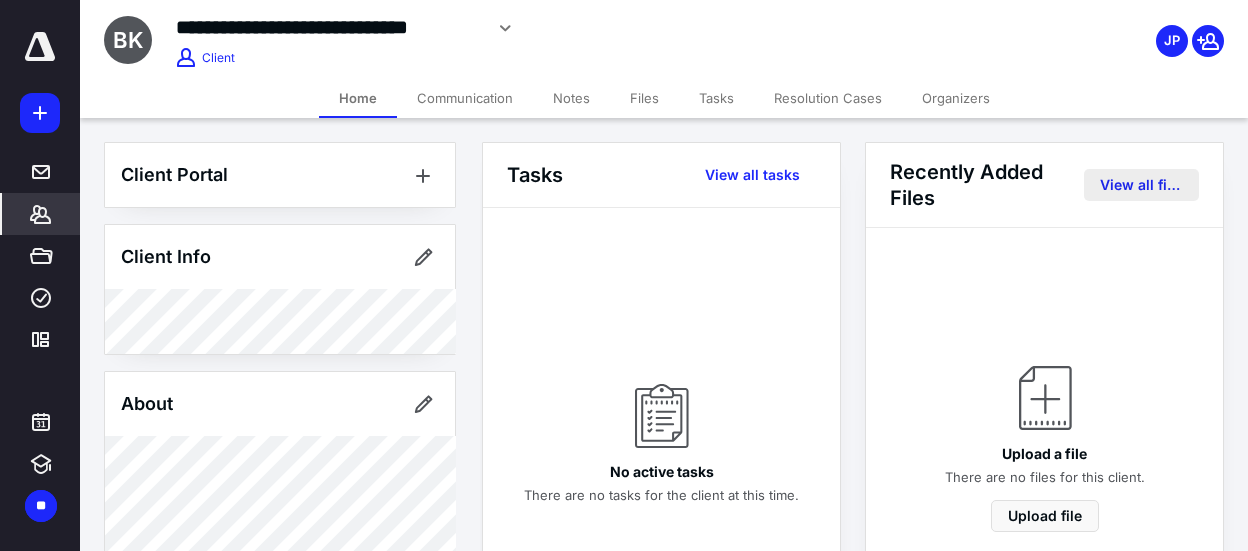 click on "View all files" at bounding box center (1141, 185) 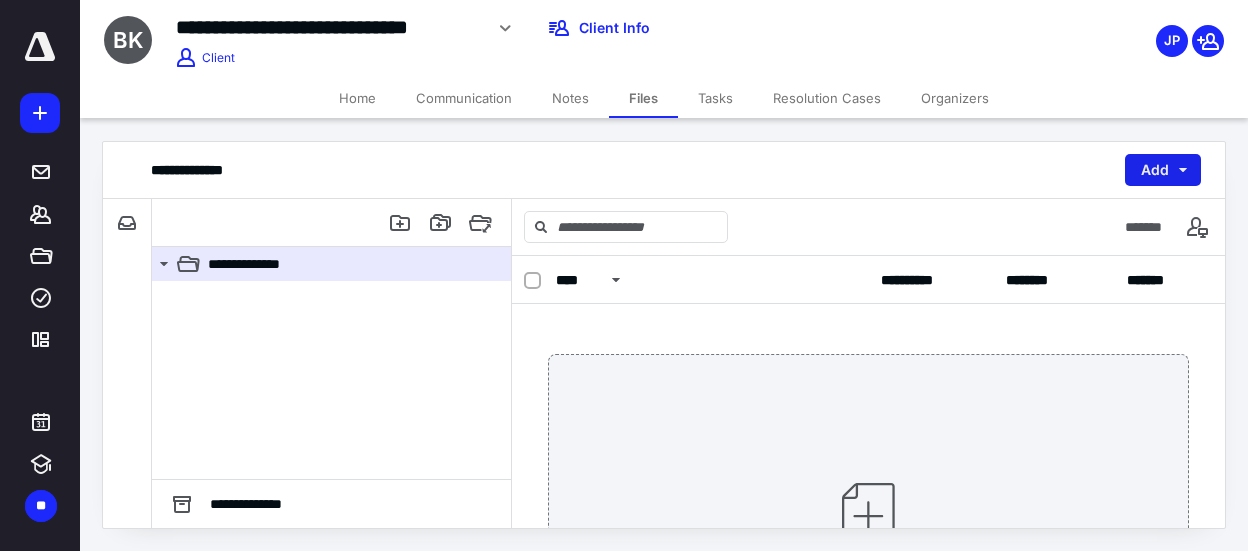 click on "Add" at bounding box center (1163, 170) 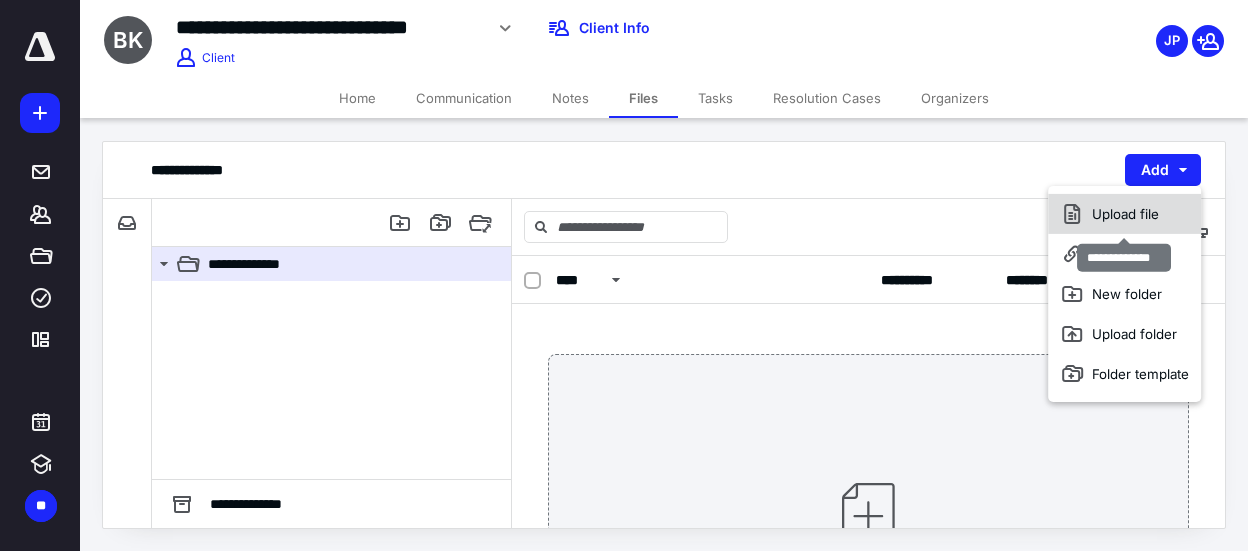 click on "Upload file" at bounding box center [1124, 214] 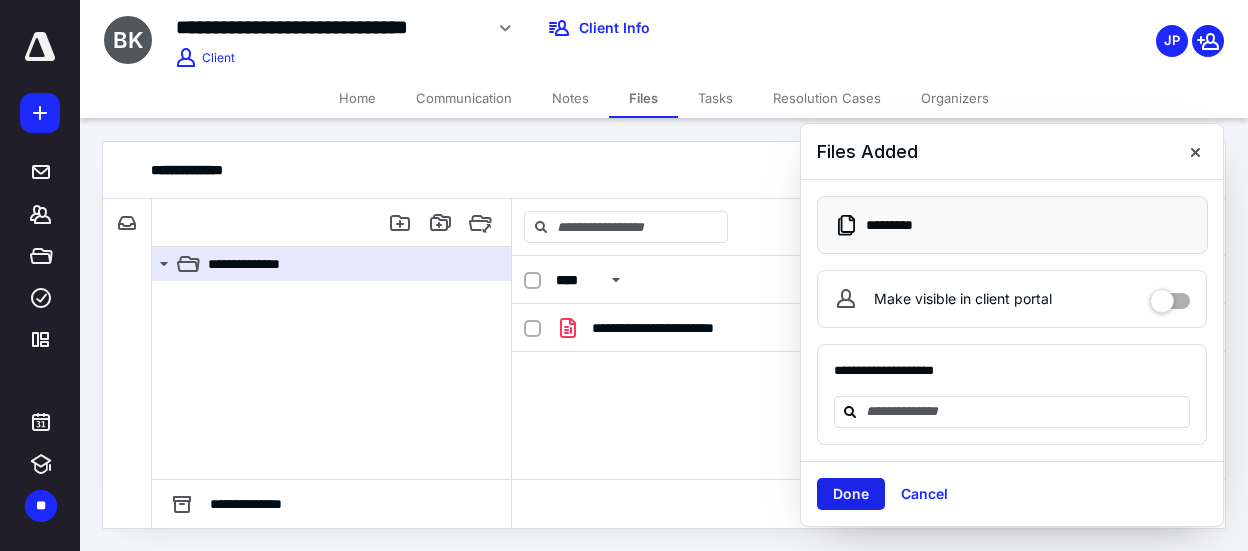 click on "Done" at bounding box center [851, 494] 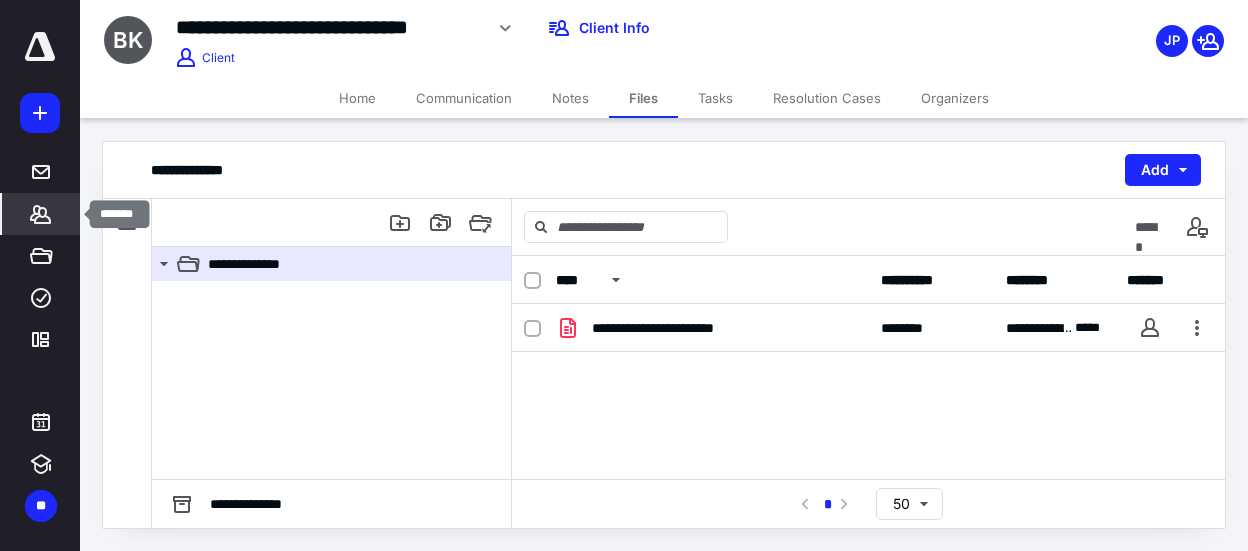 click 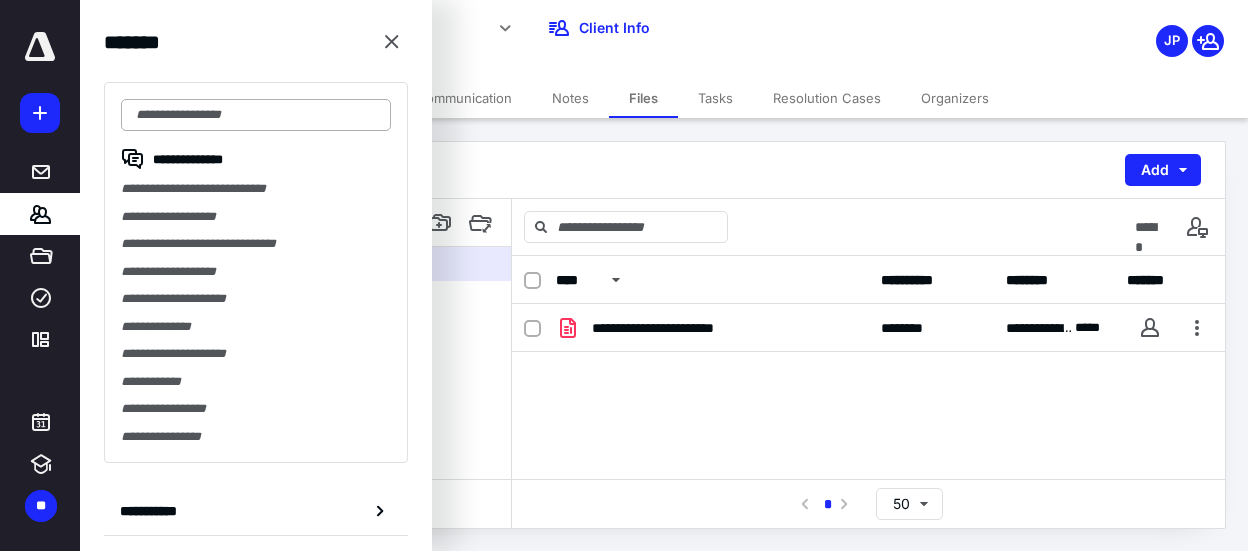 click at bounding box center [256, 115] 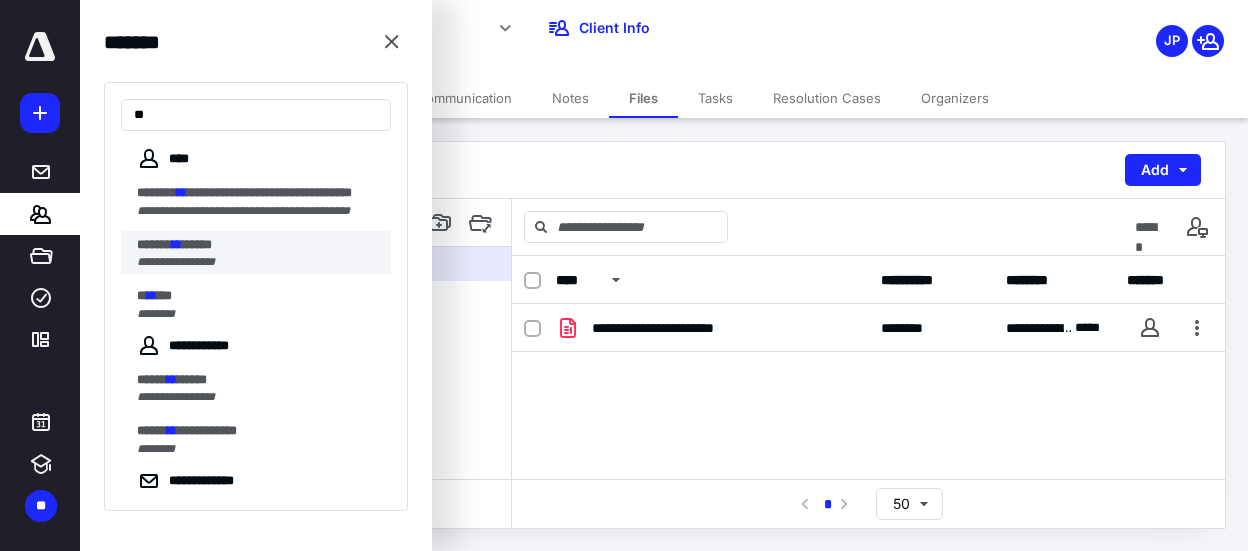 type on "**" 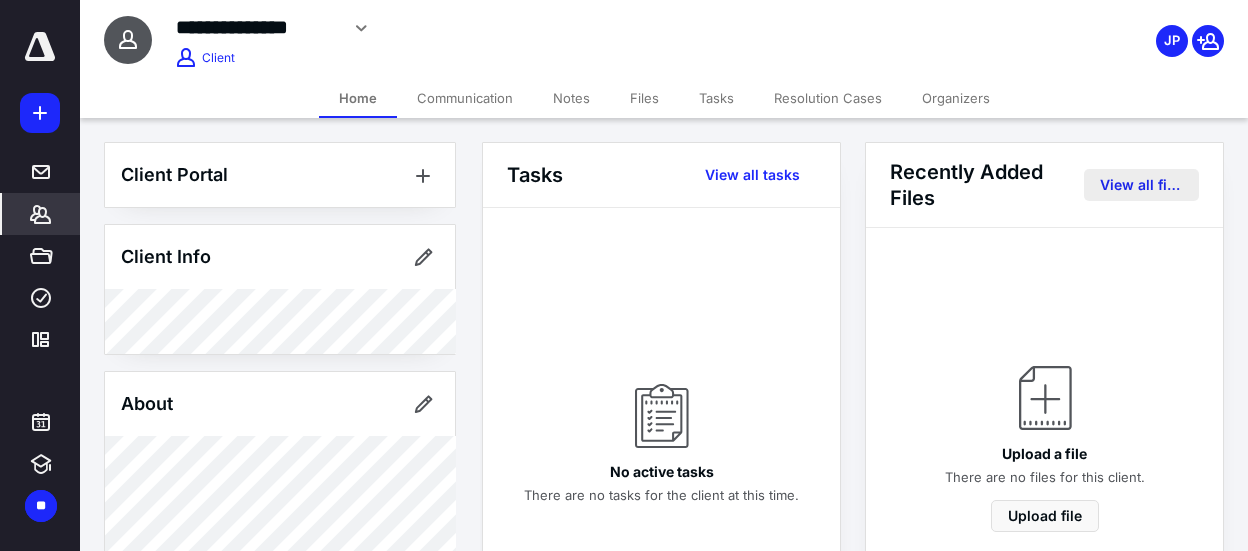 click on "View all files" at bounding box center [1141, 185] 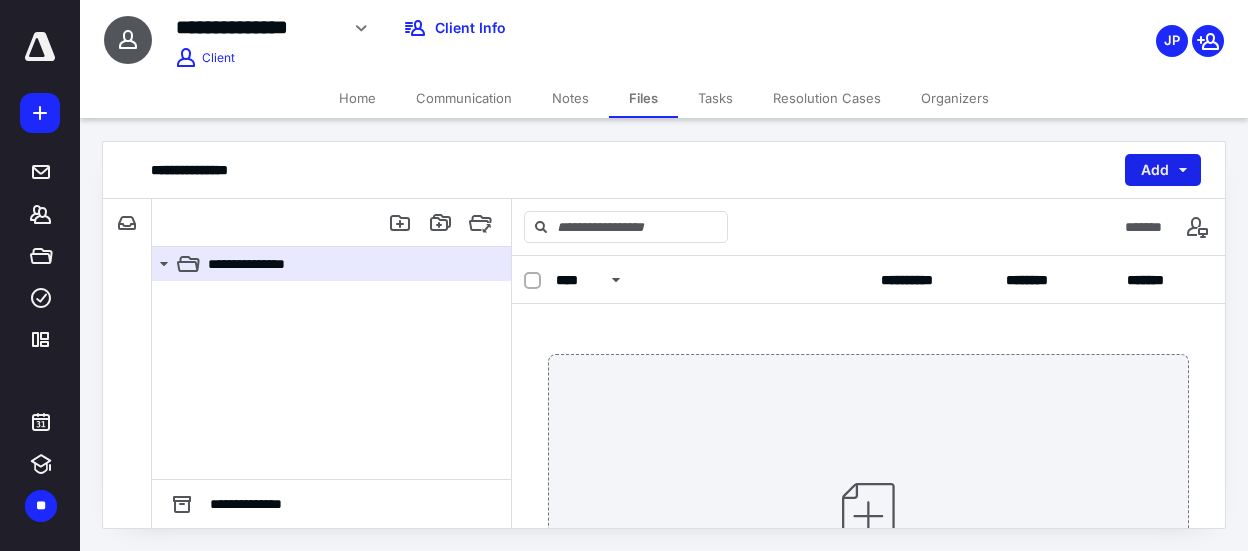 click on "Add" at bounding box center [1163, 170] 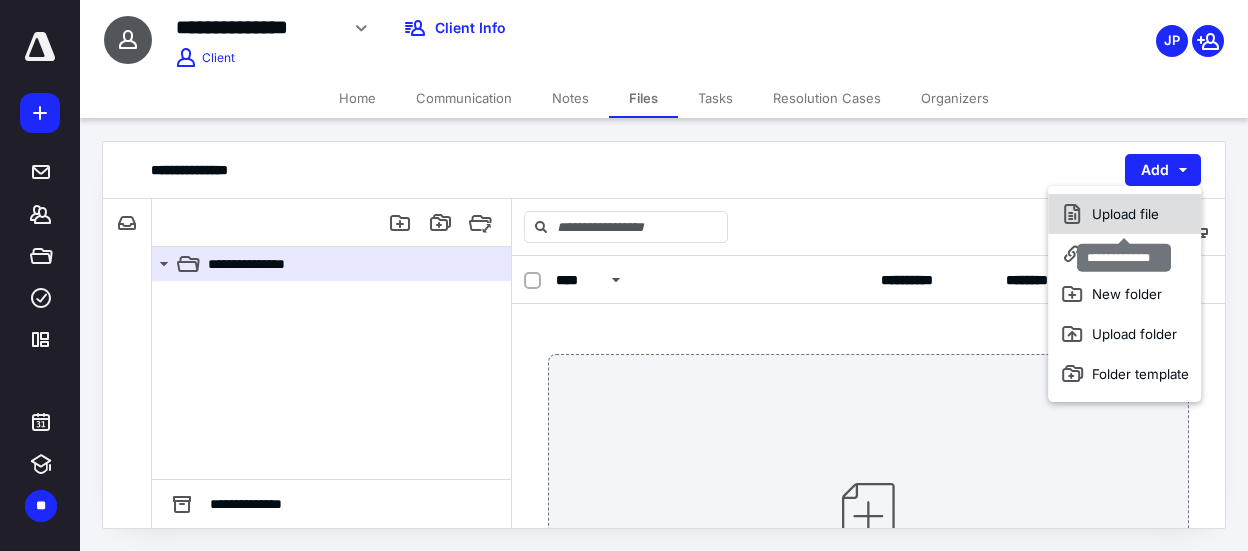 click on "Upload file" at bounding box center [1124, 214] 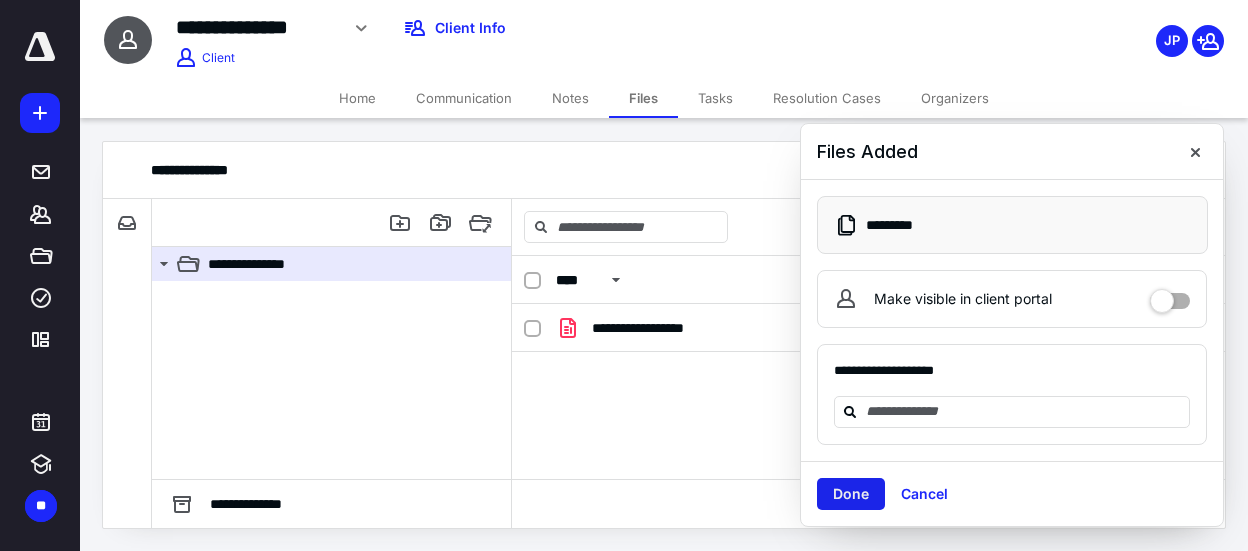 click on "Done" at bounding box center [851, 494] 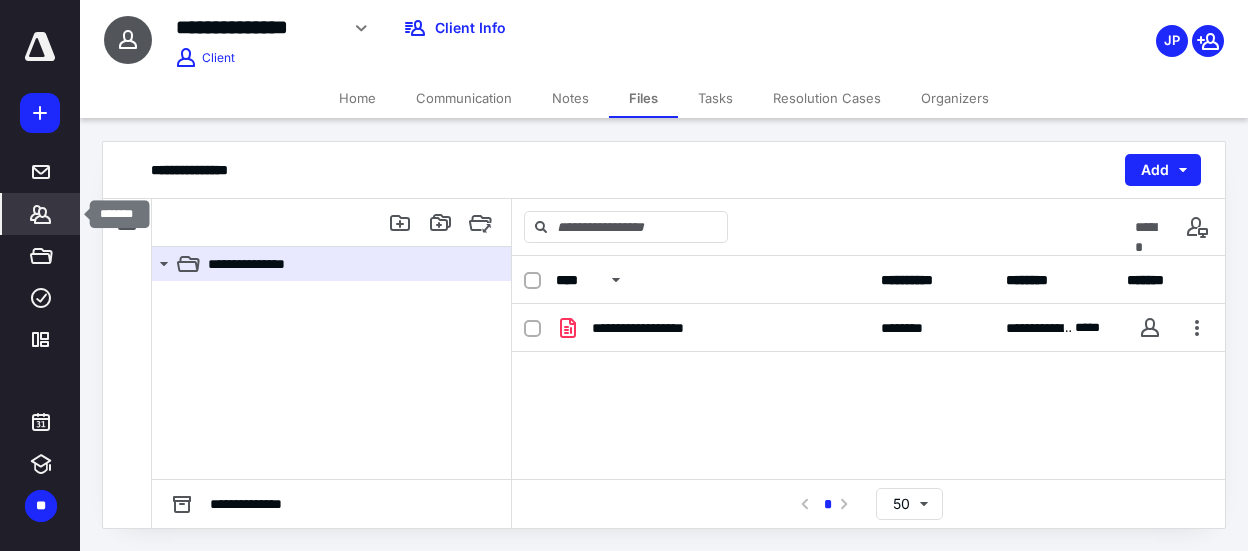 click 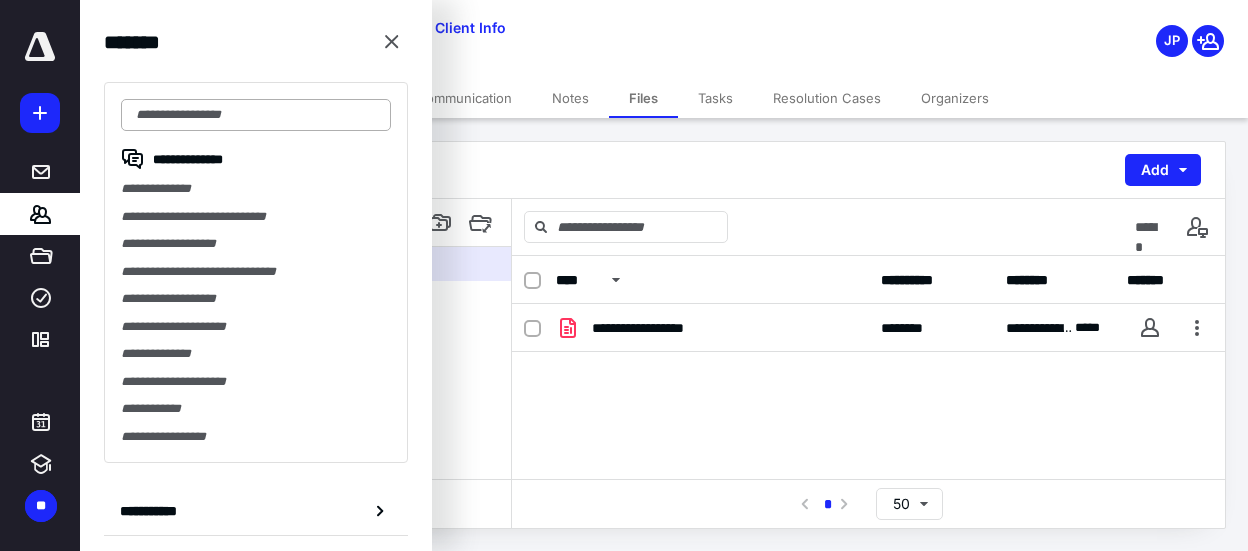 click at bounding box center (256, 115) 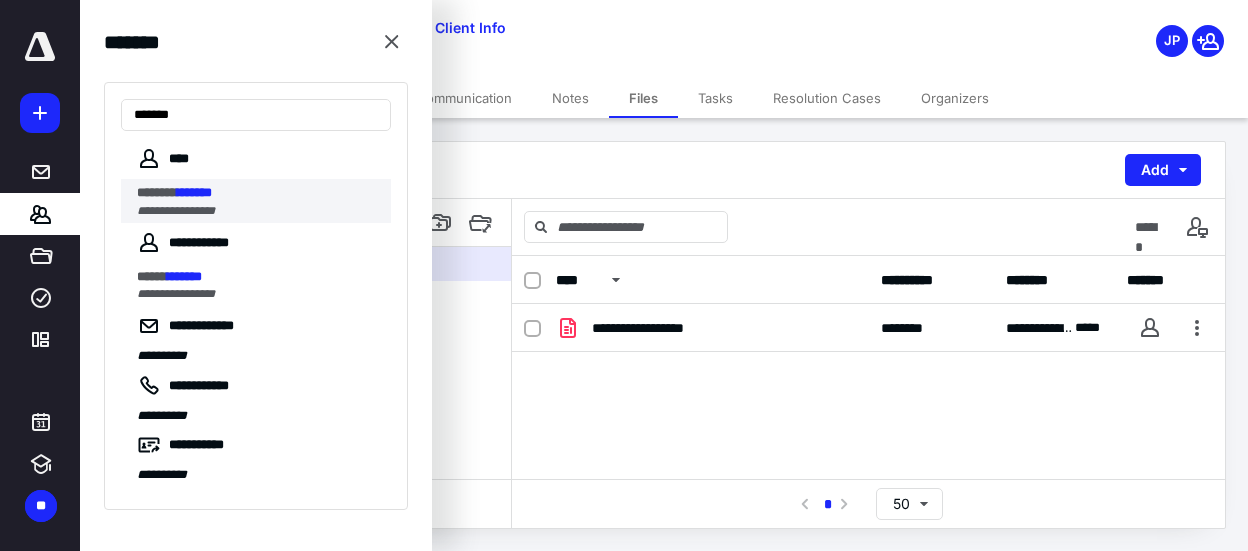 type on "*******" 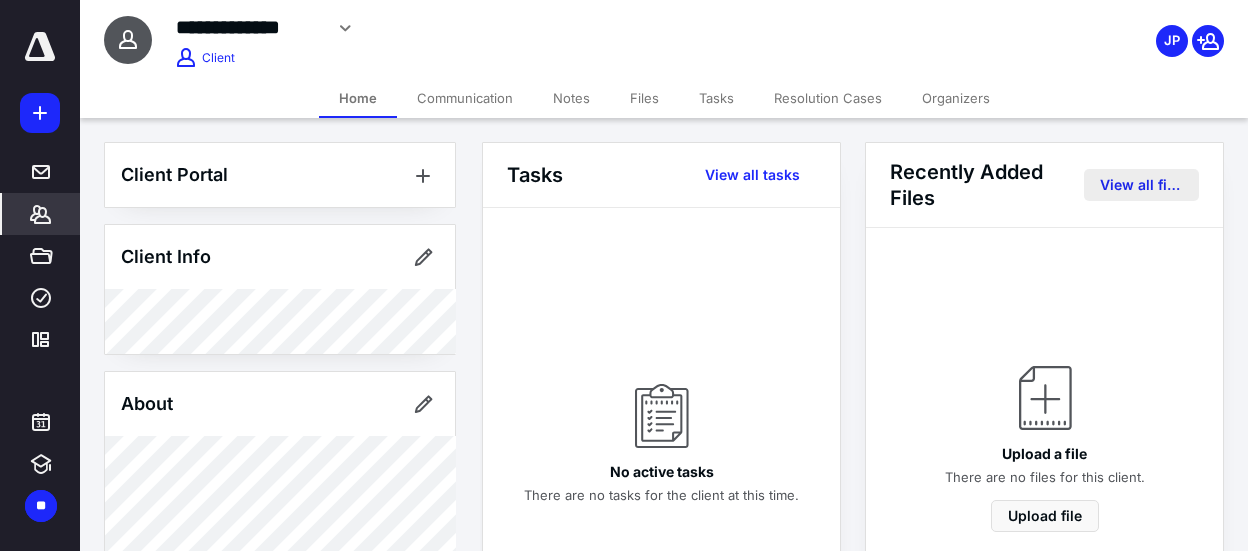 click on "View all files" at bounding box center [1141, 185] 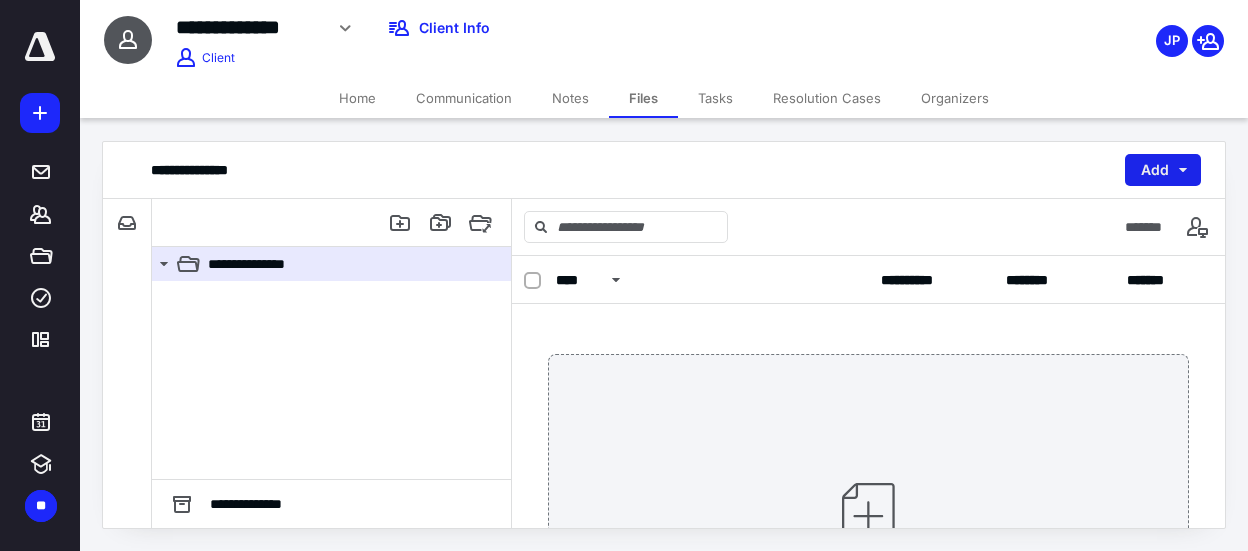 click on "Add" at bounding box center [1163, 170] 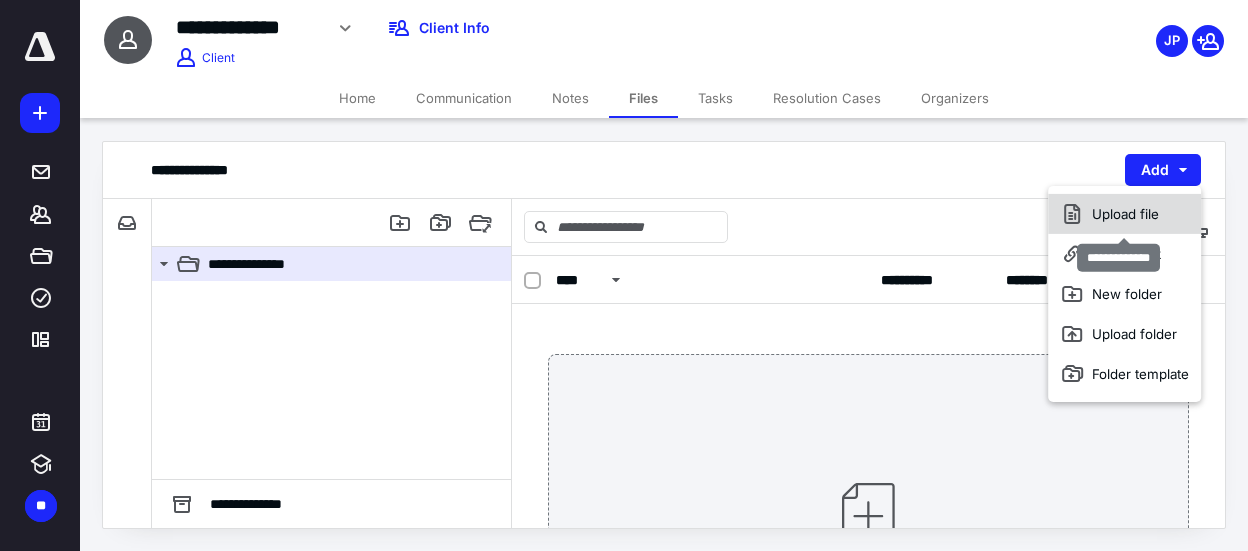 click on "Upload file" at bounding box center (1124, 214) 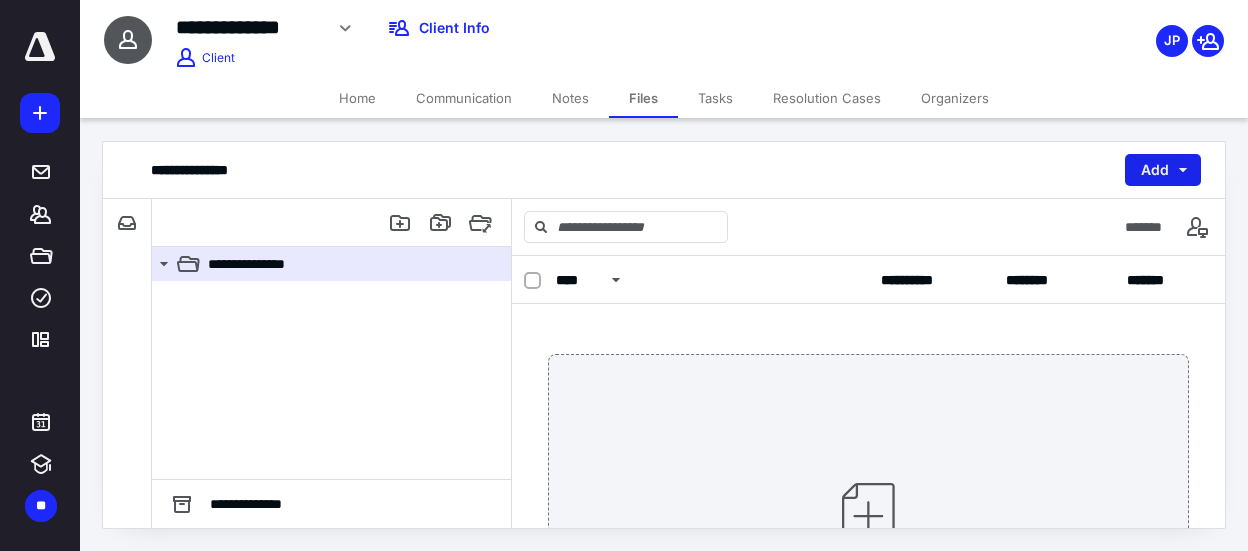 click on "Add" at bounding box center [1163, 170] 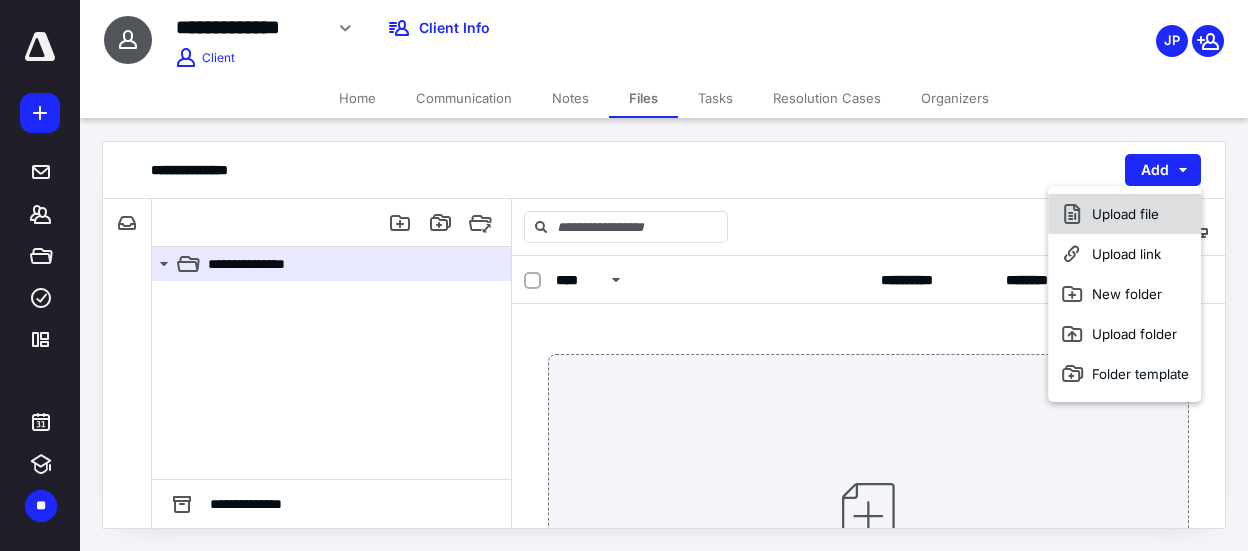 click on "Upload file" at bounding box center [1124, 214] 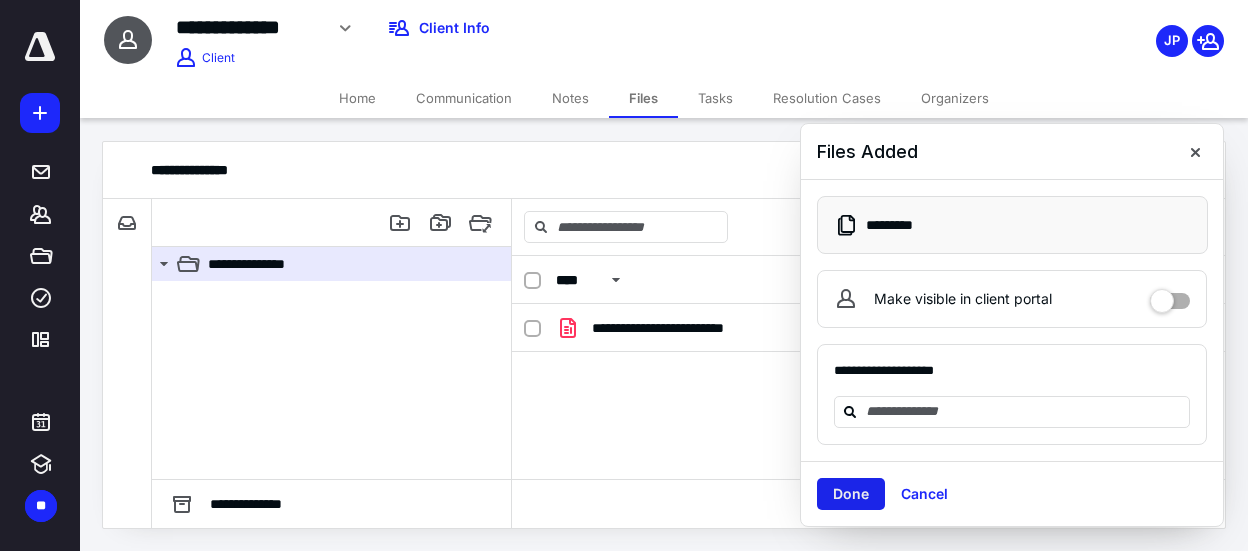 click on "Done" at bounding box center [851, 494] 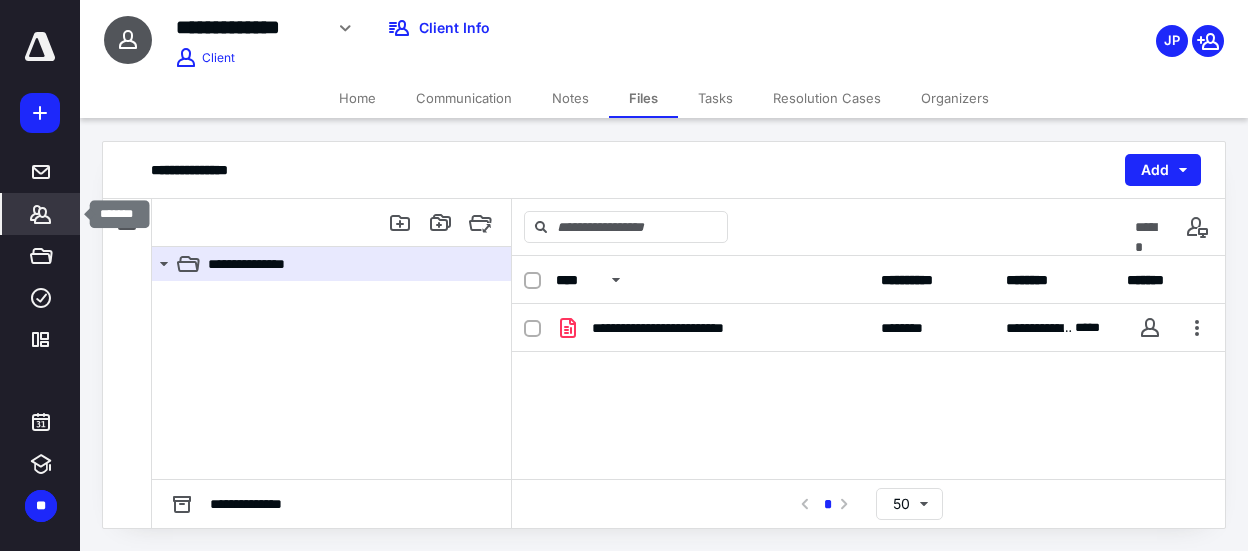 click 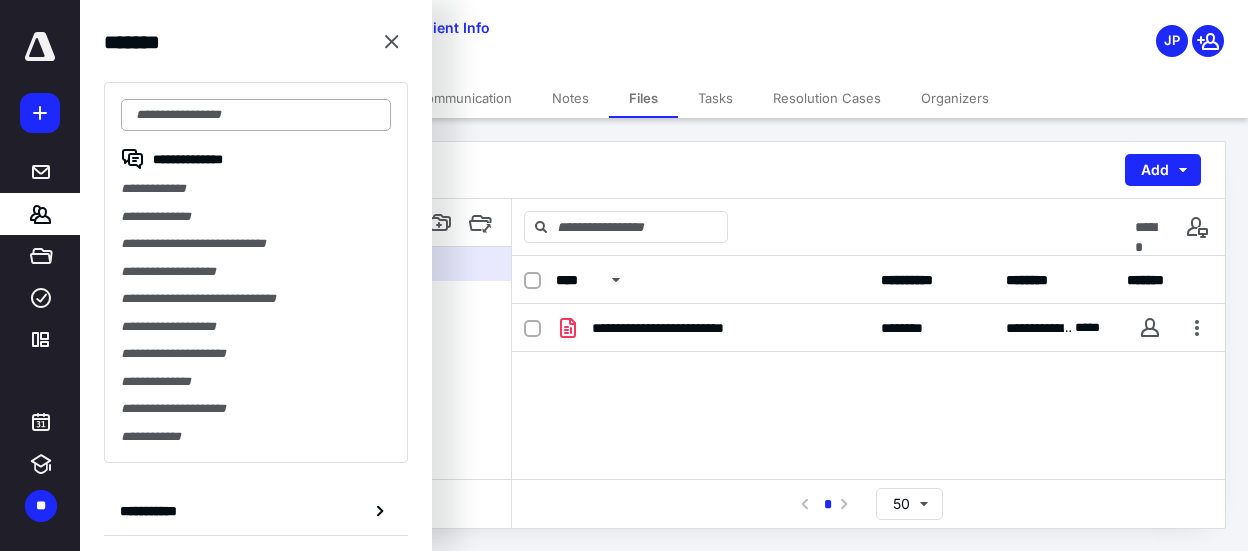 click at bounding box center (256, 115) 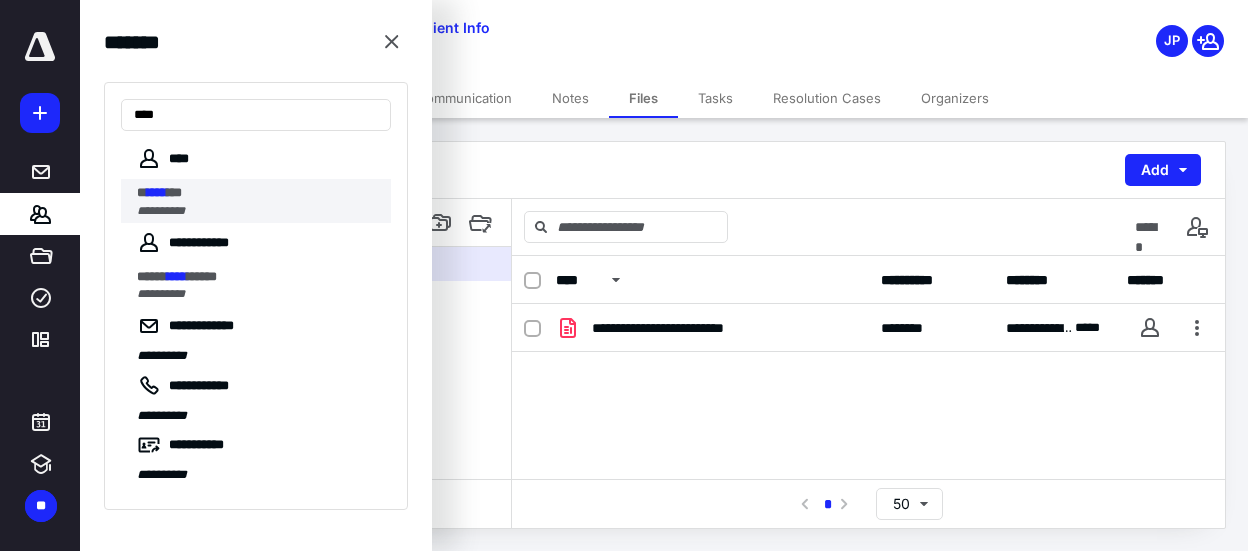 type on "****" 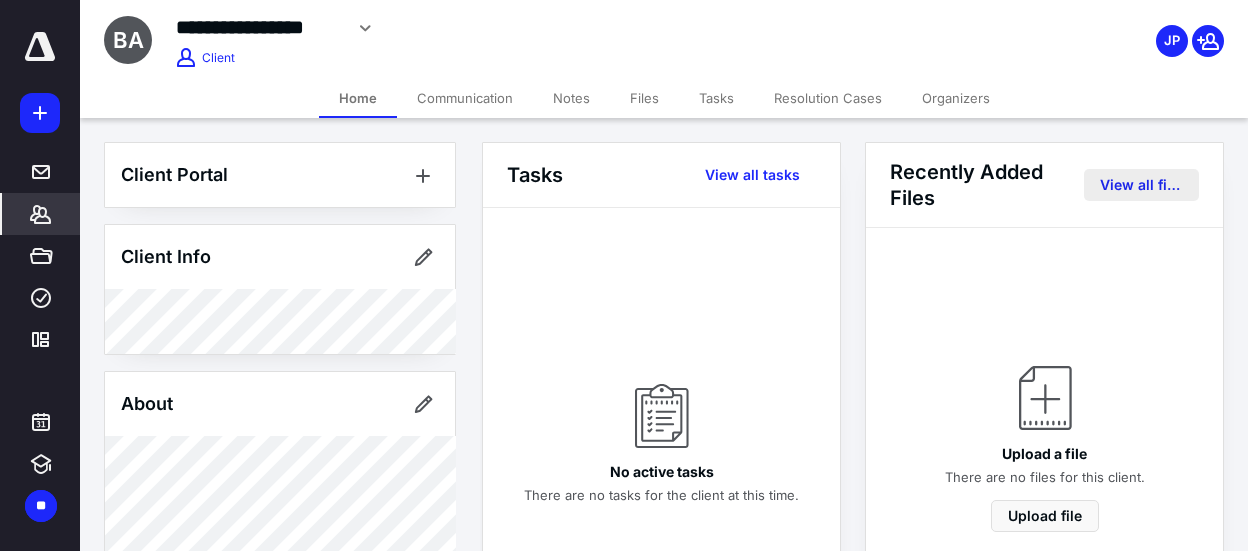 click on "View all files" at bounding box center (1141, 185) 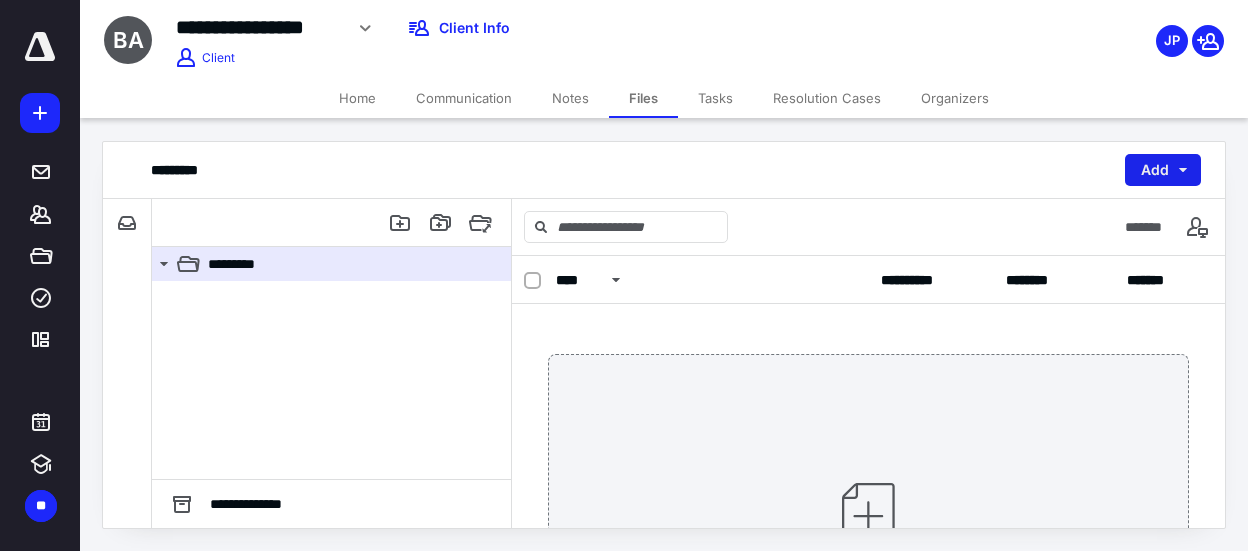 click on "Add" at bounding box center [1163, 170] 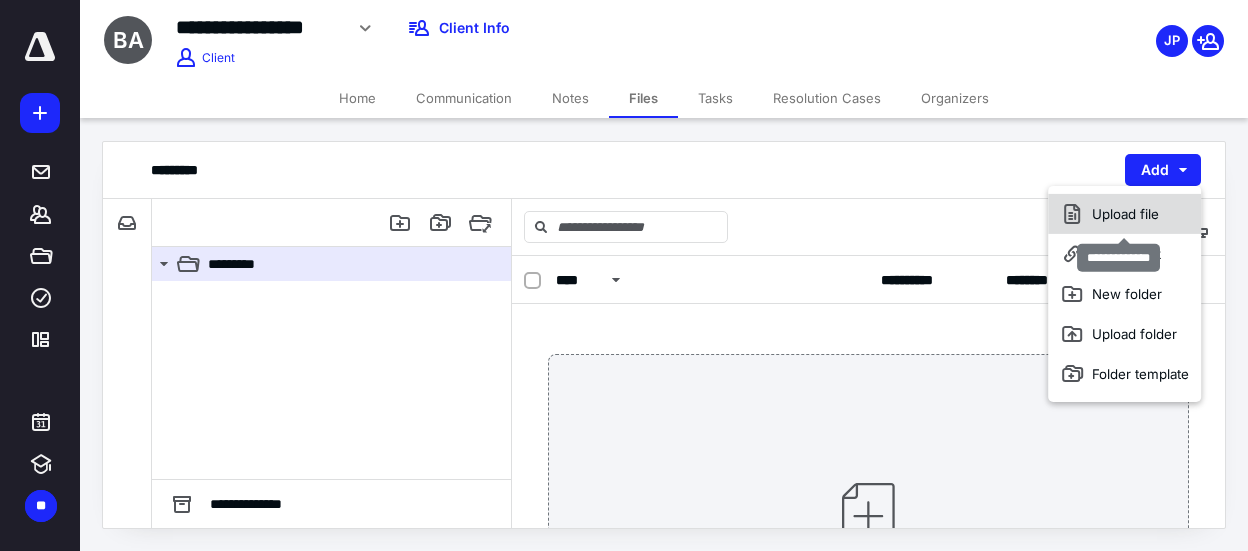 click on "Upload file" at bounding box center [1124, 214] 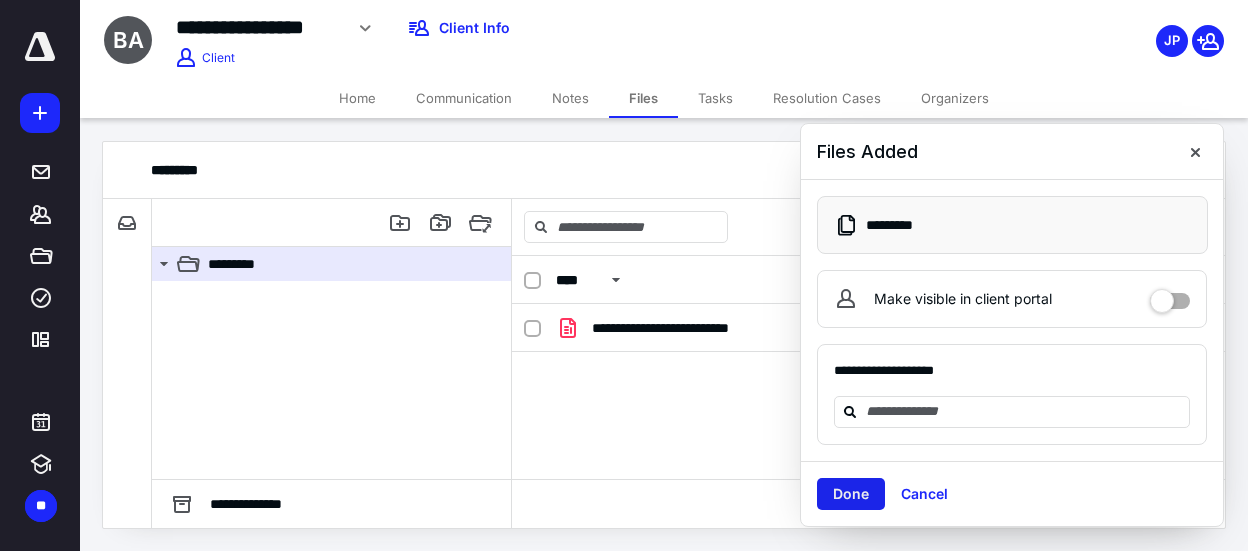 click on "Done" at bounding box center [851, 494] 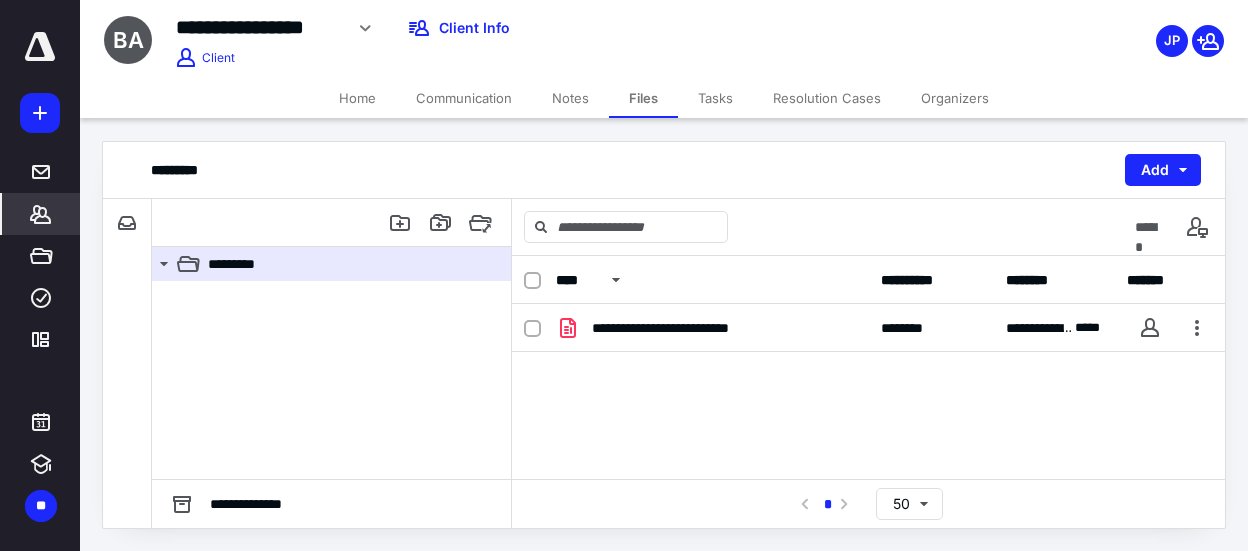 click 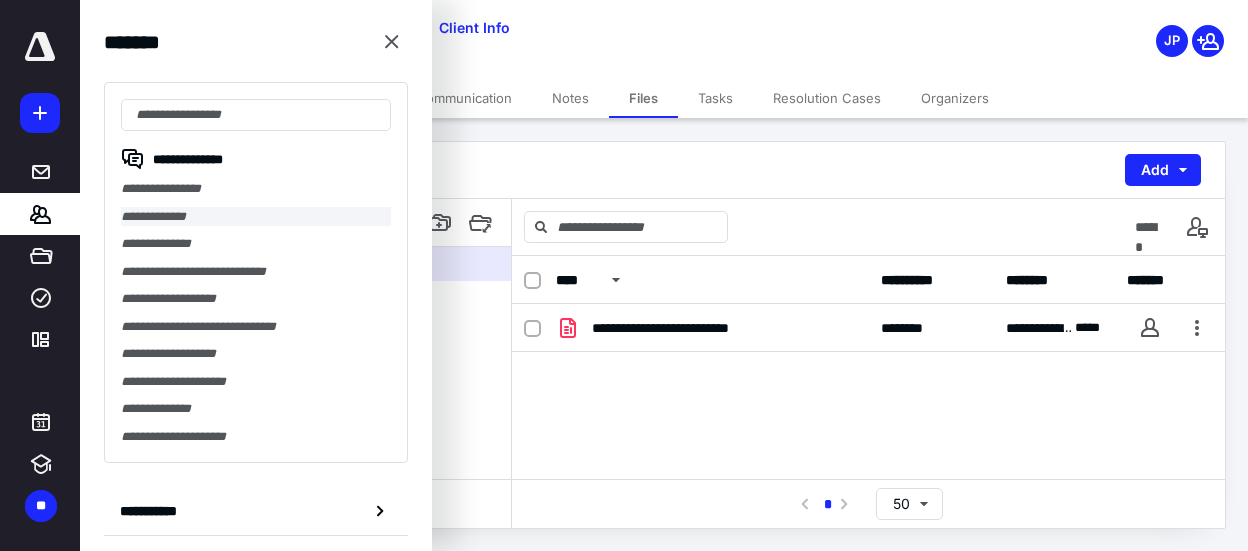 click on "**********" at bounding box center [256, 217] 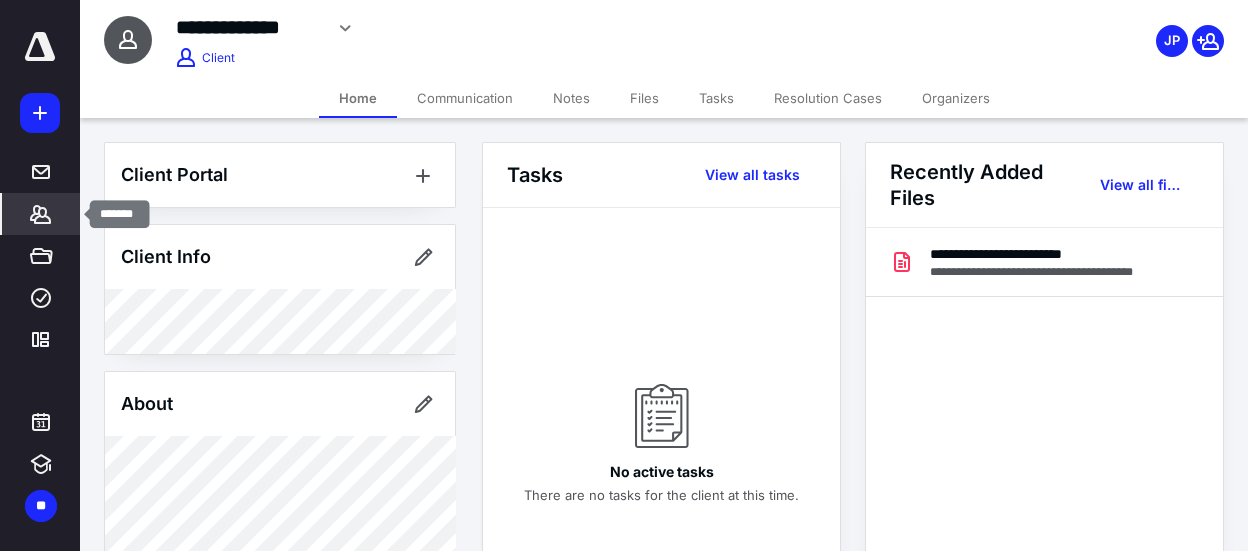 click 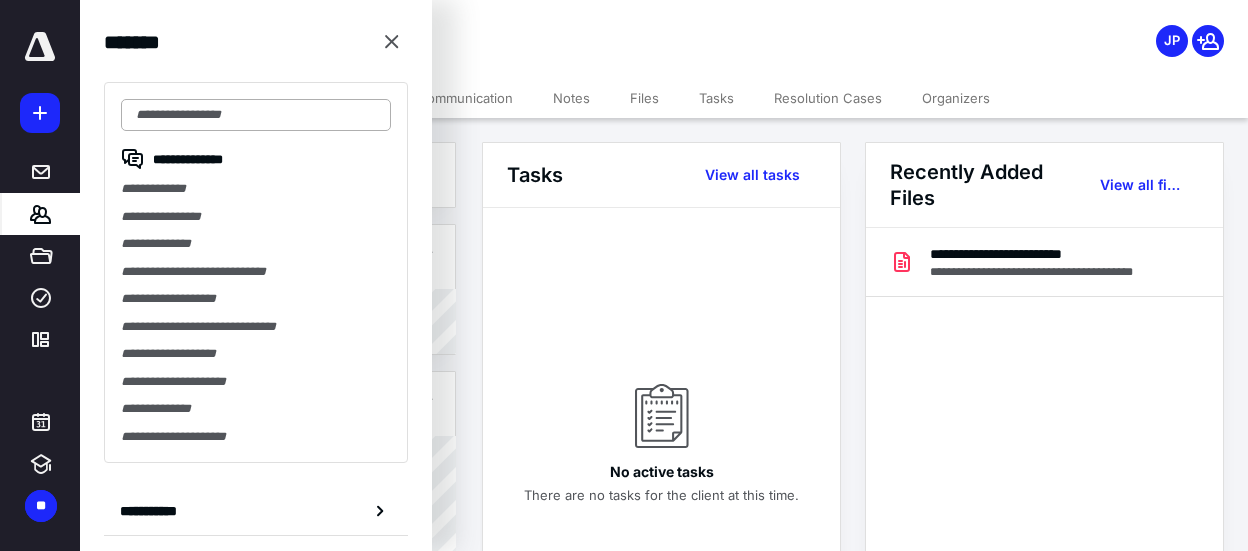 click at bounding box center [256, 115] 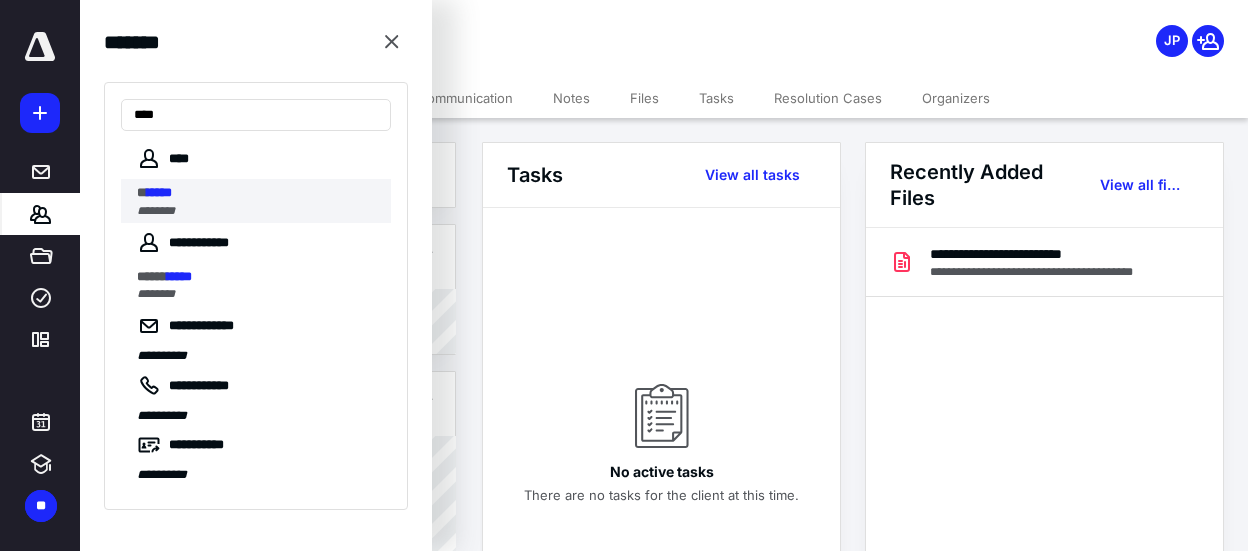 type on "****" 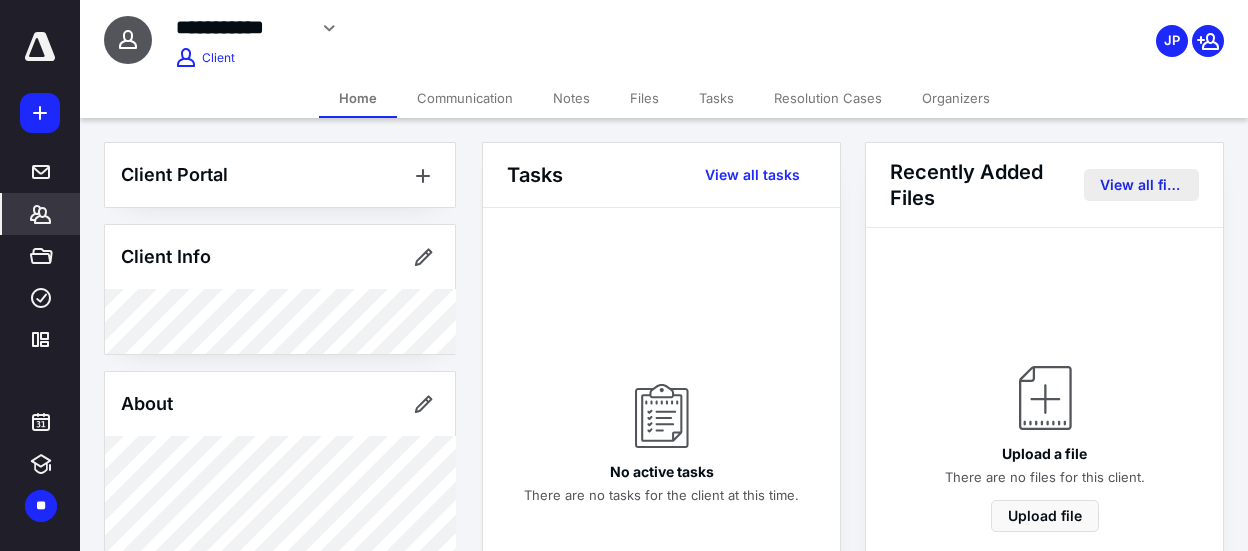 click on "View all files" at bounding box center (1141, 185) 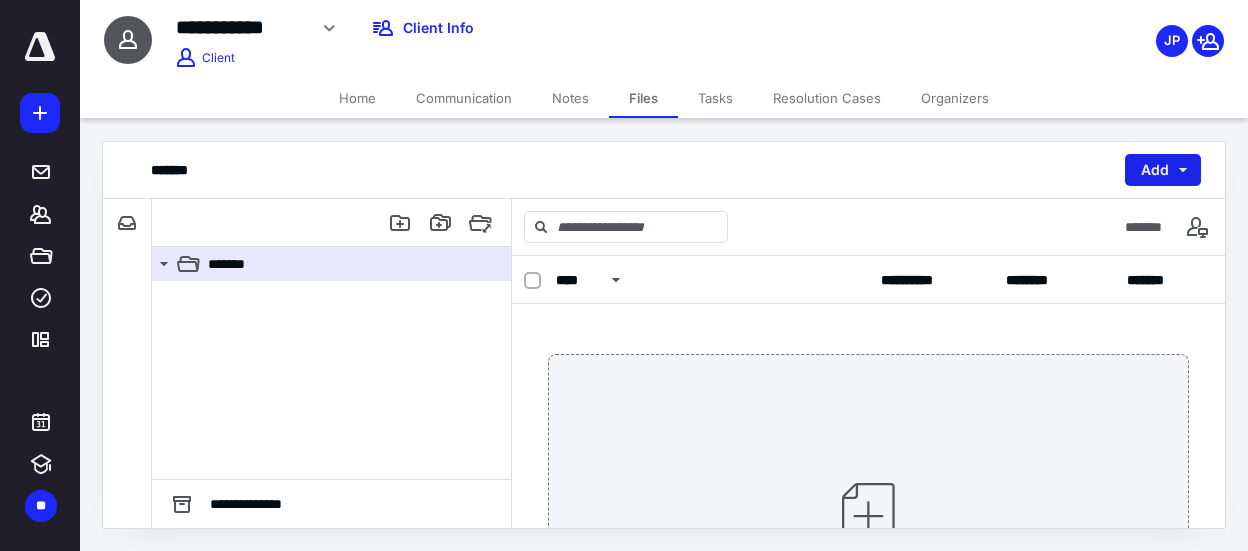 click on "Add" at bounding box center (1163, 170) 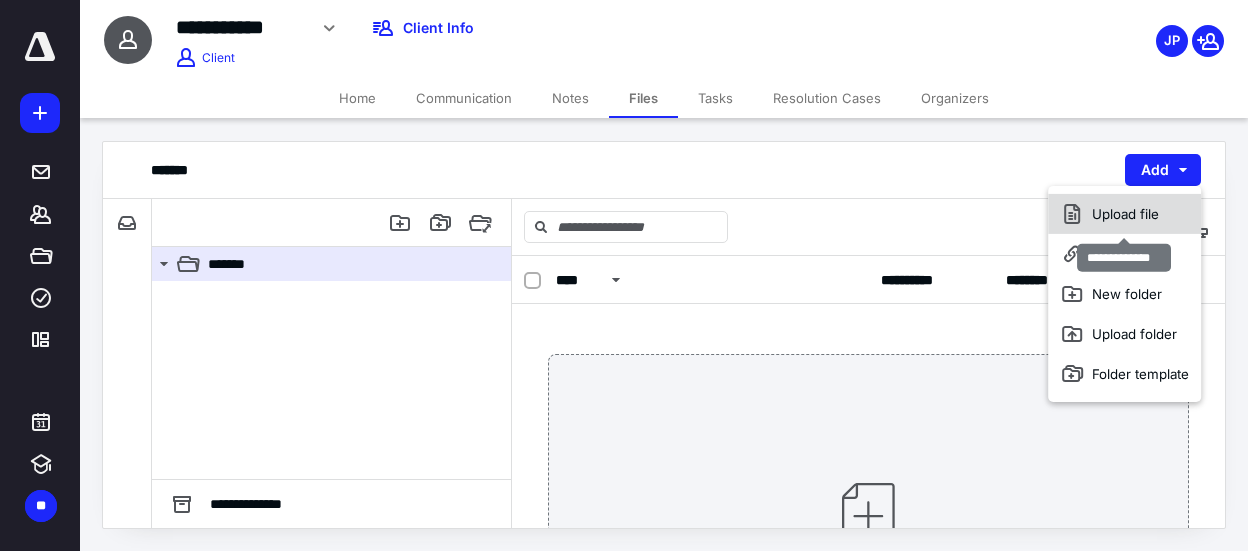 click on "Upload file" at bounding box center [1124, 214] 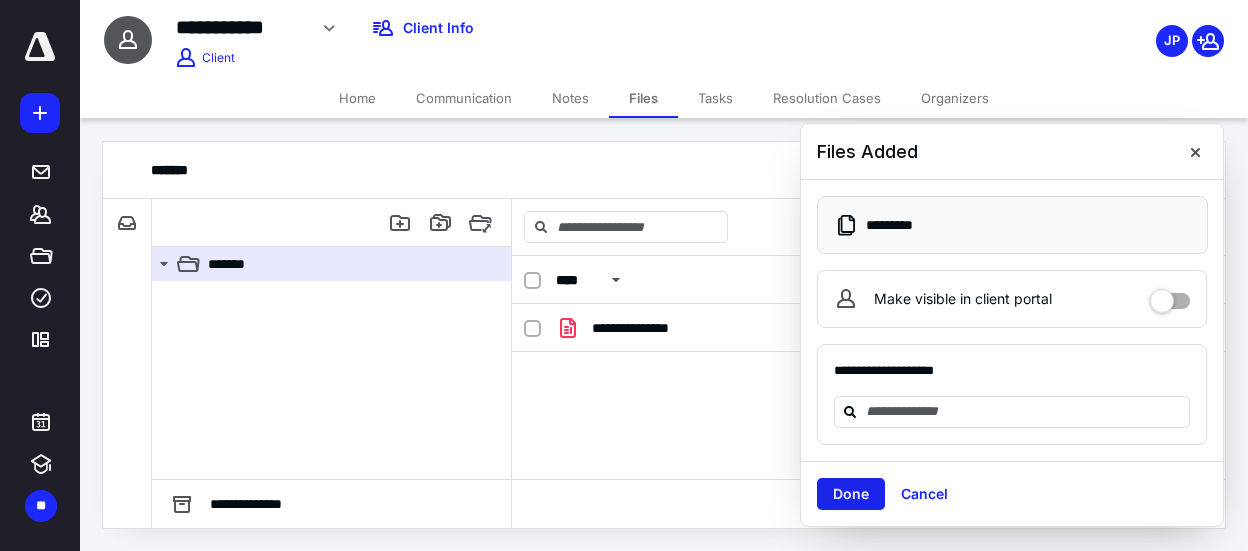 click on "Done" at bounding box center [851, 494] 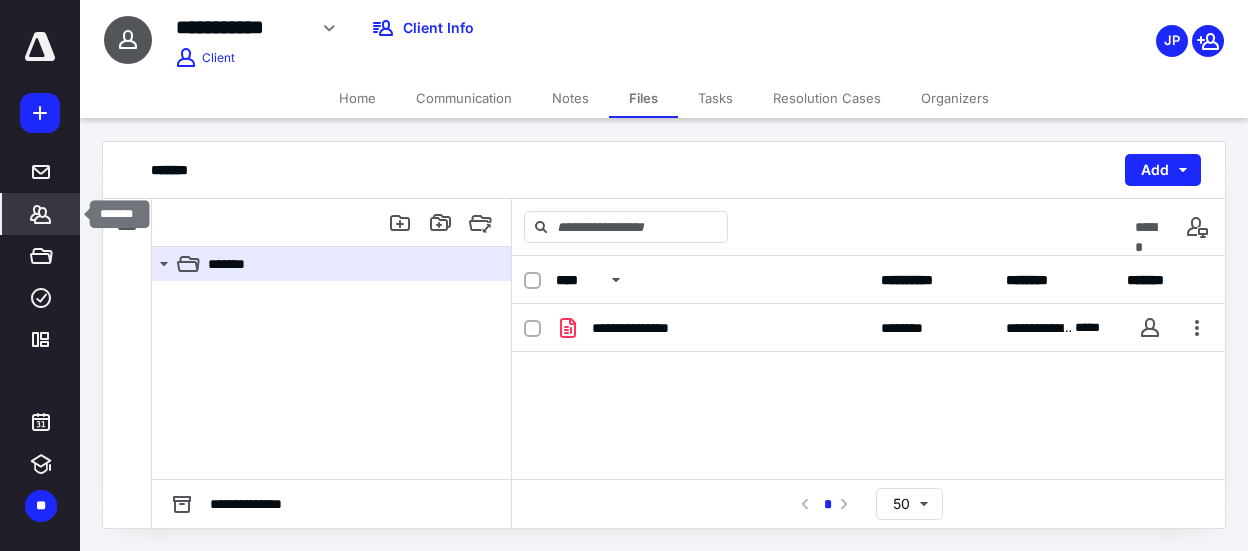 click 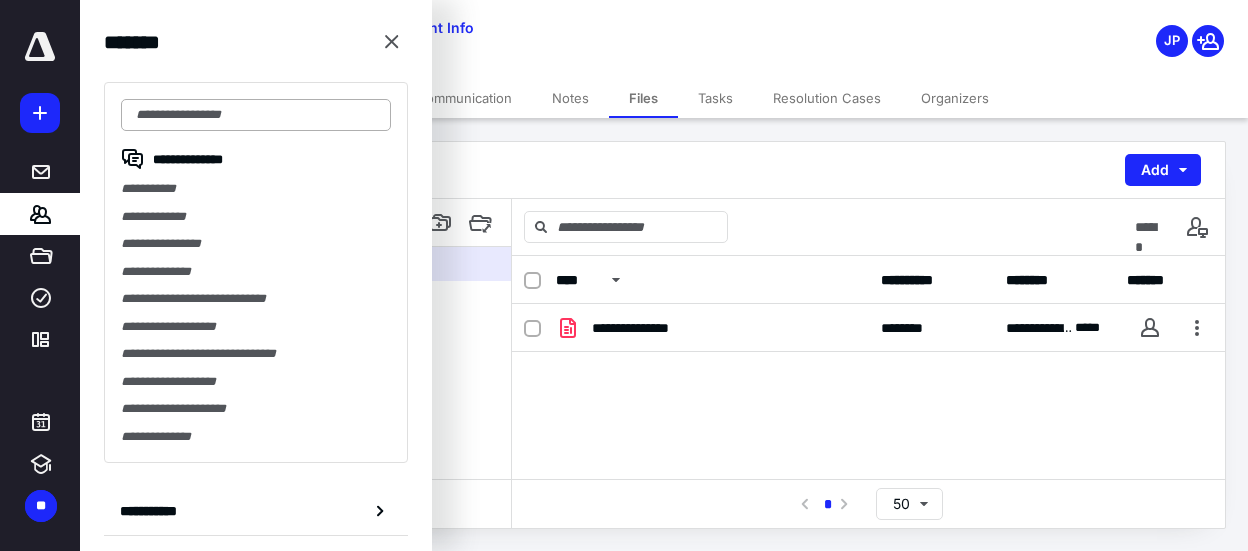 click at bounding box center [256, 115] 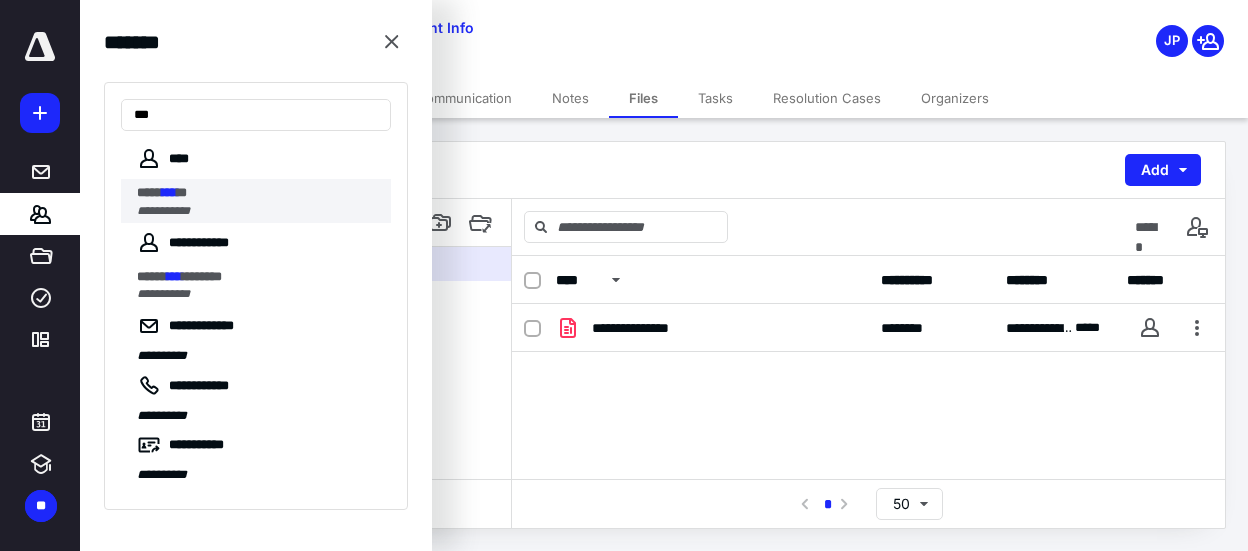 type on "***" 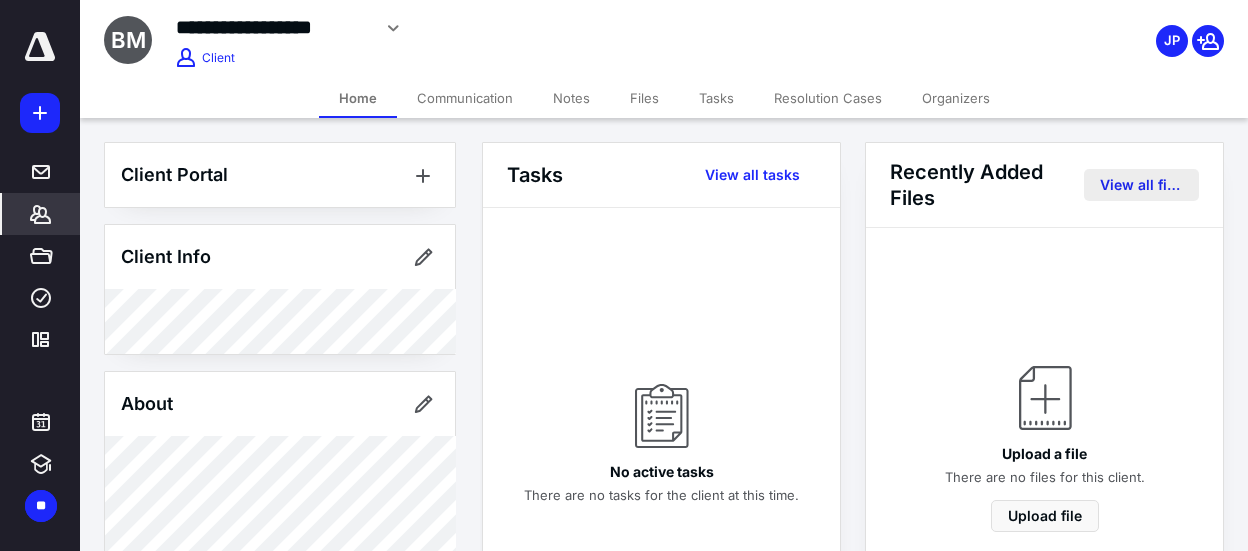 click on "View all files" at bounding box center (1141, 185) 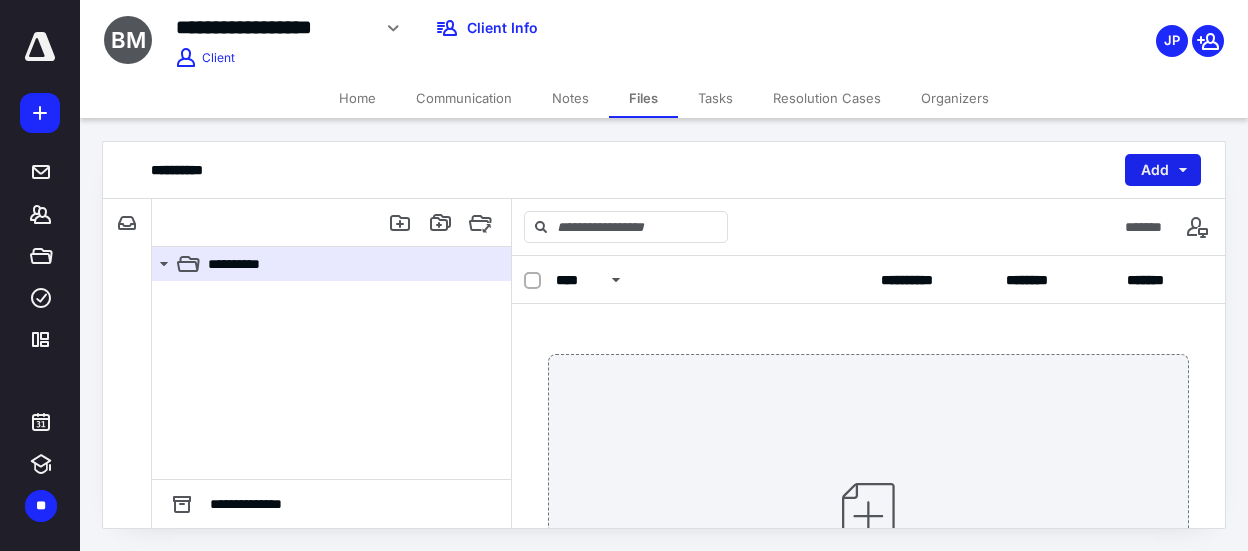 click on "Add" at bounding box center [1163, 170] 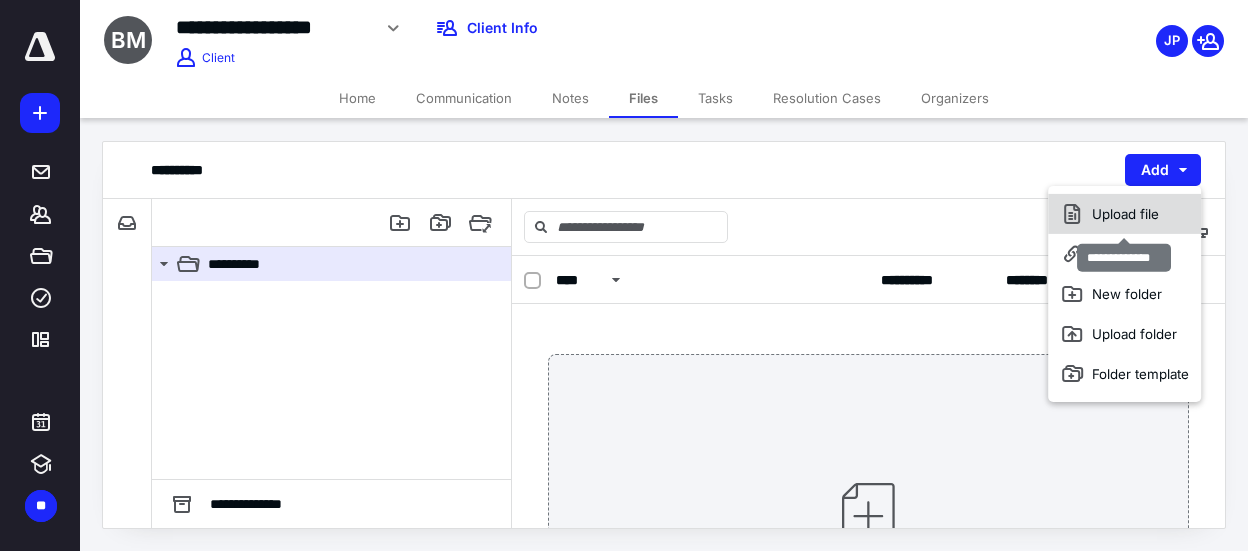 click on "Upload file" at bounding box center [1124, 214] 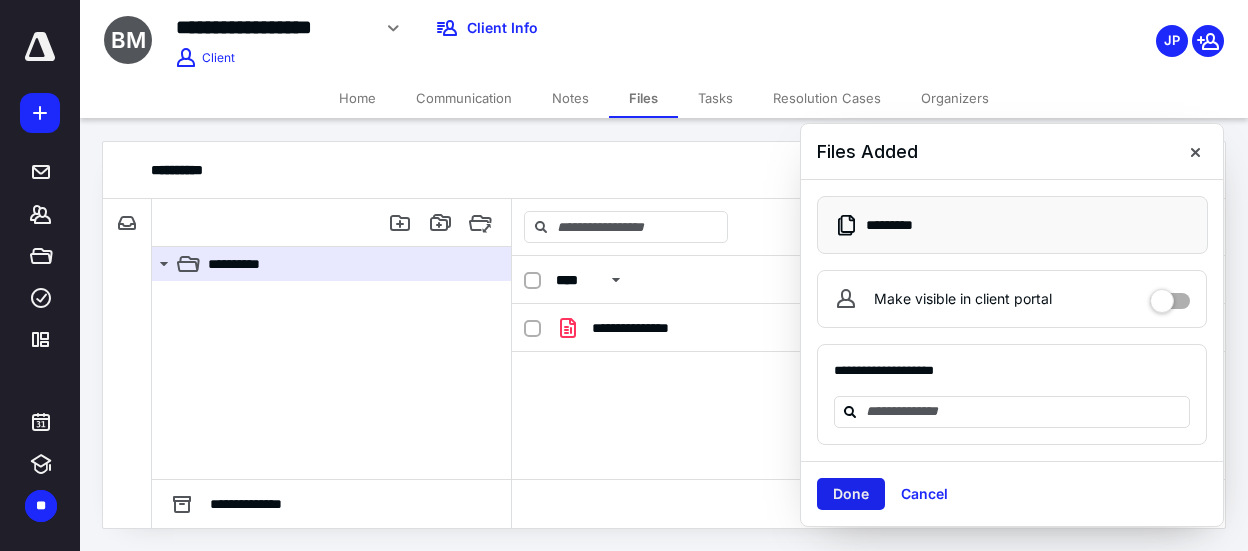 click on "Done" at bounding box center [851, 494] 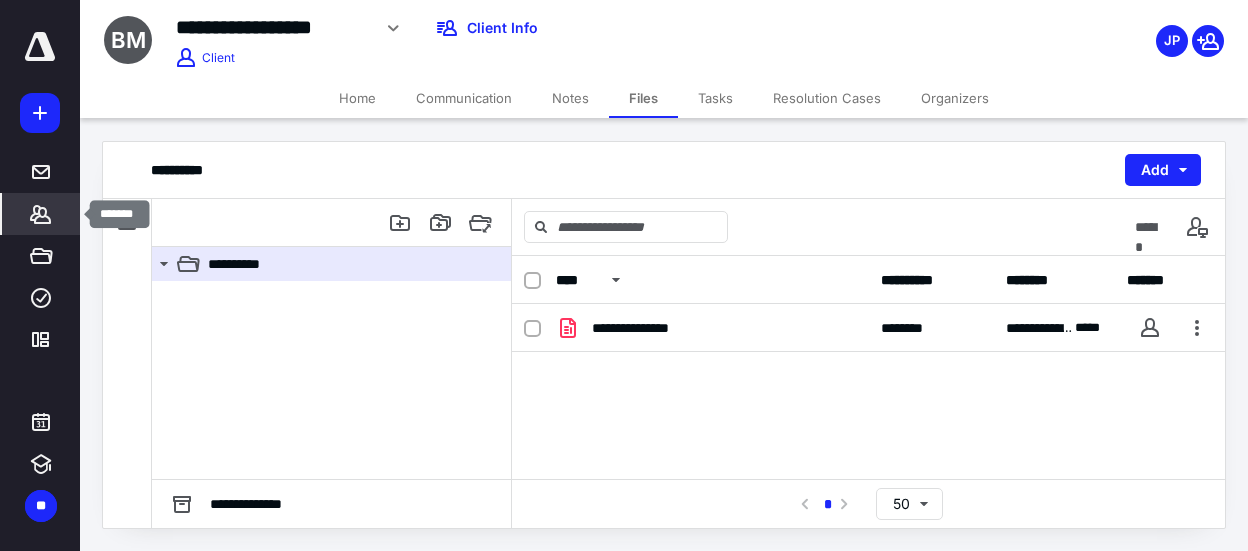 click on "*******" at bounding box center [41, 214] 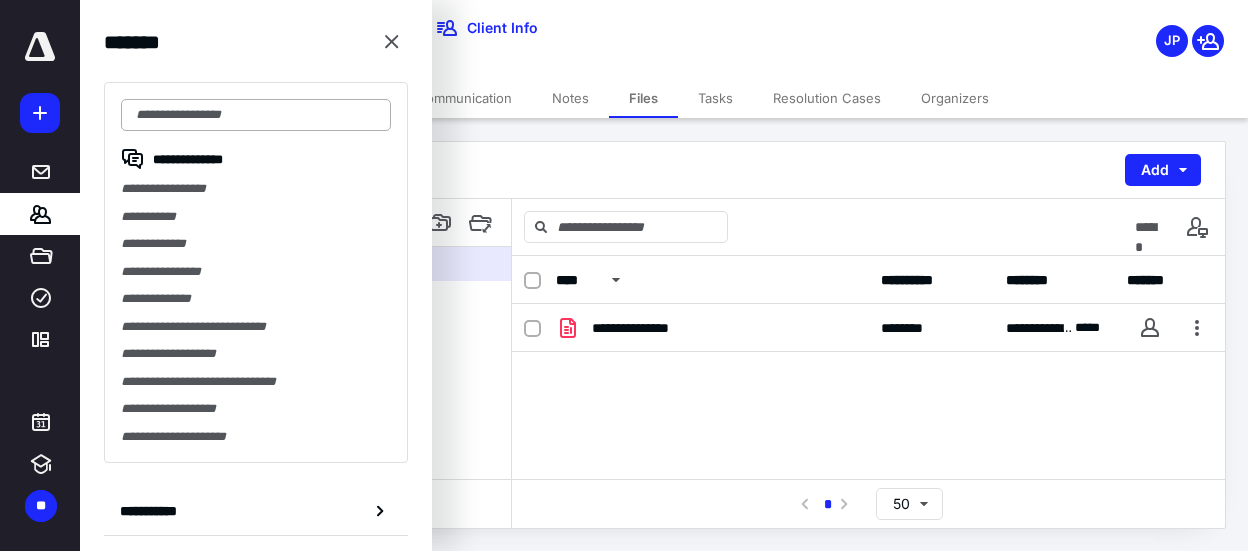 click at bounding box center (256, 115) 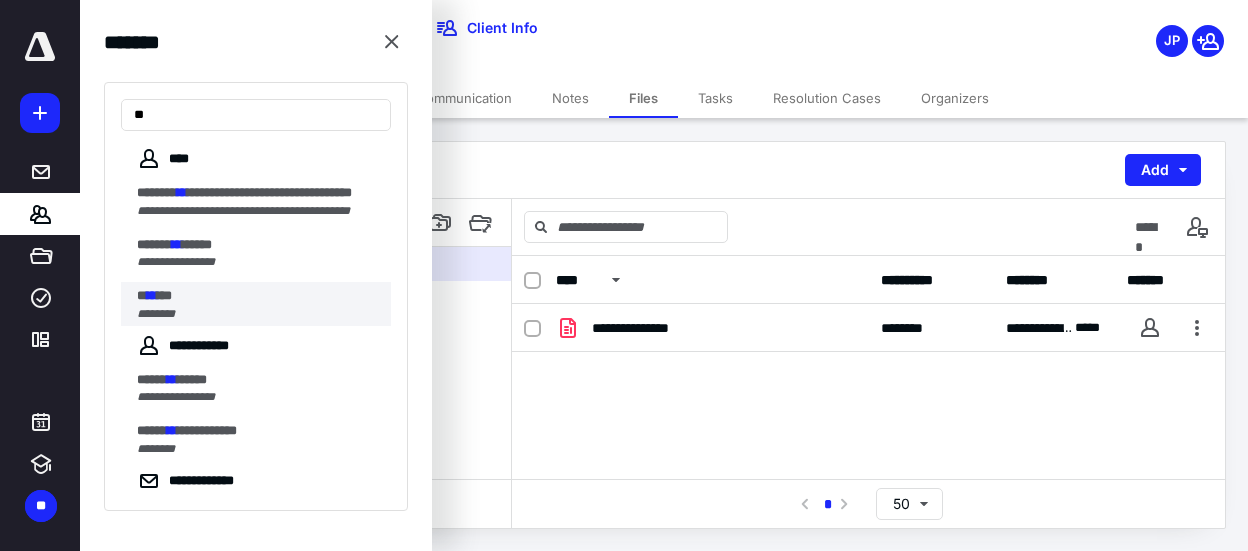 type on "**" 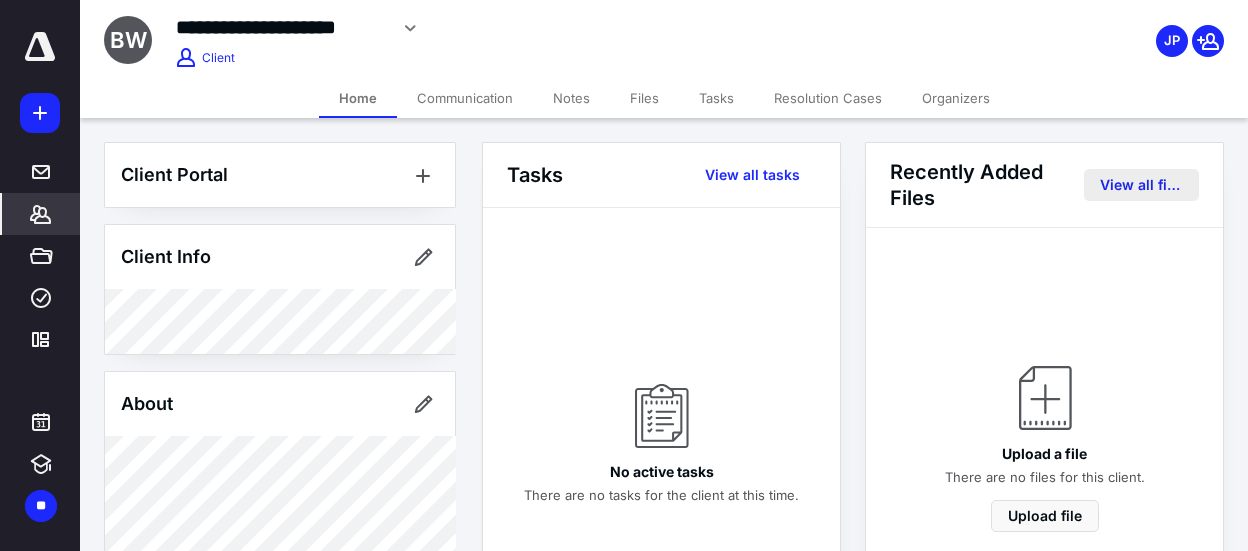 click on "View all files" at bounding box center [1141, 185] 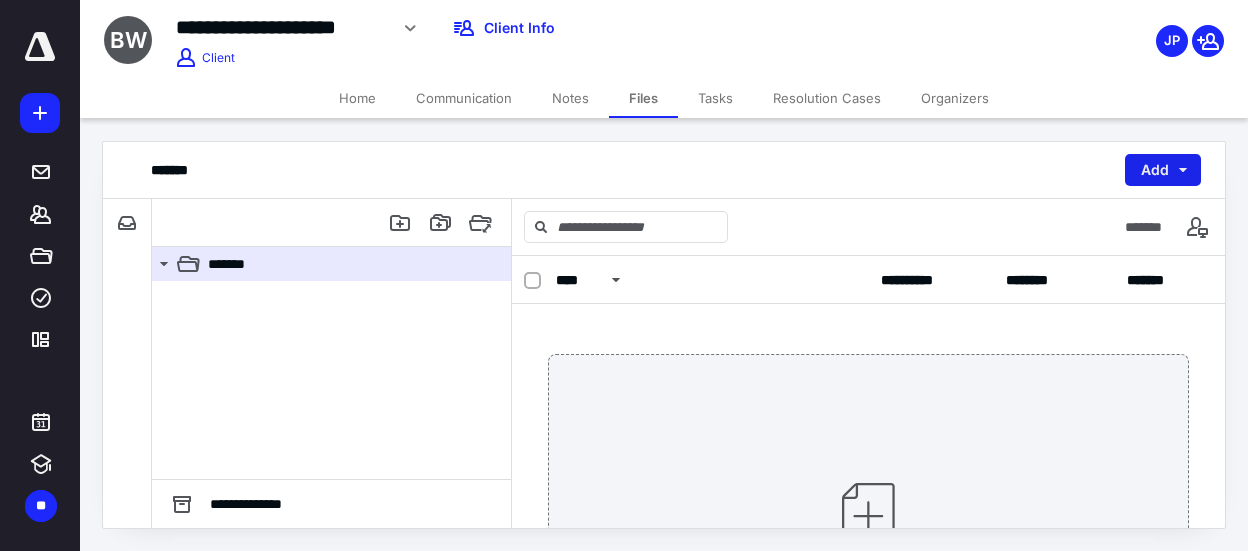 click on "Add" at bounding box center (1163, 170) 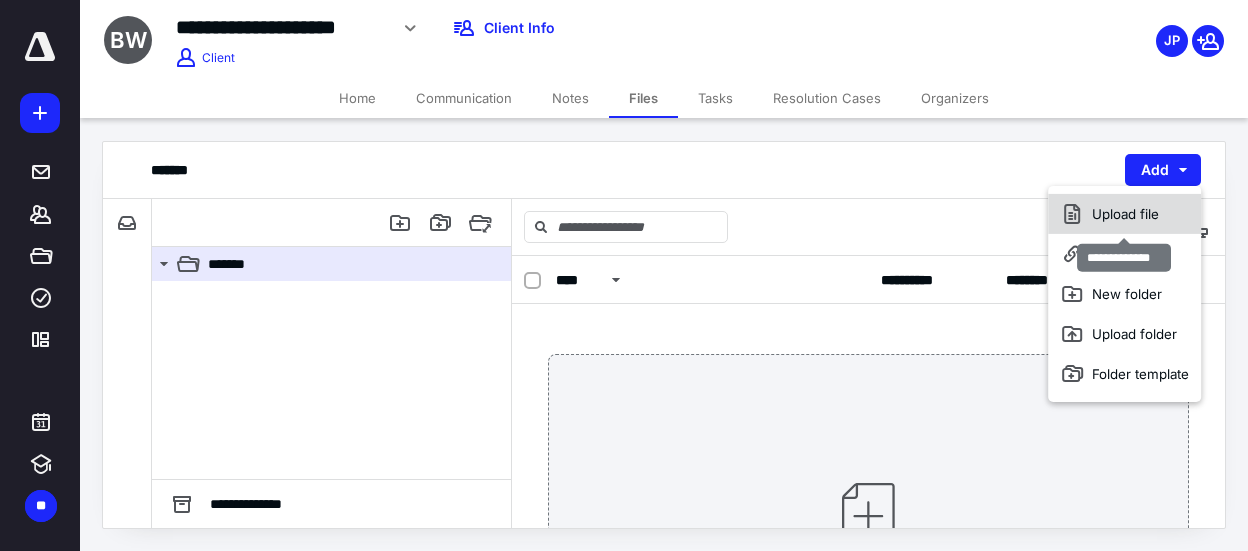click 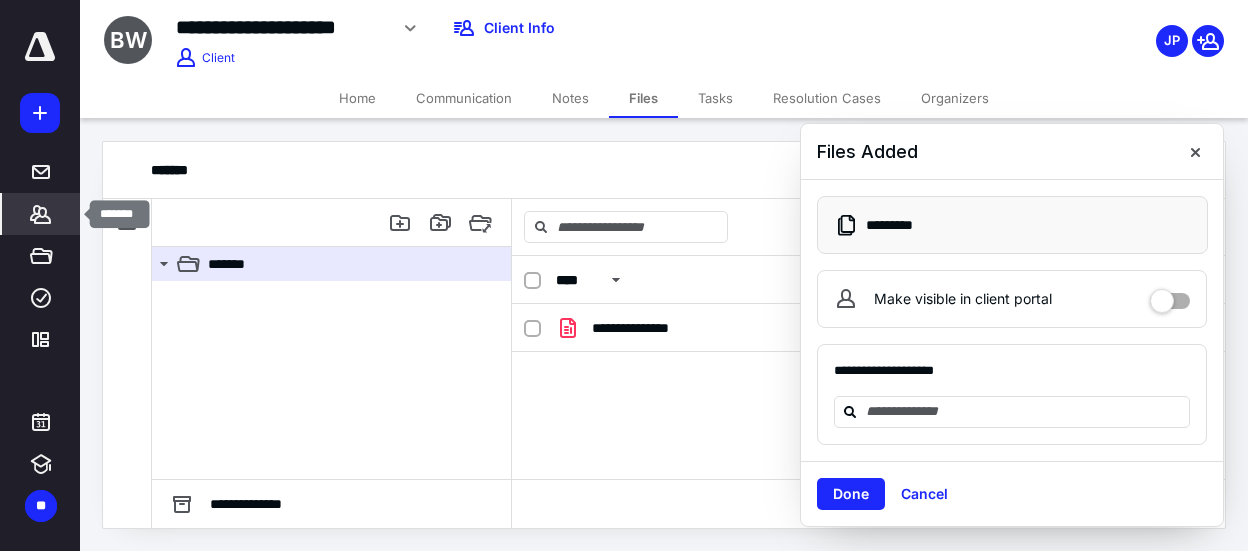 click on "*******" at bounding box center [41, 214] 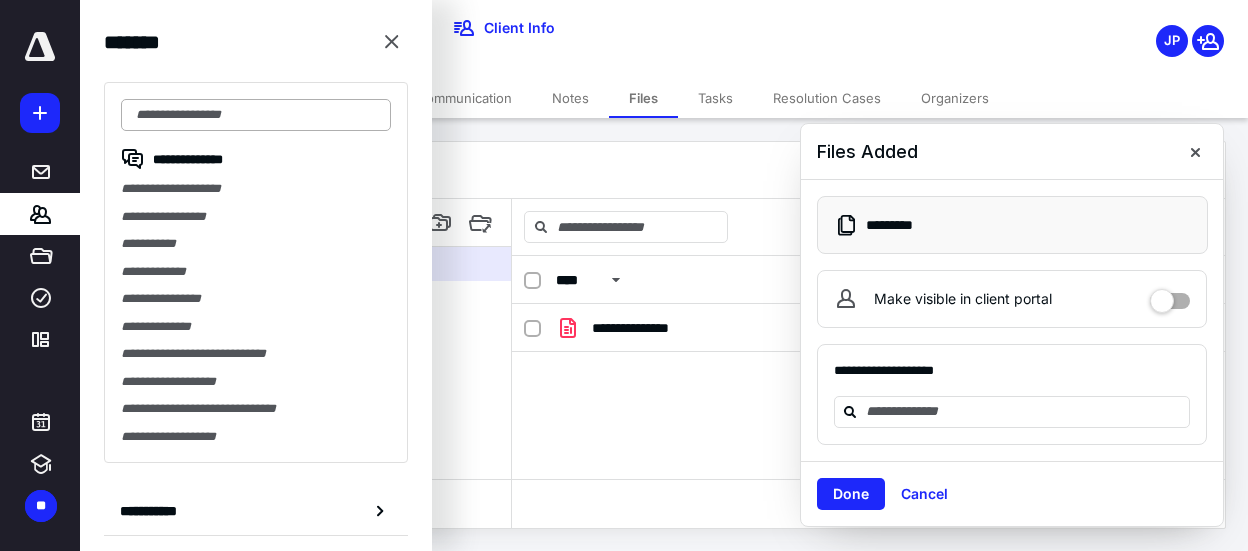 click at bounding box center [256, 115] 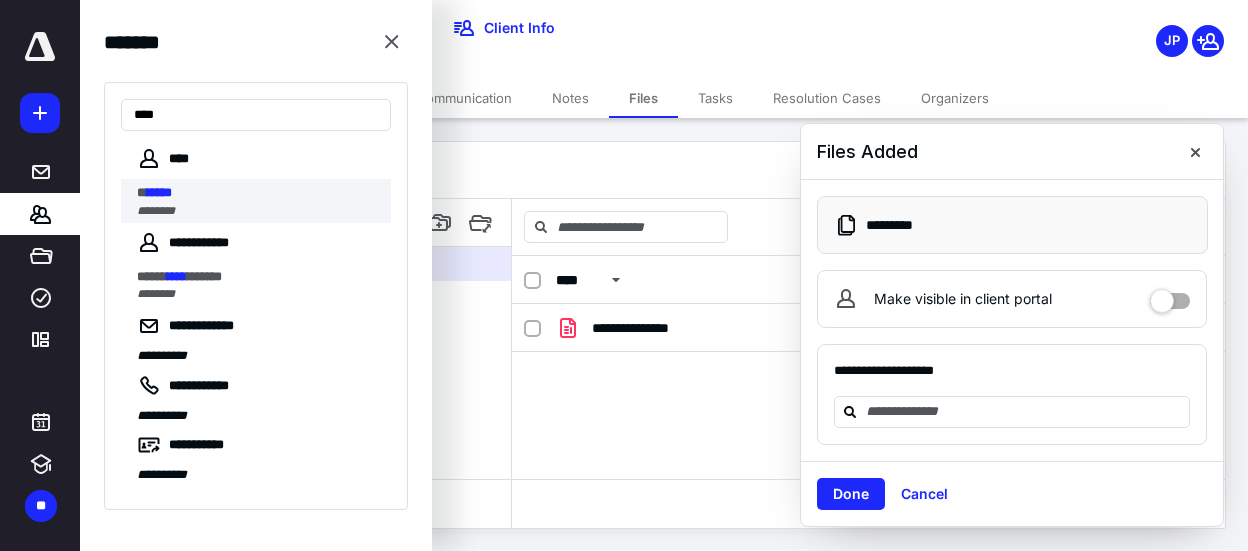 type on "****" 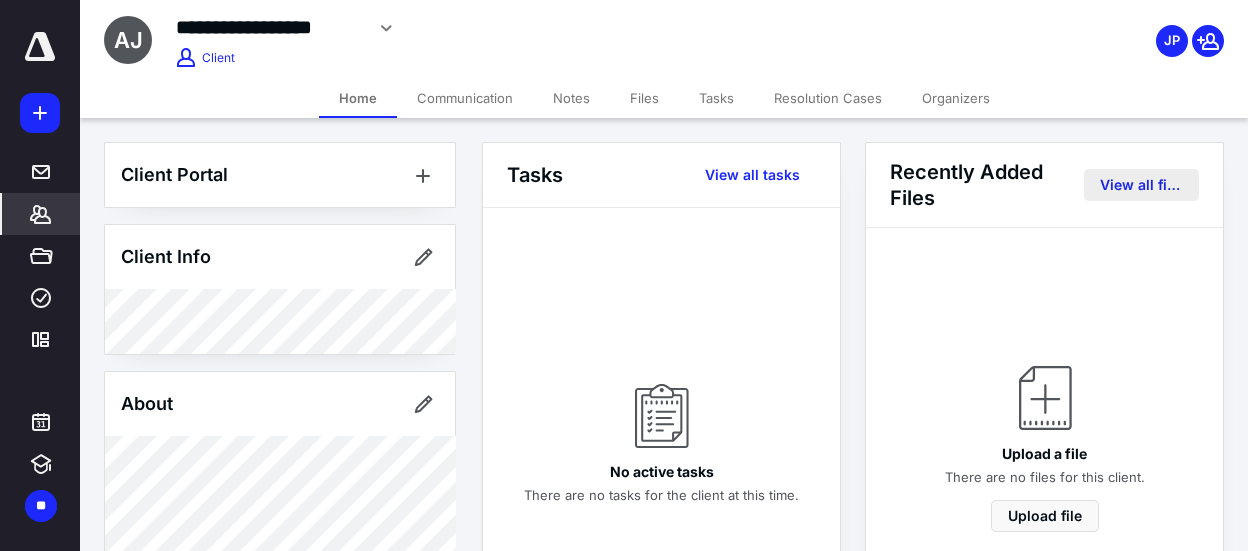click on "View all files" at bounding box center (1141, 185) 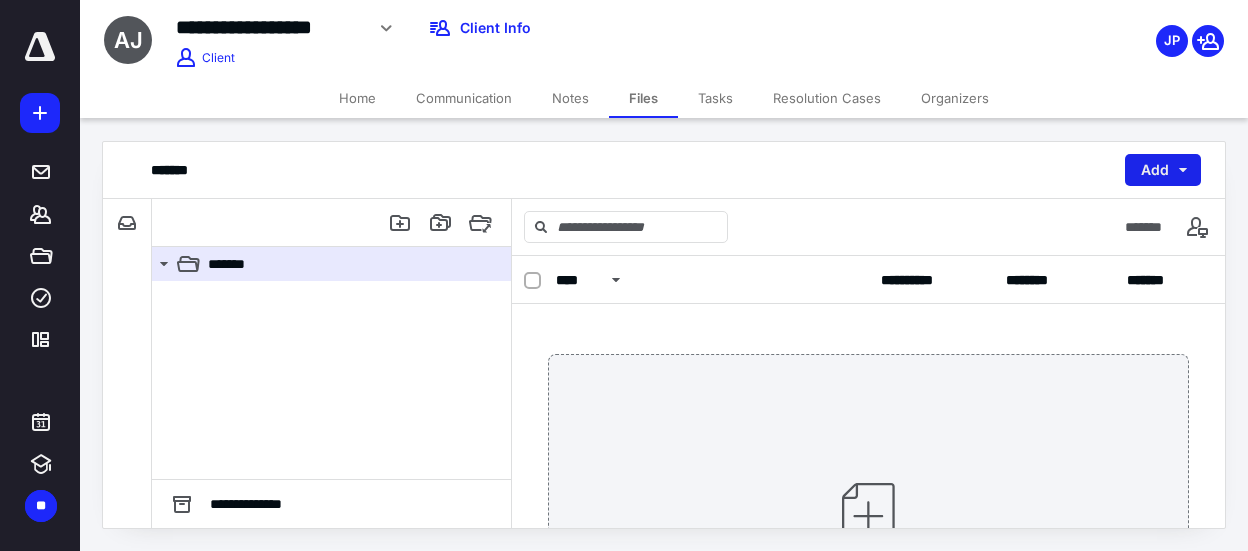 click on "Add" at bounding box center (1163, 170) 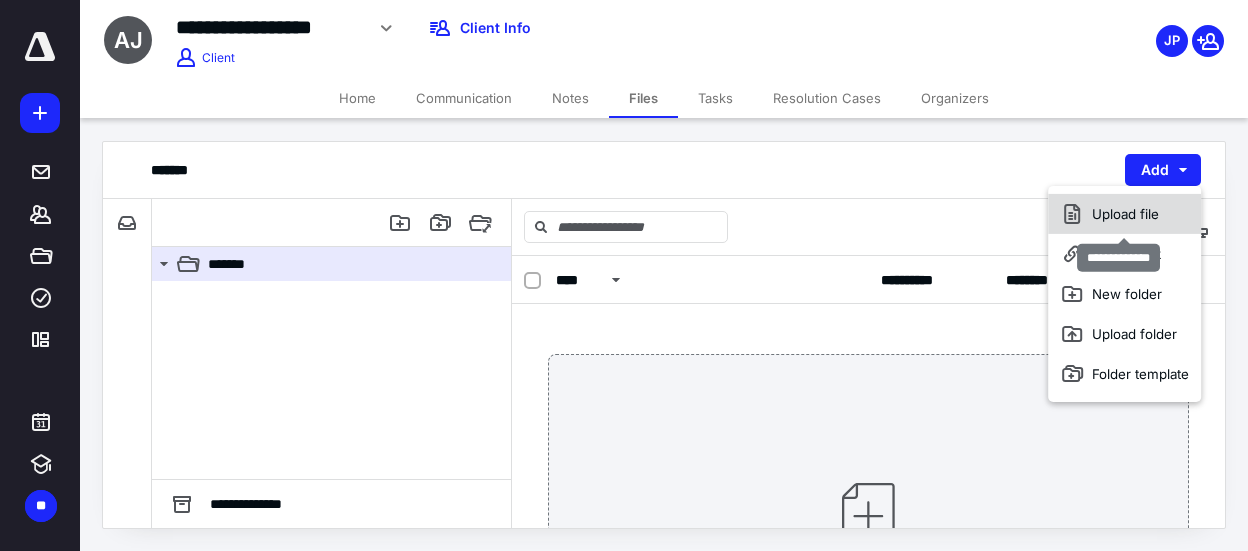 click on "Upload file" at bounding box center (1124, 214) 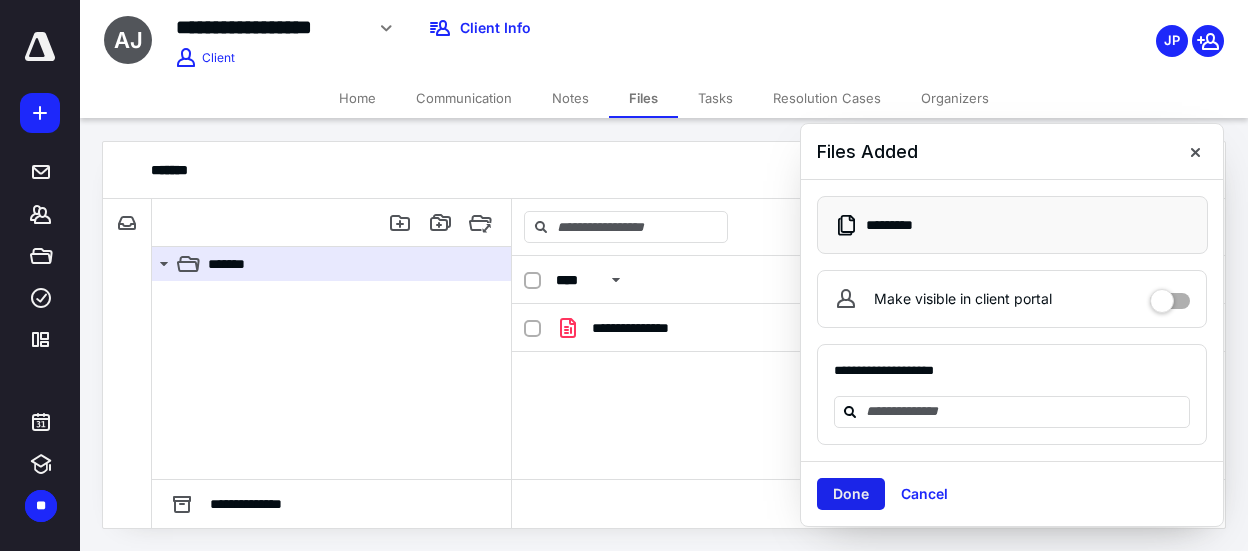 click on "Done" at bounding box center [851, 494] 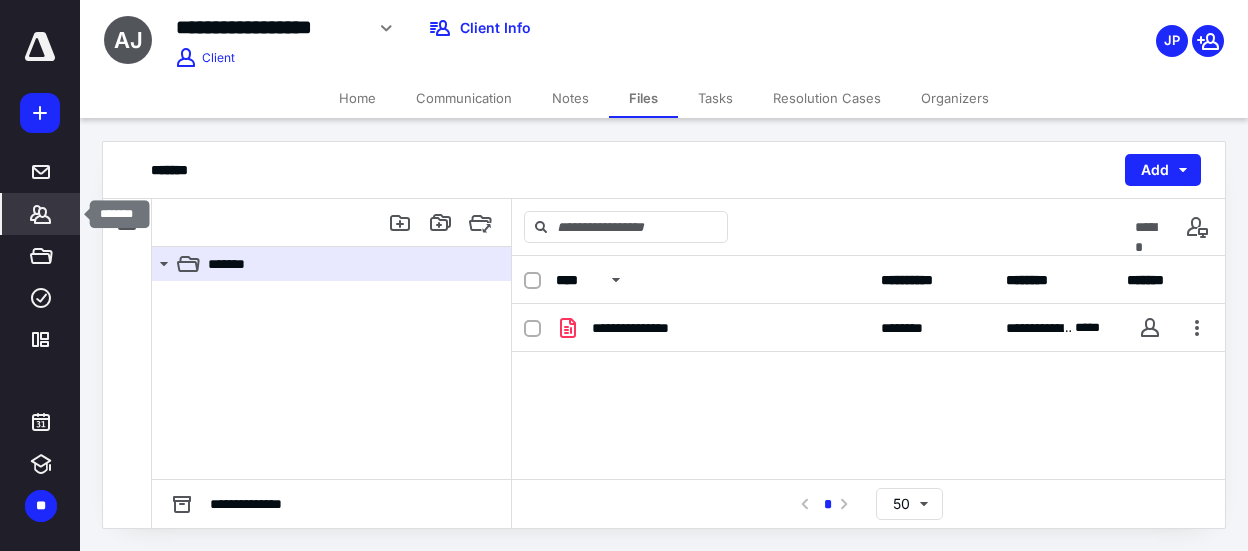click 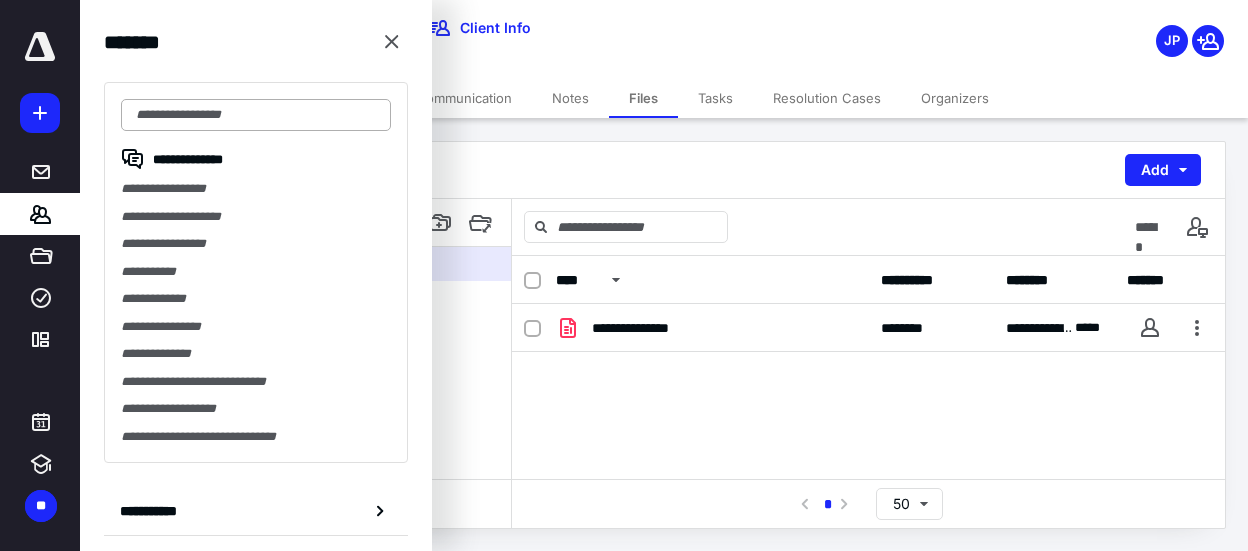 click at bounding box center [256, 115] 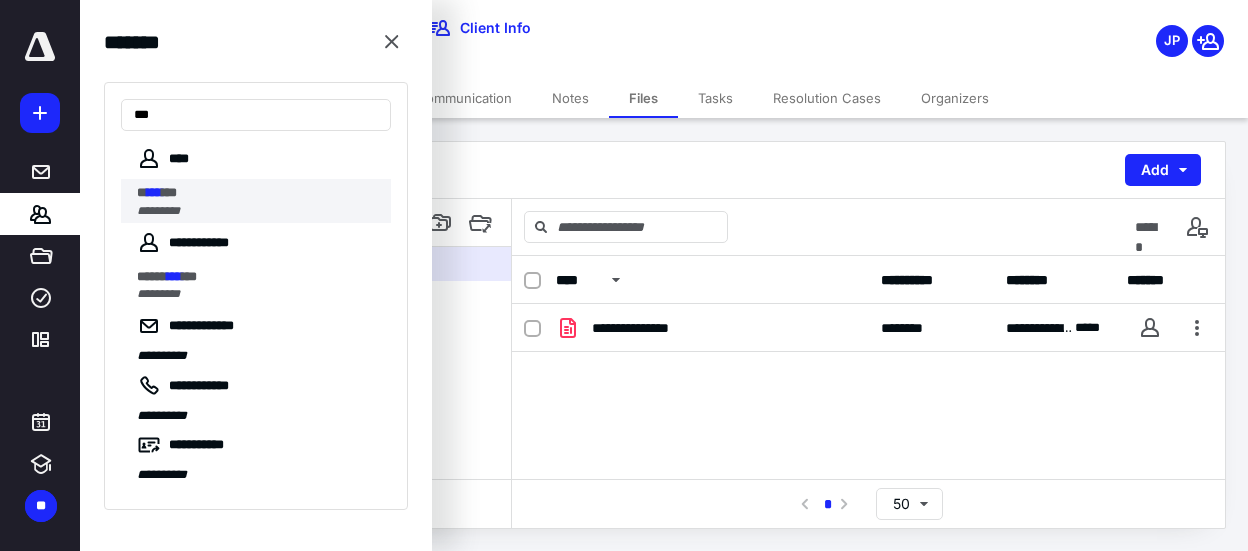 type on "***" 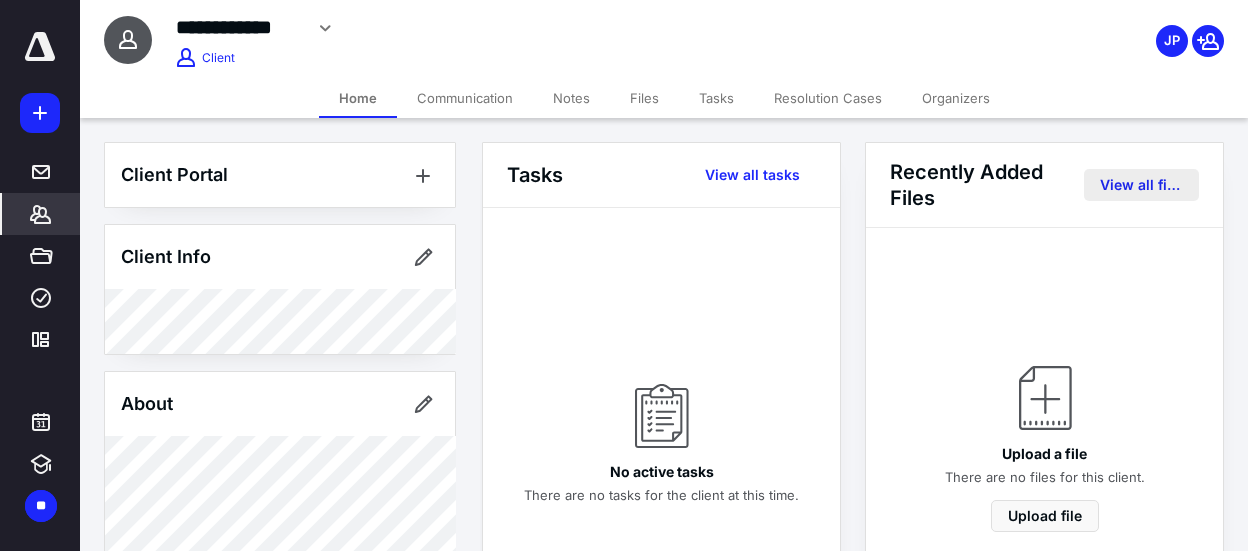 click on "View all files" at bounding box center (1141, 185) 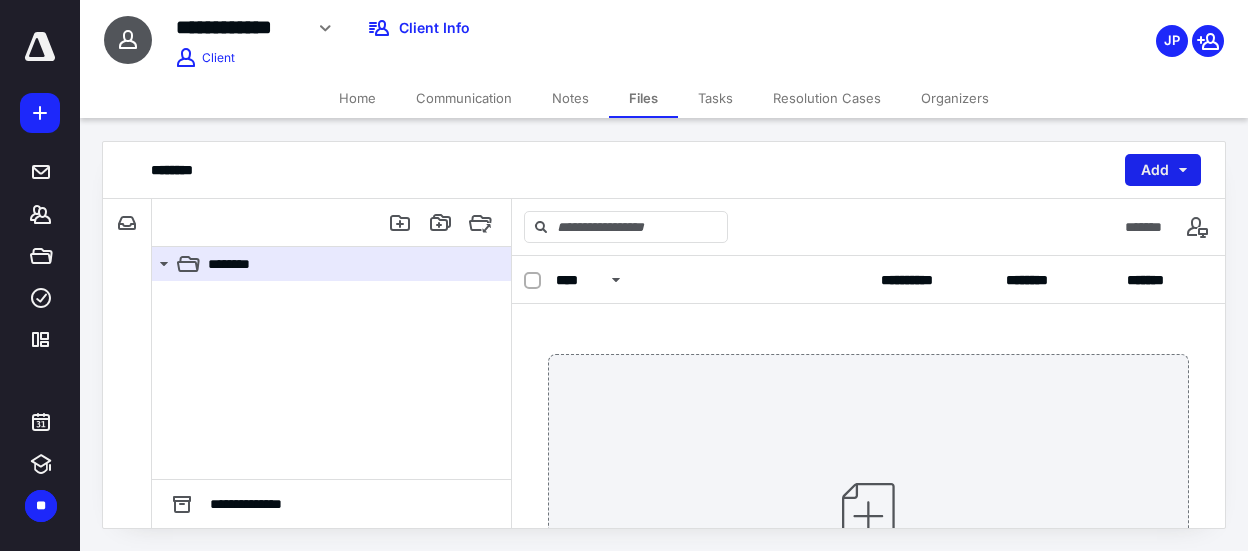 click on "Add" at bounding box center [1163, 170] 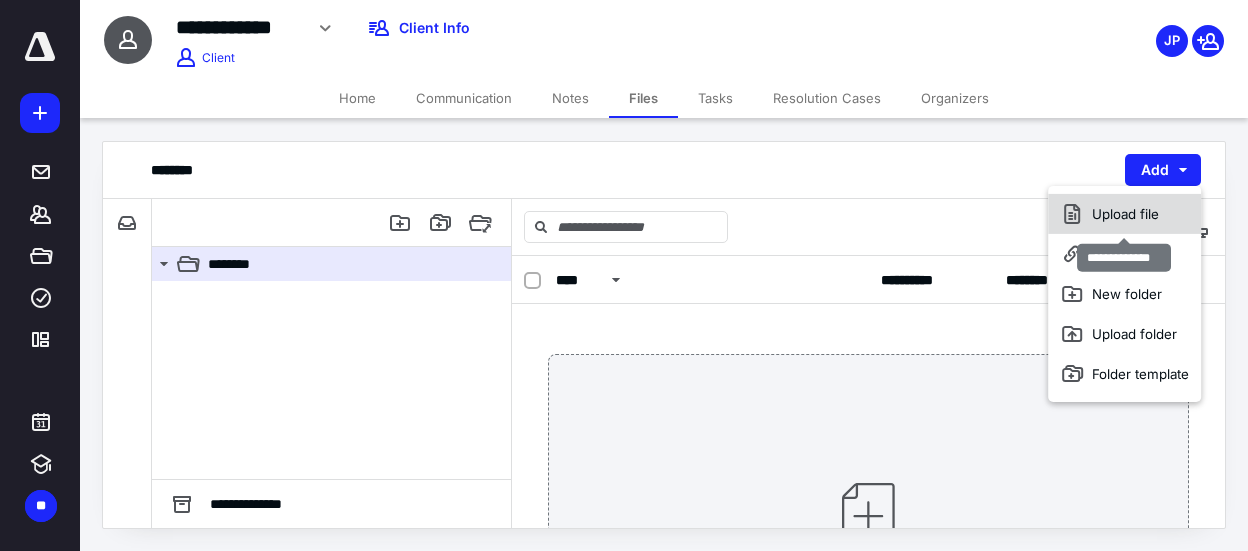 click on "Upload file" at bounding box center [1124, 214] 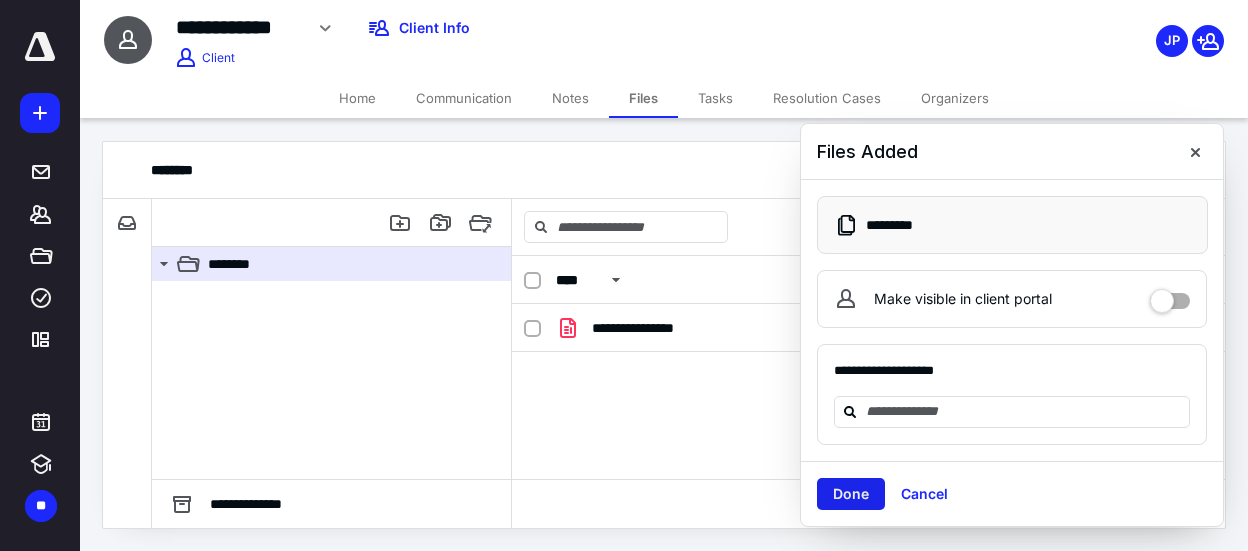 click on "Done" at bounding box center [851, 494] 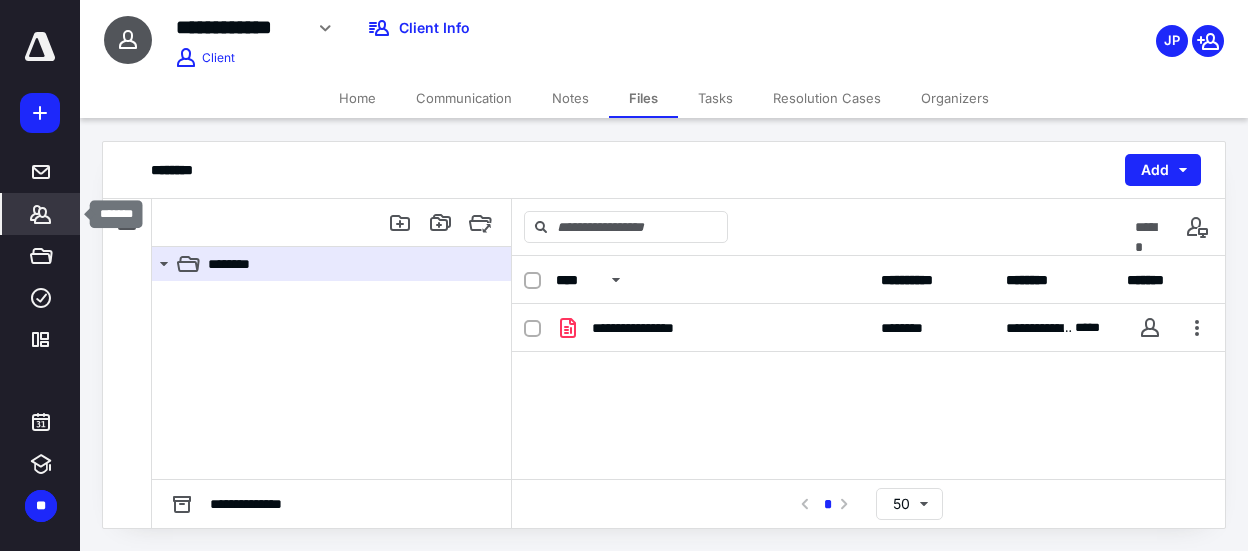 click 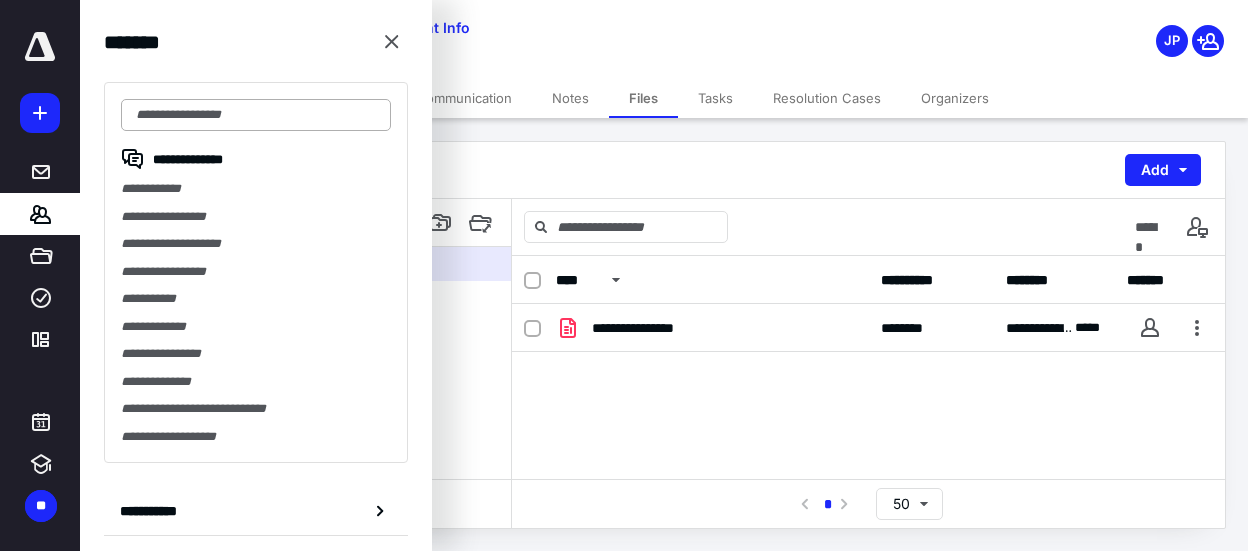 click at bounding box center [256, 115] 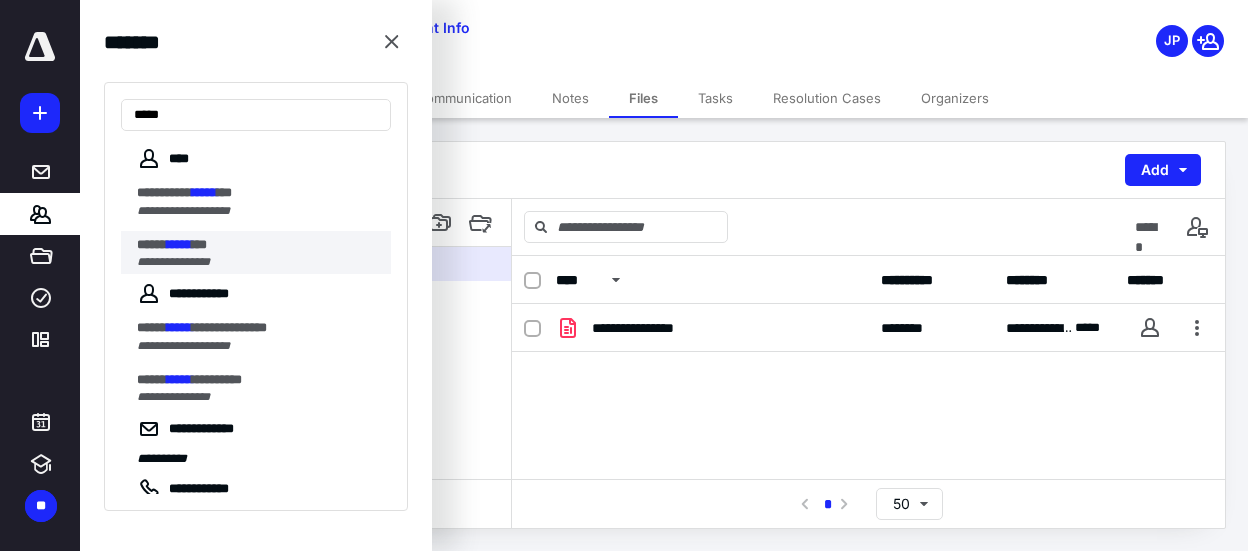 type on "*****" 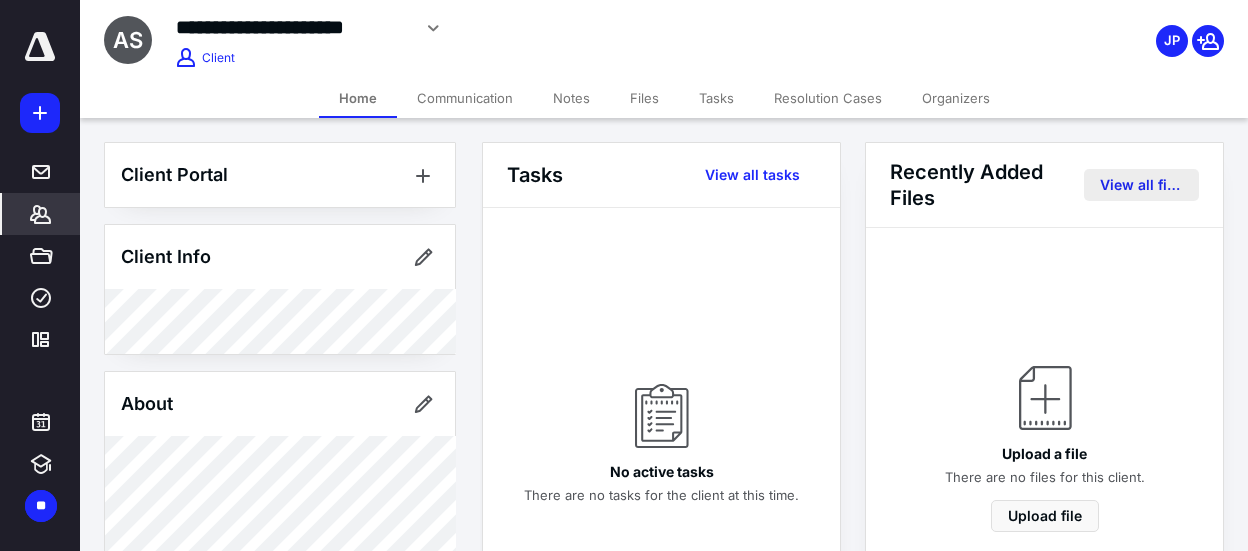click on "View all files" at bounding box center [1141, 185] 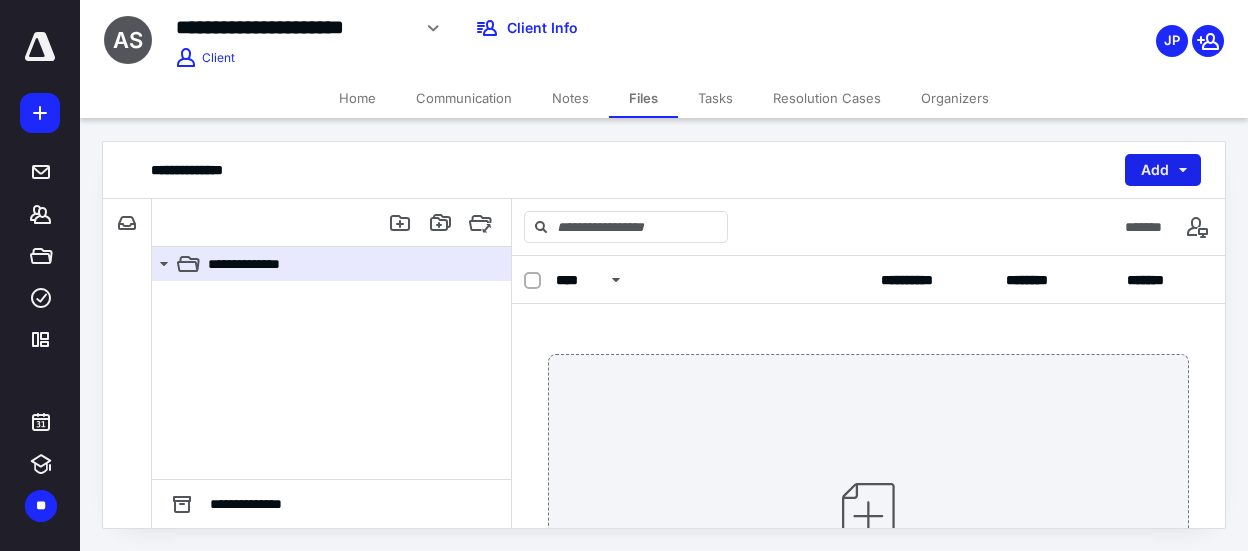 click on "Add" at bounding box center [1163, 170] 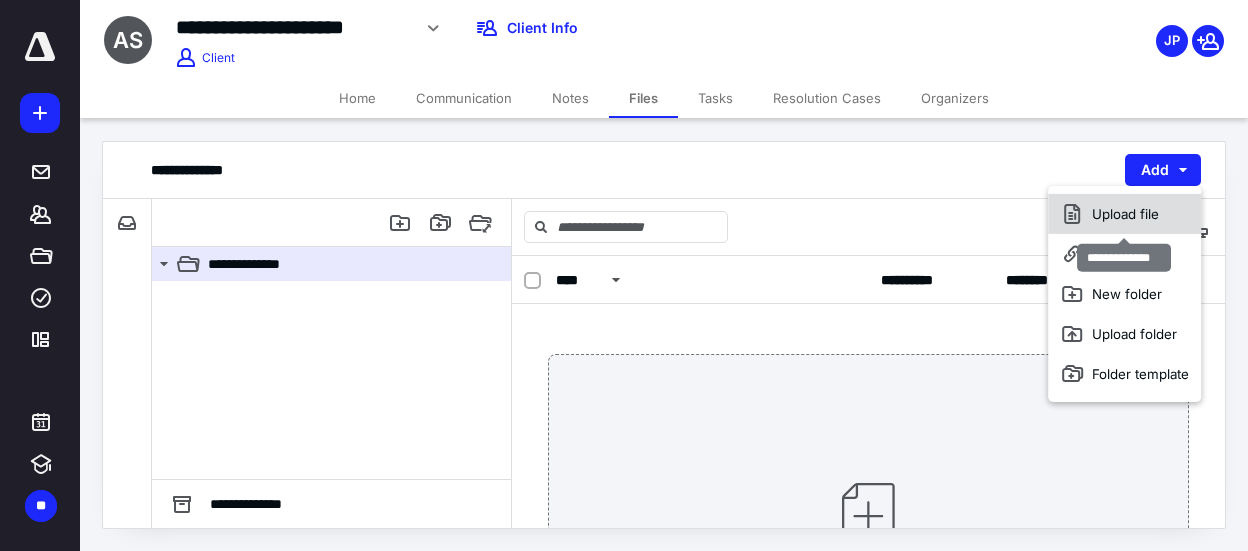 click on "Upload file" at bounding box center (1124, 214) 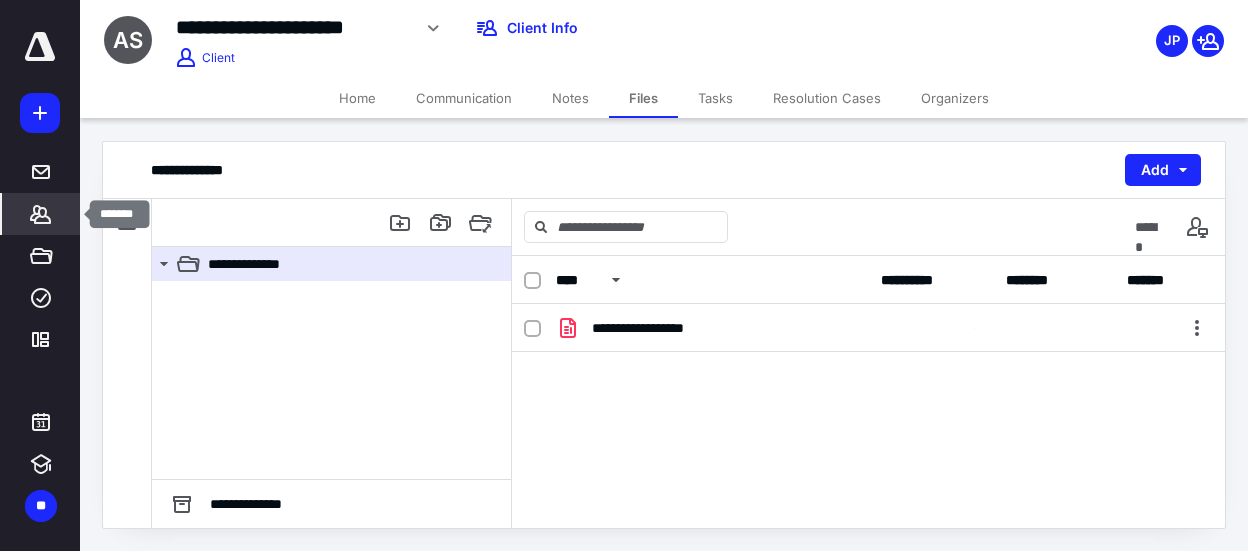 click 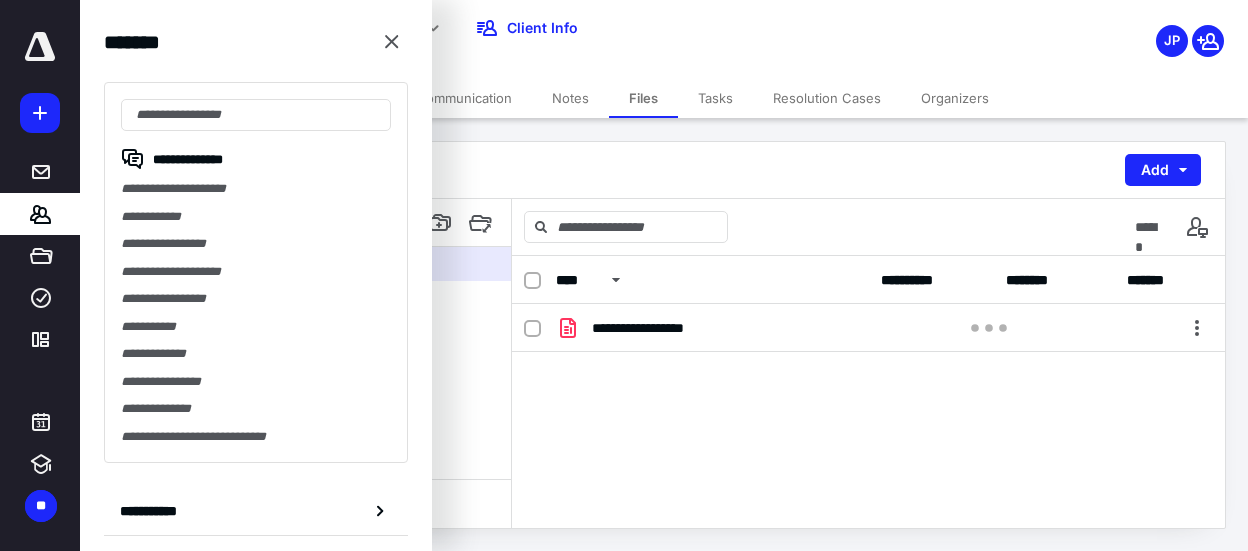 click on "**********" at bounding box center (510, 28) 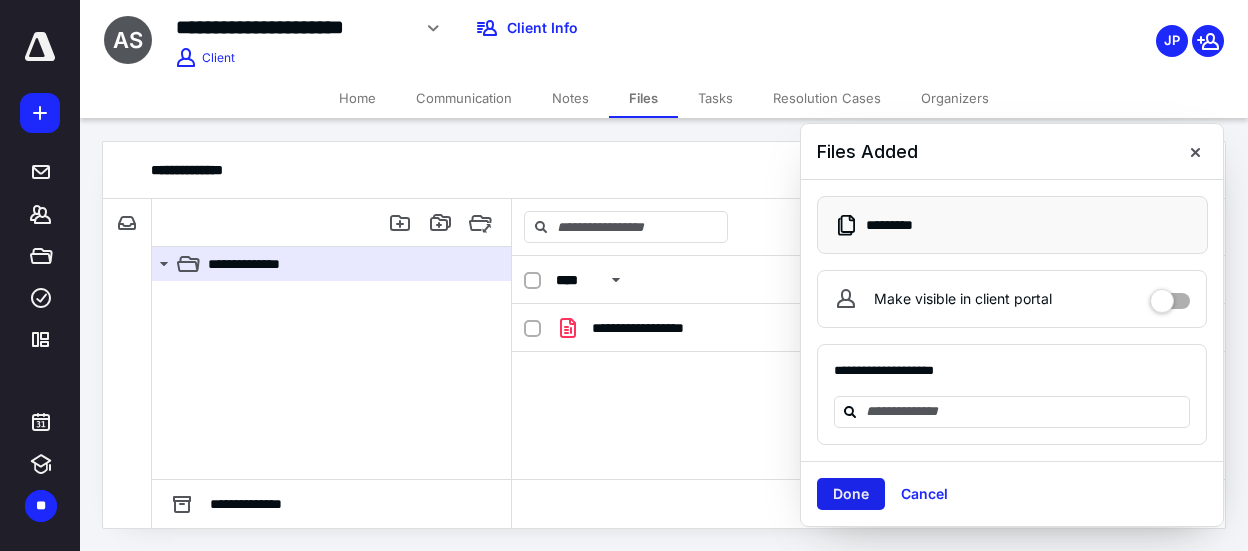 click on "Done" at bounding box center [851, 494] 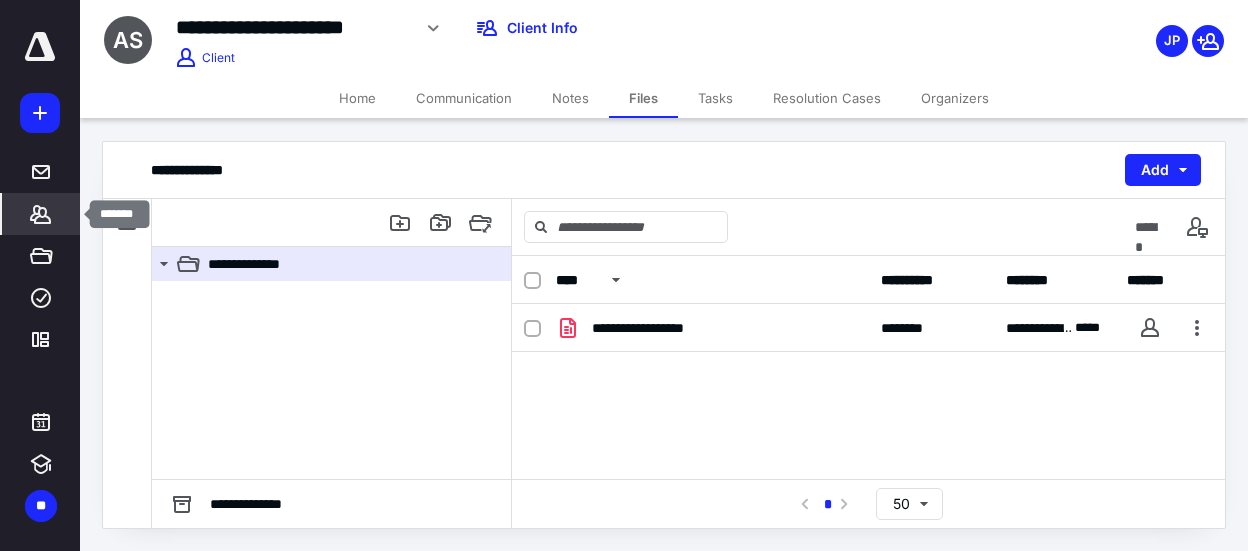 click 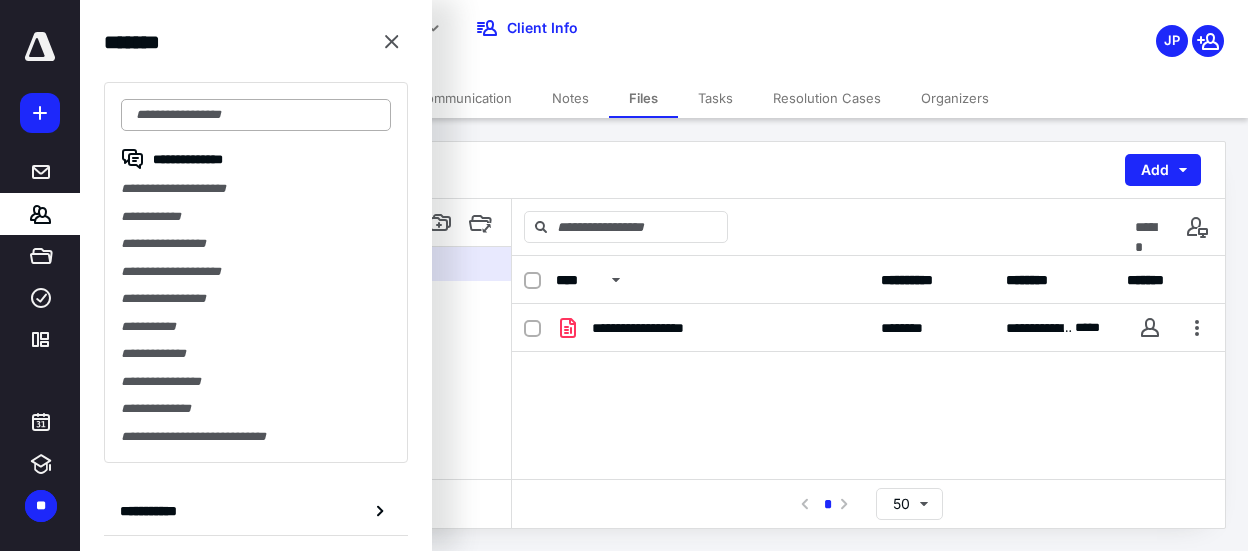 click at bounding box center [256, 115] 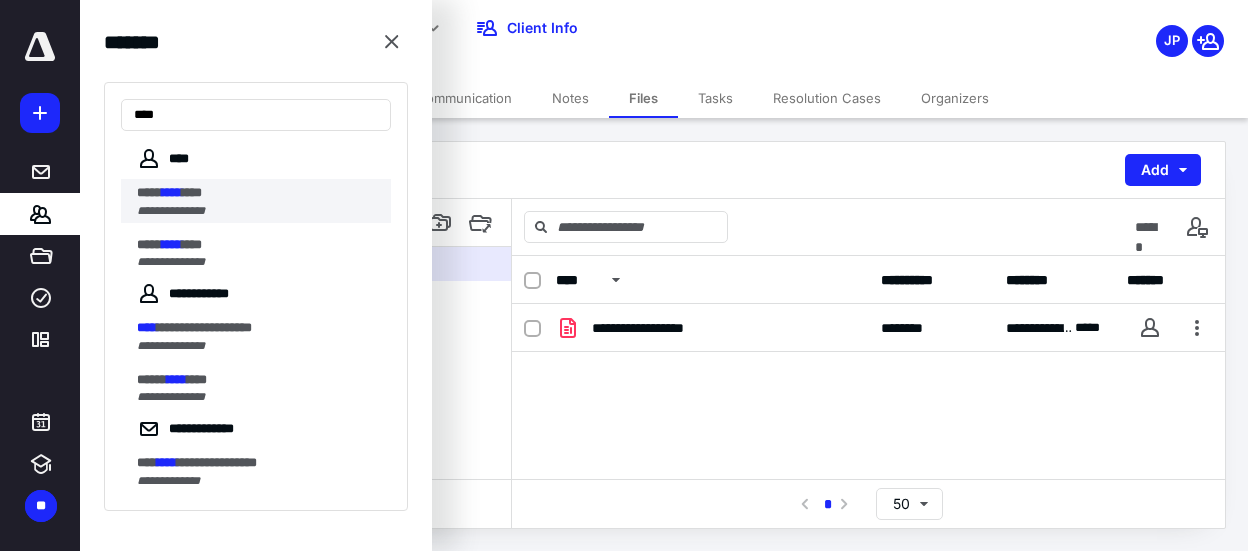 type on "****" 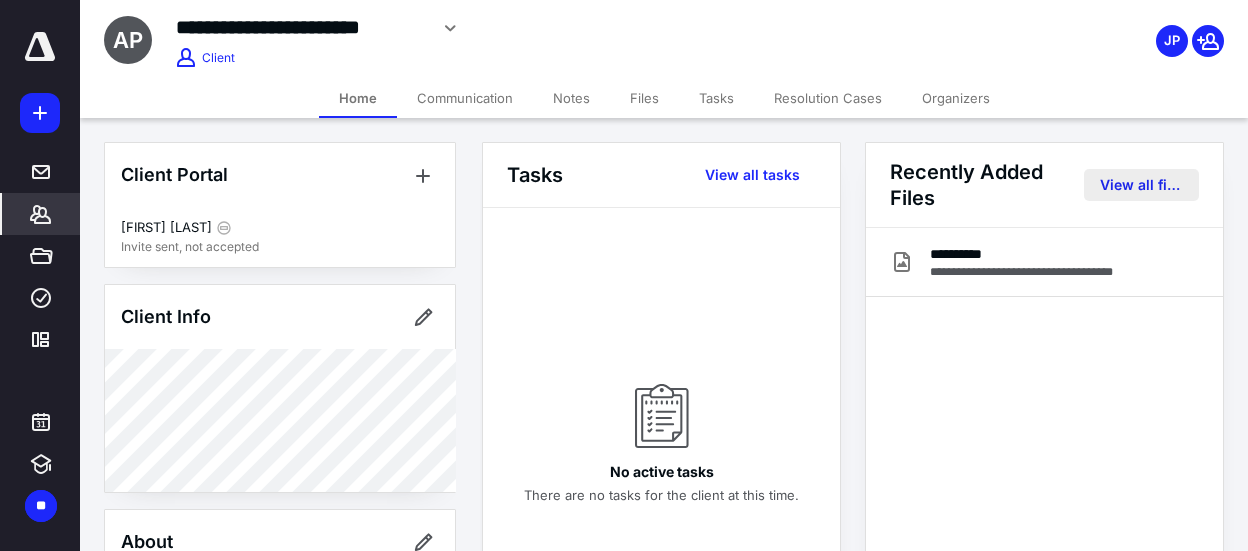 click on "View all files" at bounding box center (1141, 185) 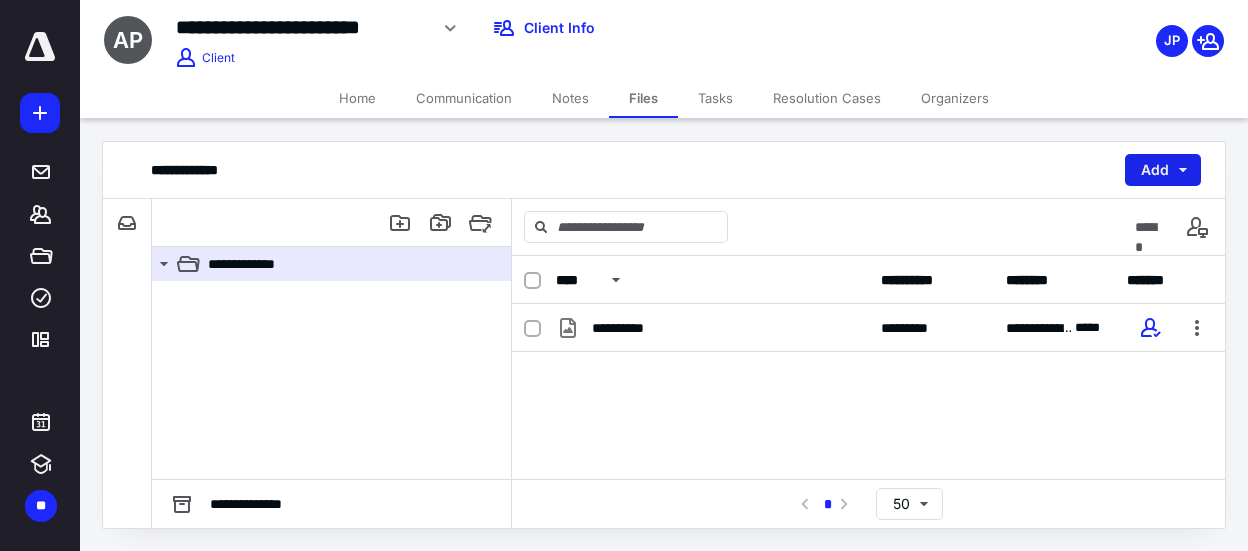 click on "Add" at bounding box center (1163, 170) 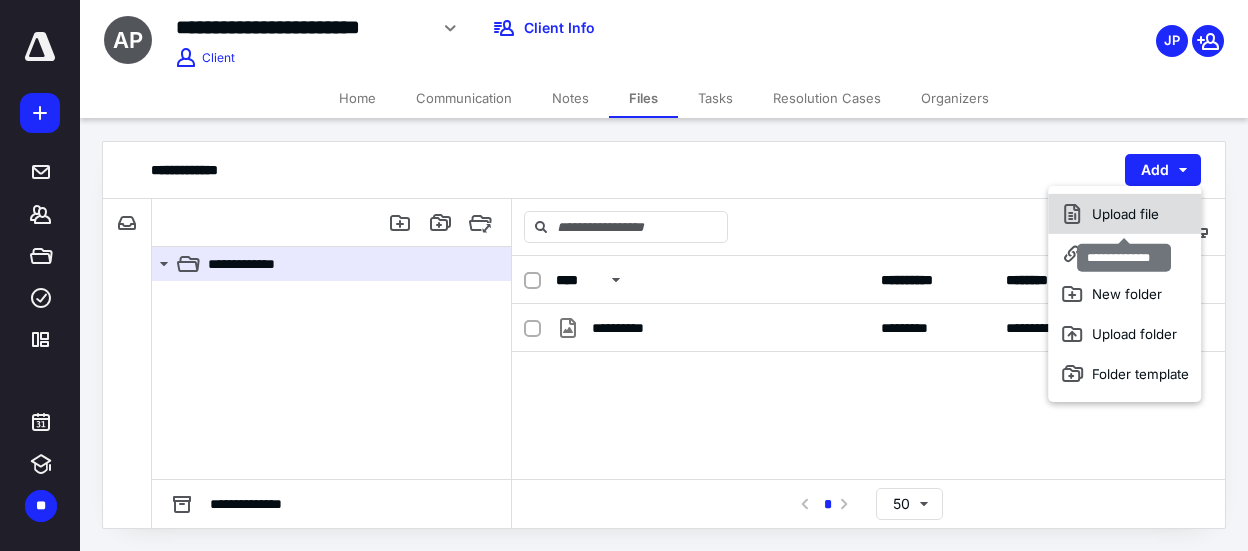 click on "Upload file" at bounding box center [1124, 214] 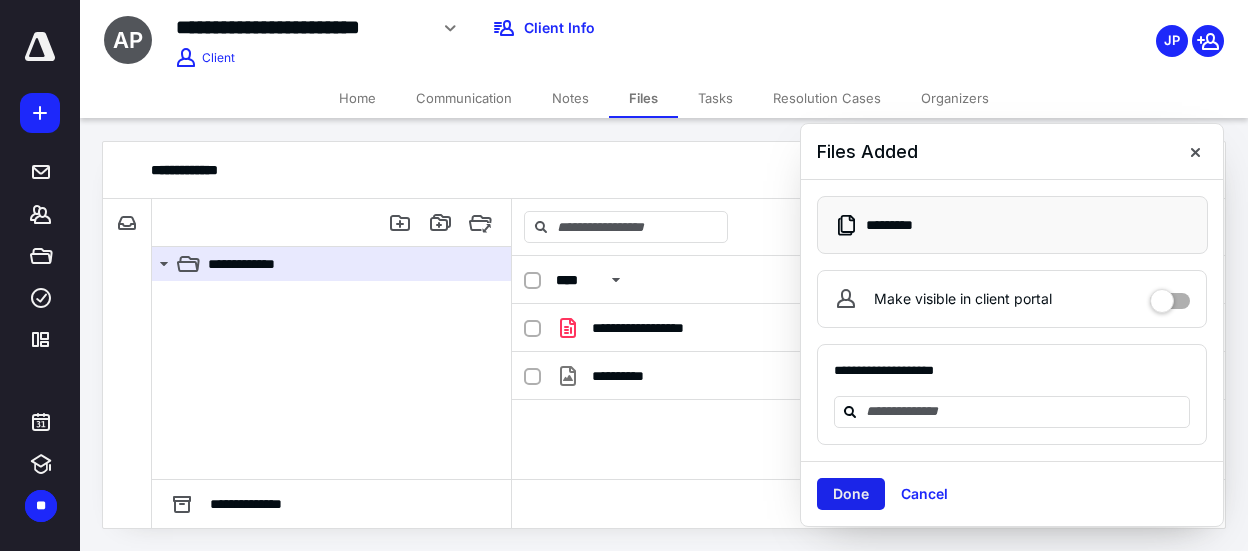 click on "Done" at bounding box center [851, 494] 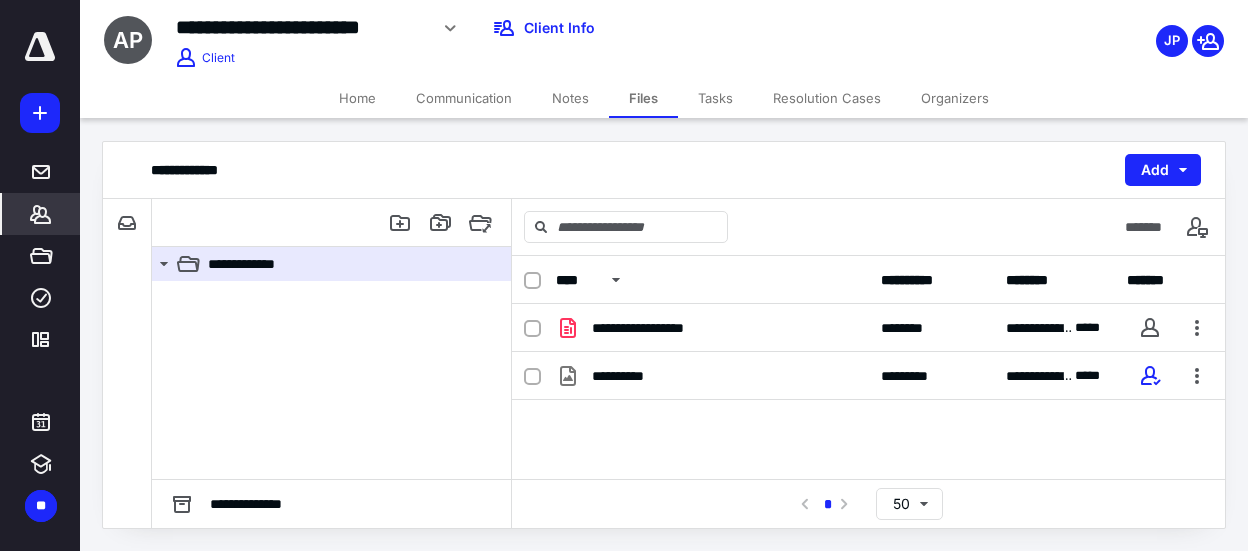 click 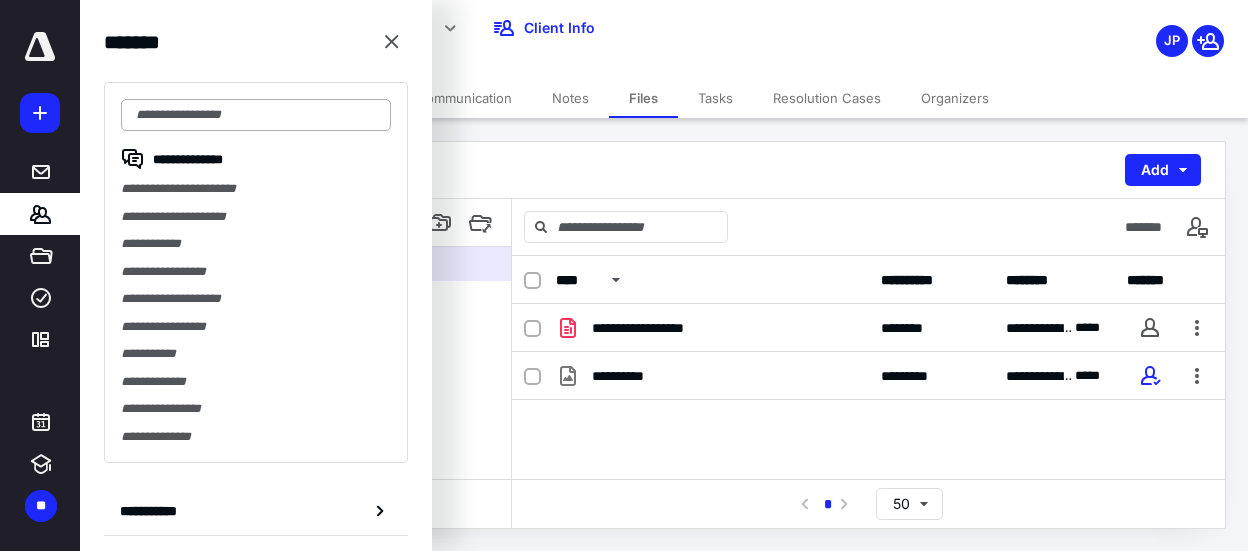 click at bounding box center [256, 115] 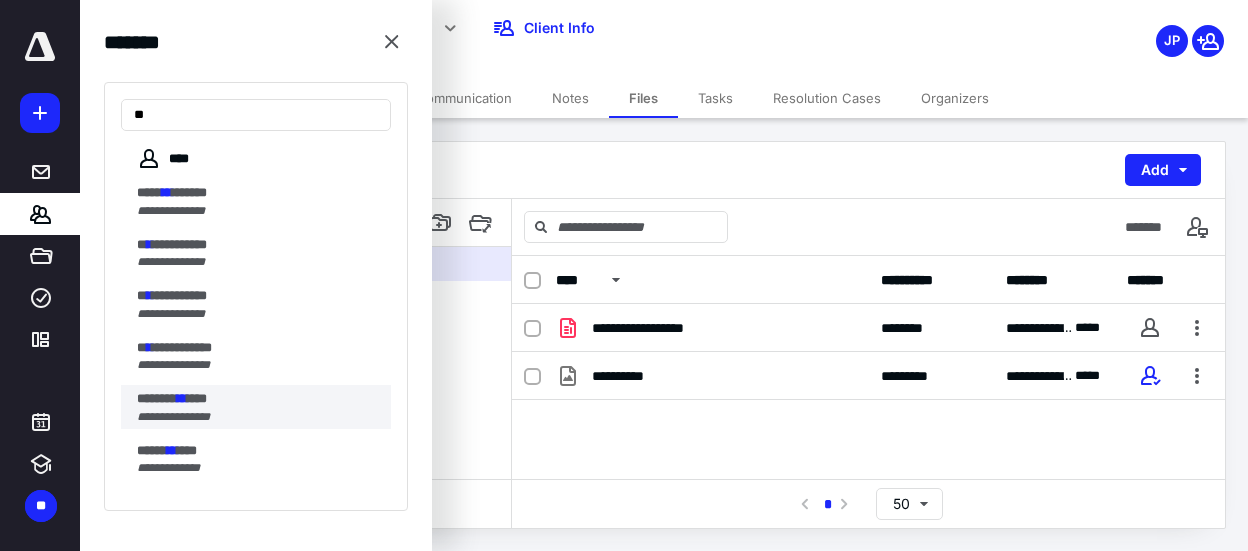 type on "**" 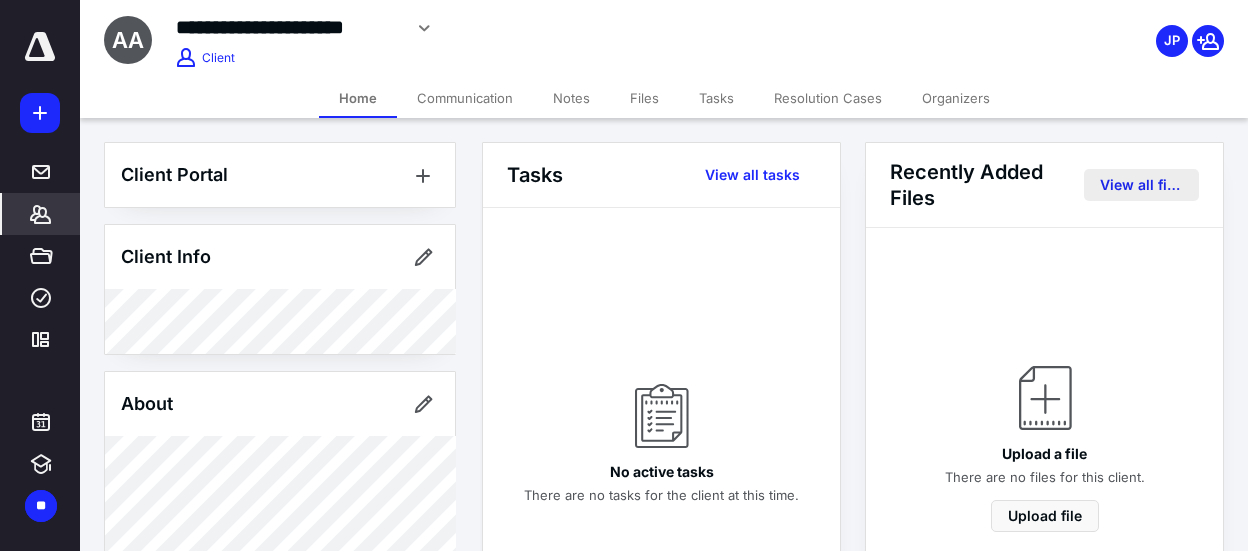 click on "View all files" at bounding box center [1141, 185] 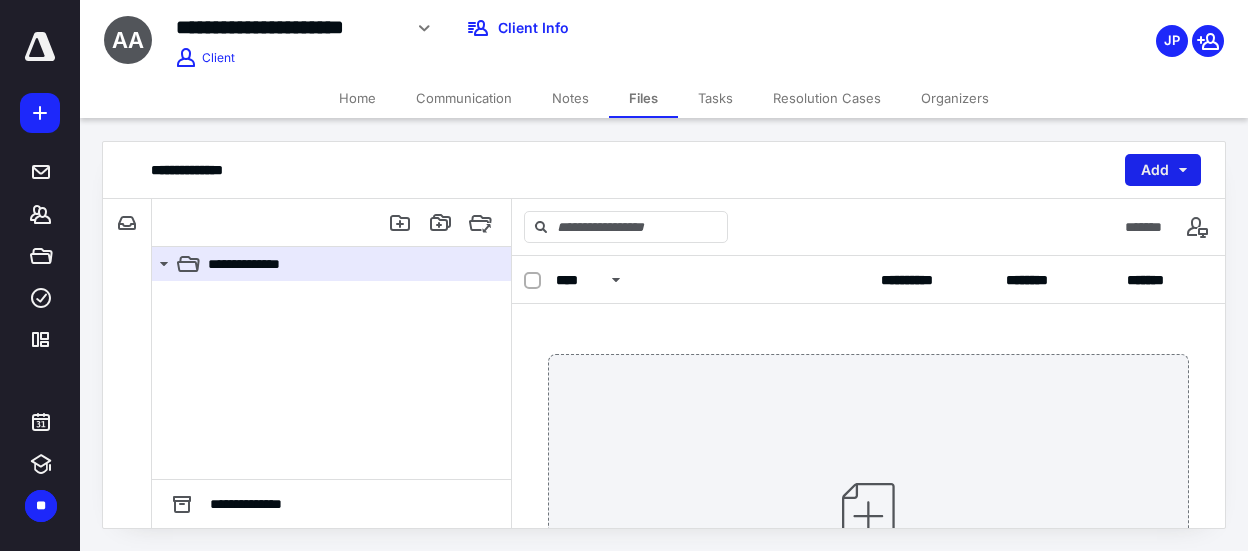 click on "Add" at bounding box center (1163, 170) 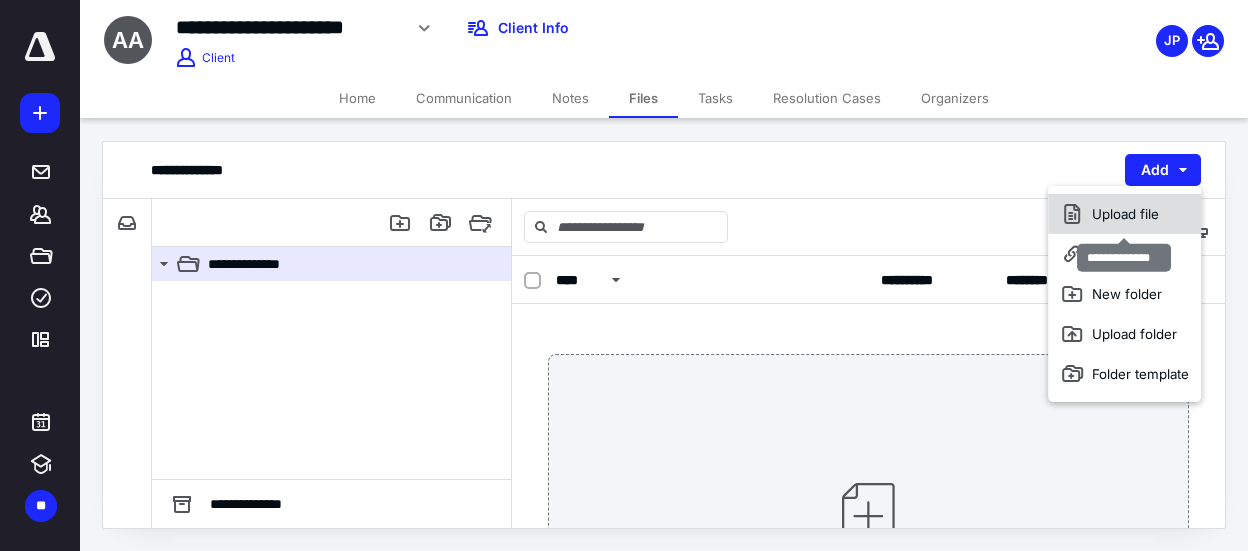 click on "Upload file" at bounding box center (1124, 214) 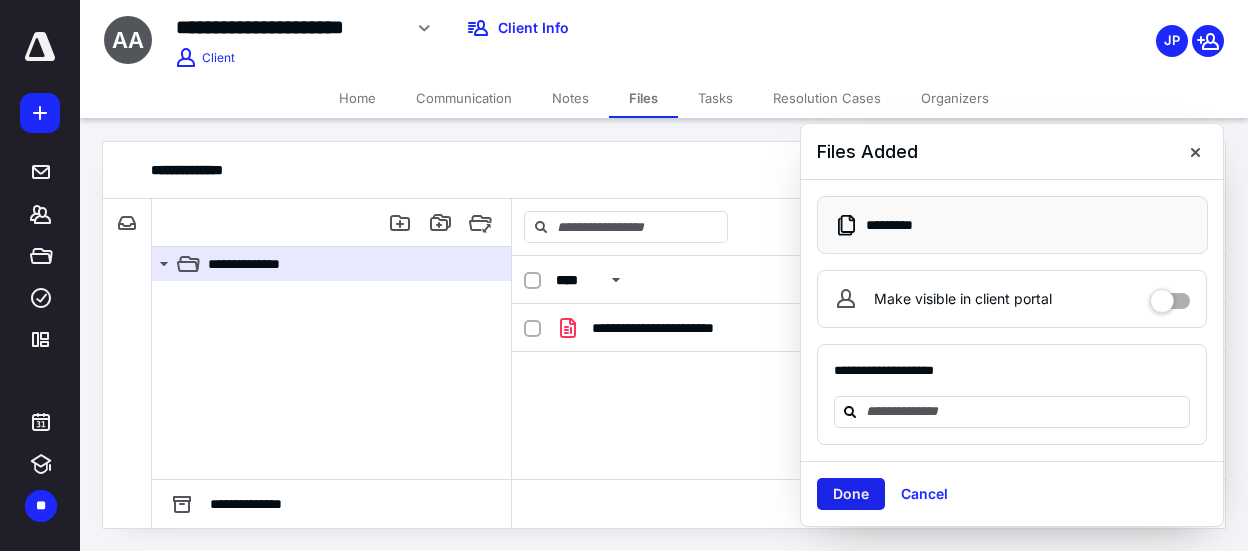 click on "Done" at bounding box center (851, 494) 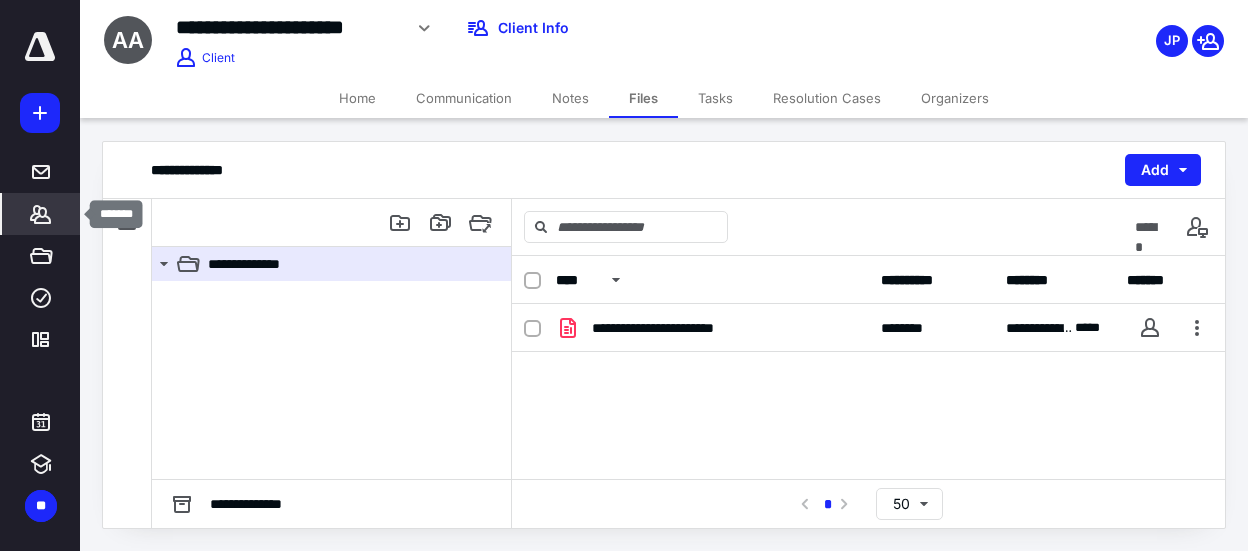 click 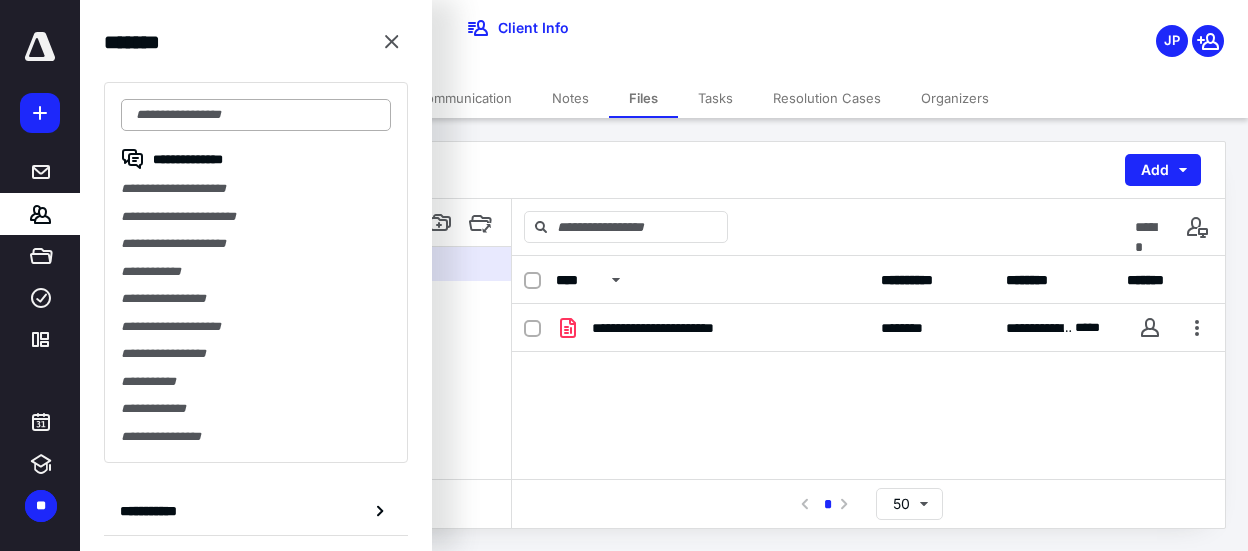 click at bounding box center (256, 115) 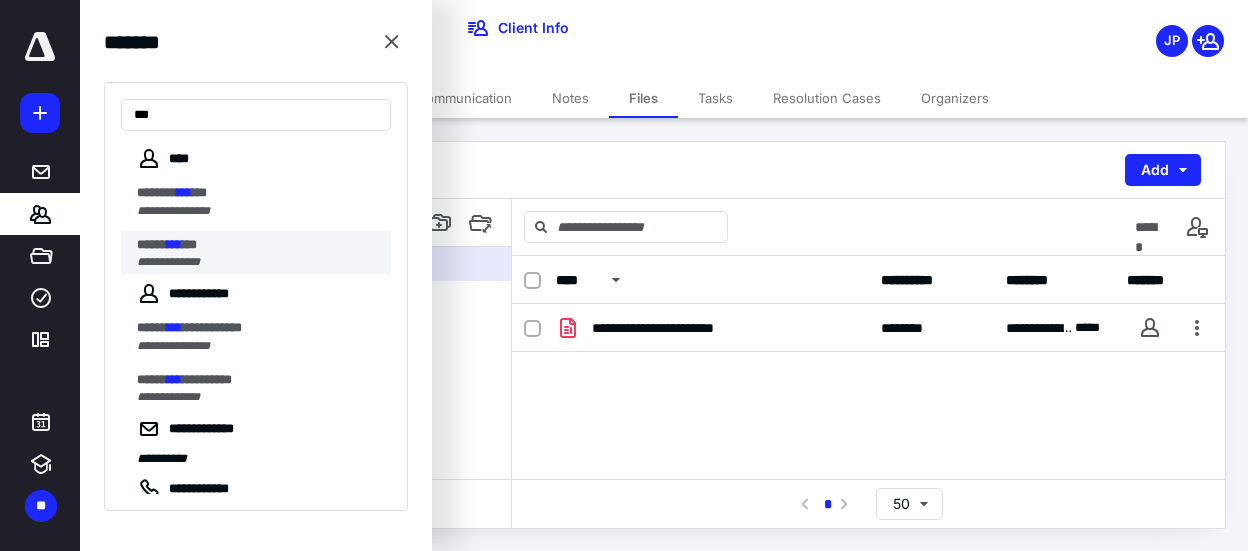 type on "***" 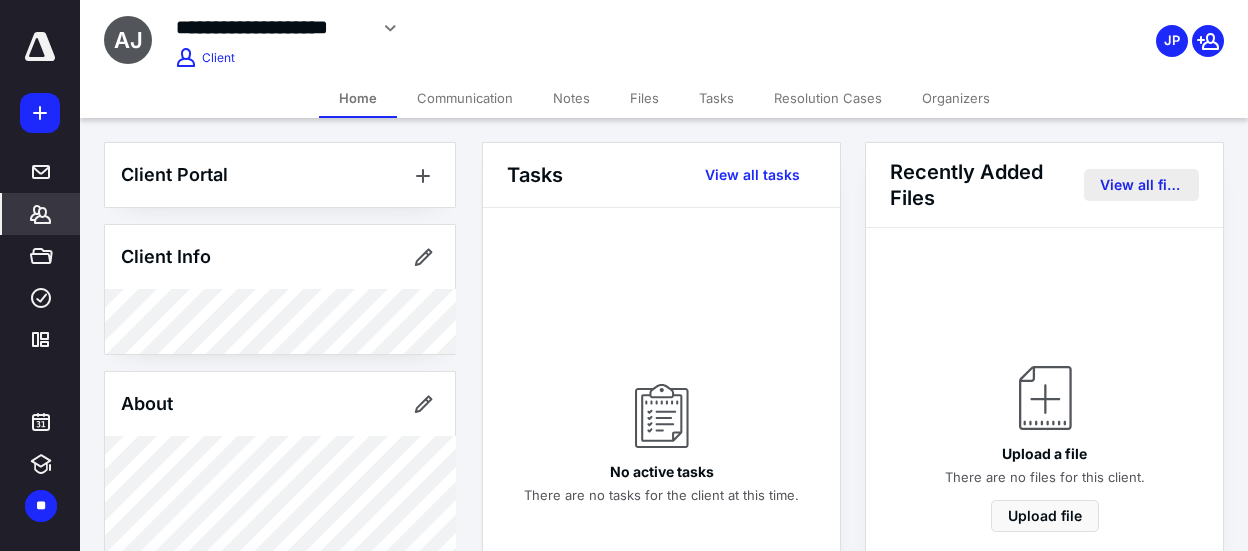 click on "View all files" at bounding box center (1141, 185) 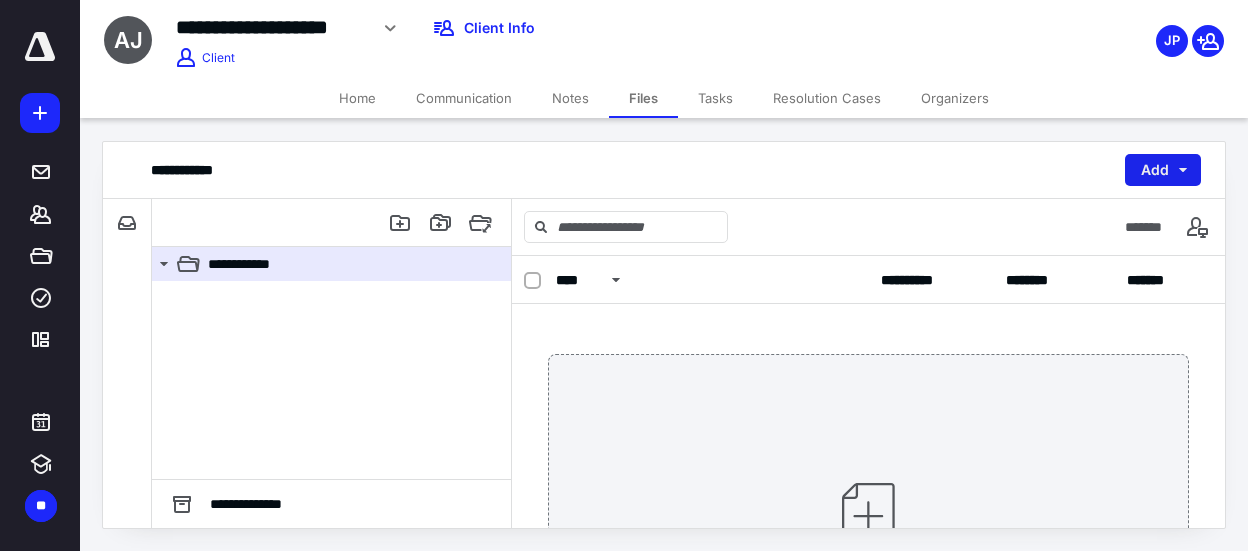 click on "Add" at bounding box center (1163, 170) 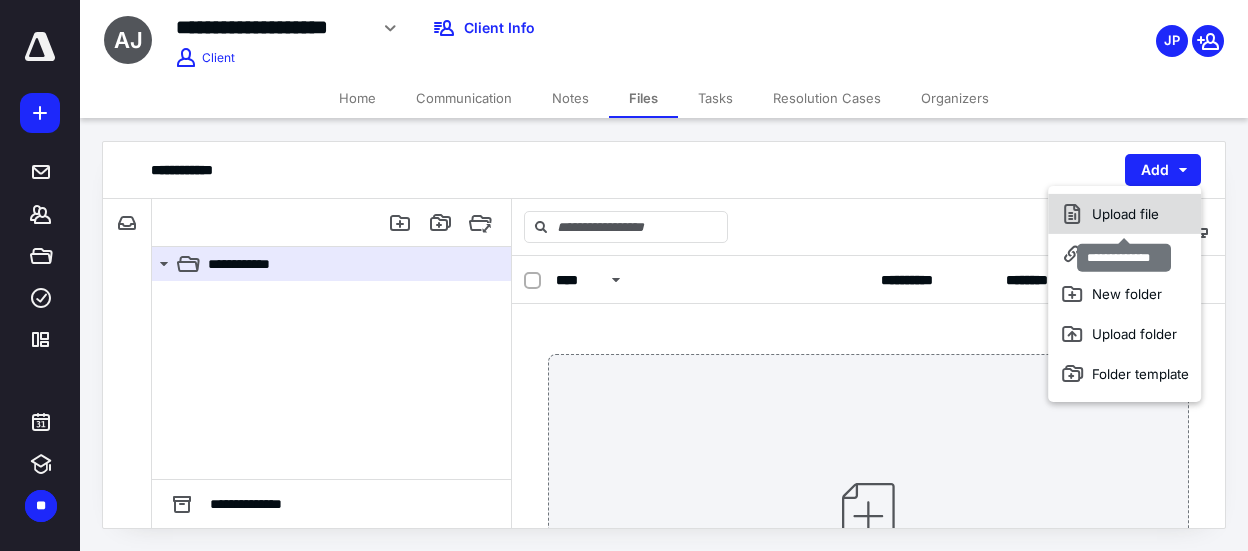 click on "Upload file" at bounding box center [1124, 214] 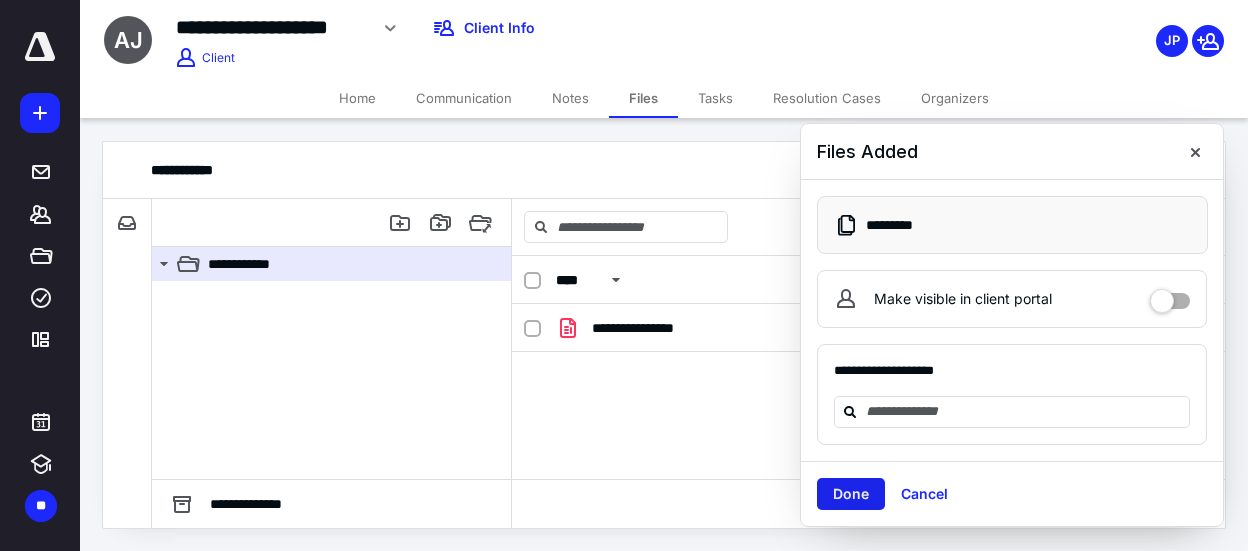 click on "Done" at bounding box center [851, 494] 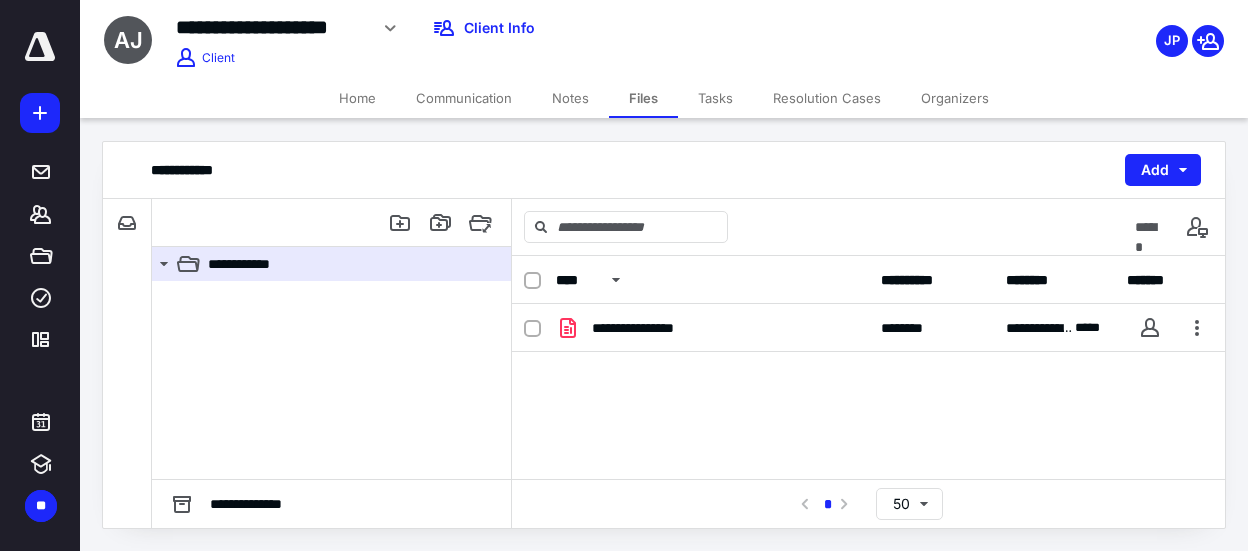 click on "JP" at bounding box center [1172, 41] 